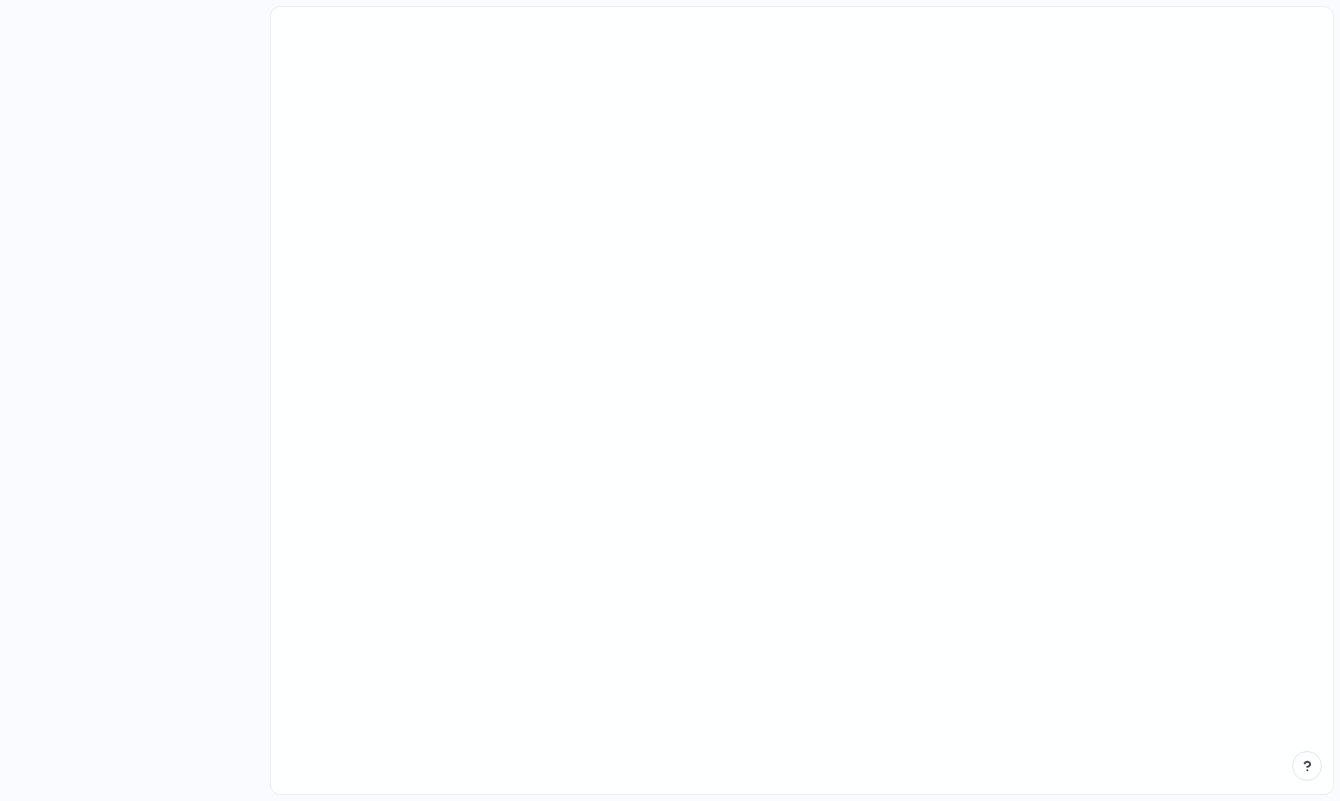 scroll, scrollTop: 0, scrollLeft: 0, axis: both 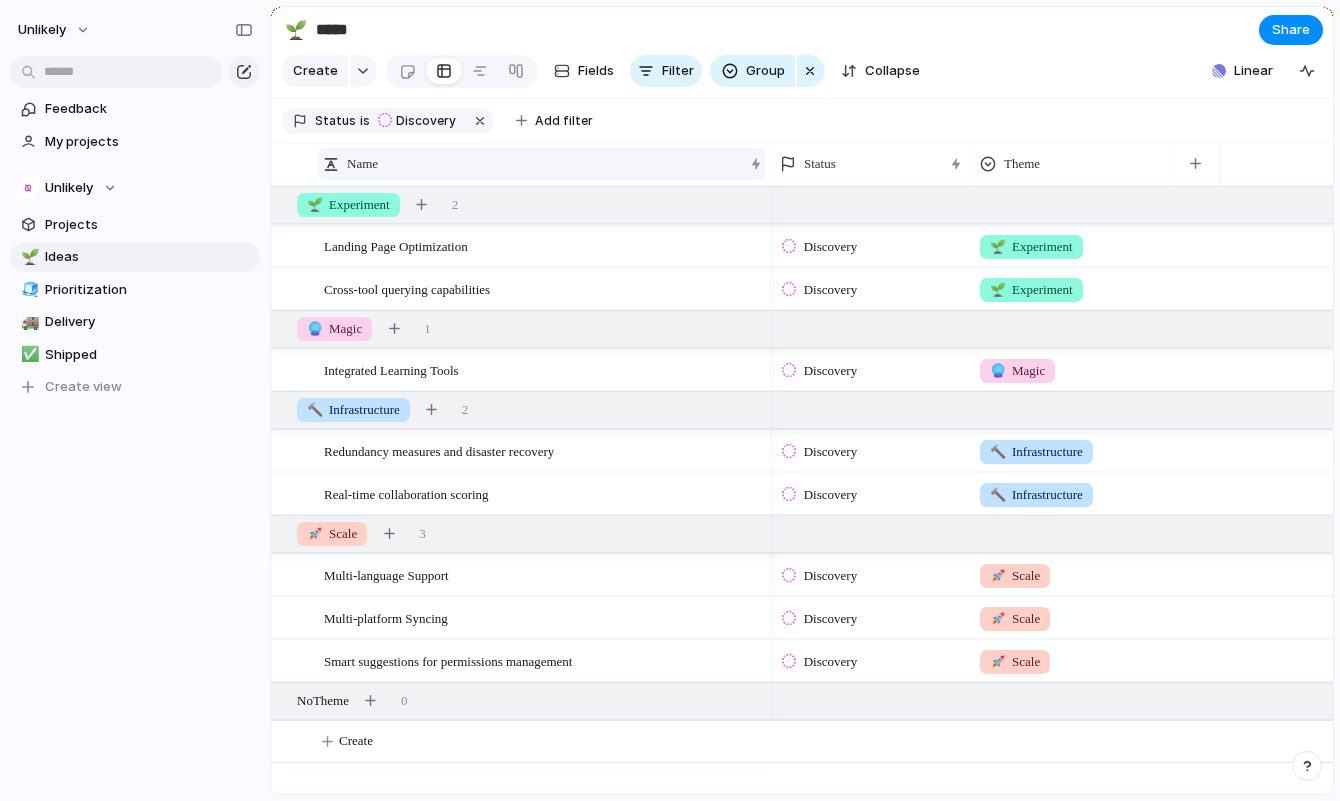 click on "Name" at bounding box center [533, 164] 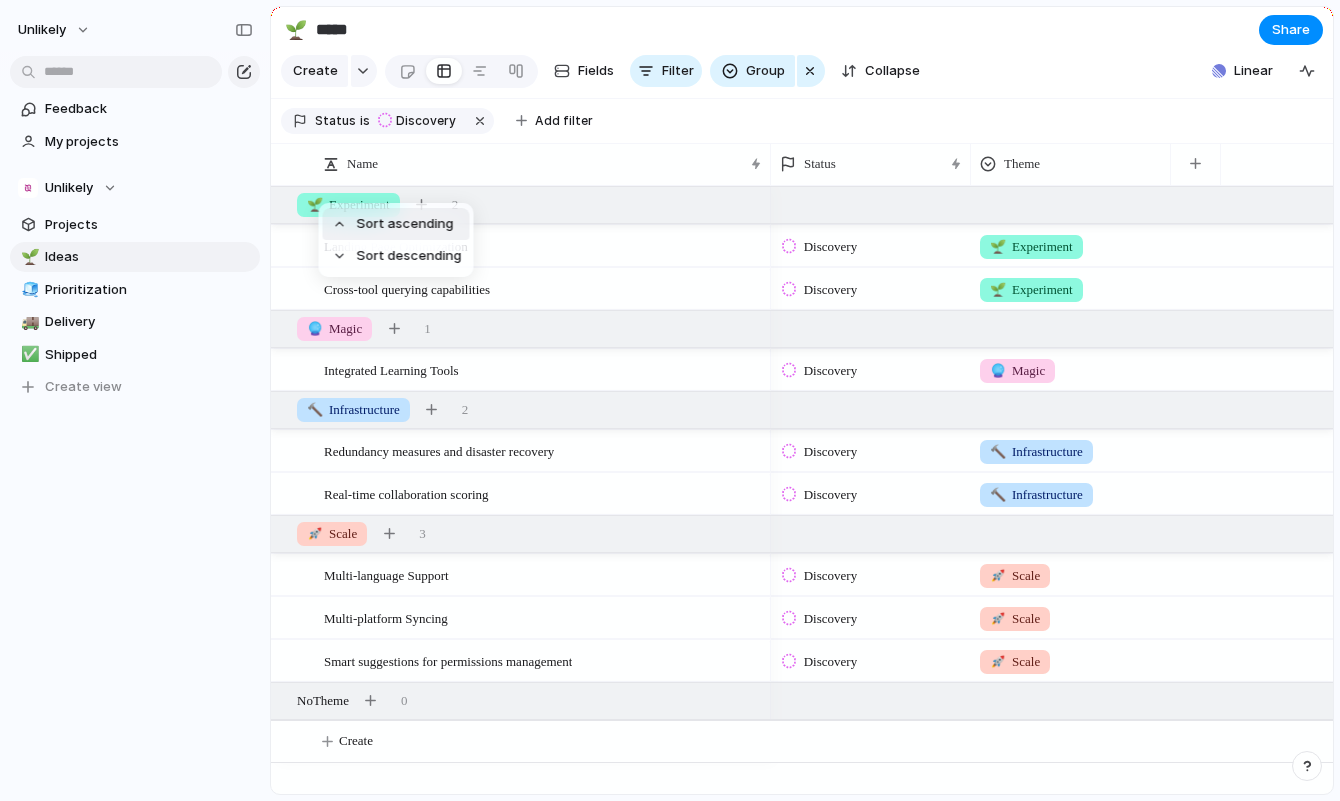 click on "Sort ascending   Sort descending" at bounding box center [670, 400] 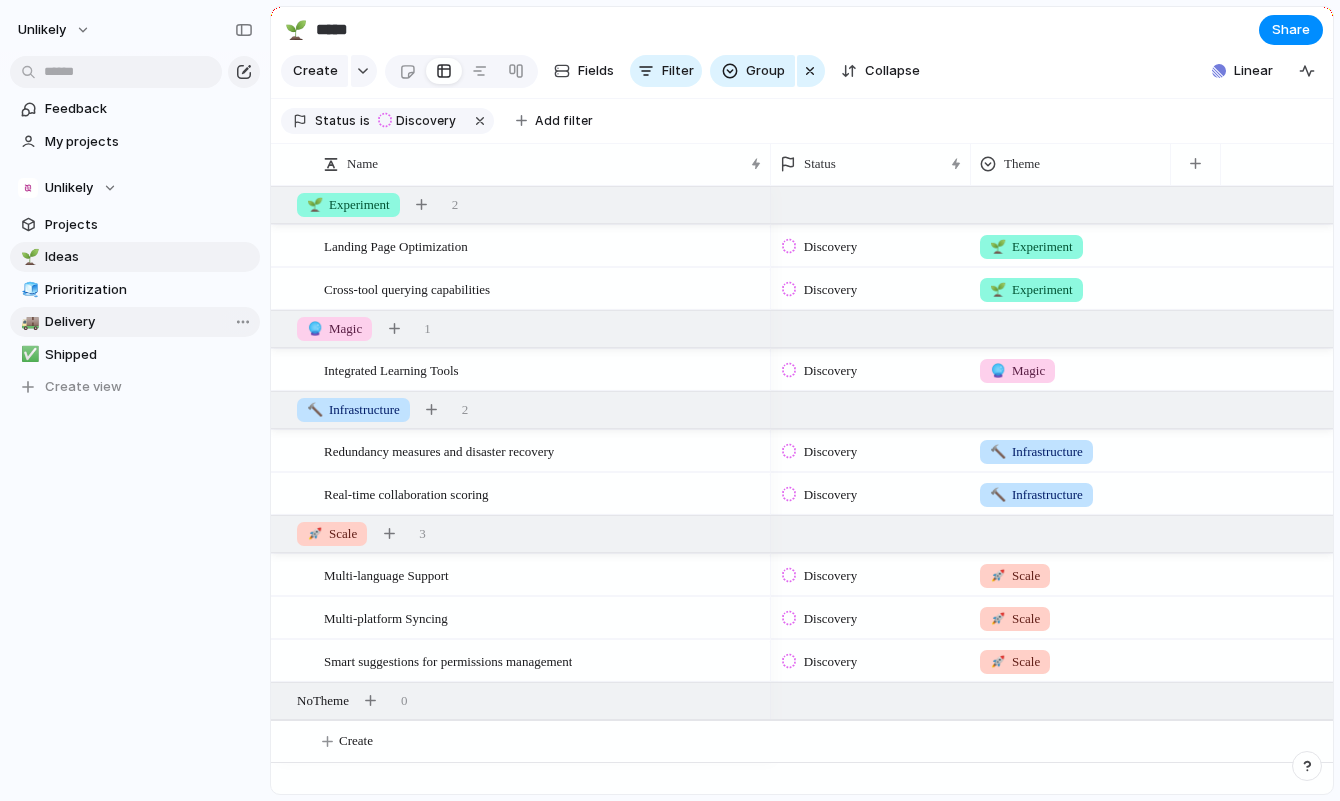 click on "Delivery" at bounding box center [149, 322] 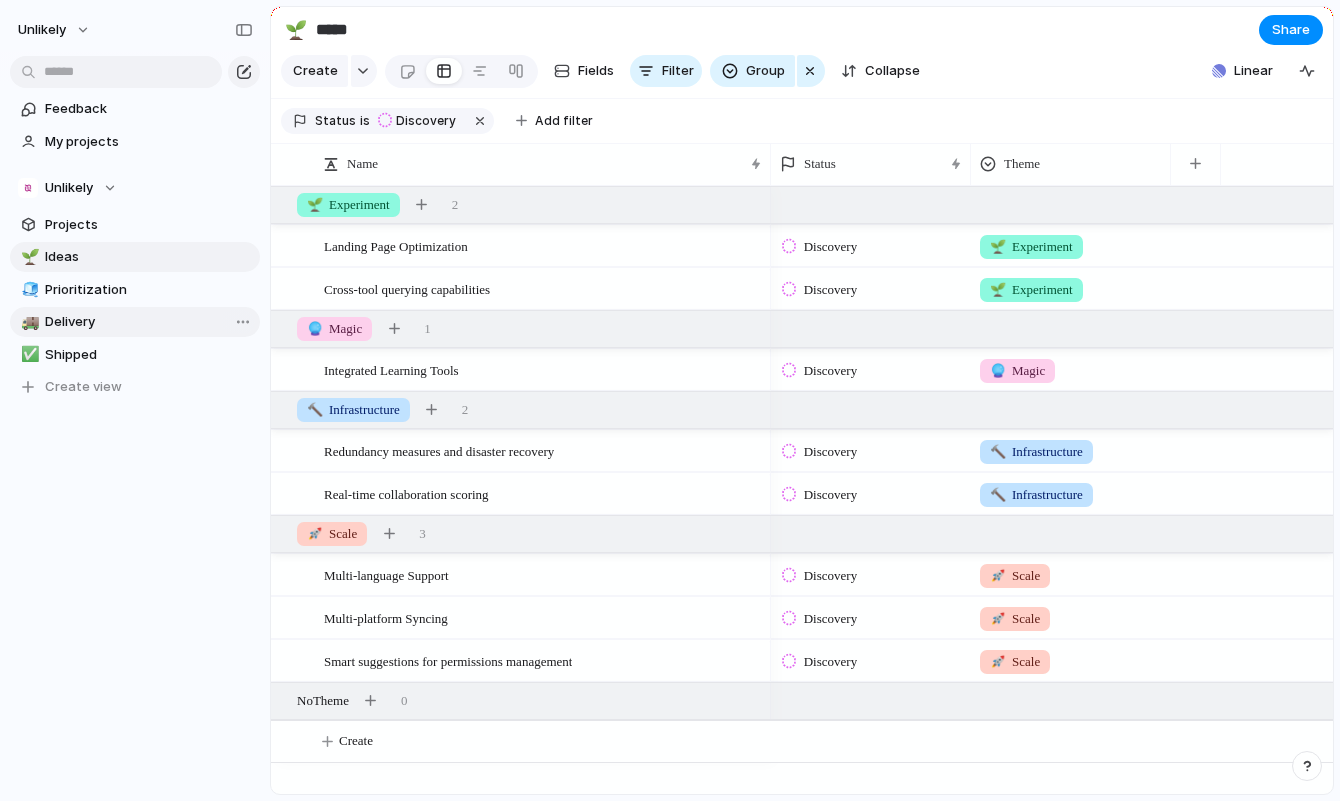 type on "********" 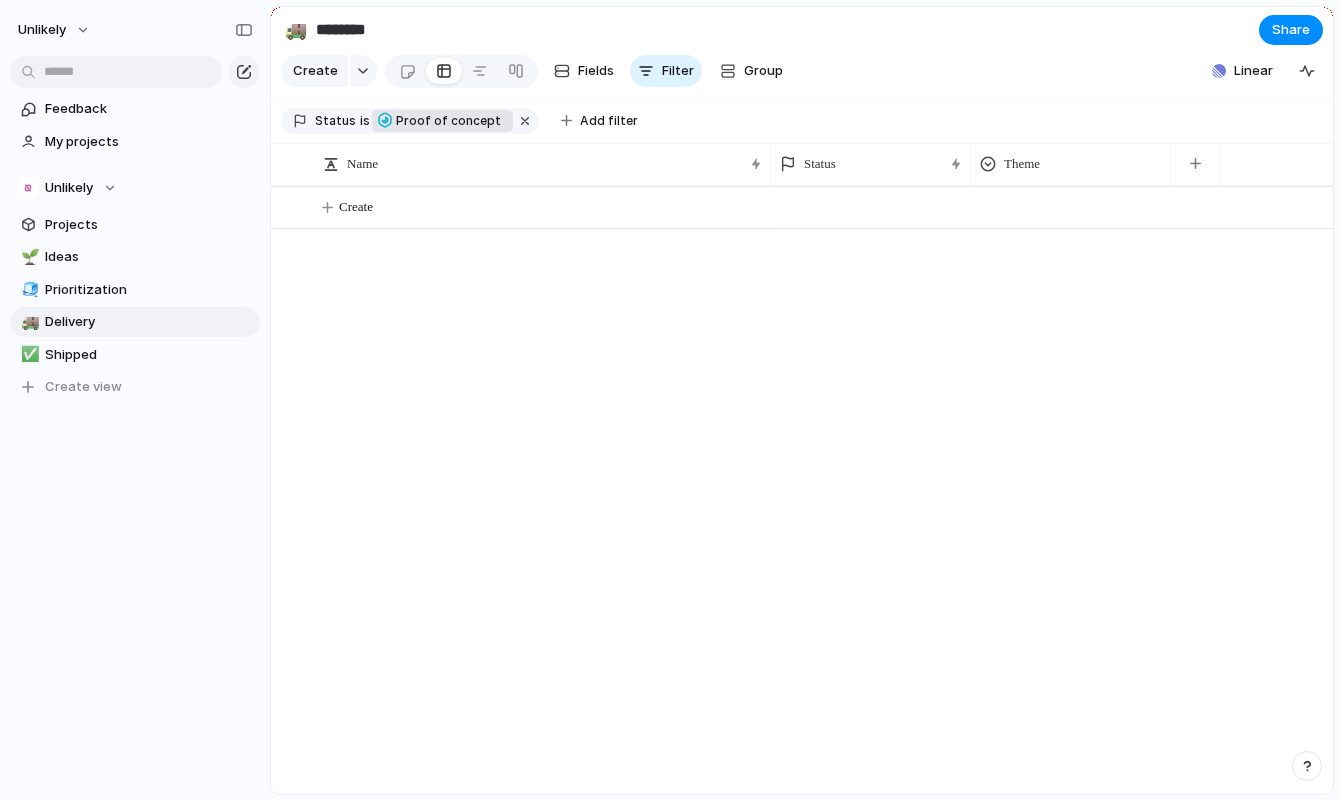 click on "Proof of concept" at bounding box center [448, 121] 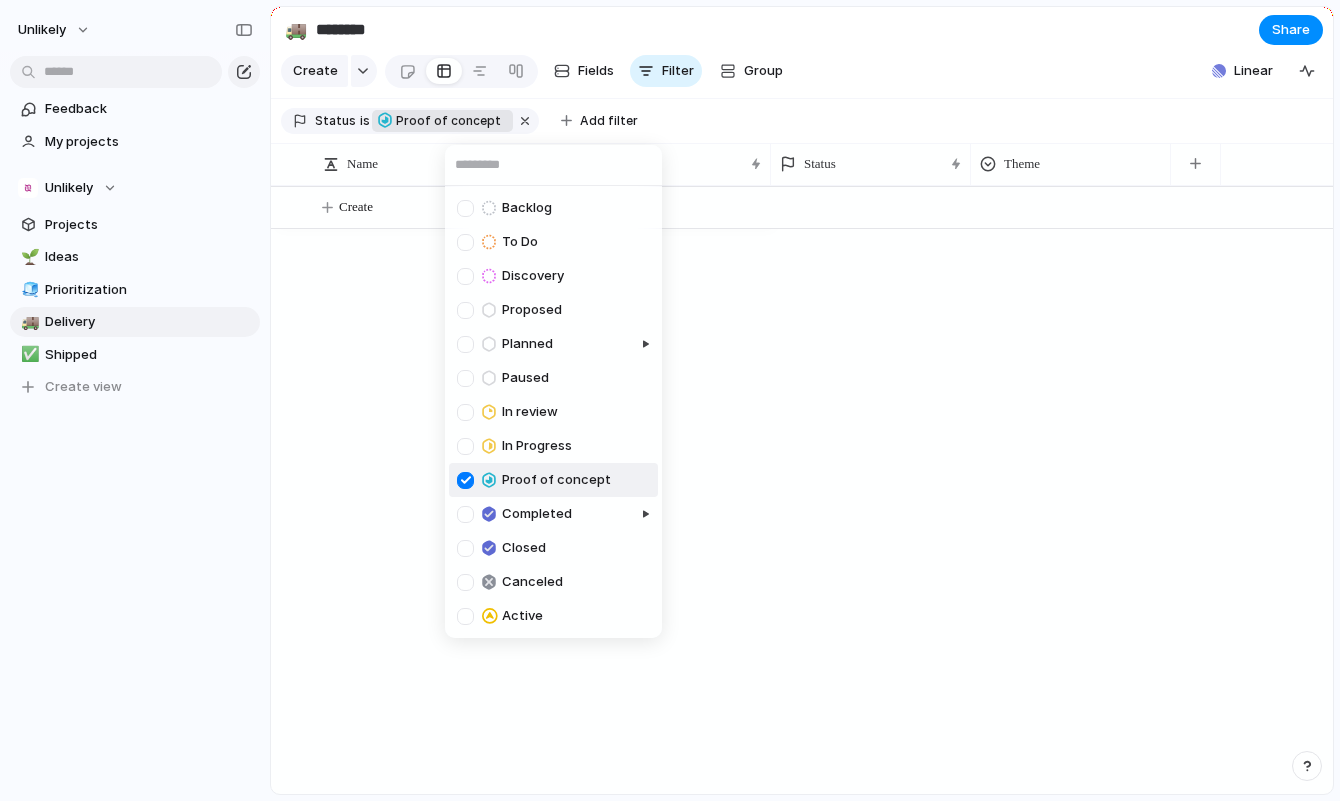click at bounding box center [465, 480] 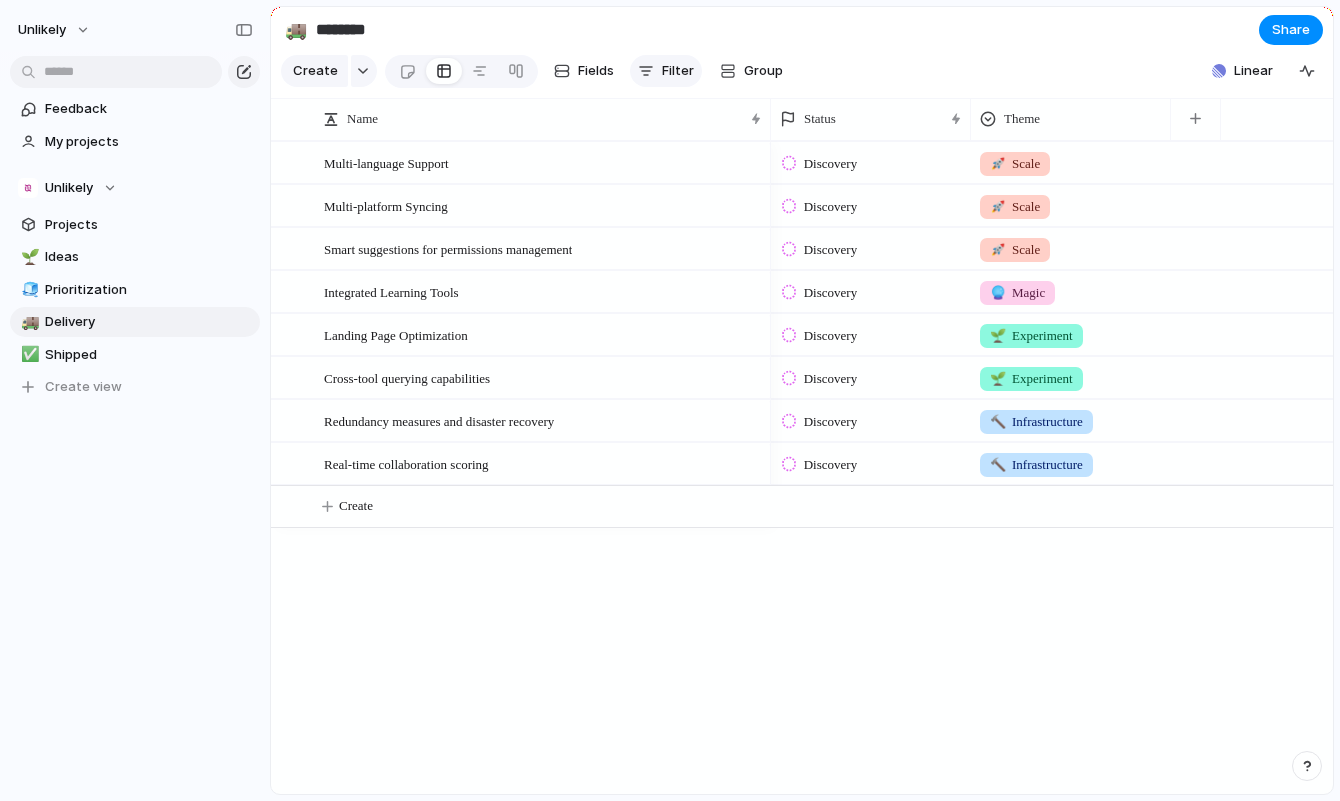 click on "Filter" at bounding box center [678, 71] 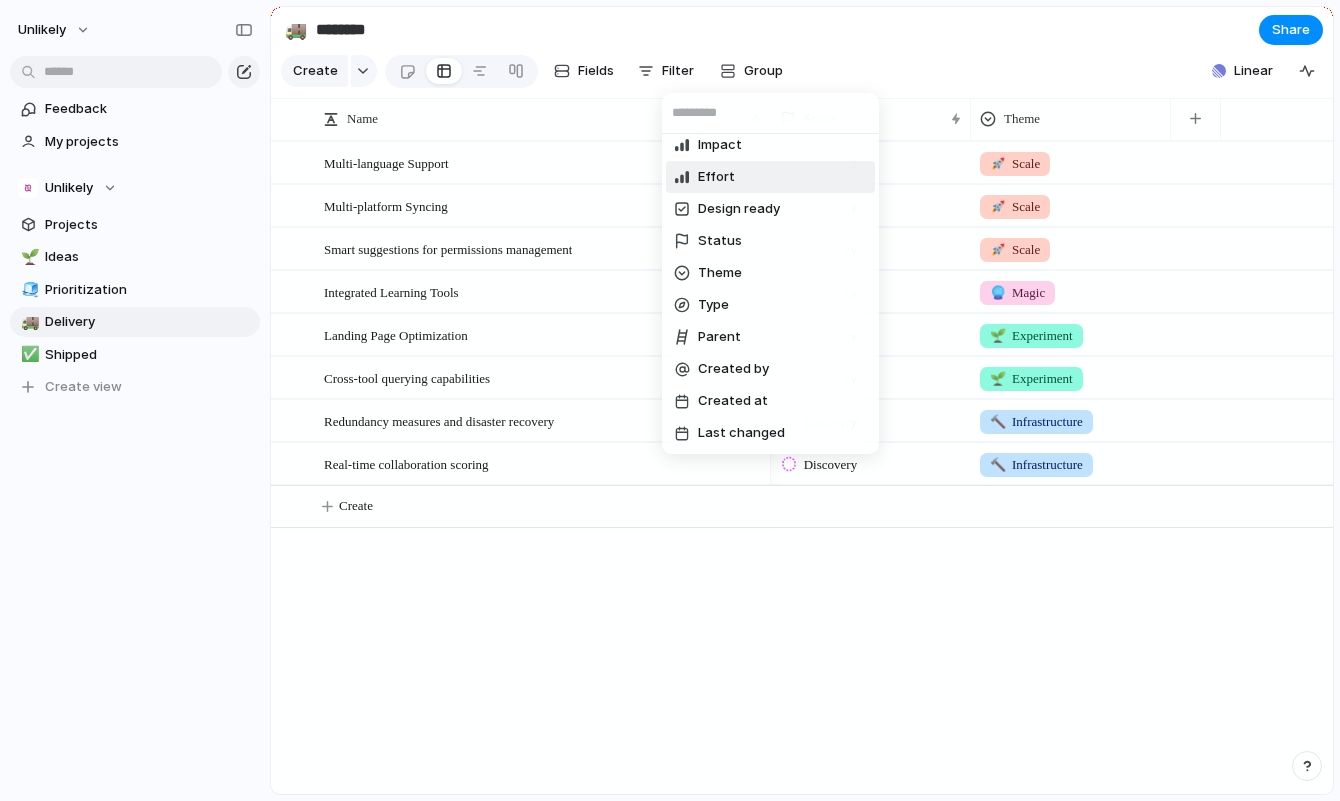 scroll, scrollTop: 187, scrollLeft: 0, axis: vertical 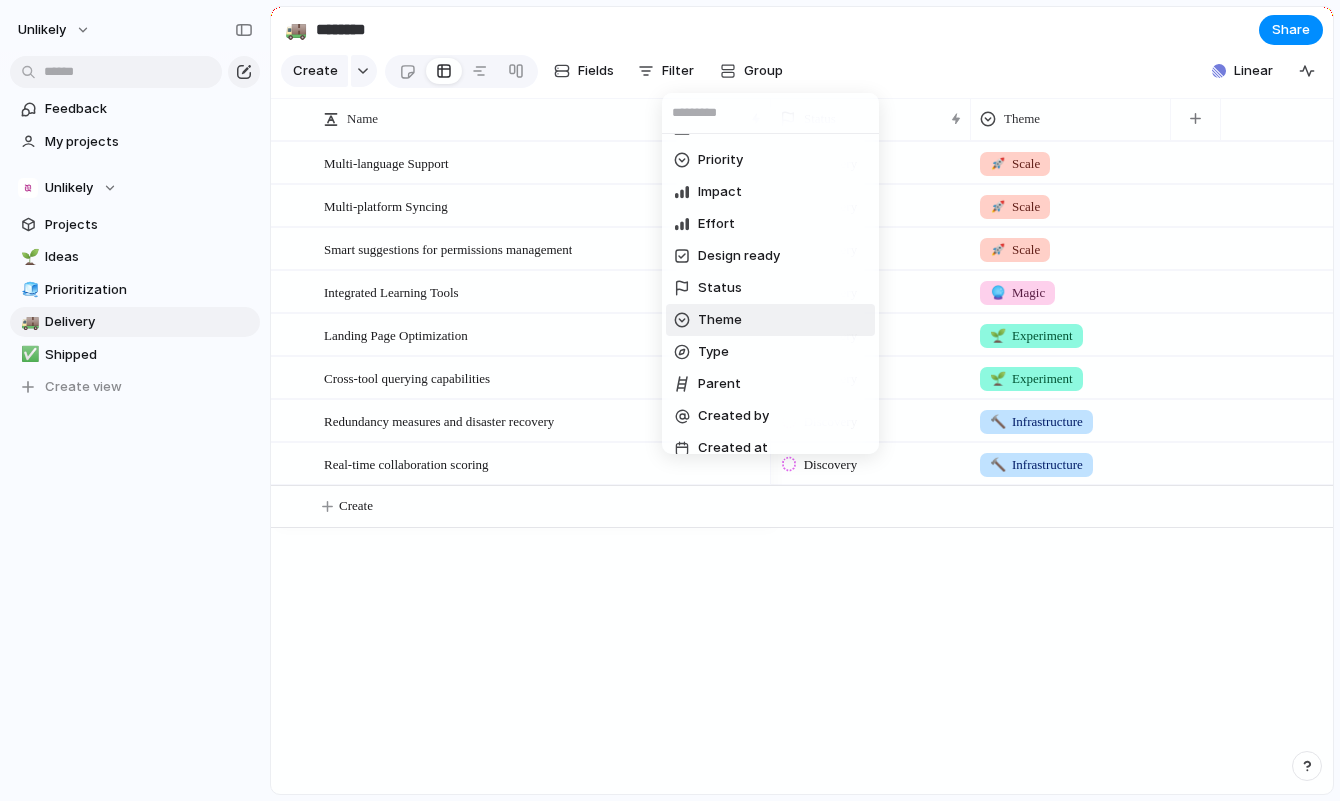 click on "Status" at bounding box center (770, 288) 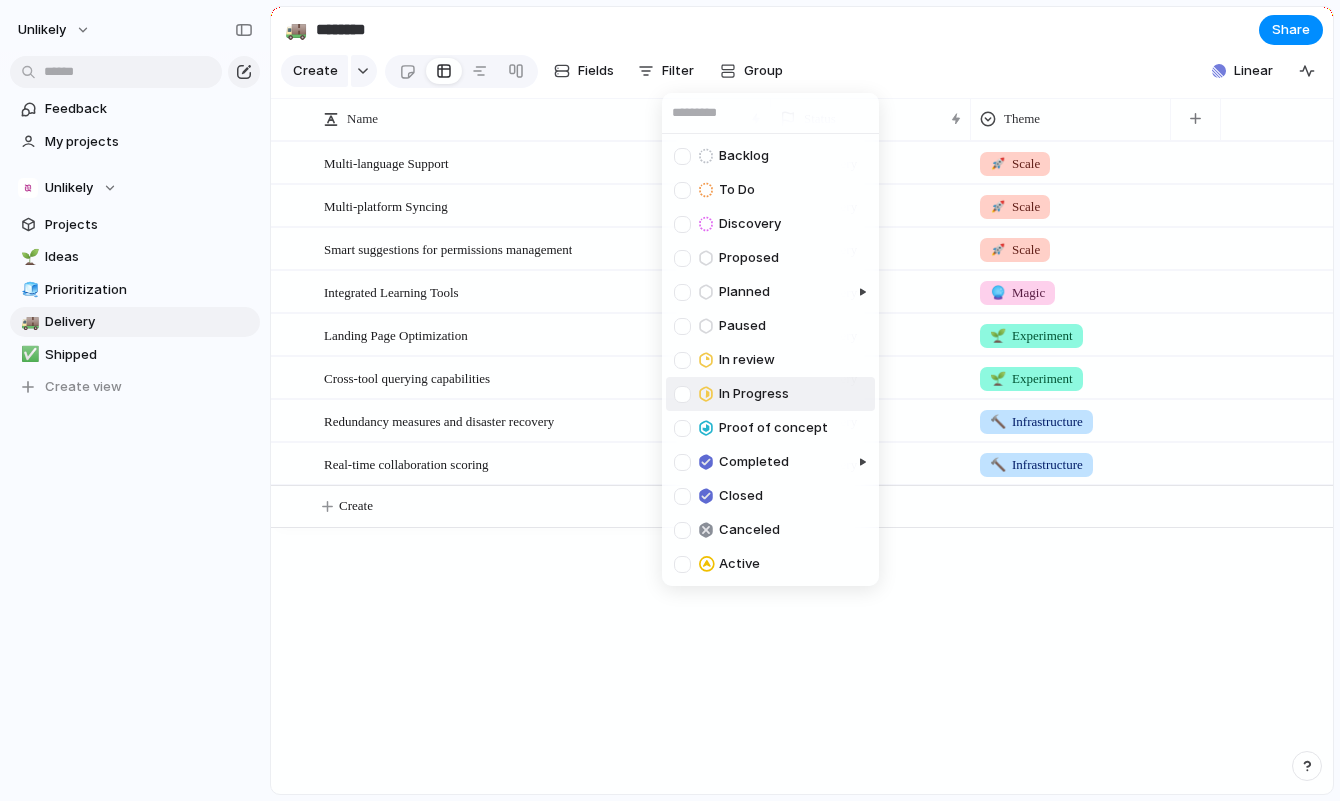 click at bounding box center (682, 394) 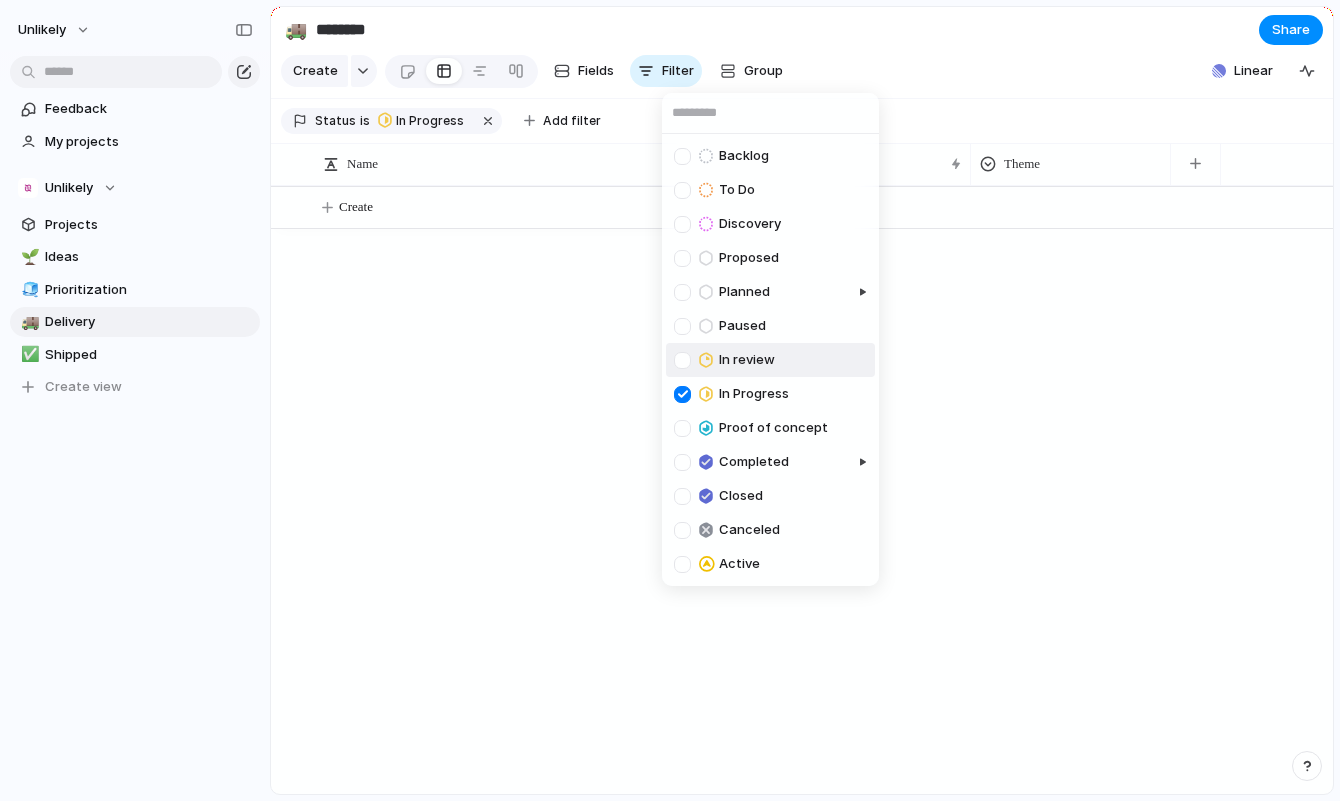 click on "In review" at bounding box center (770, 360) 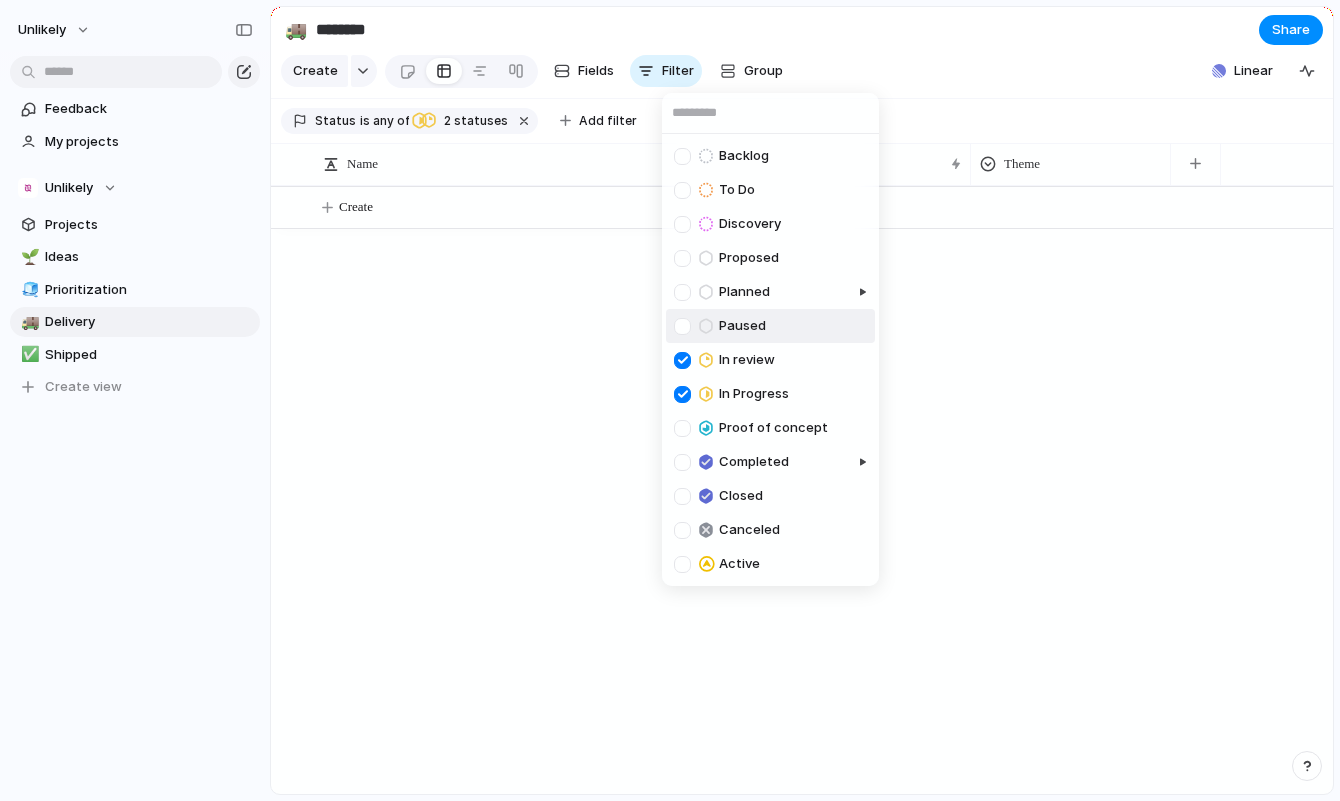 click on "Backlog   To Do   Discovery   Proposed   Planned   Paused   In review   In Progress   Proof of concept   Completed   Closed   Canceled   Active" at bounding box center (670, 400) 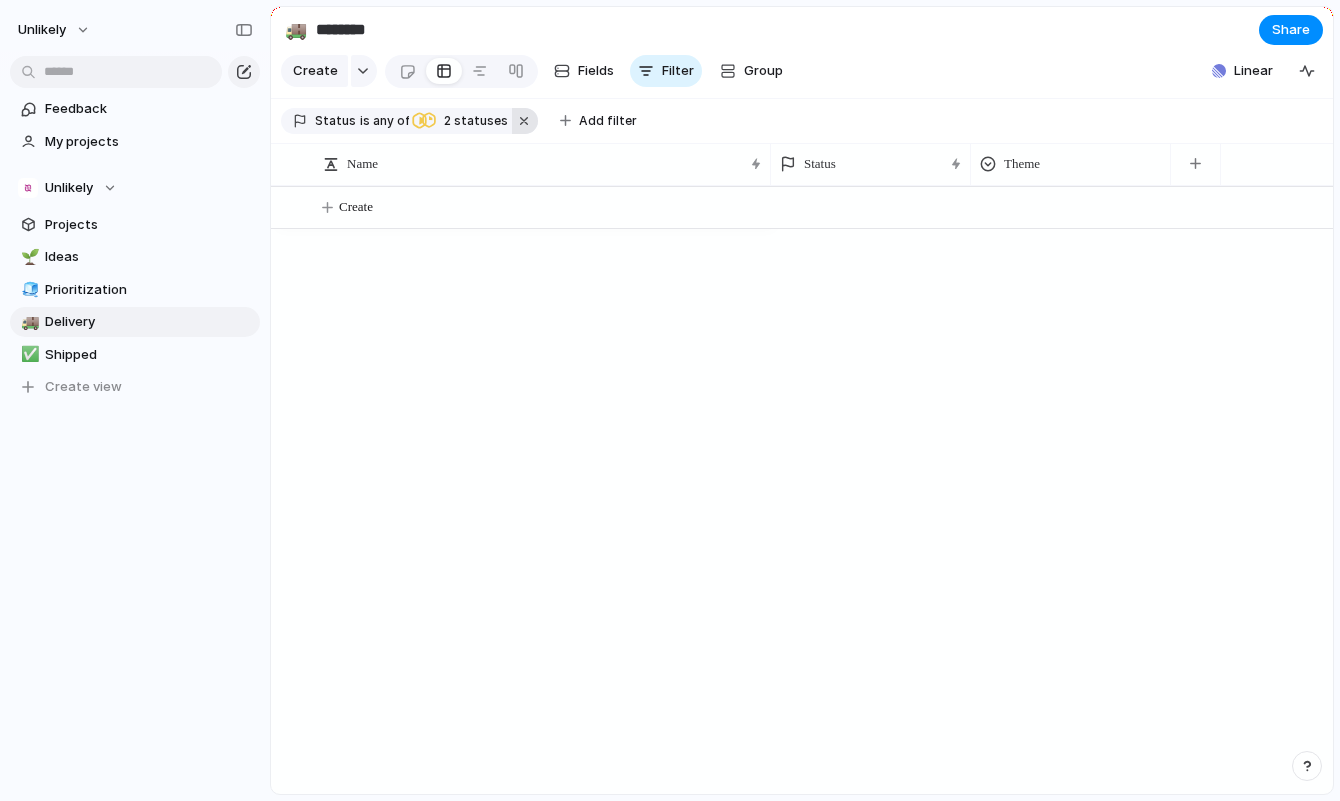 click at bounding box center (525, 121) 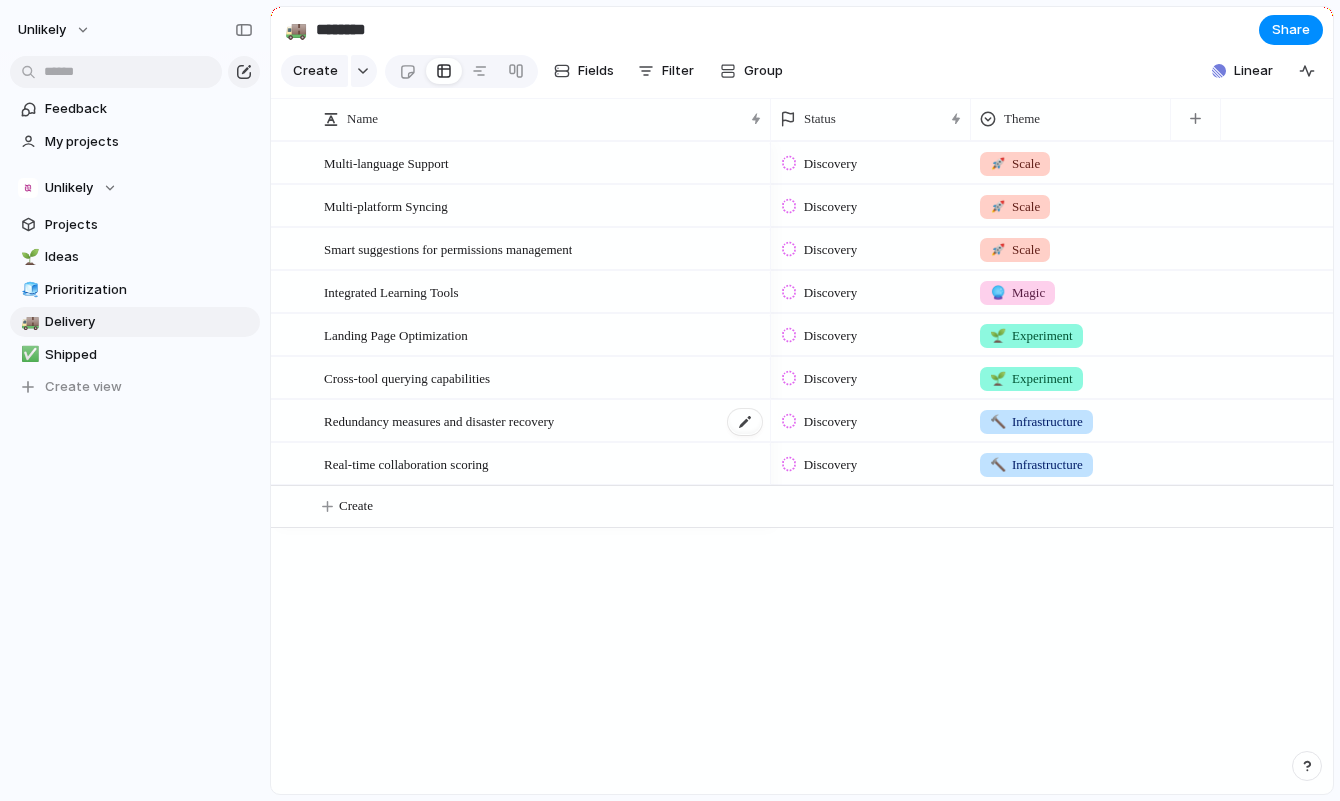 click on "Redundancy measures and disaster recovery" at bounding box center (439, 420) 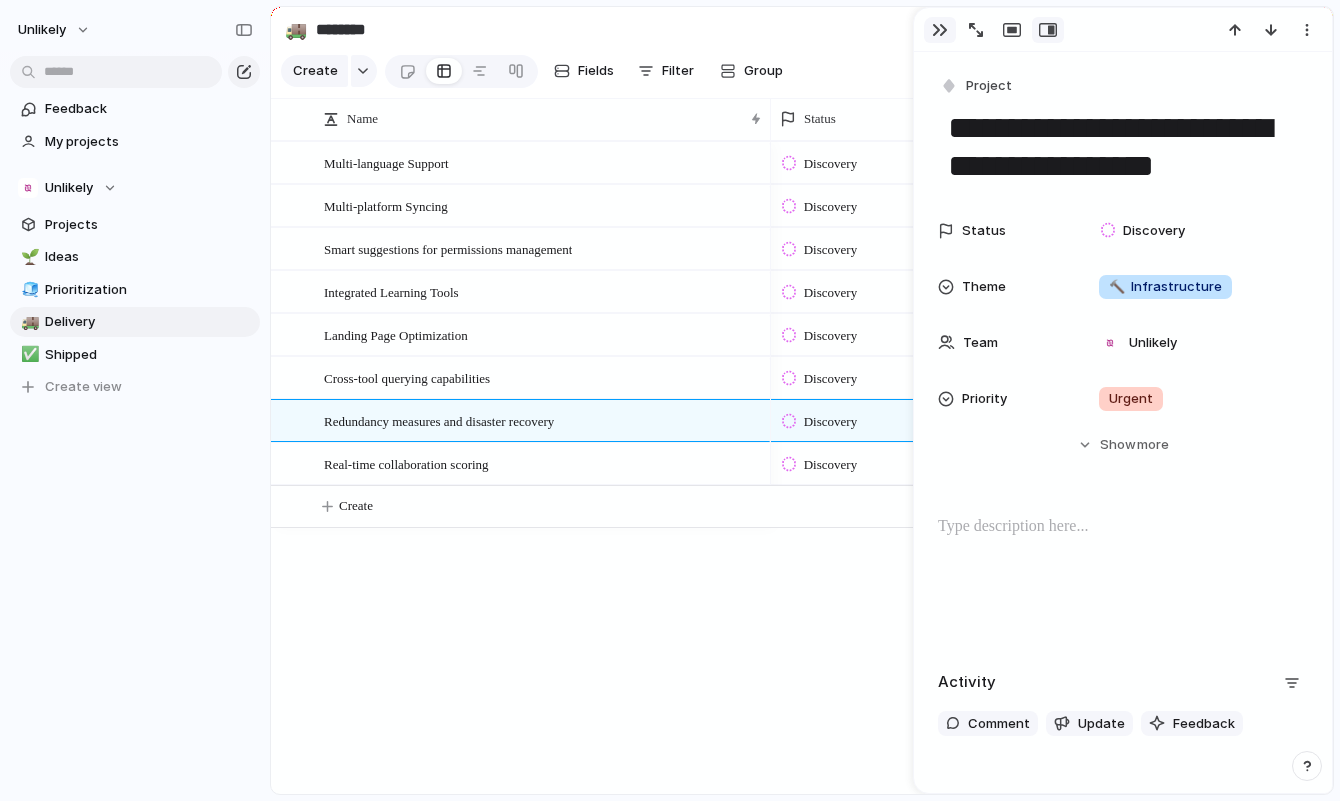 click at bounding box center (940, 30) 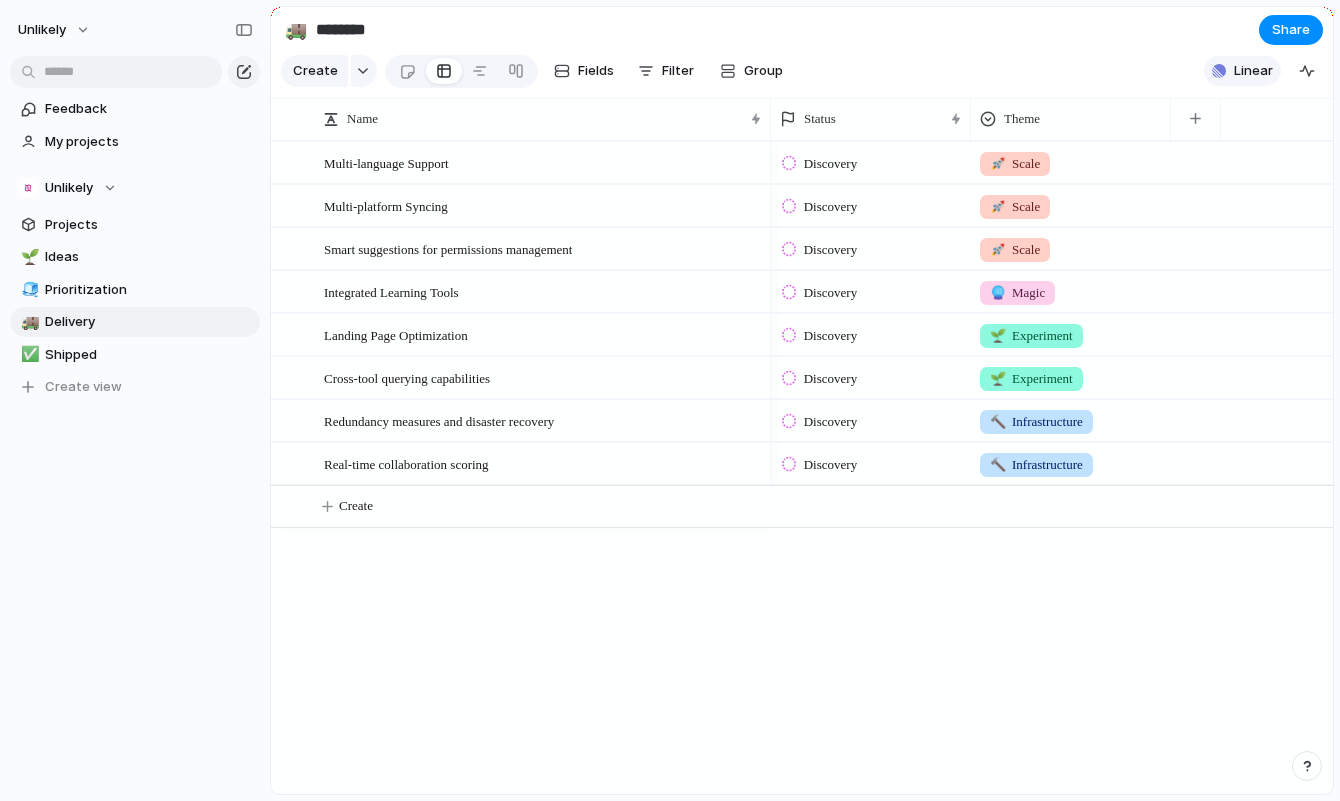 click on "Linear" at bounding box center (1242, 71) 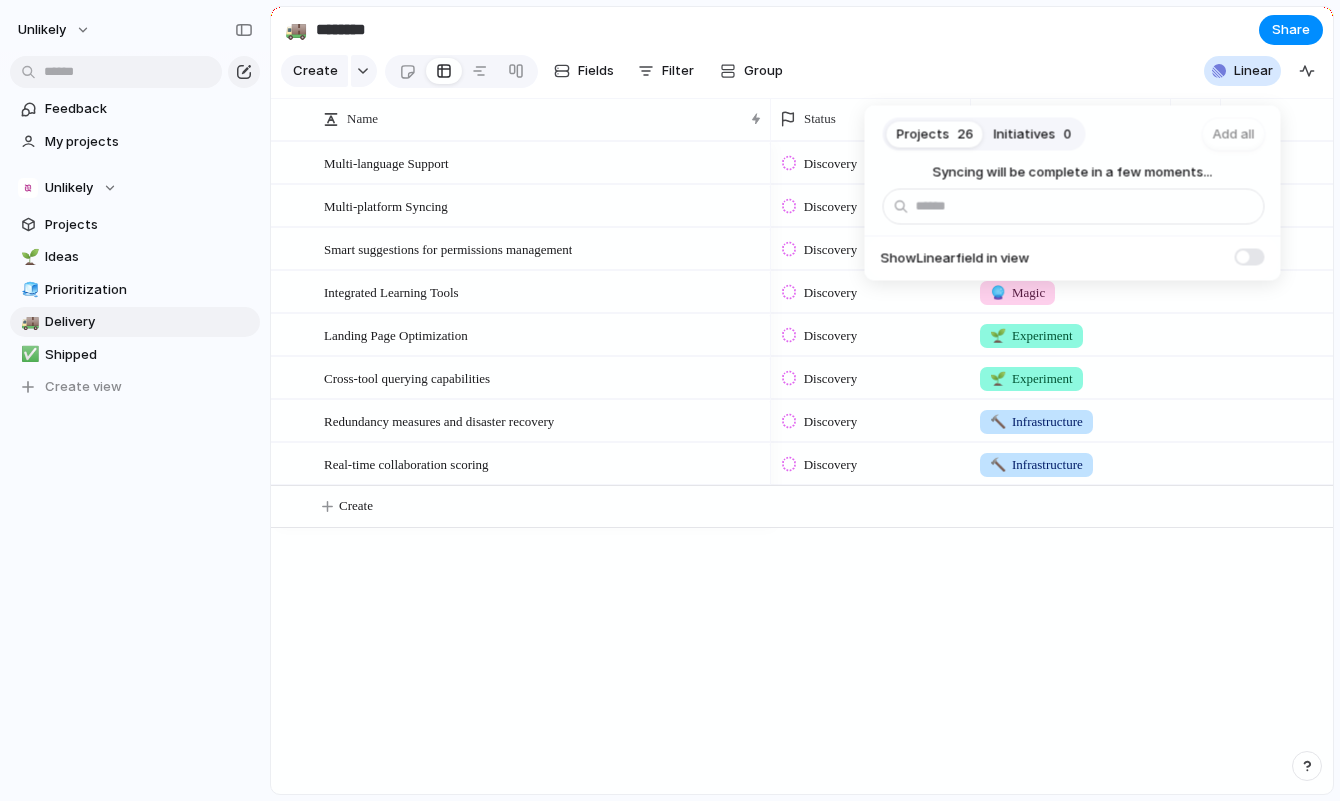 click on "Projects 26 Initiatives 0 Add all Syncing will be complete in a few moments... Show  Linear  field in view" at bounding box center [670, 400] 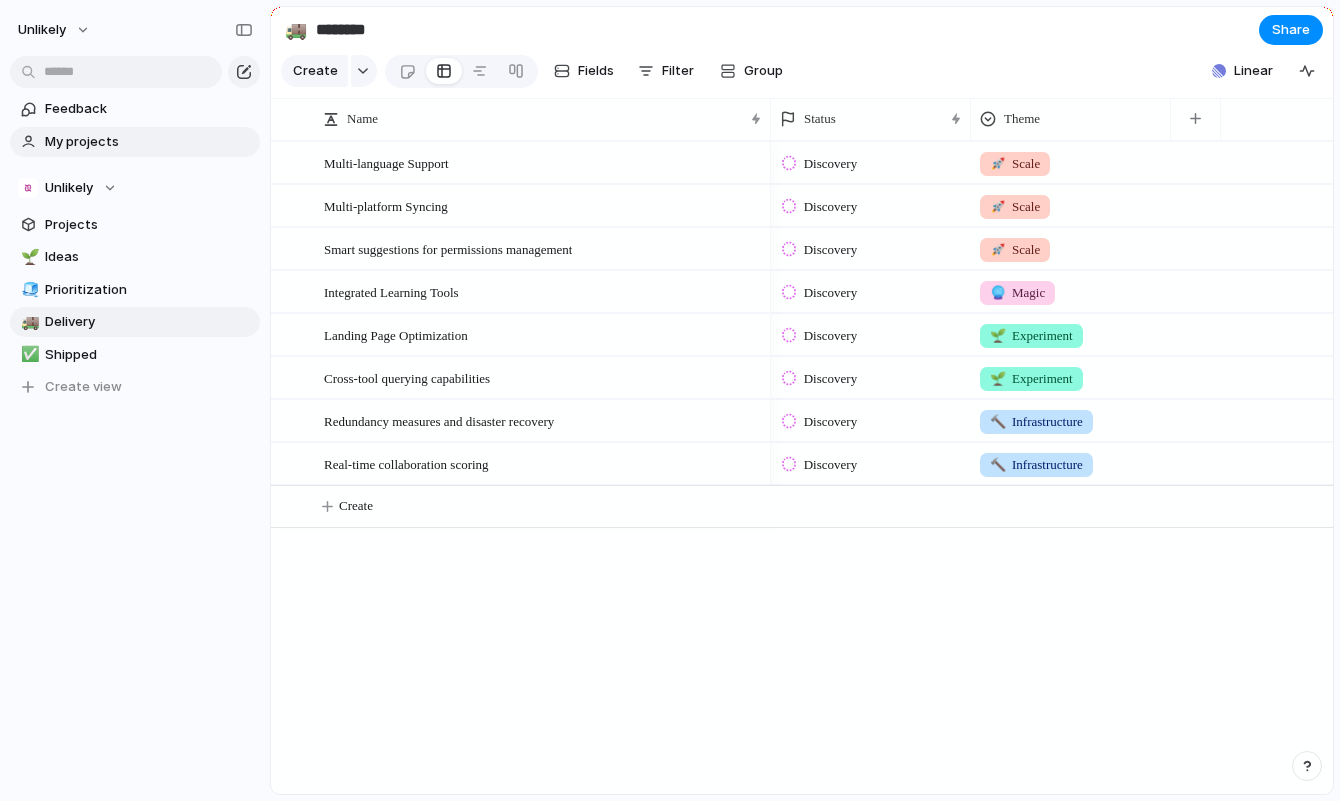 click on "My projects" at bounding box center (135, 142) 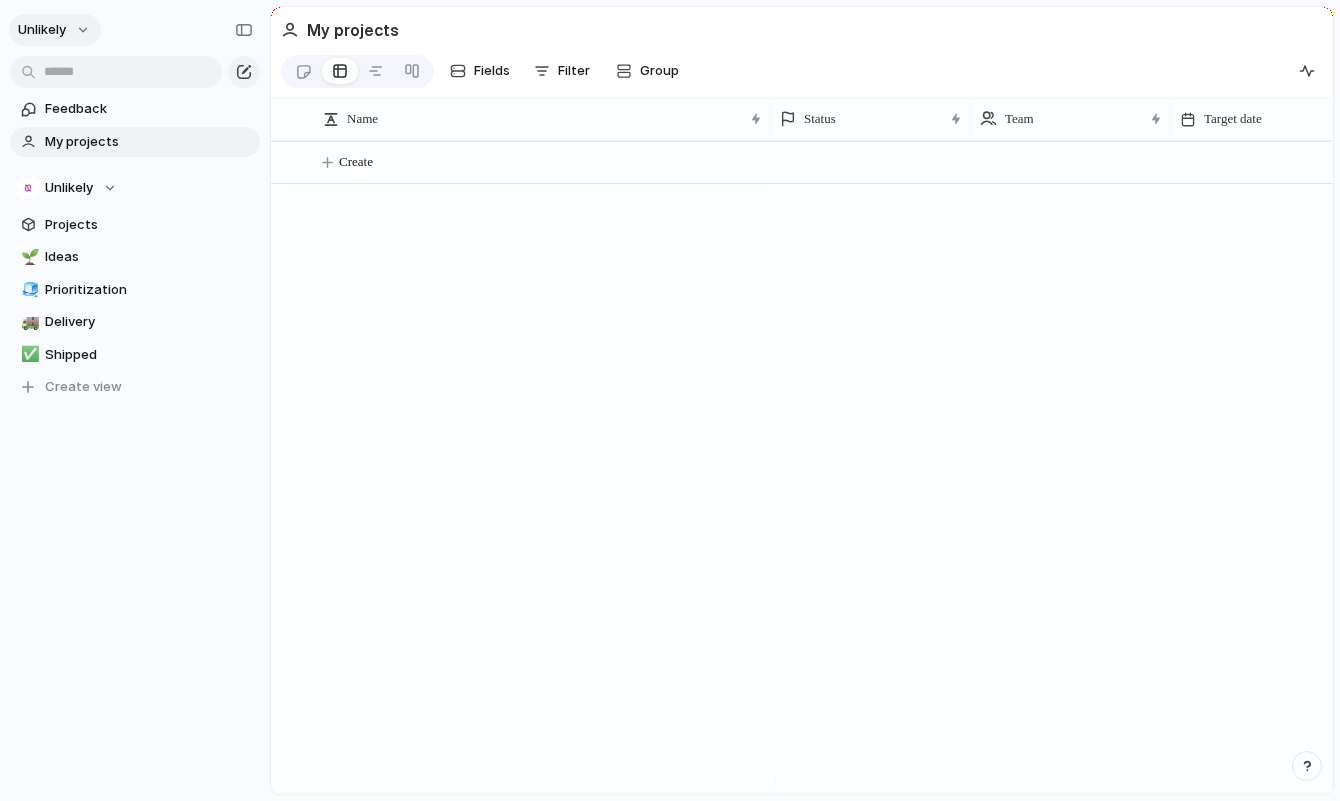 click on "Unlikely" at bounding box center (55, 30) 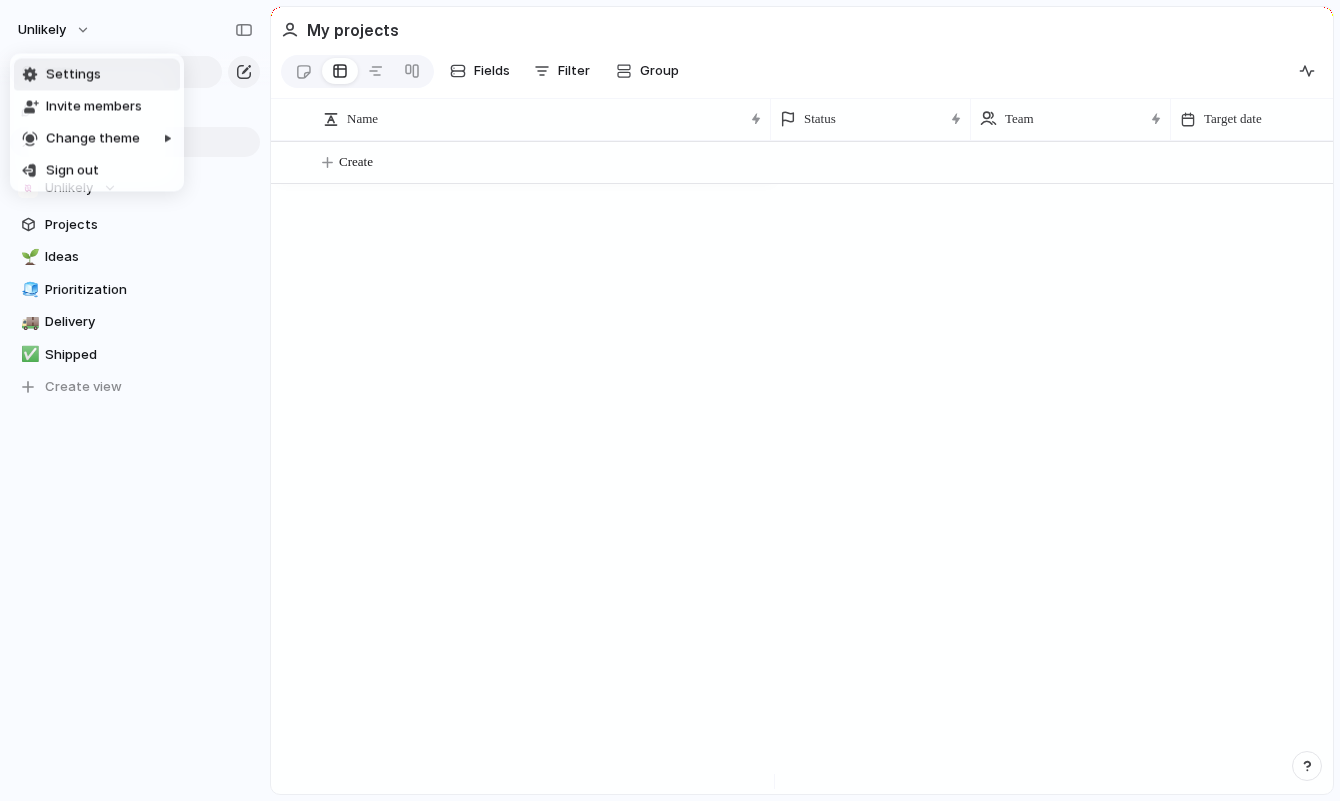 click on "Settings" at bounding box center [97, 75] 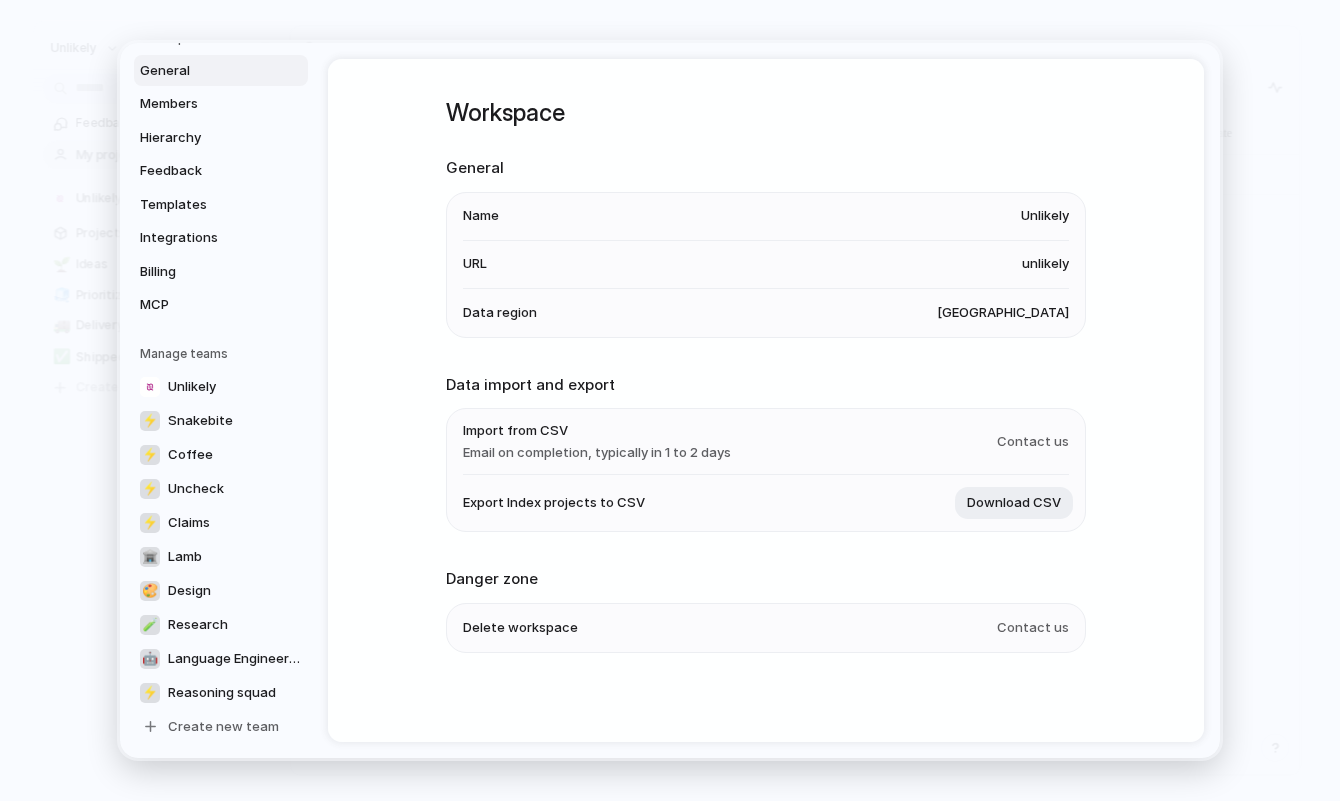 scroll, scrollTop: 0, scrollLeft: 0, axis: both 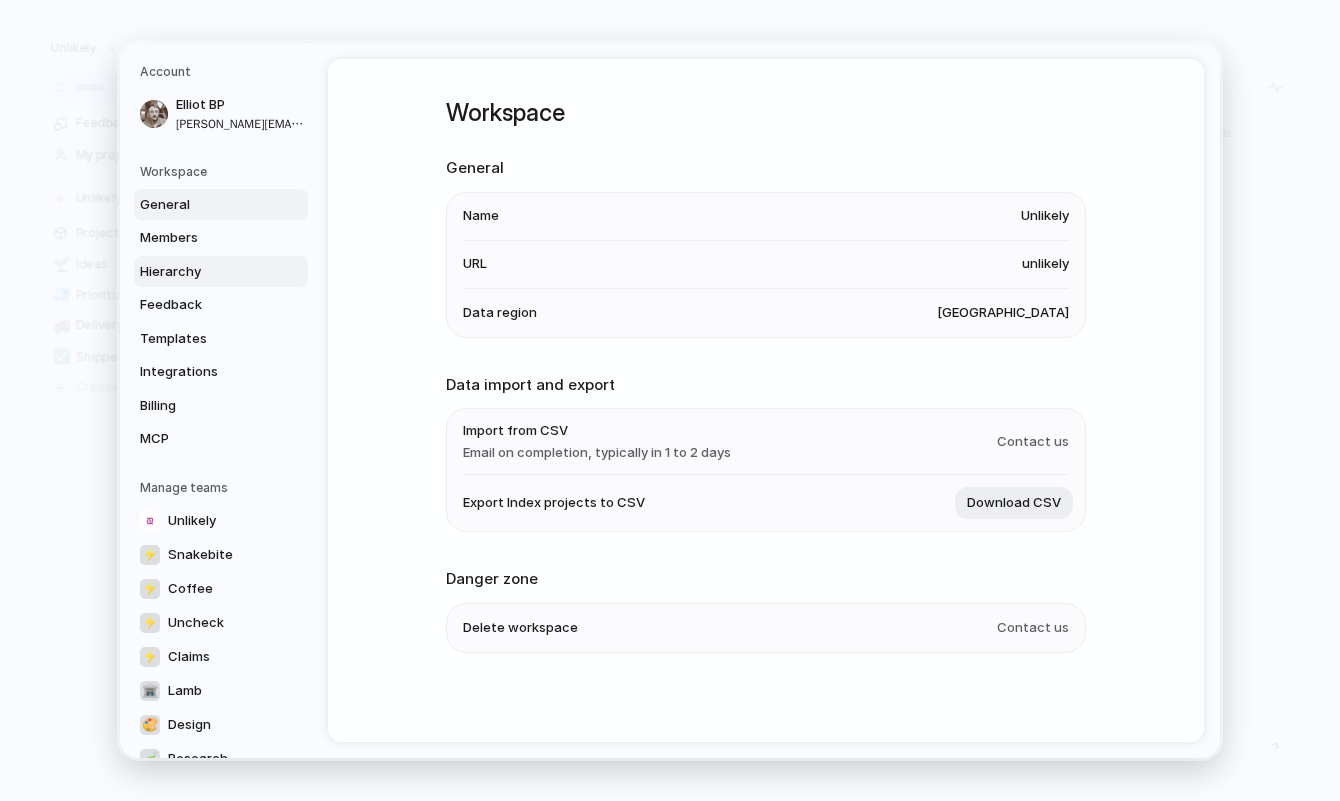 click on "Hierarchy" at bounding box center (204, 272) 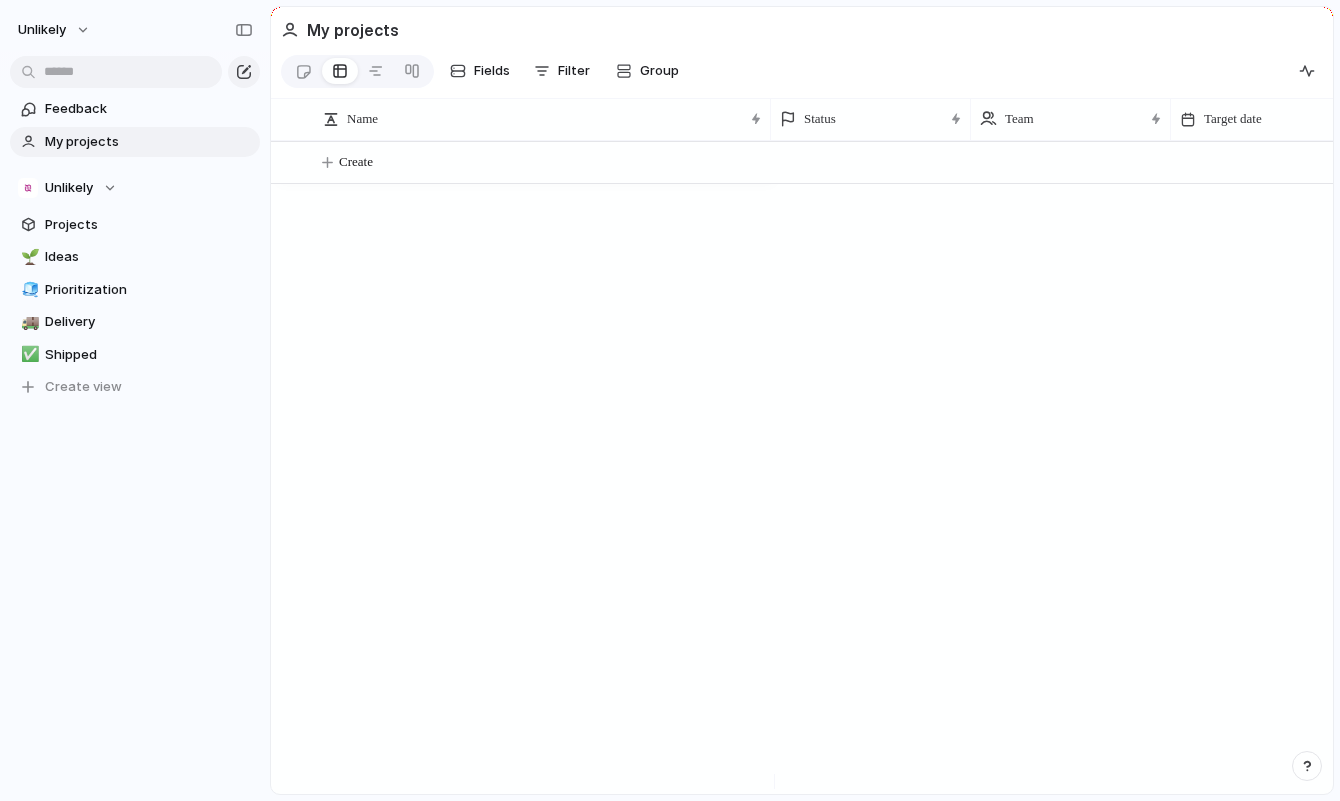 scroll, scrollTop: 0, scrollLeft: 0, axis: both 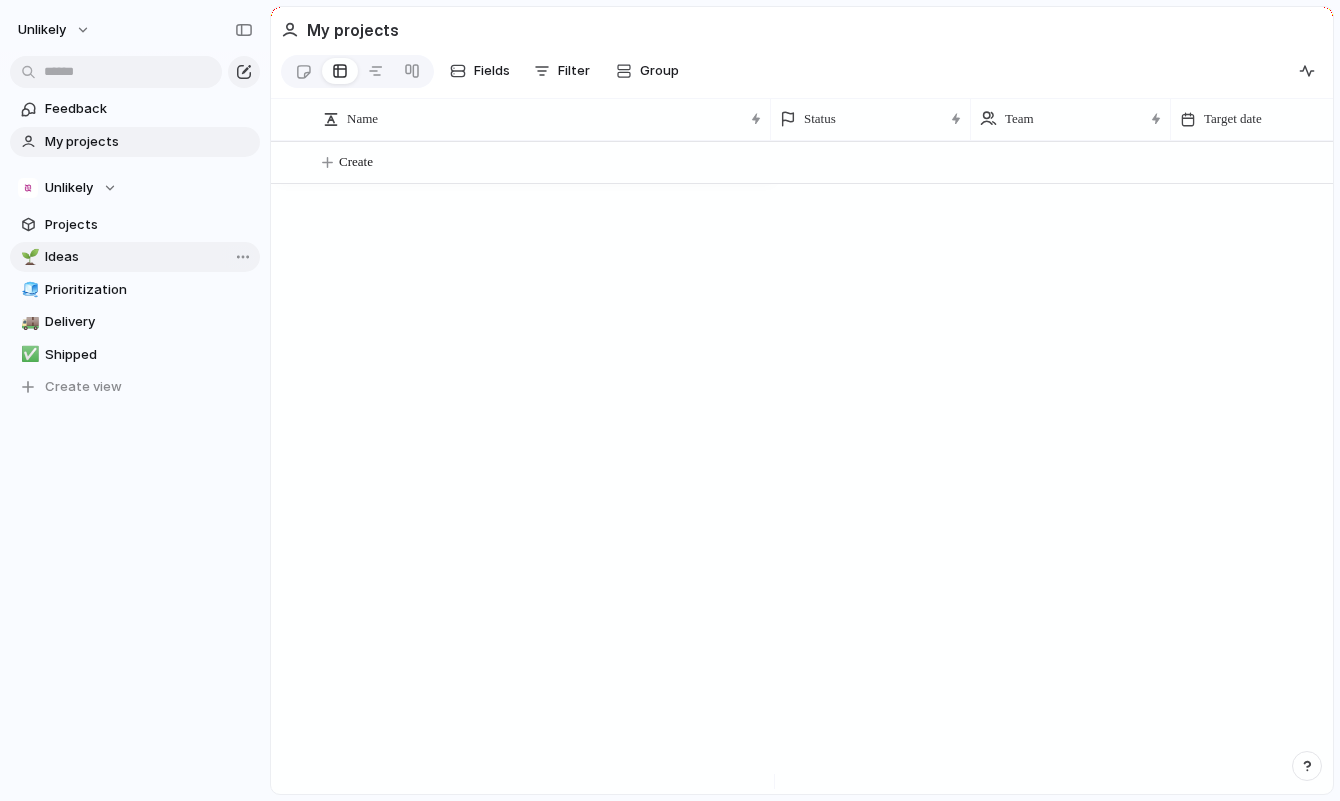 click on "Ideas" at bounding box center (149, 257) 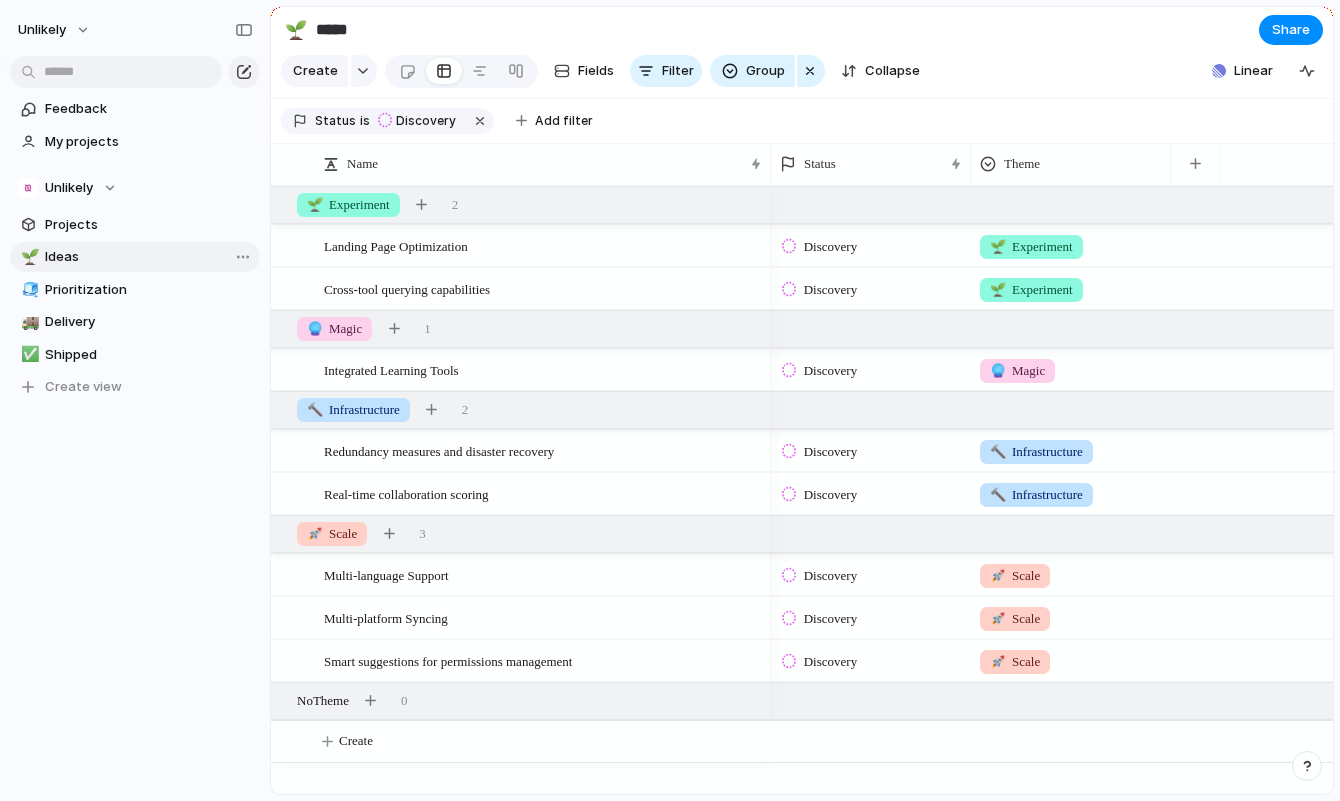 click on "🌱 Ideas" at bounding box center (135, 257) 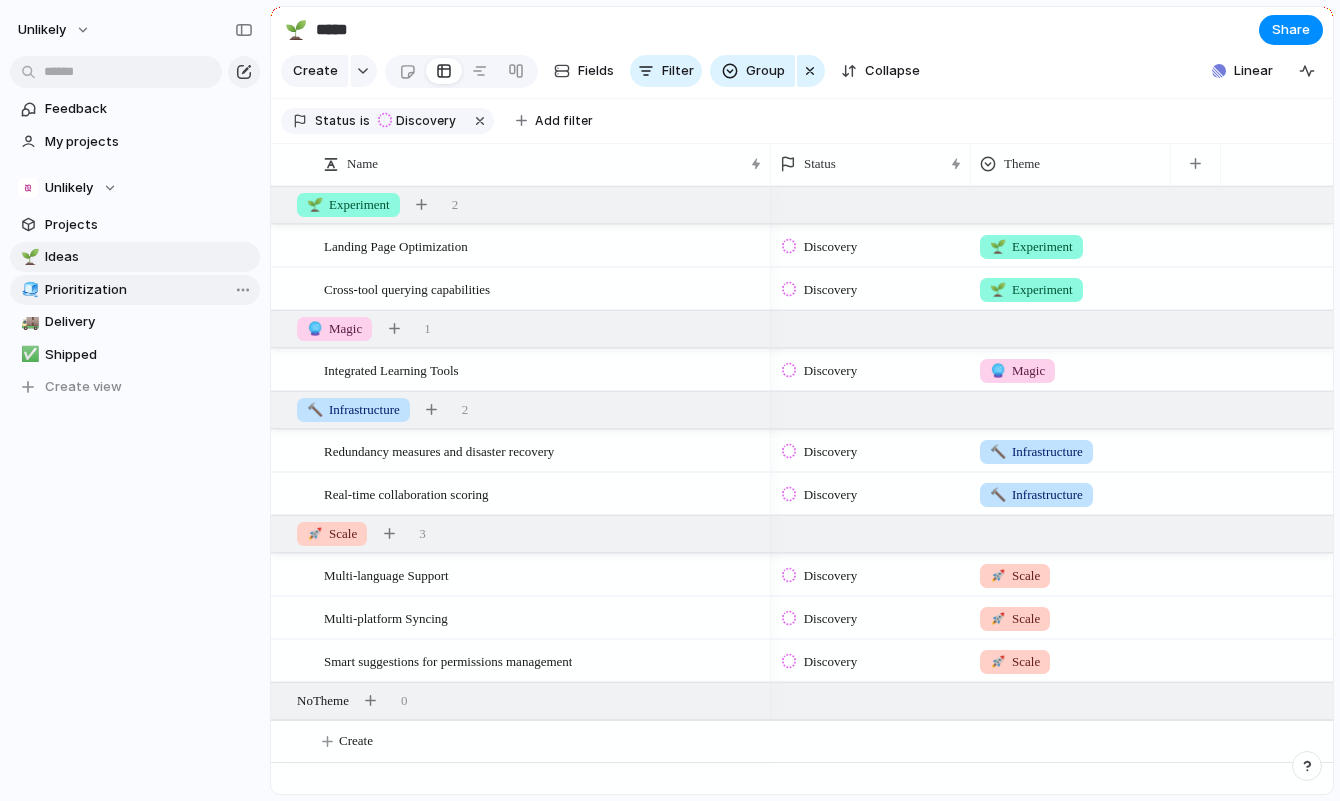 click on "Prioritization" at bounding box center [149, 290] 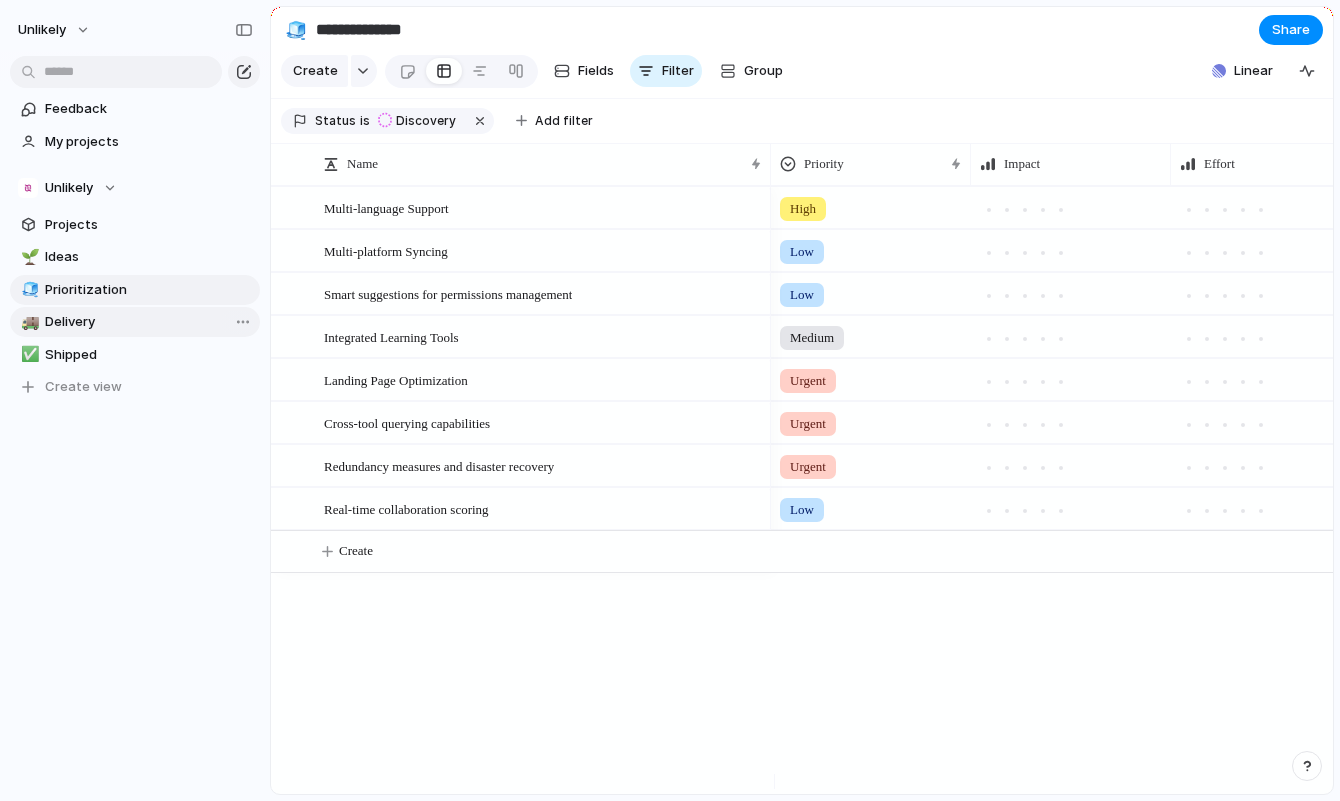 click on "Delivery" at bounding box center [149, 322] 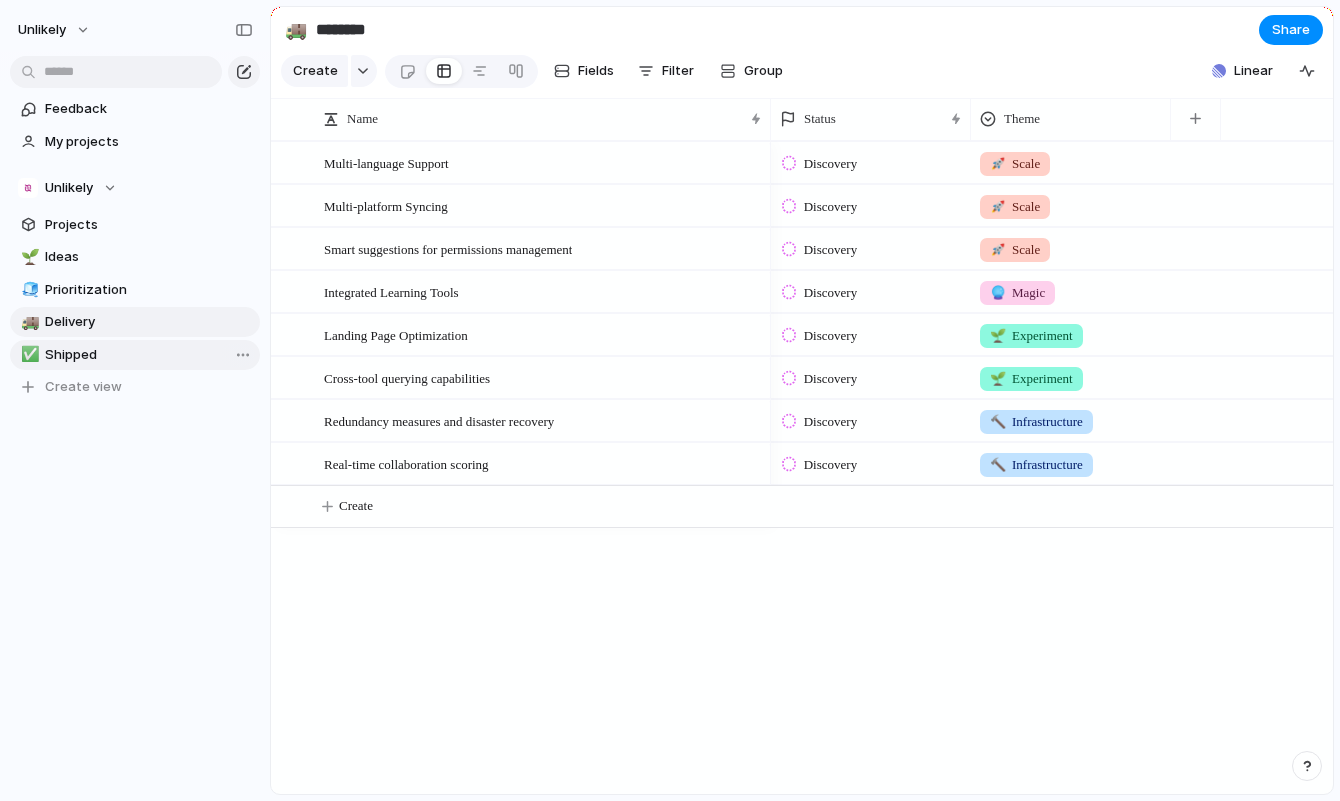 click on "✅ Shipped" at bounding box center [135, 355] 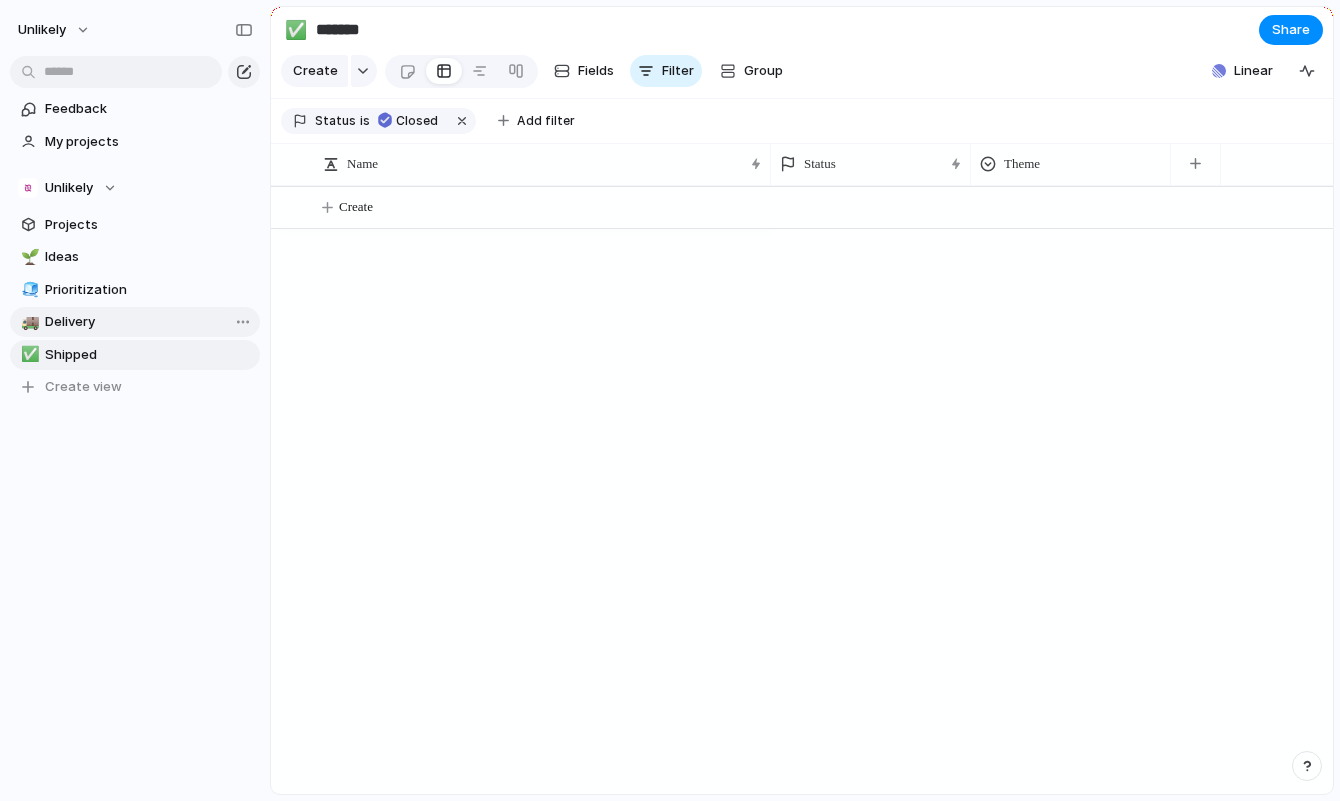 click on "Delivery" at bounding box center [149, 322] 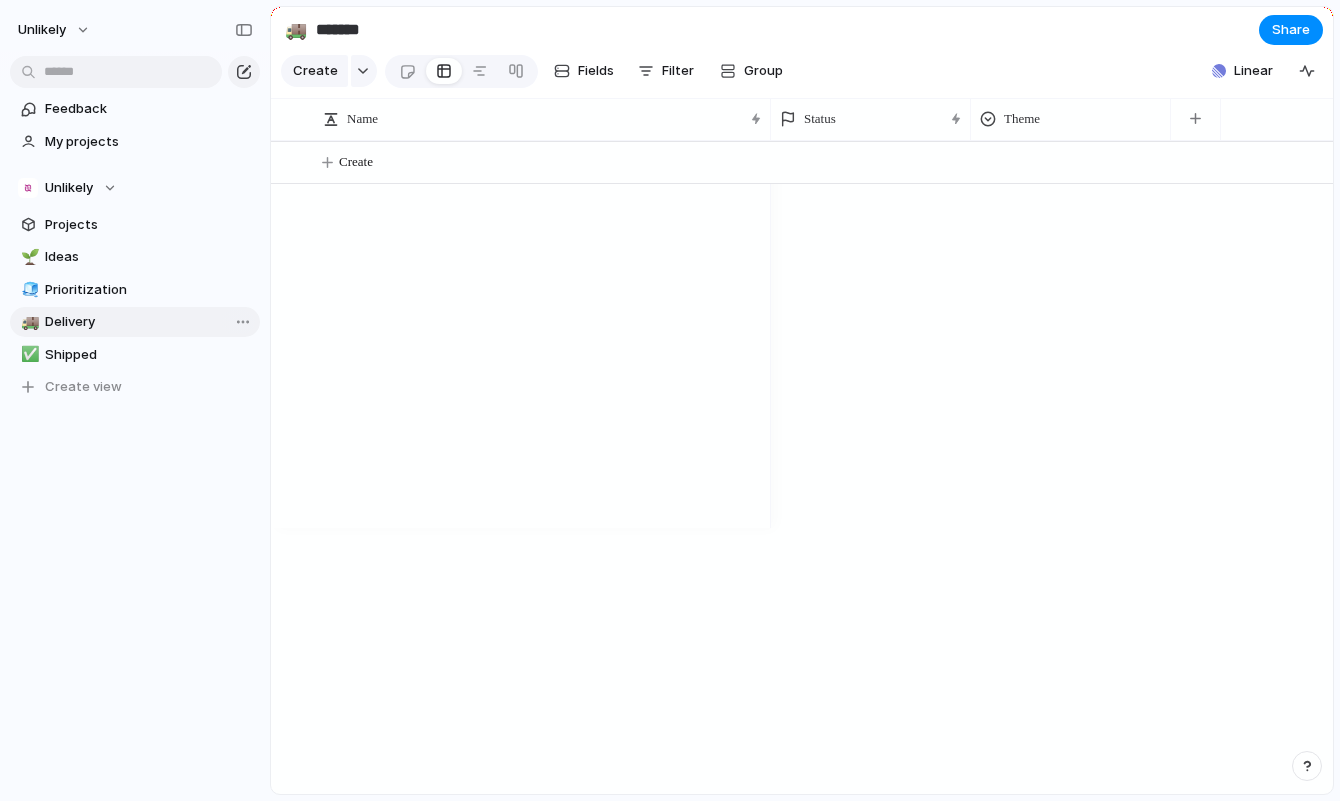 type on "********" 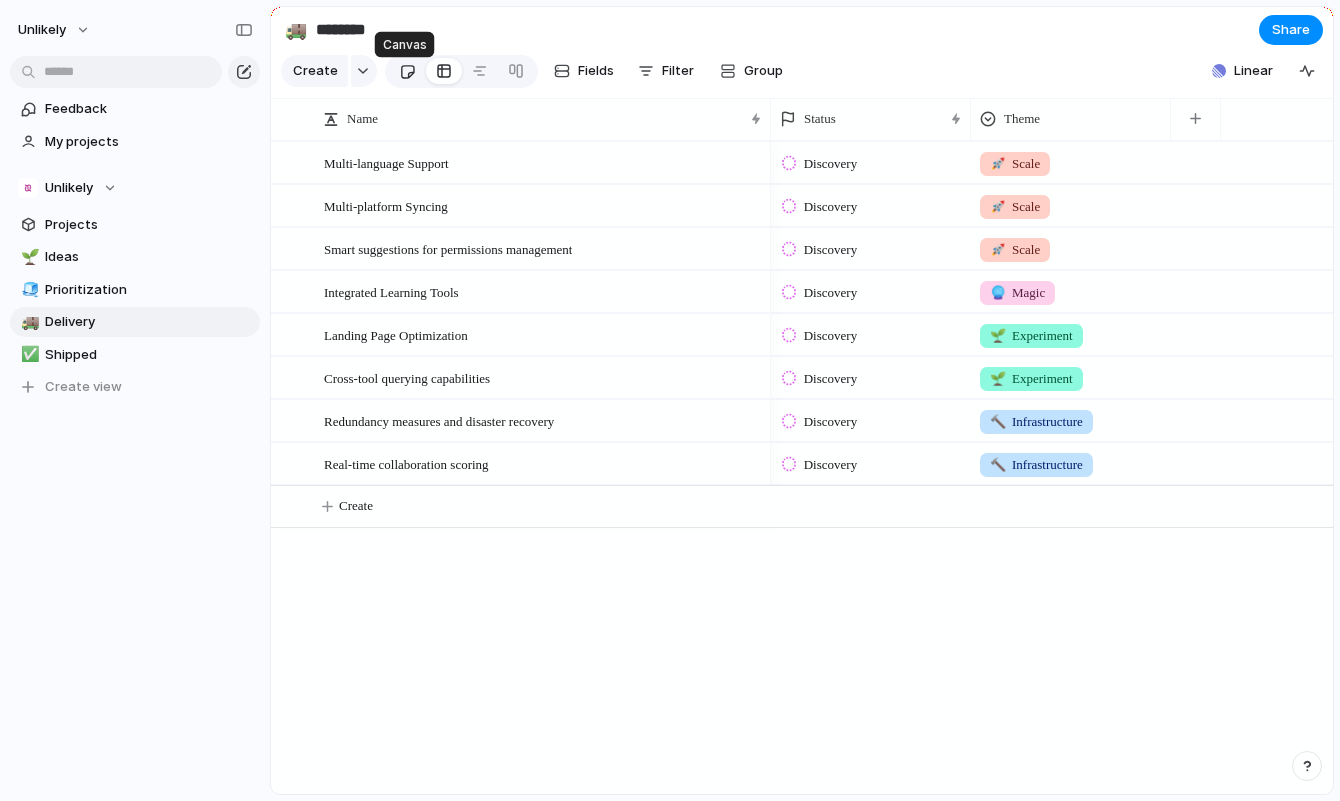 click at bounding box center [407, 71] 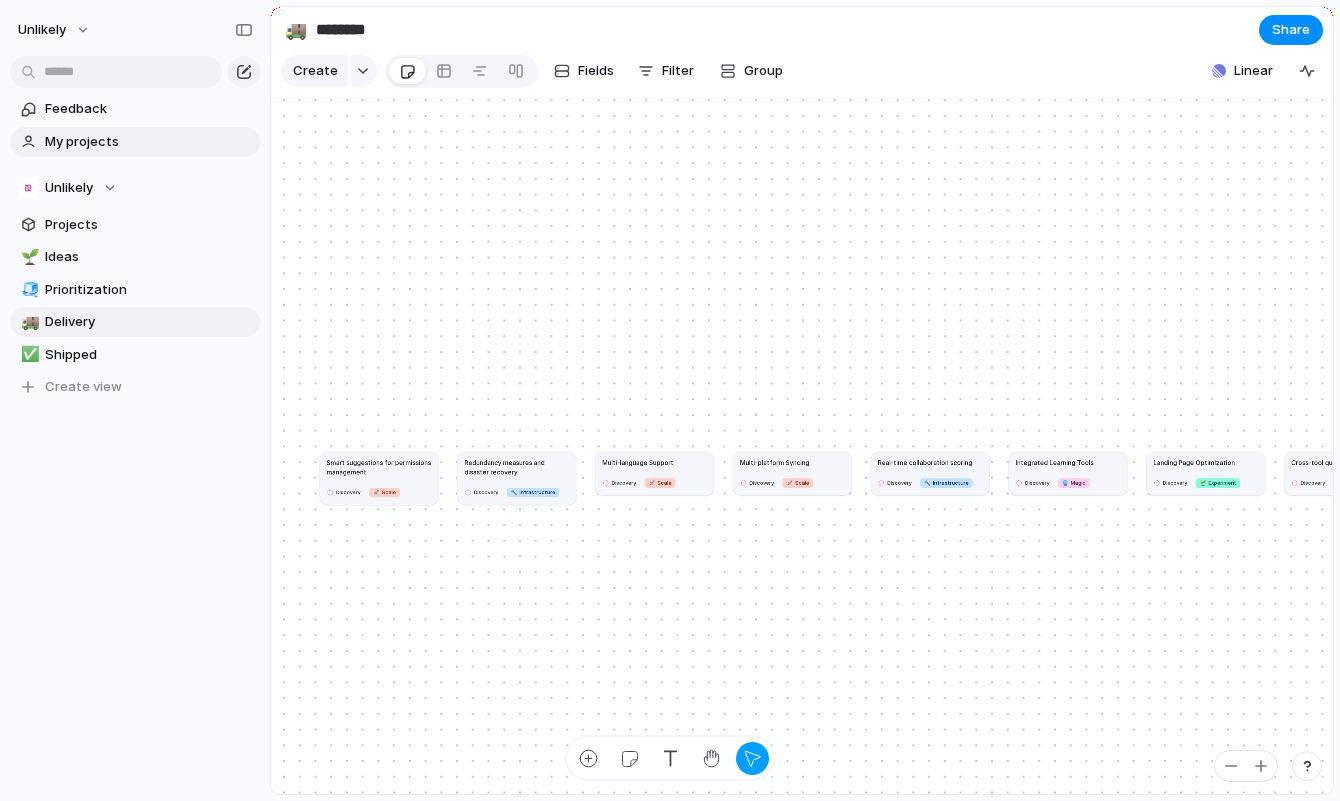 click on "My projects" at bounding box center (135, 142) 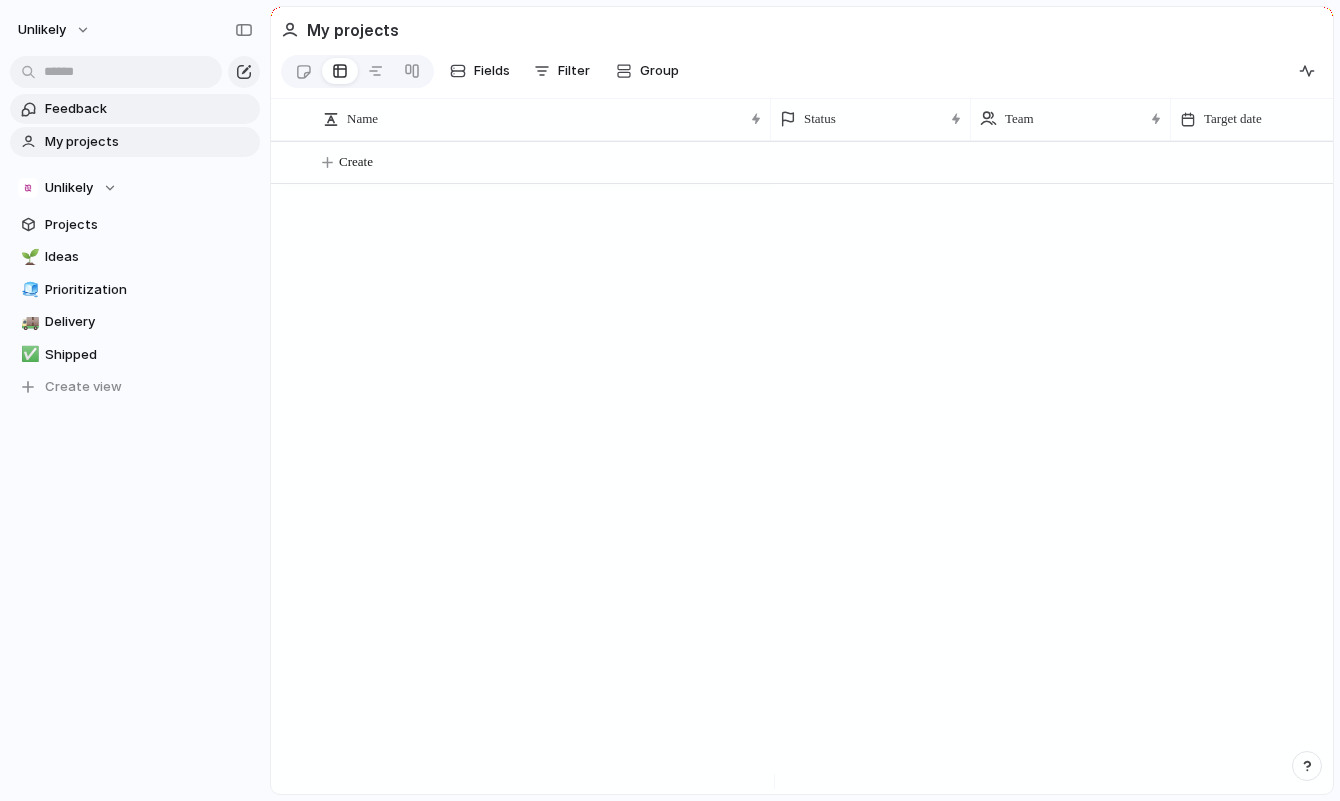 click on "Feedback" at bounding box center [135, 109] 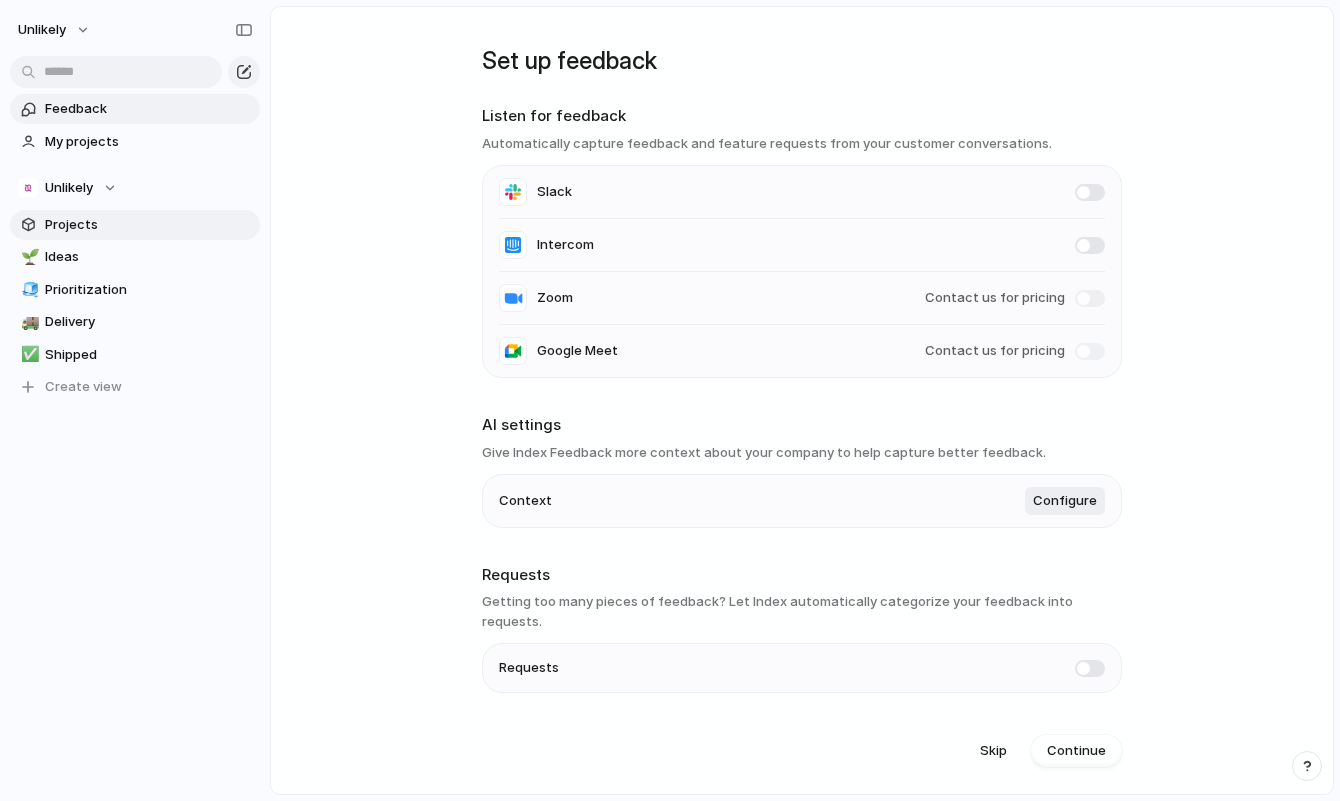click on "Projects" at bounding box center (149, 225) 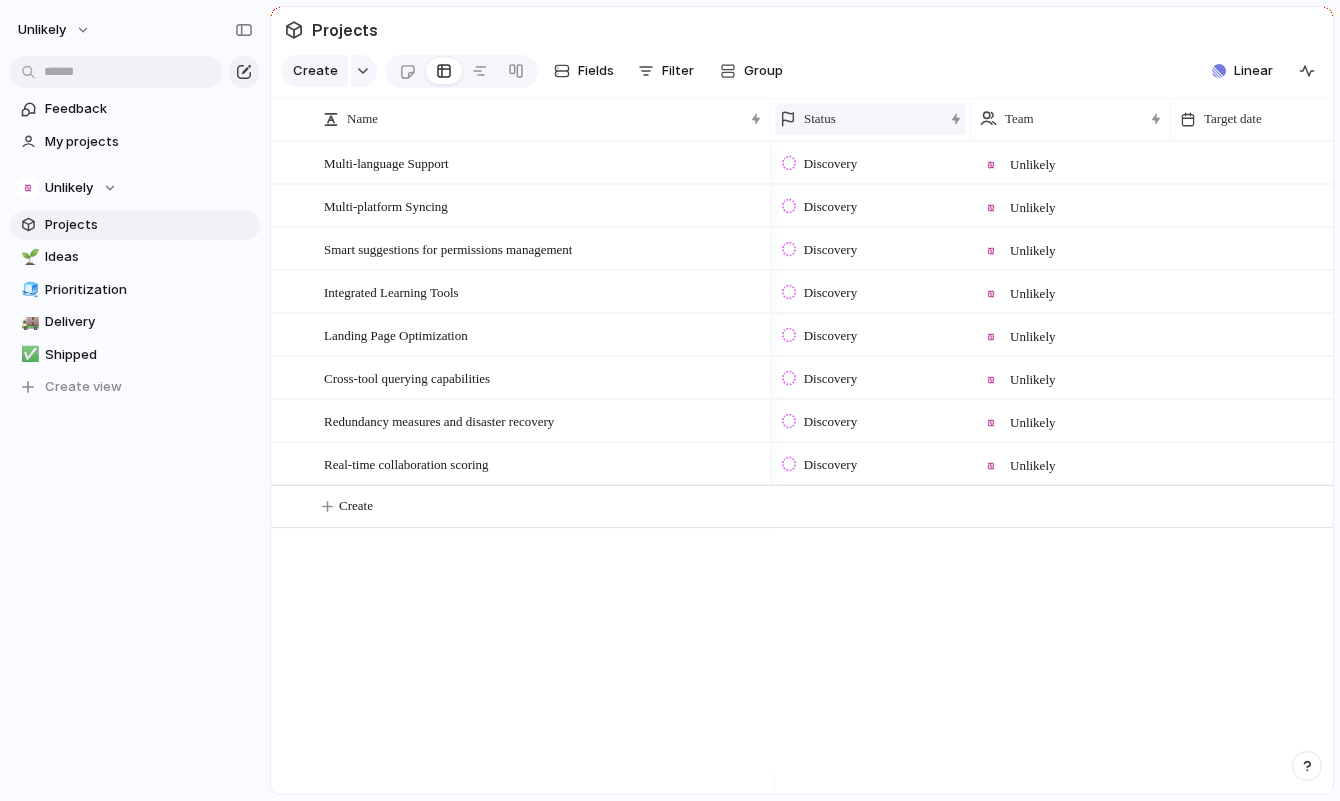 click on "Status" at bounding box center [861, 119] 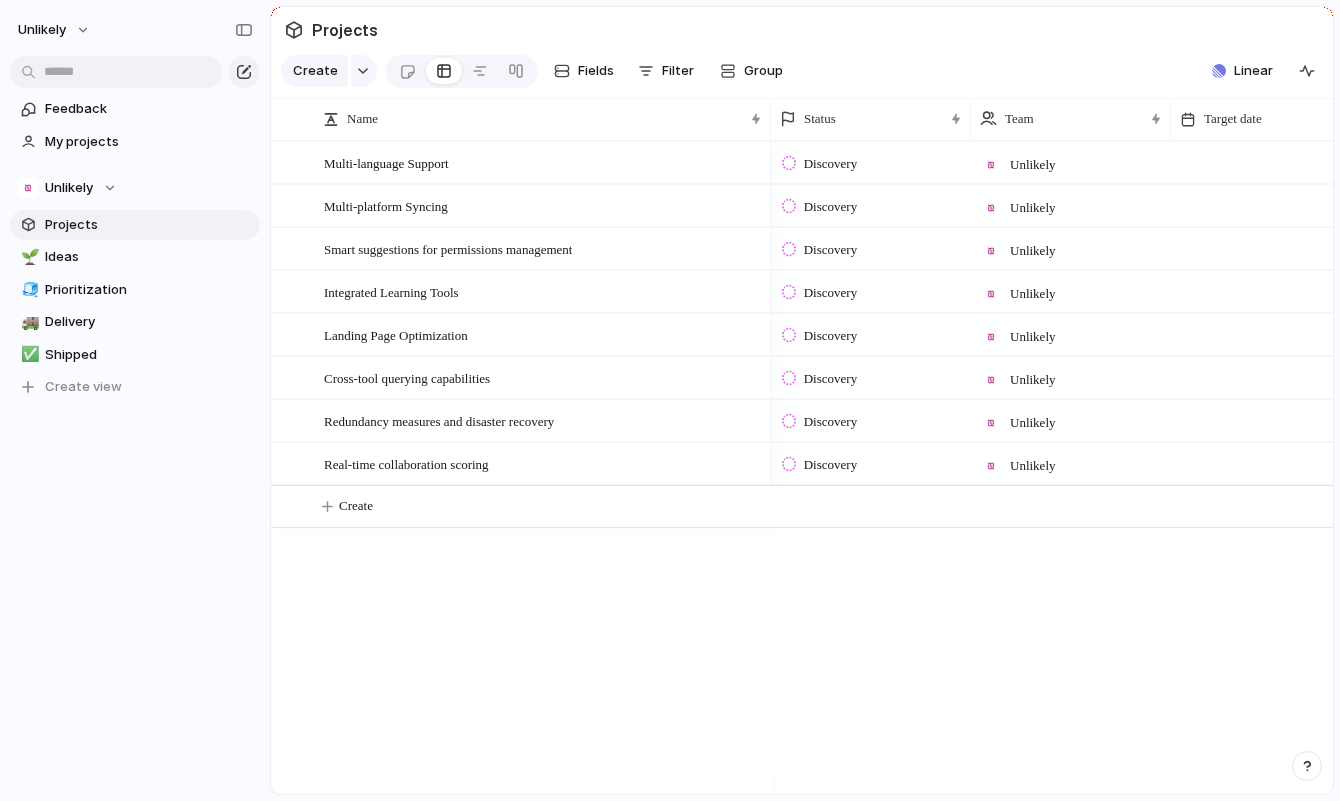 click on "Modify   Hide   Sort ascending   Sort descending" at bounding box center [670, 400] 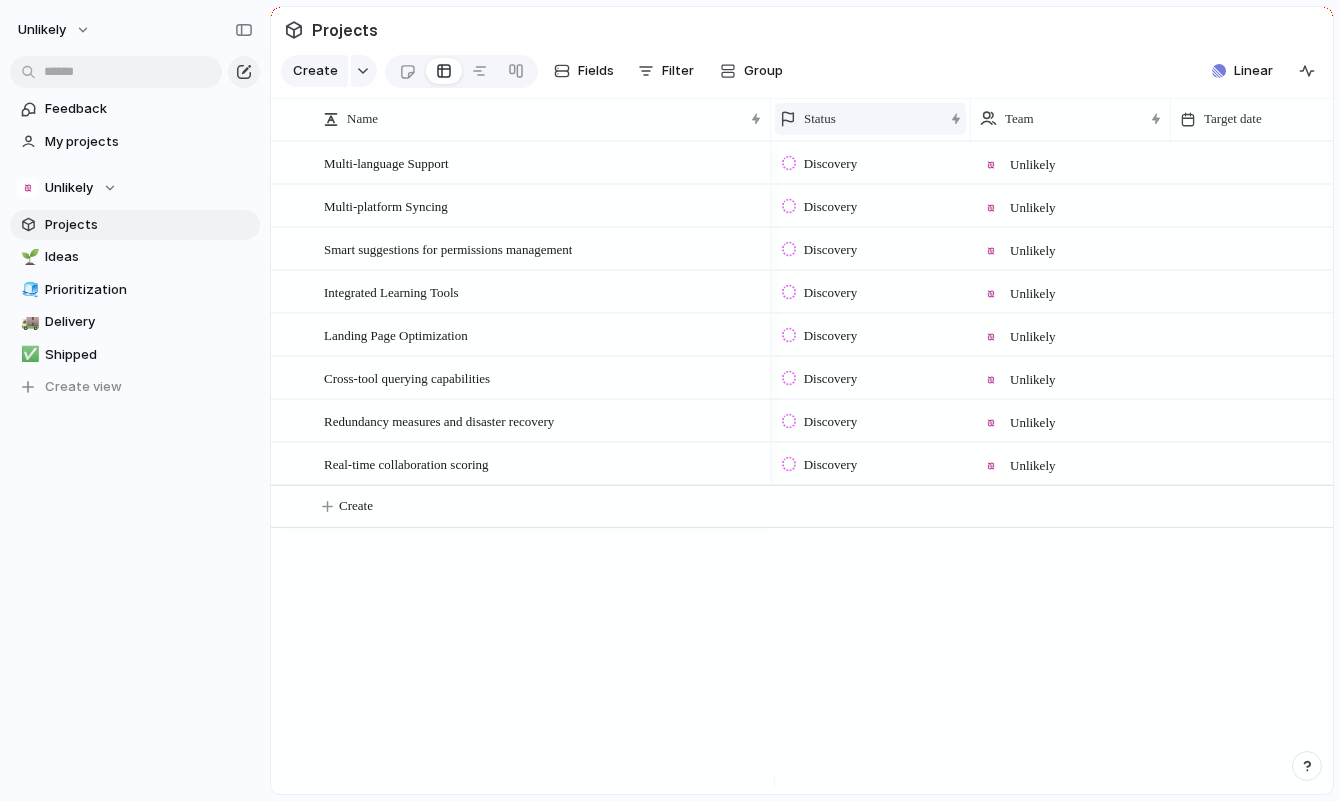 click on "Status" at bounding box center [861, 119] 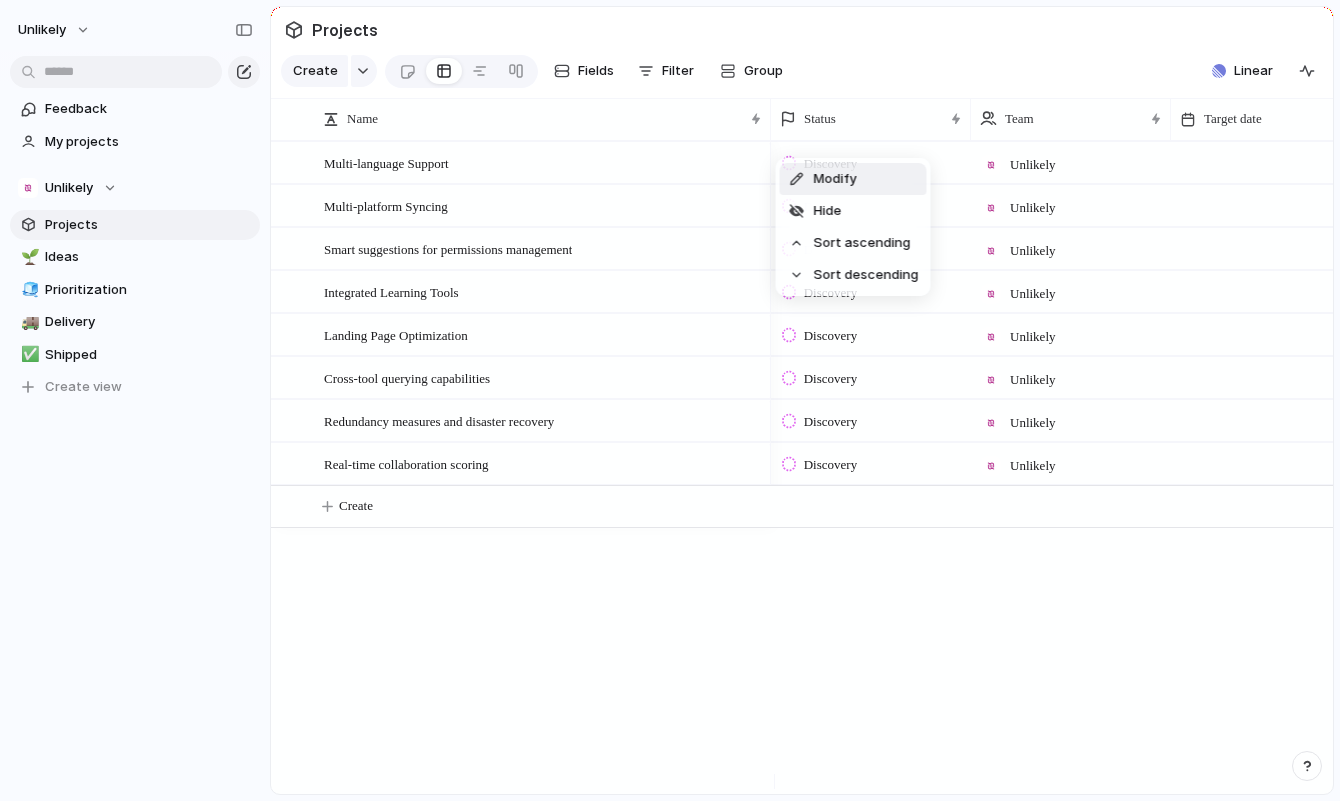 click on "Modify" at bounding box center [853, 179] 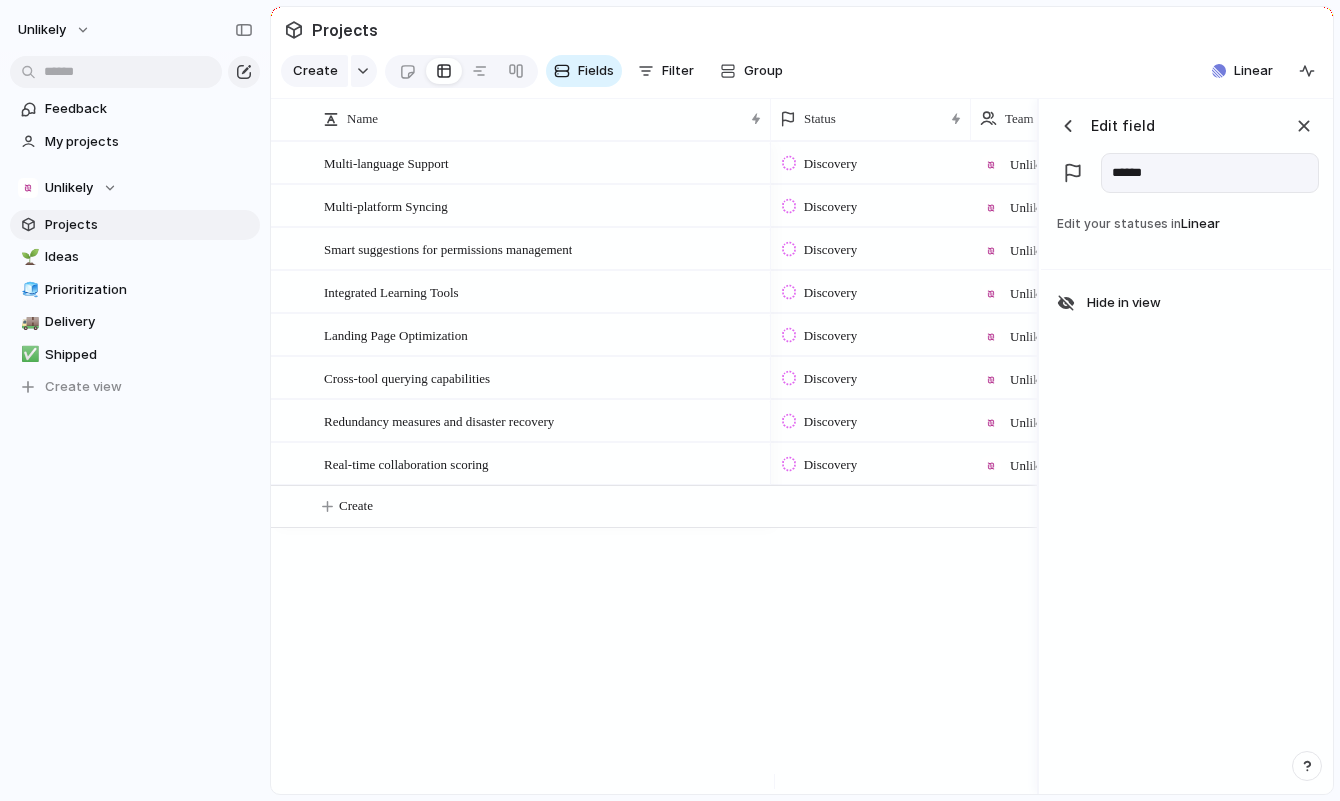 scroll, scrollTop: 0, scrollLeft: 0, axis: both 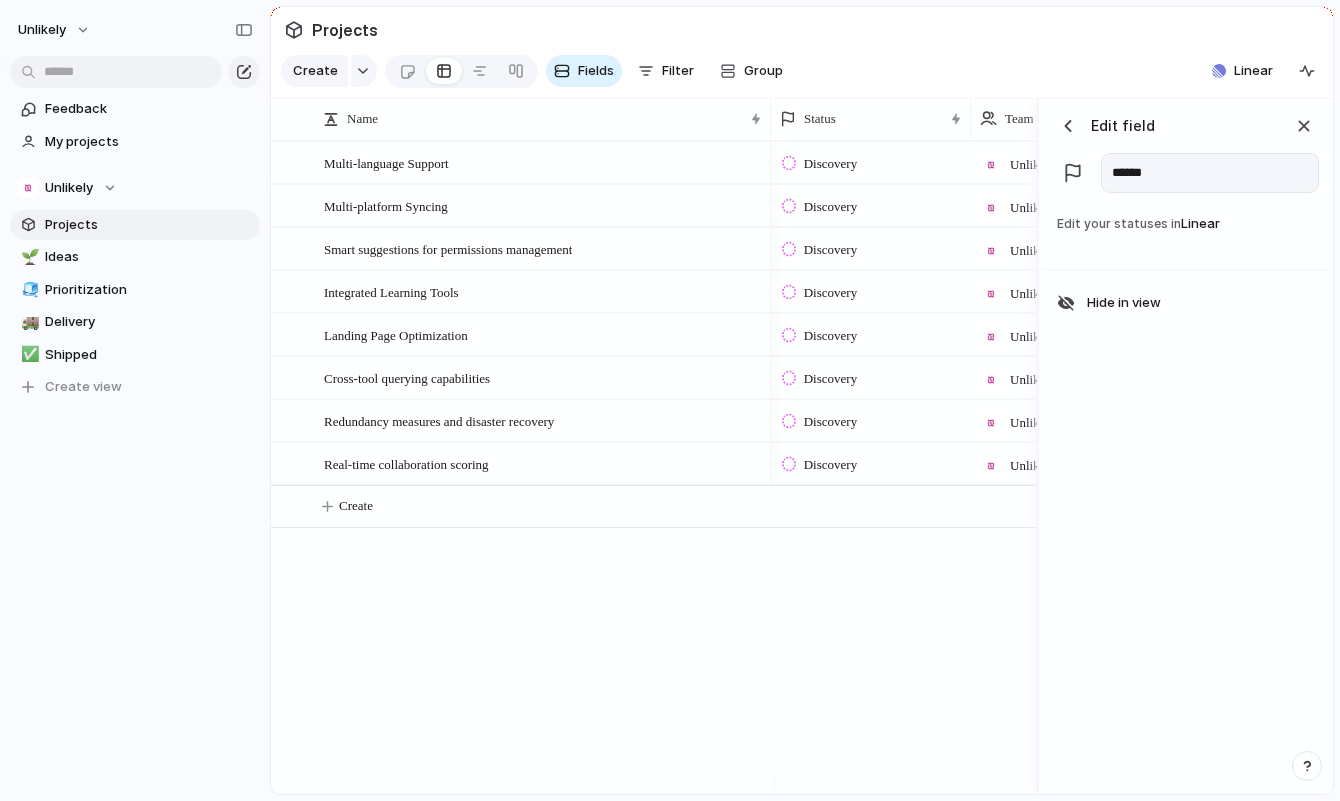 click at bounding box center [1304, 126] 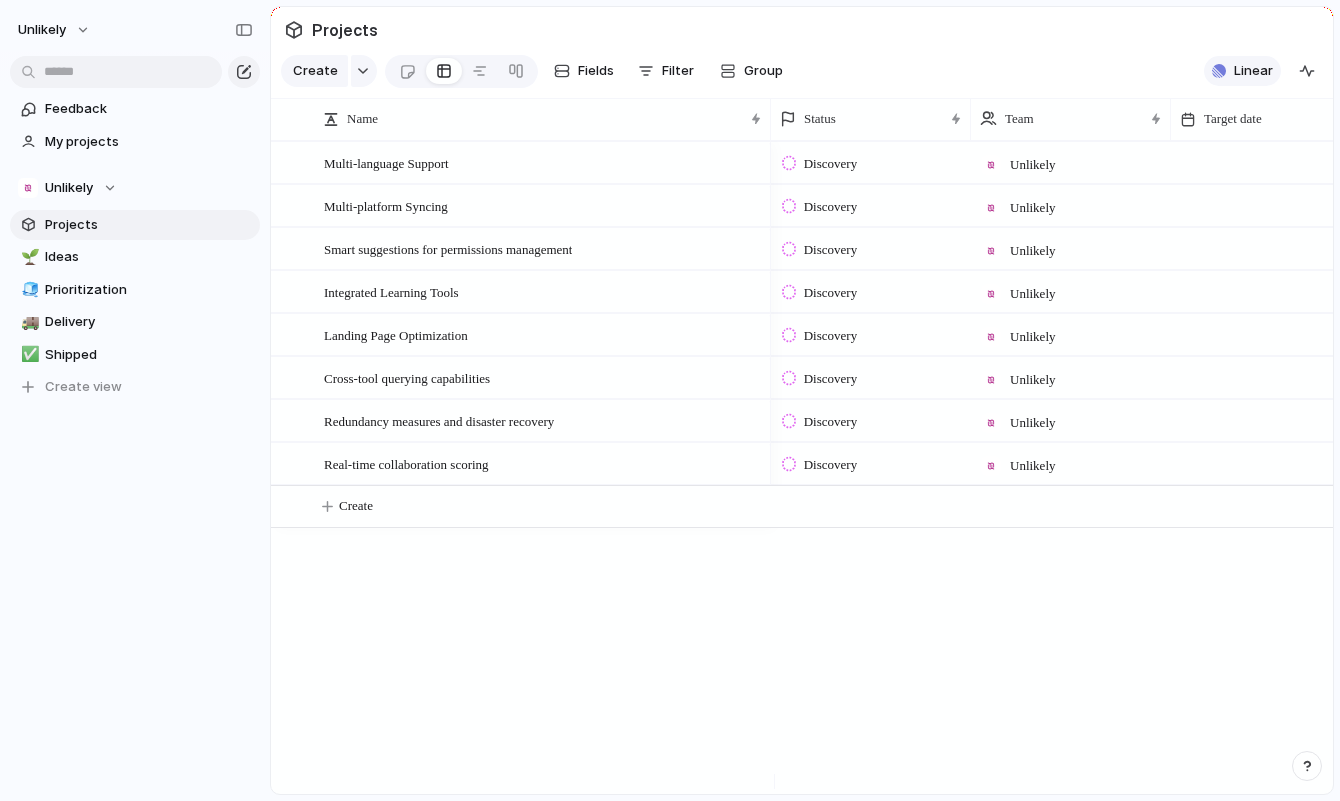 click on "Linear" at bounding box center [1253, 71] 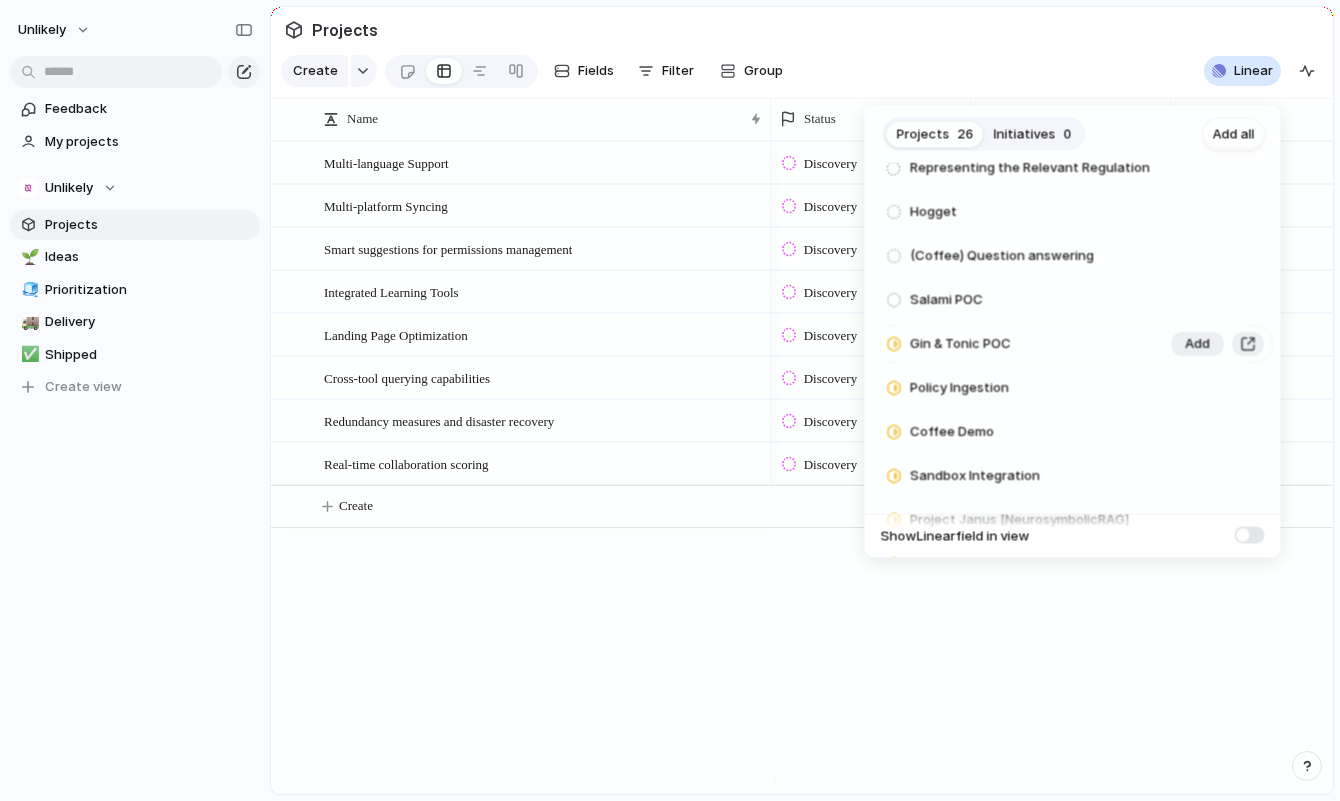 scroll, scrollTop: 841, scrollLeft: 0, axis: vertical 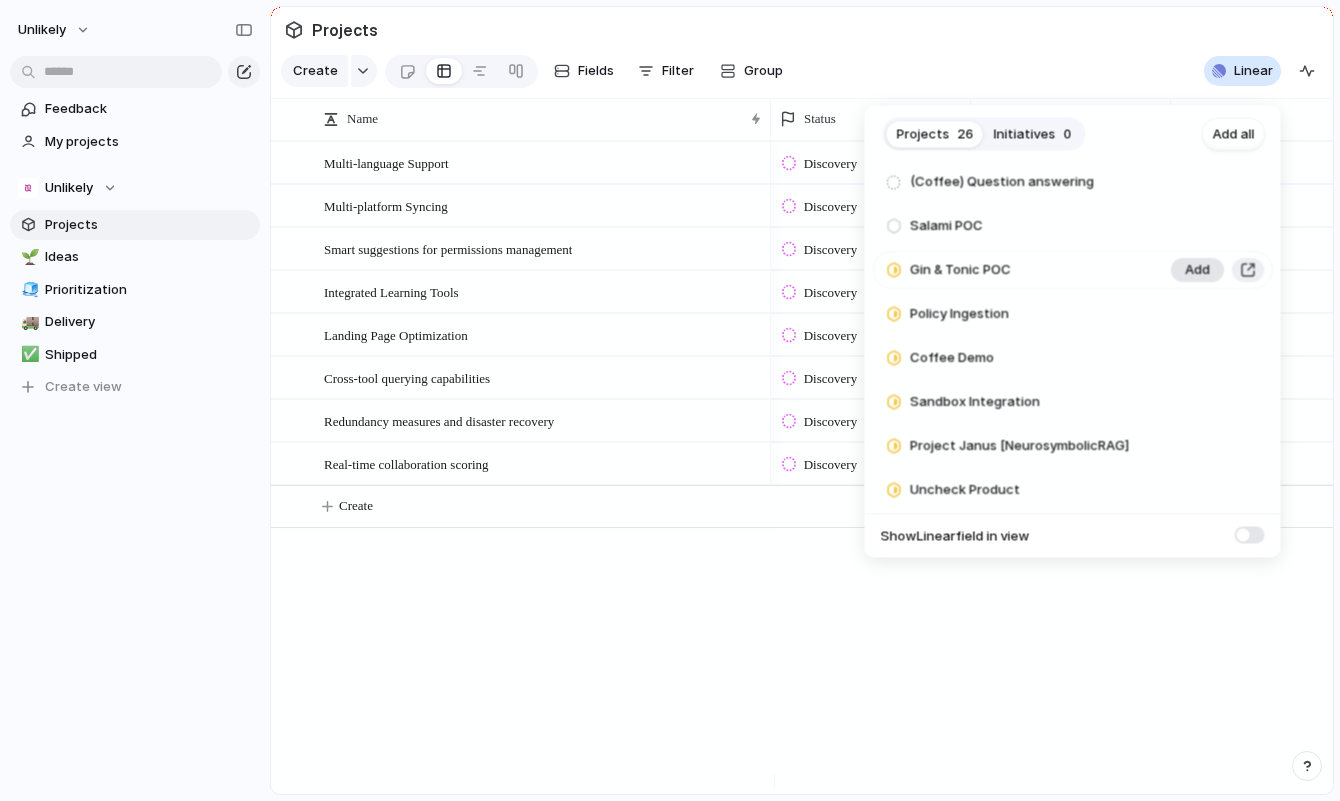 click on "Add" at bounding box center (1197, 271) 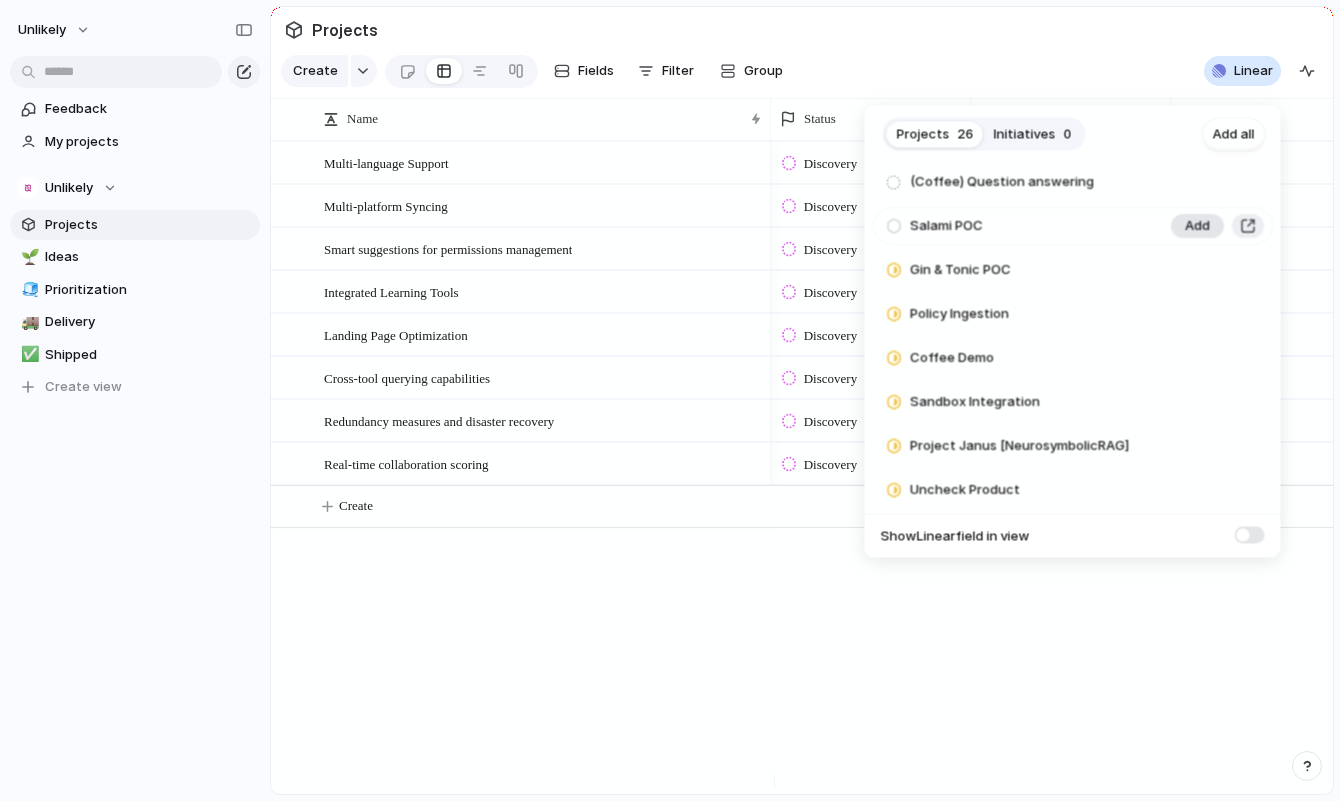 scroll, scrollTop: 797, scrollLeft: 0, axis: vertical 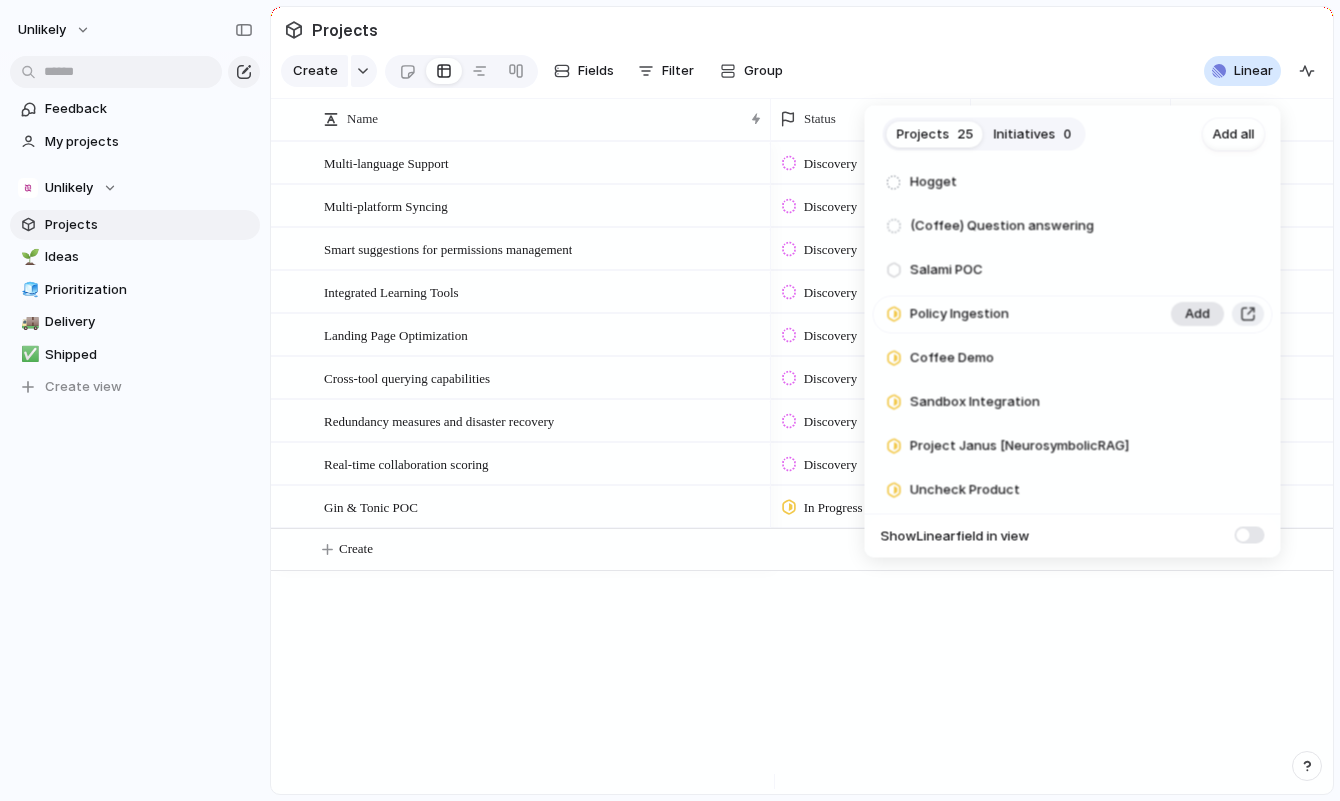 click on "Add" at bounding box center [1197, 315] 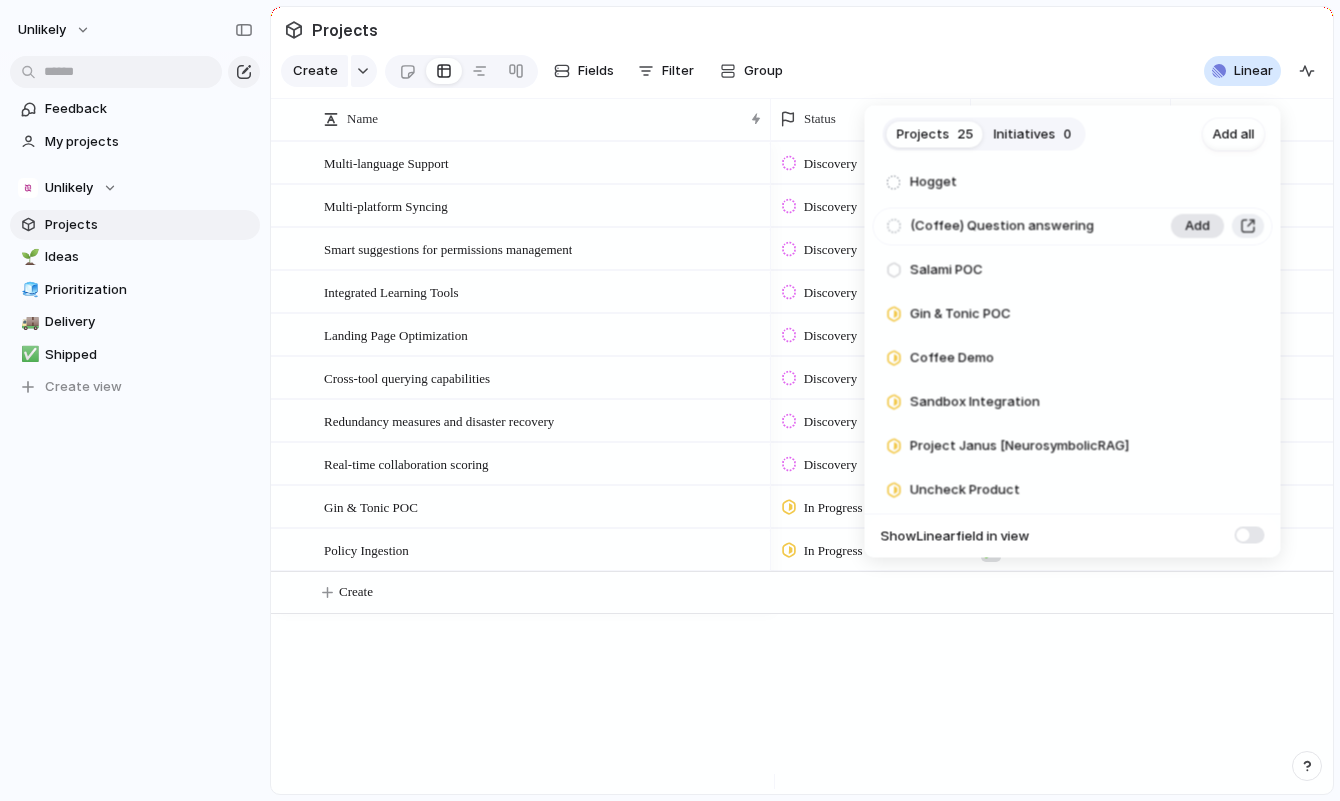 scroll, scrollTop: 753, scrollLeft: 0, axis: vertical 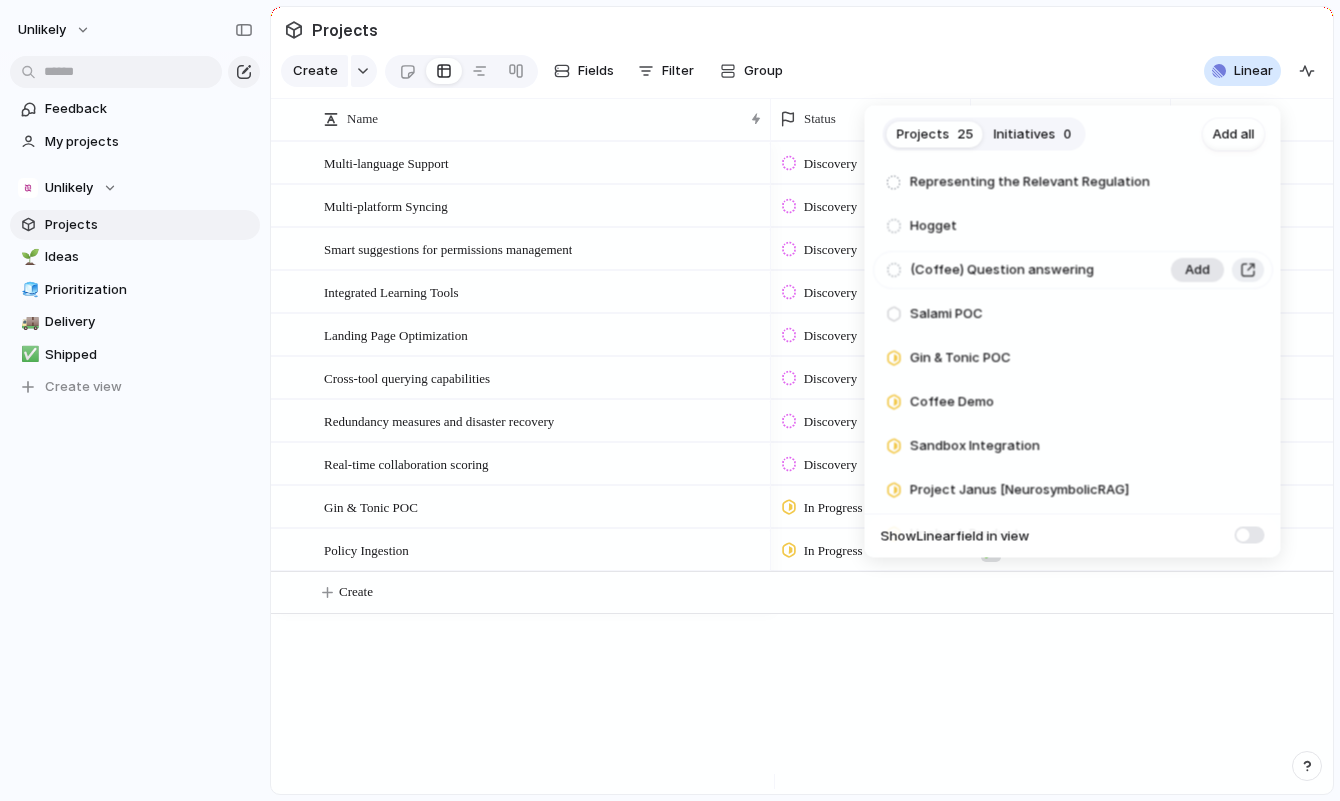 click on "Add" at bounding box center [1197, 271] 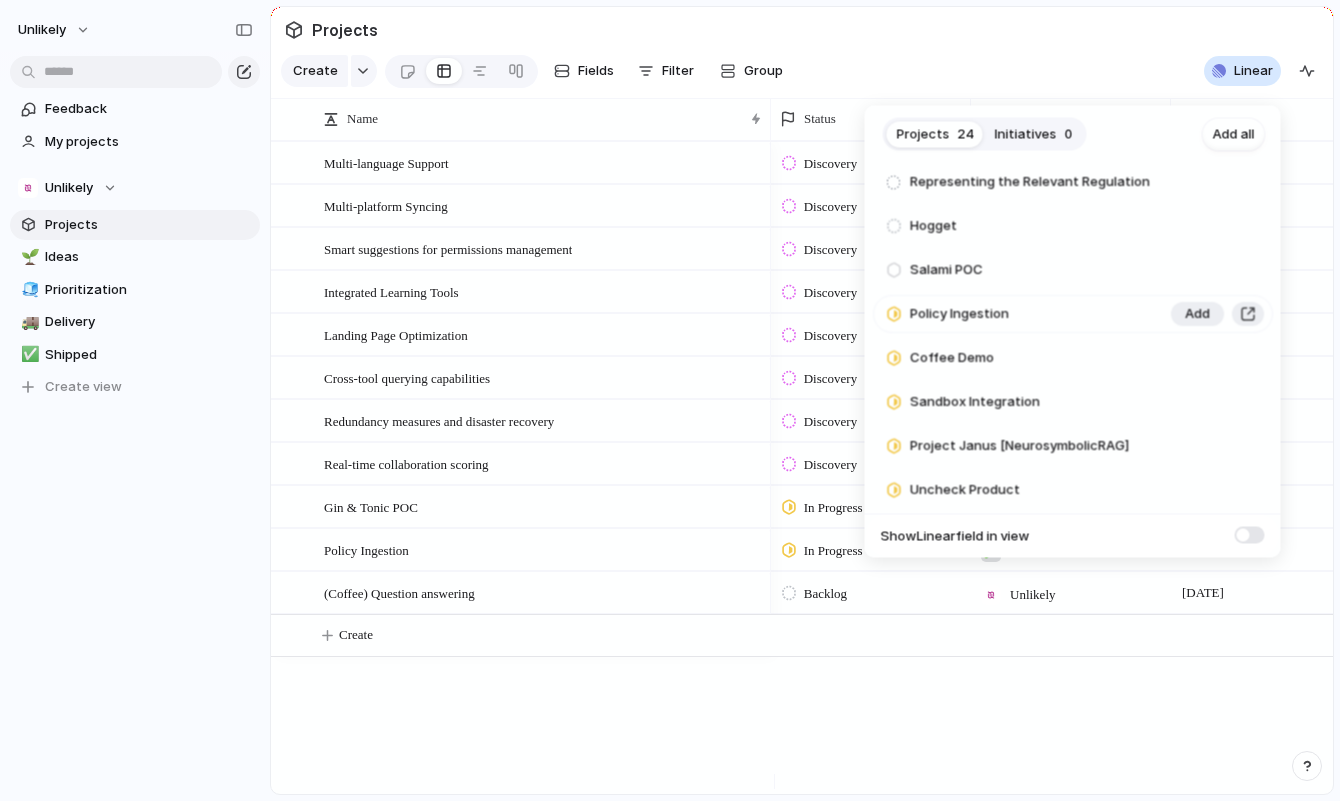 click on "Policy Ingestion Add" at bounding box center [1073, 315] 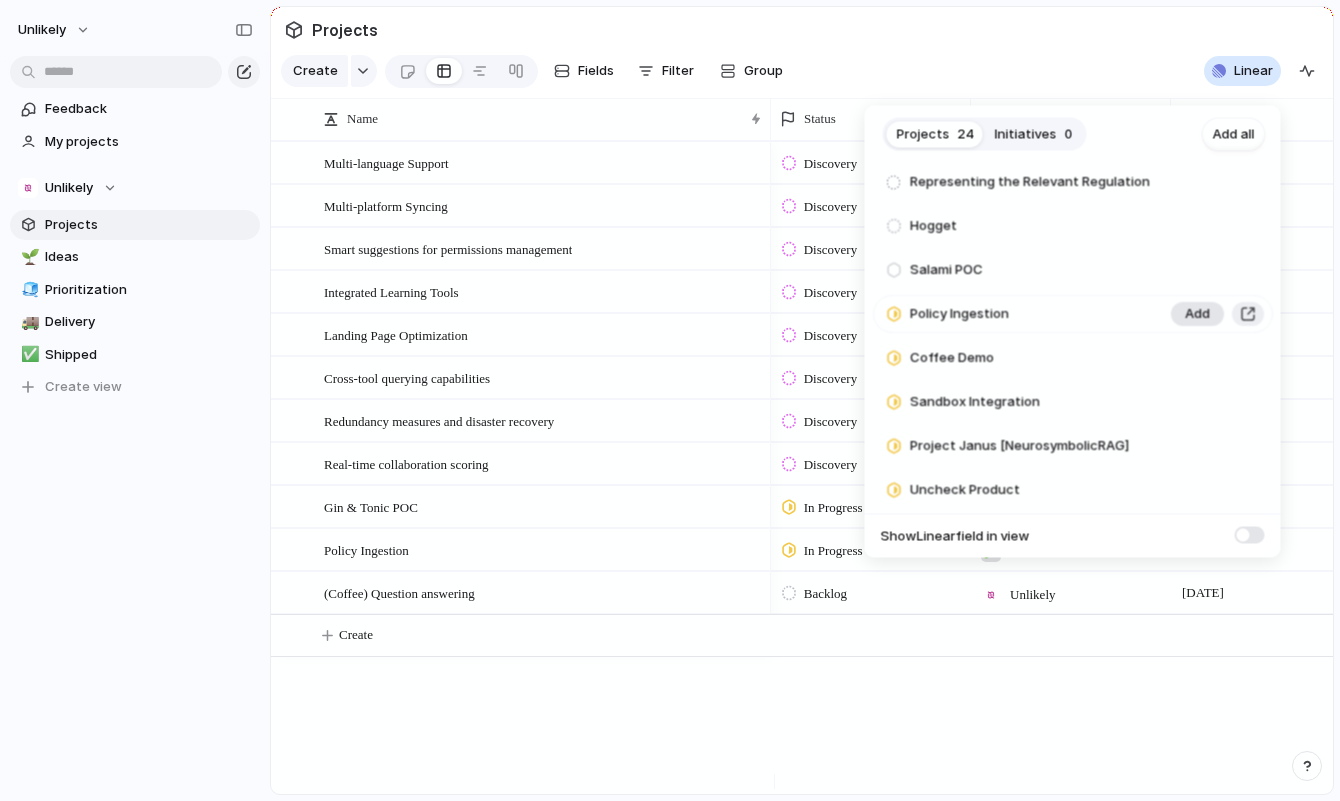 click on "Add" at bounding box center (1197, 271) 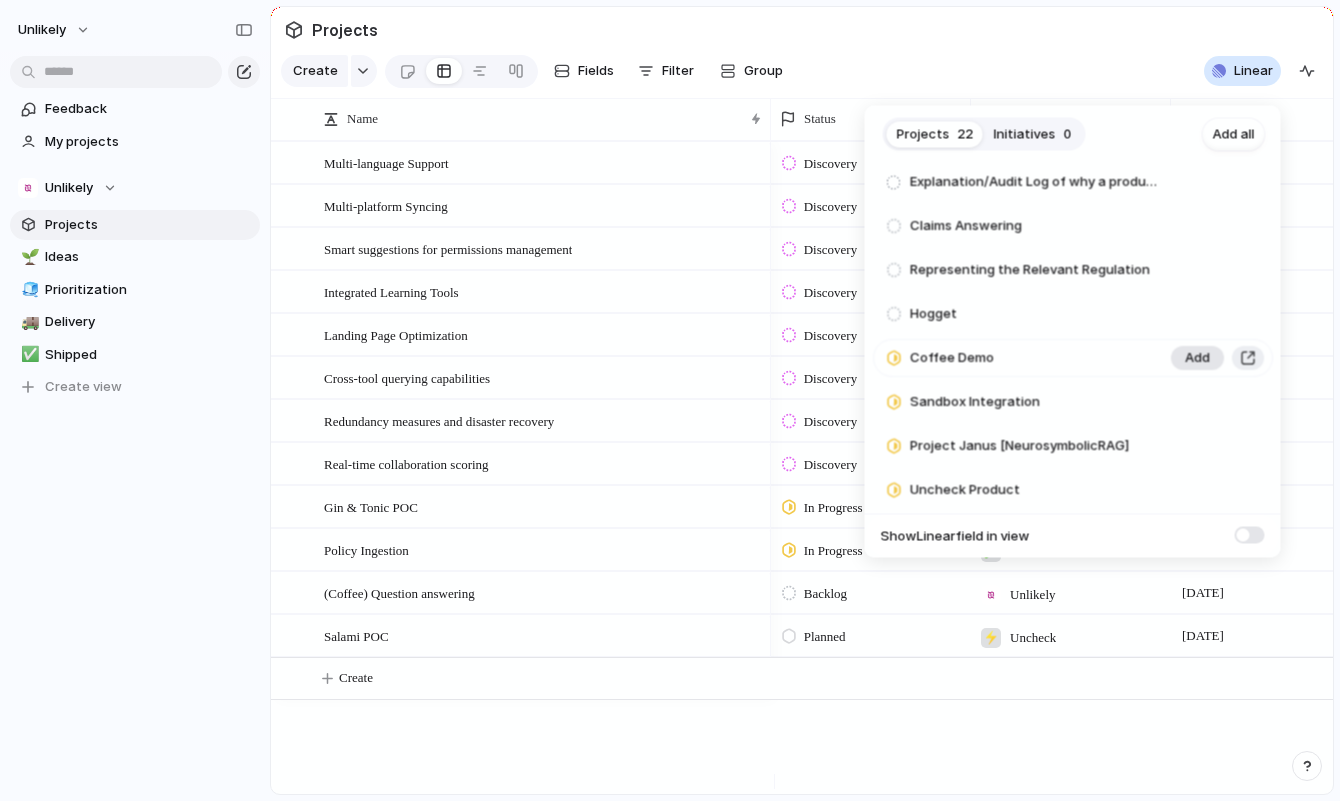 click on "Add" at bounding box center [1197, 359] 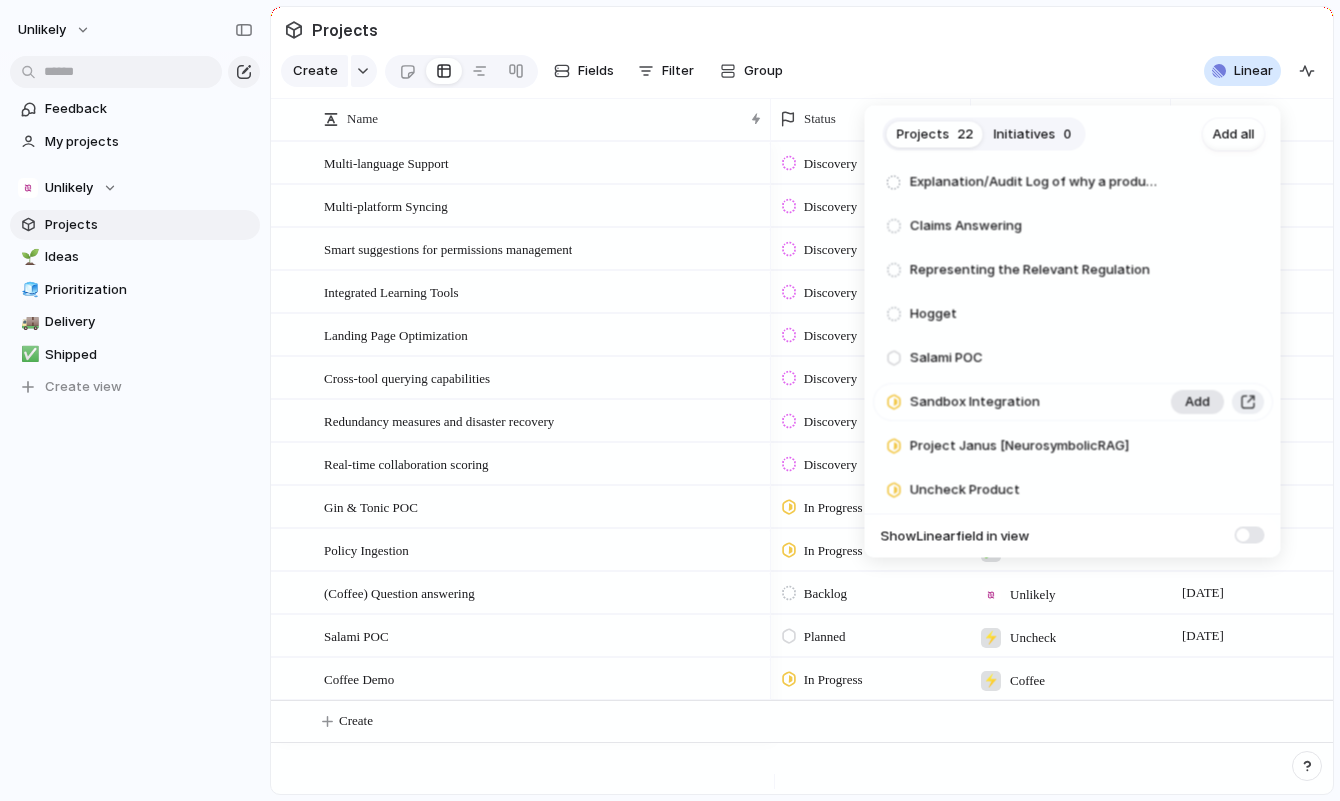 scroll, scrollTop: 621, scrollLeft: 0, axis: vertical 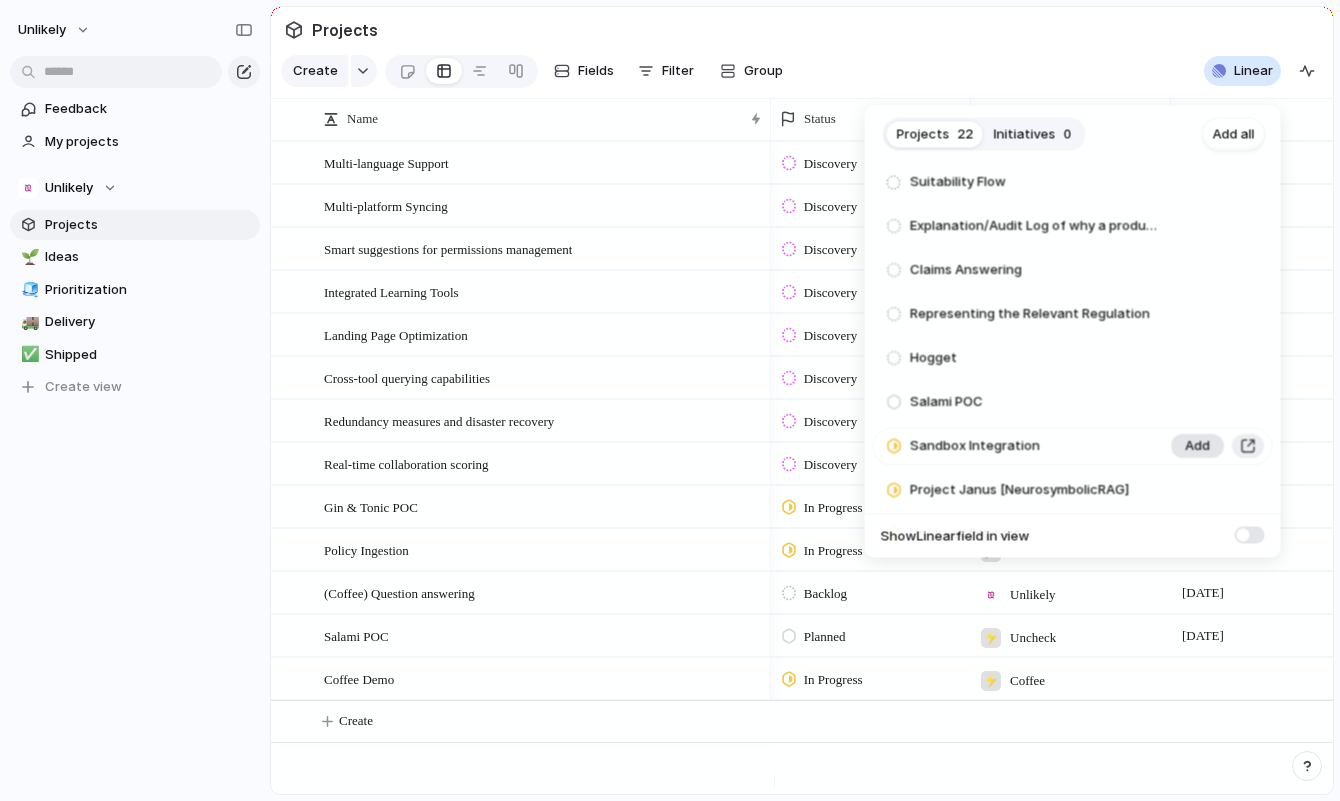 click on "Add" at bounding box center (1197, 447) 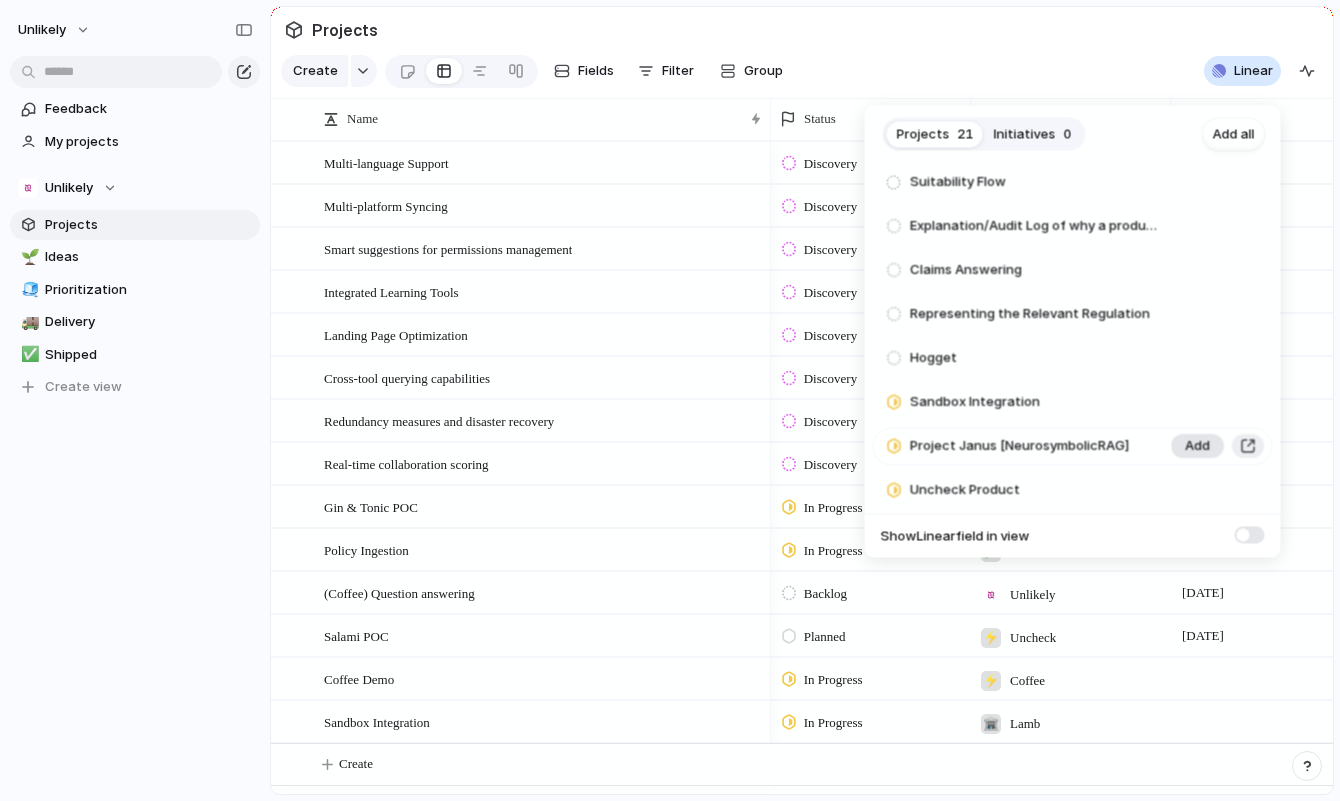 click on "Add" at bounding box center [1197, 447] 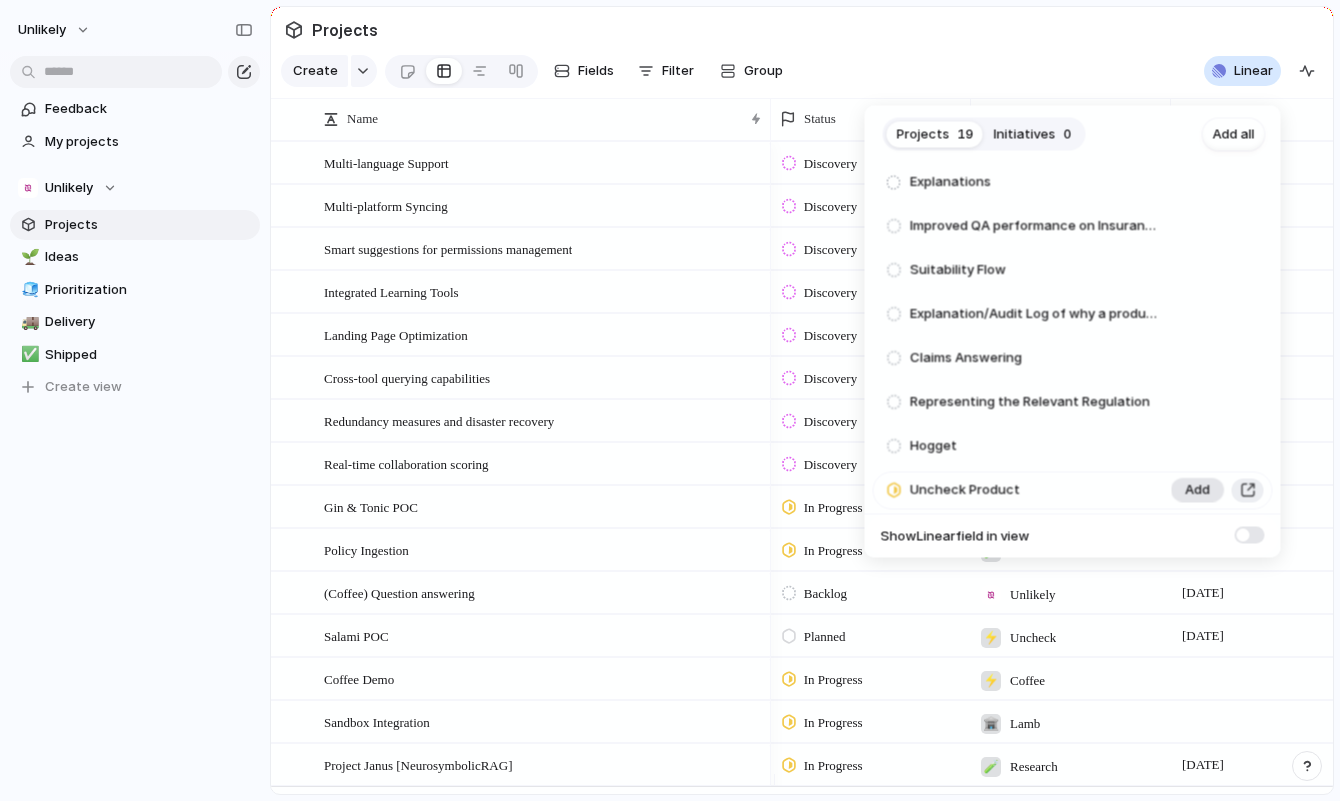 click on "Add" at bounding box center [1197, 491] 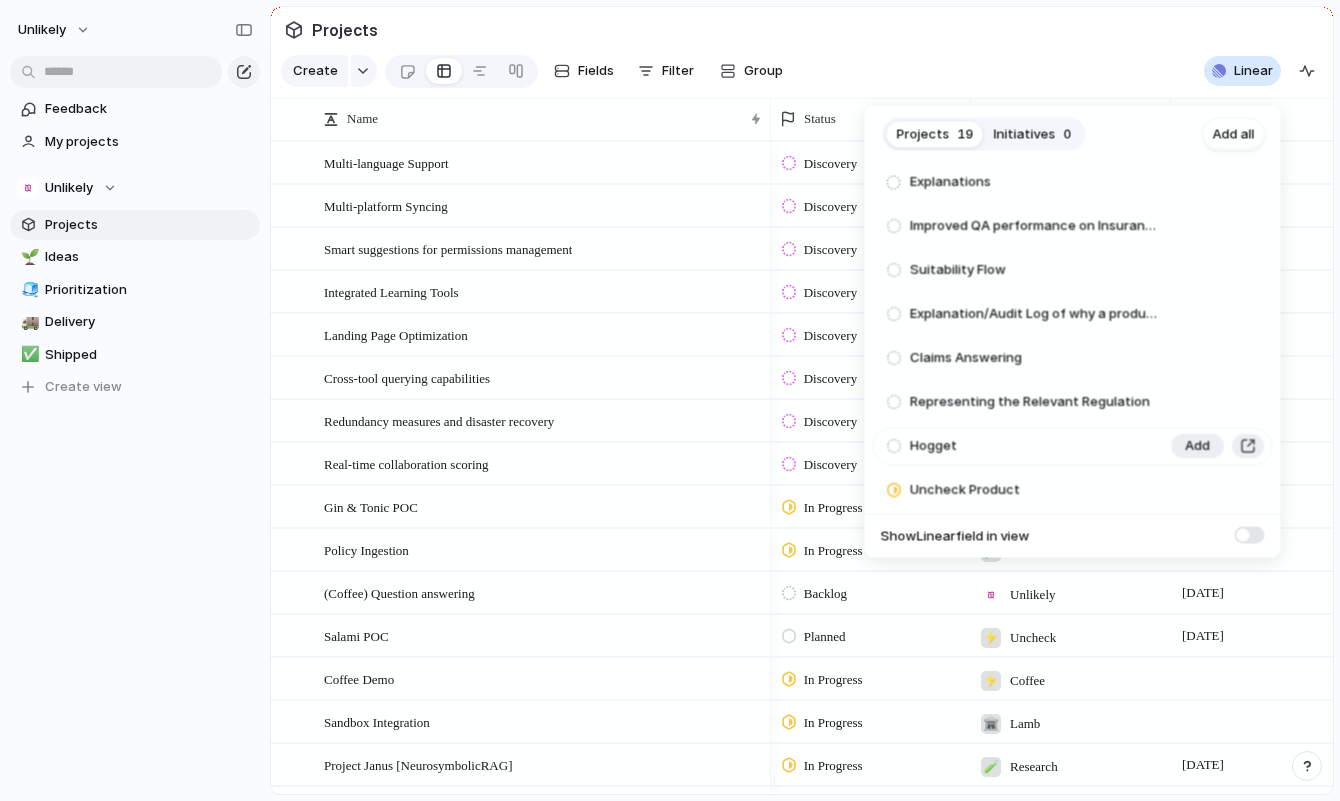 scroll, scrollTop: 489, scrollLeft: 0, axis: vertical 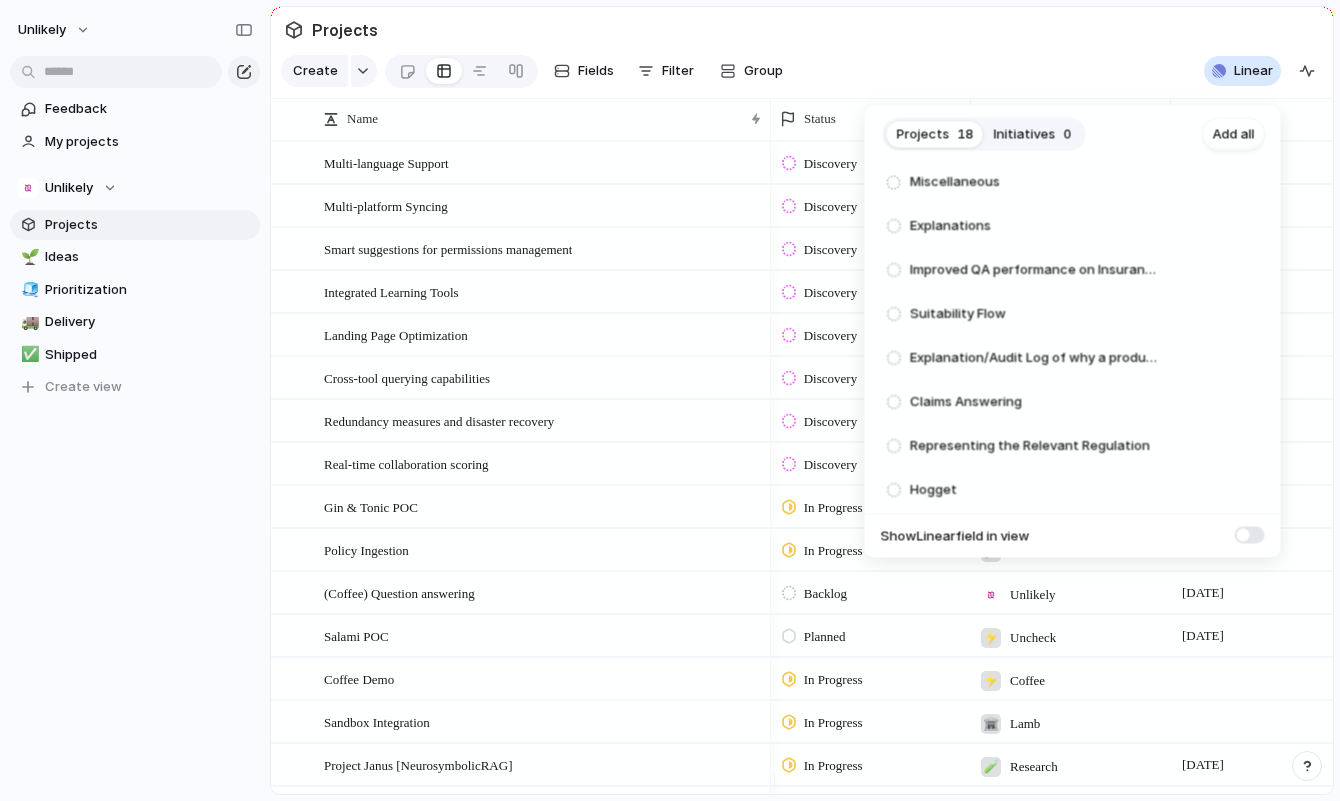 click on "Show  Linear  field in view" at bounding box center [1073, 535] 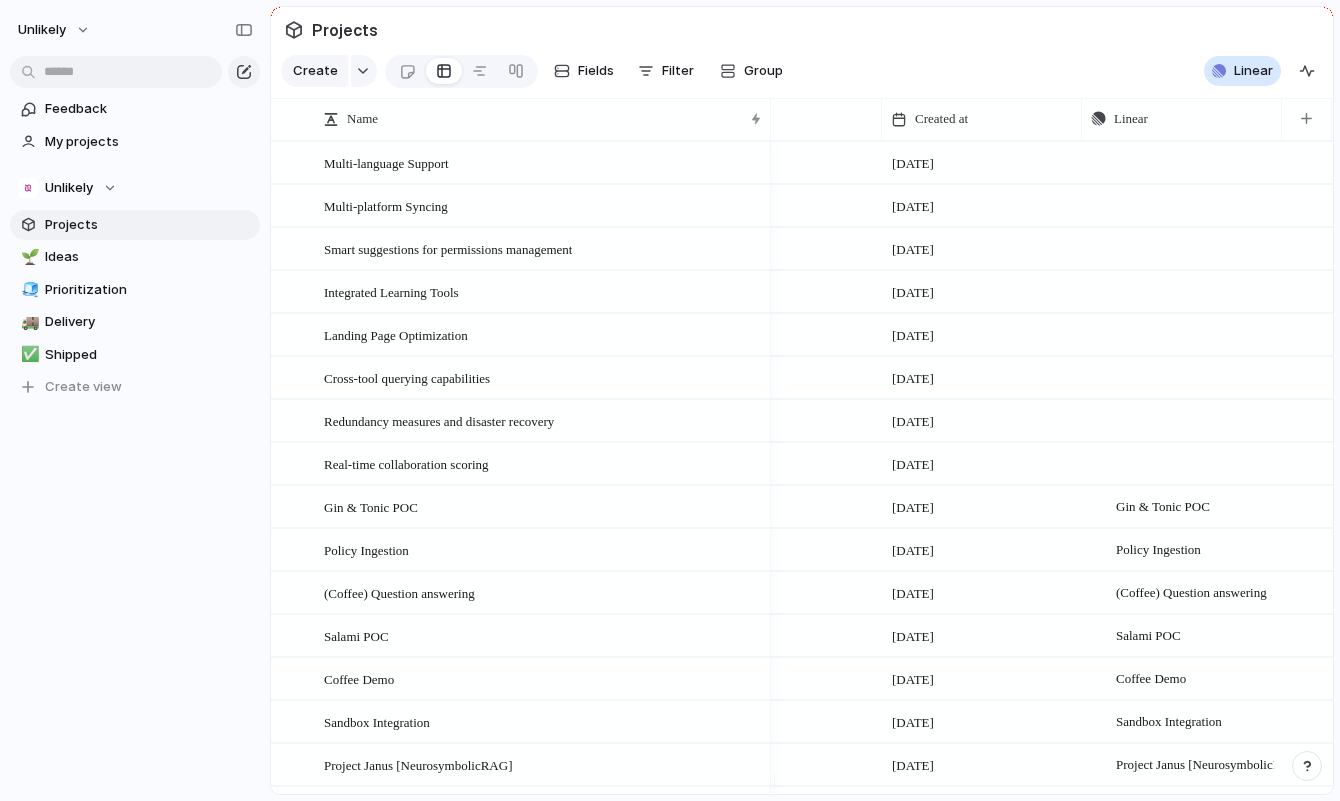 click on "Projects 18 Initiatives 0 Add all Logging Add Code Consolidation Add Evaluation Add Tooling Setup Add Policy Understanding Add (Coffee) Graph extraction Add Chatbot Interface Add User integration Add Financial Product Recommendation Add Standardise Python tools & structure for research repos Add Miscellaneous Add Explanations Add Improved QA performance on Insurance Data by automated Self-Refinement Add Suitability Flow Add Explanation/Audit Log of why a product was recommended Add Claims Answering Add Representing the Relevant Regulation Add Hogget Add Show  Linear  field in view" at bounding box center (670, 400) 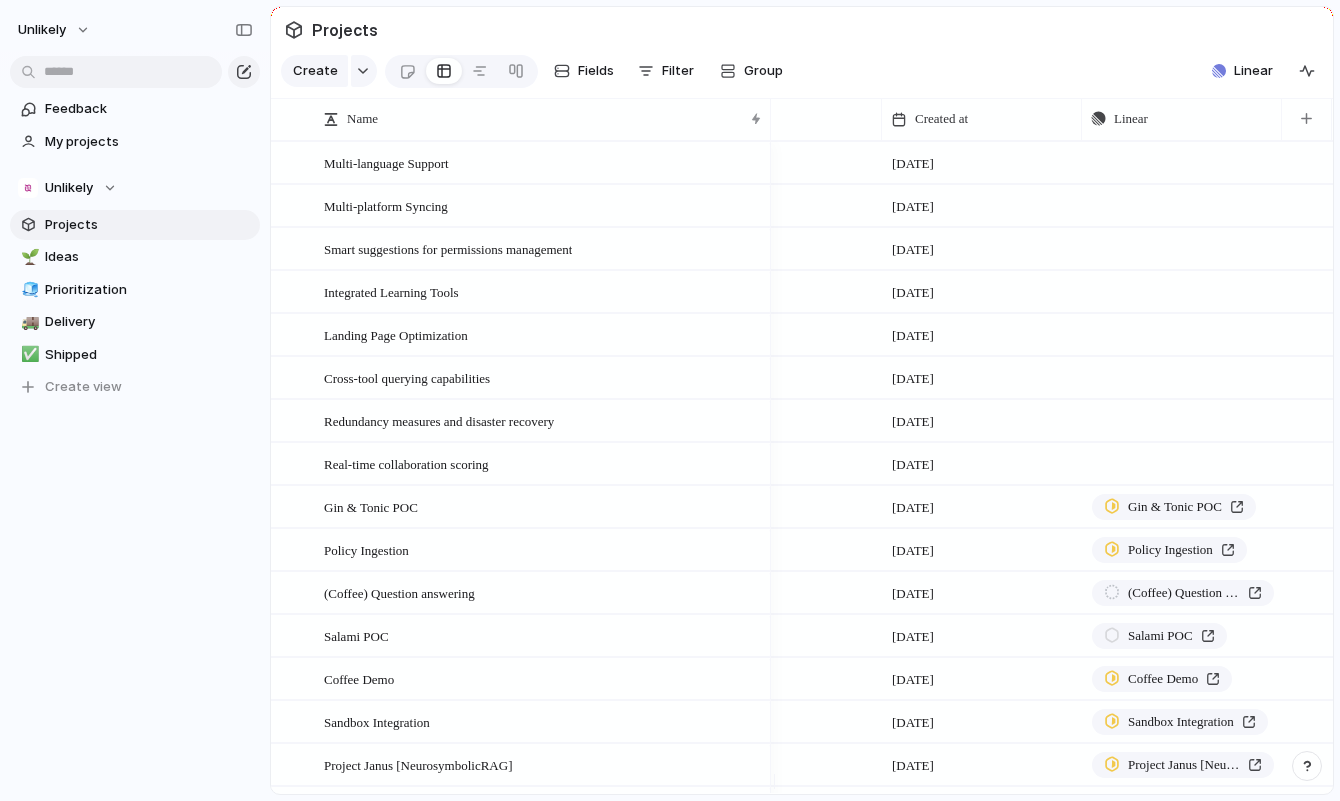 scroll, scrollTop: 0, scrollLeft: 531, axis: horizontal 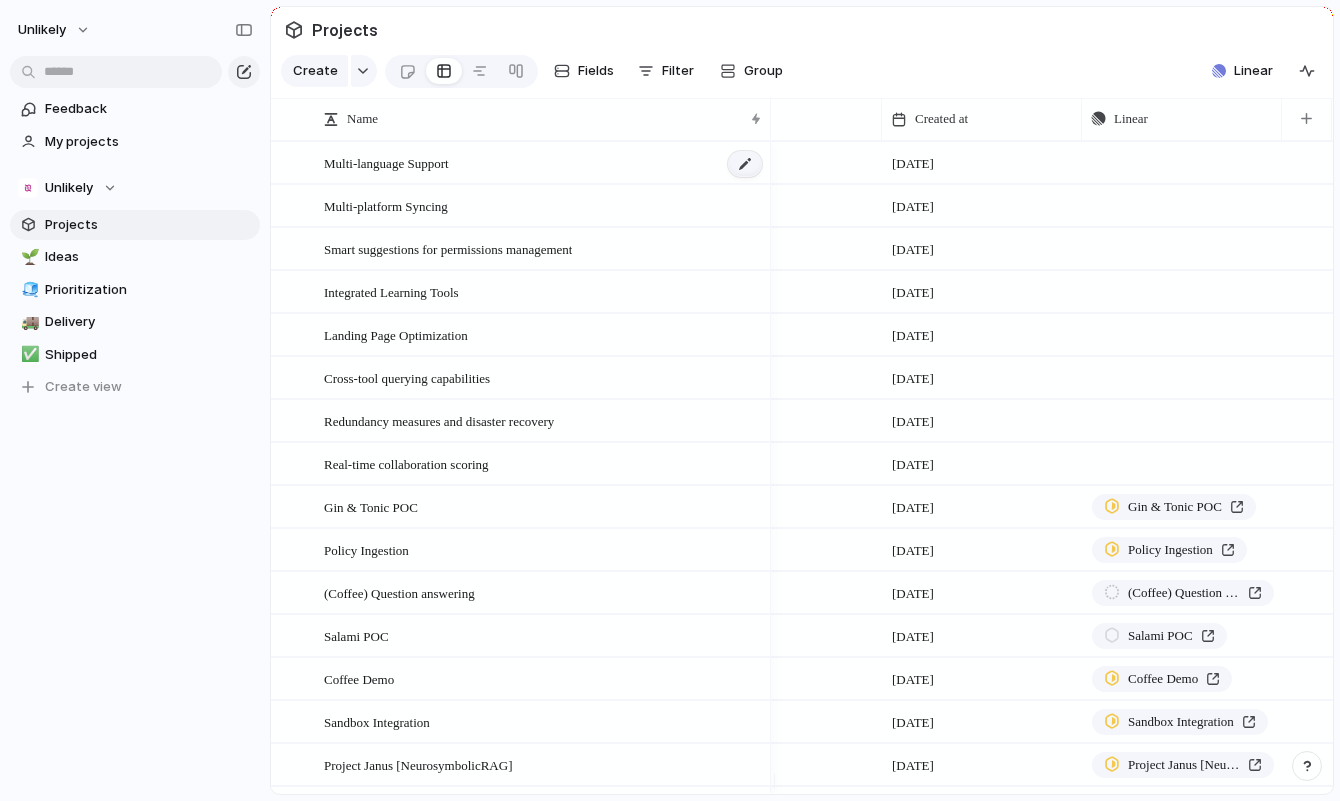 click at bounding box center (745, 164) 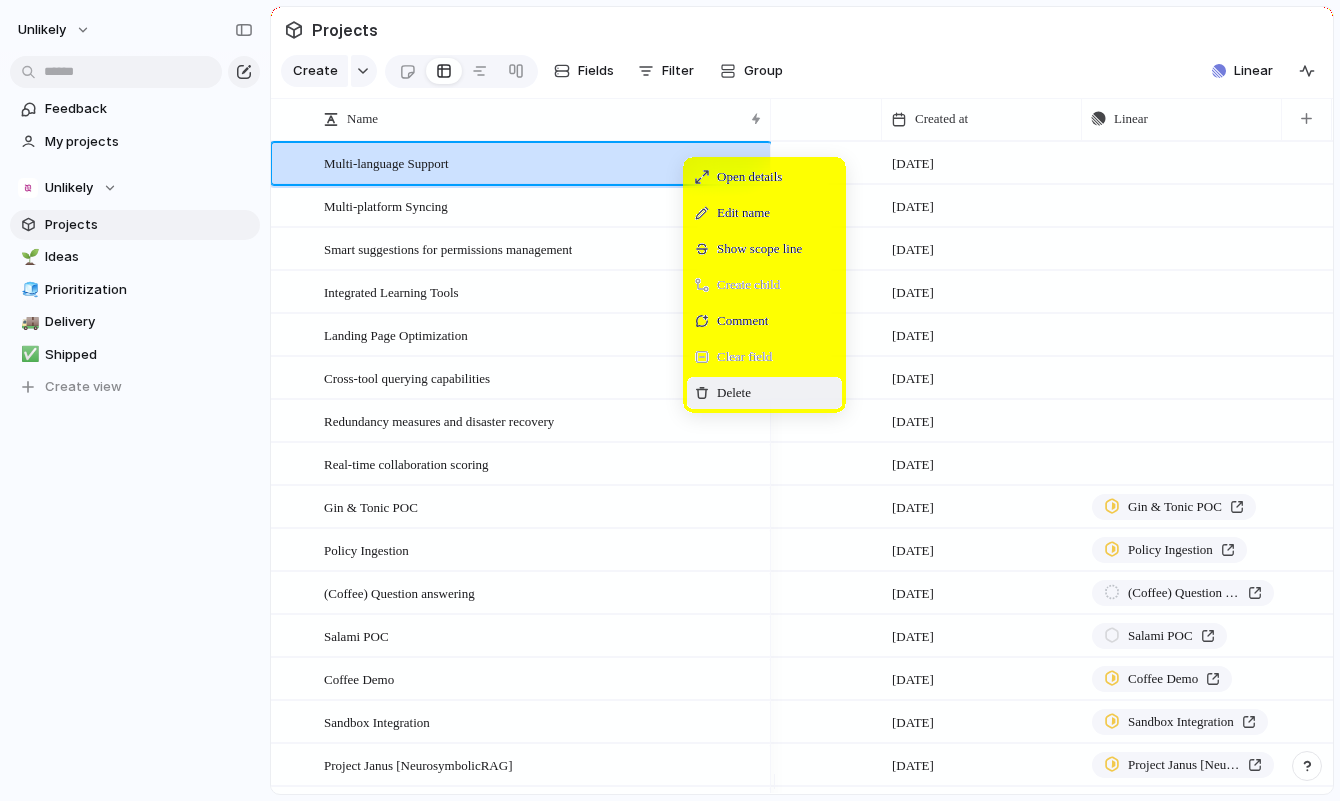 click on "Delete" at bounding box center (764, 393) 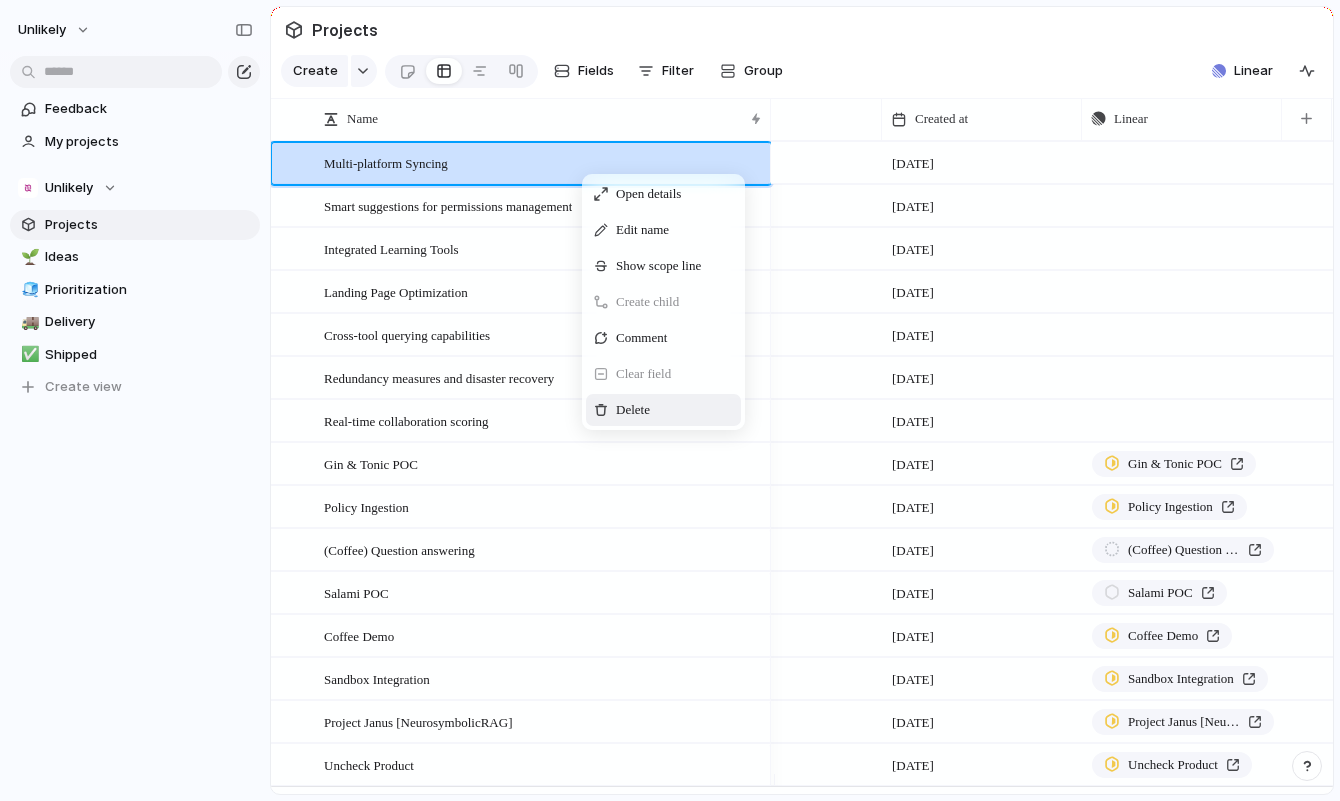 click at bounding box center (661, 410) 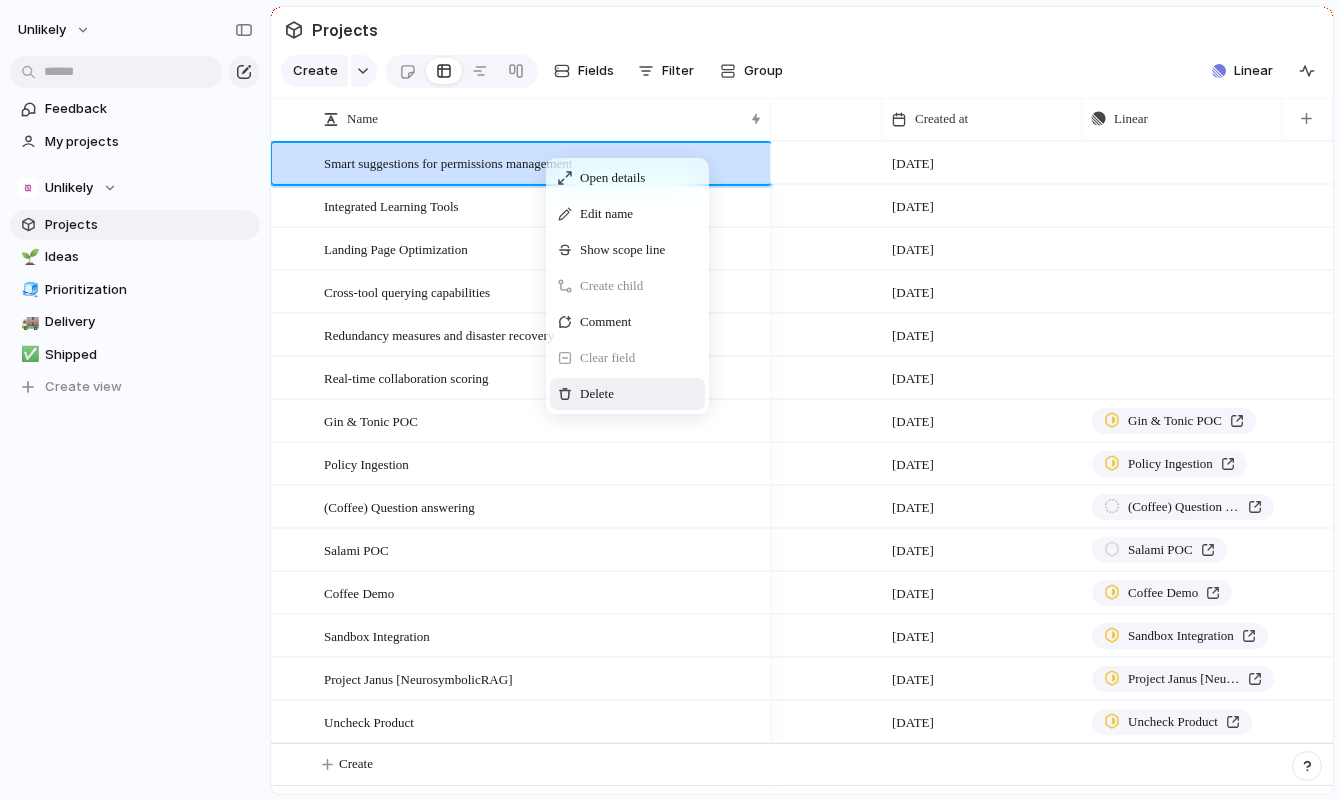 click on "Delete" at bounding box center (627, 394) 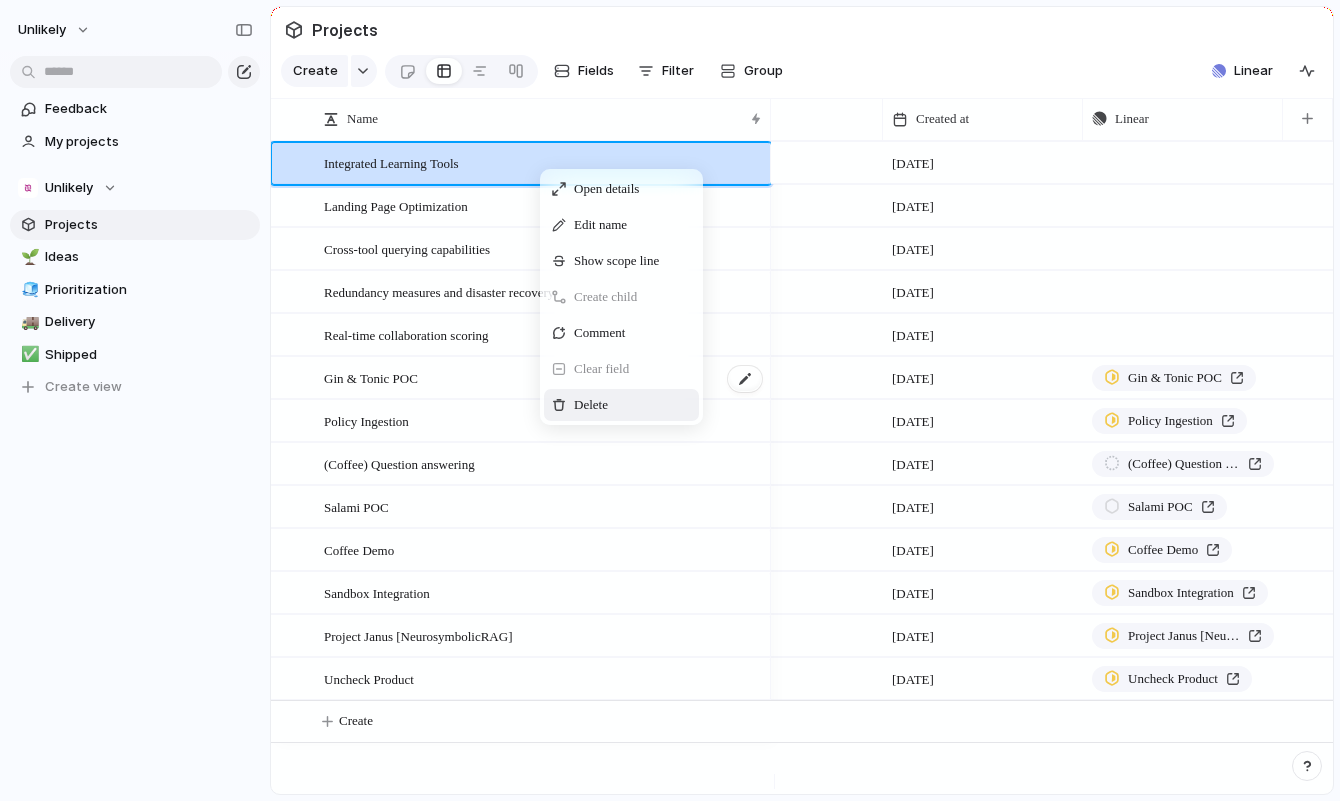 click on "Delete" at bounding box center [621, 405] 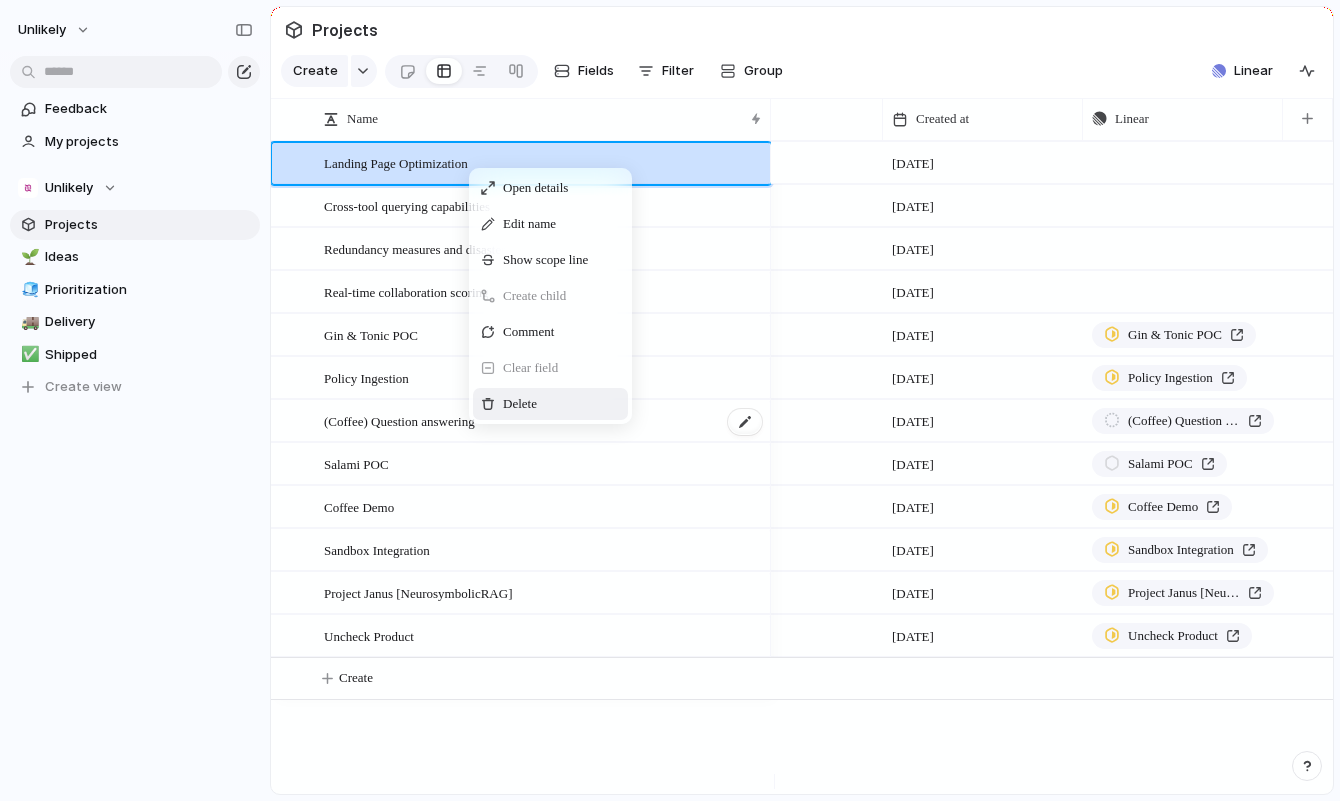 click on "Delete" at bounding box center (550, 404) 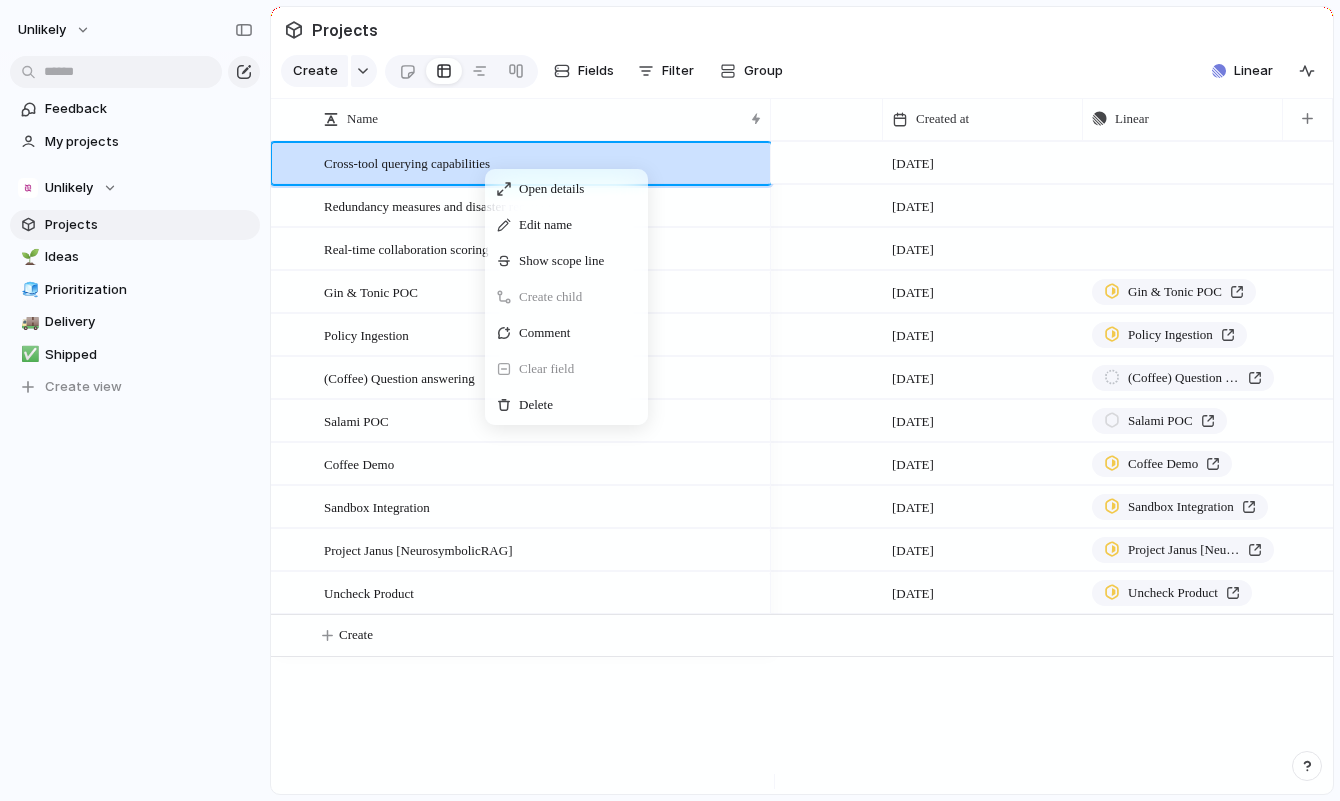 click on "Delete" at bounding box center (566, 405) 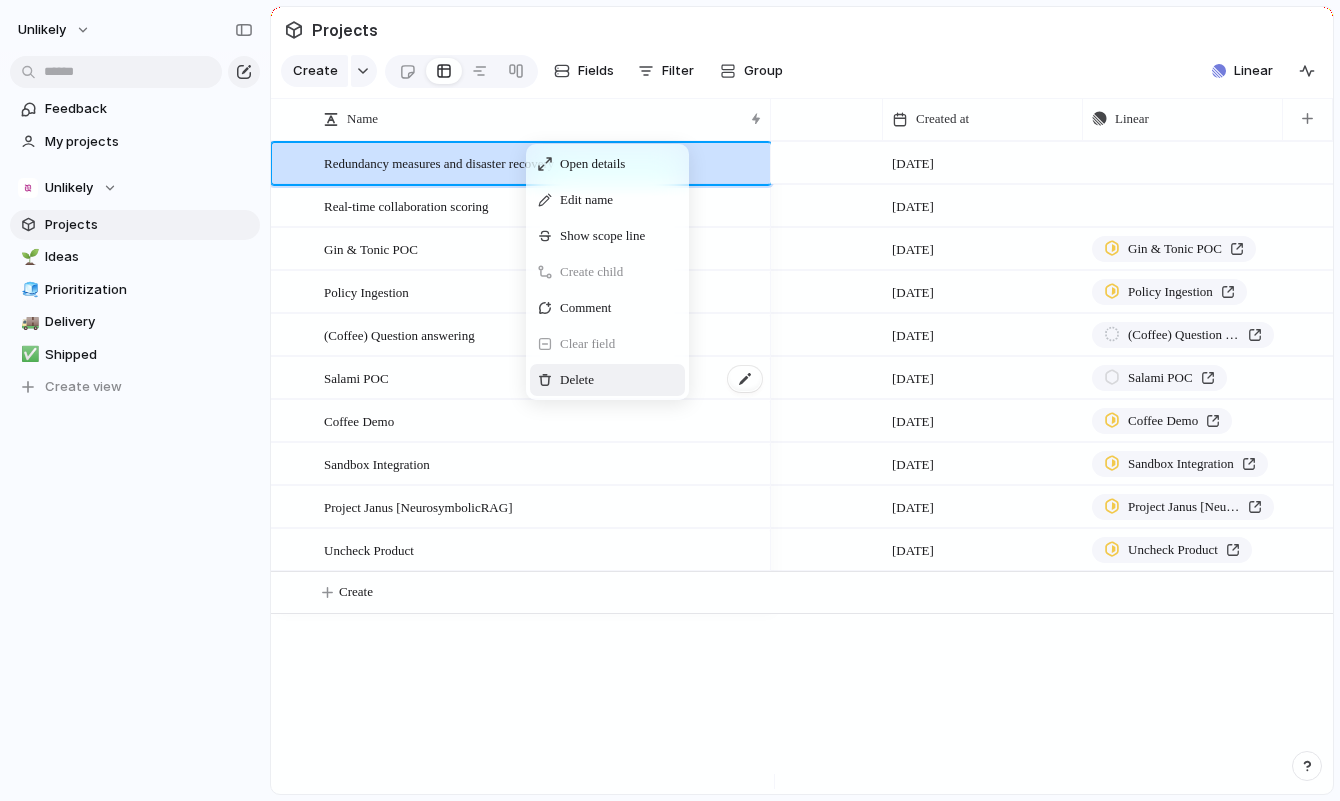click on "Delete" at bounding box center (607, 380) 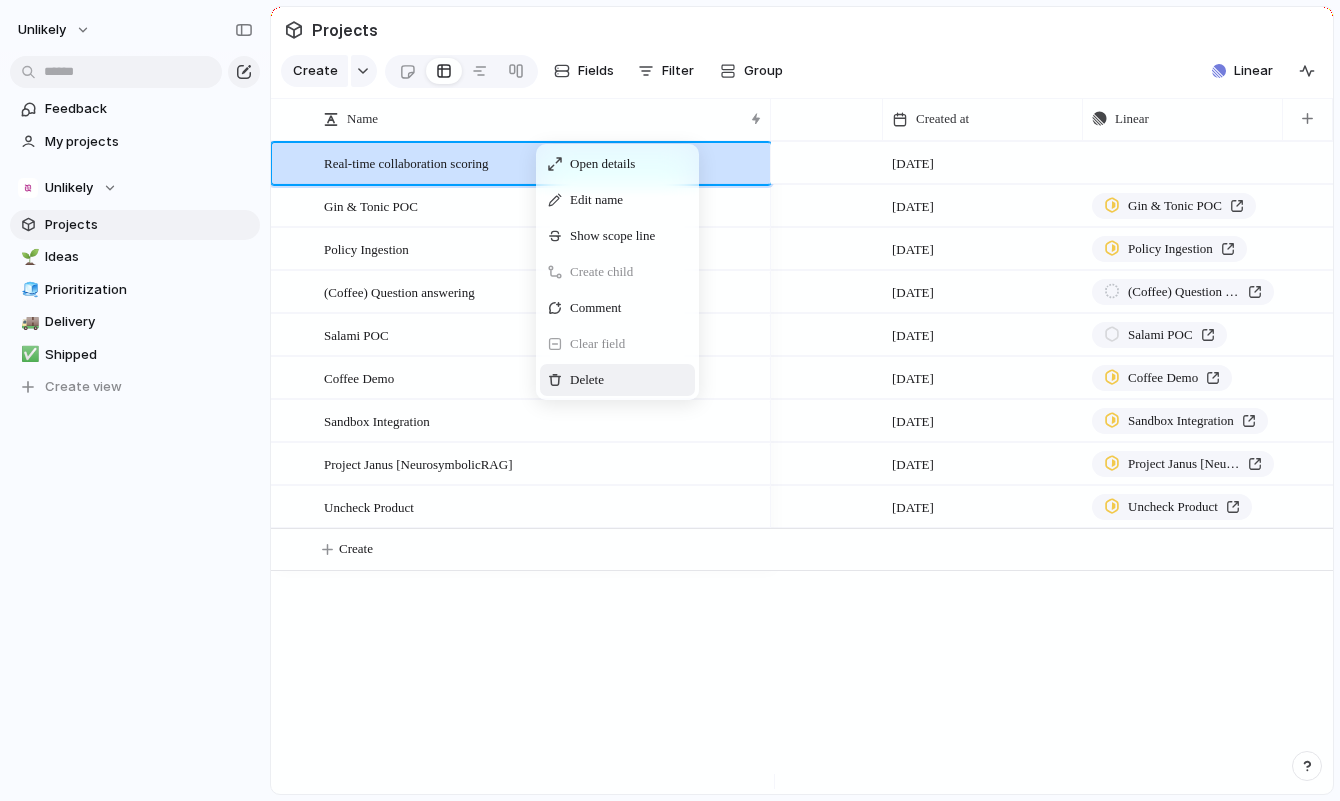 click on "Delete" at bounding box center [617, 380] 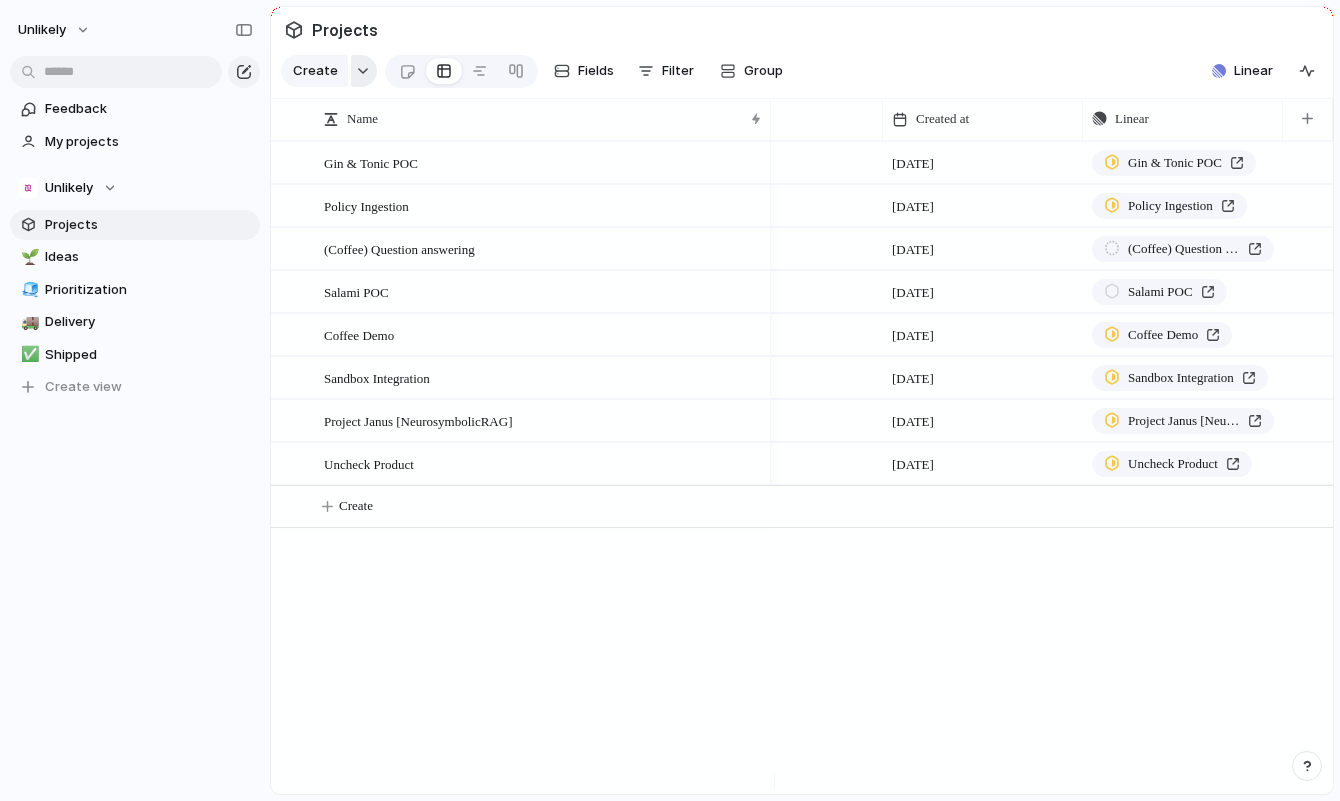 click on "Create Fields Filter Group Zoom Collapse" at bounding box center [537, 71] 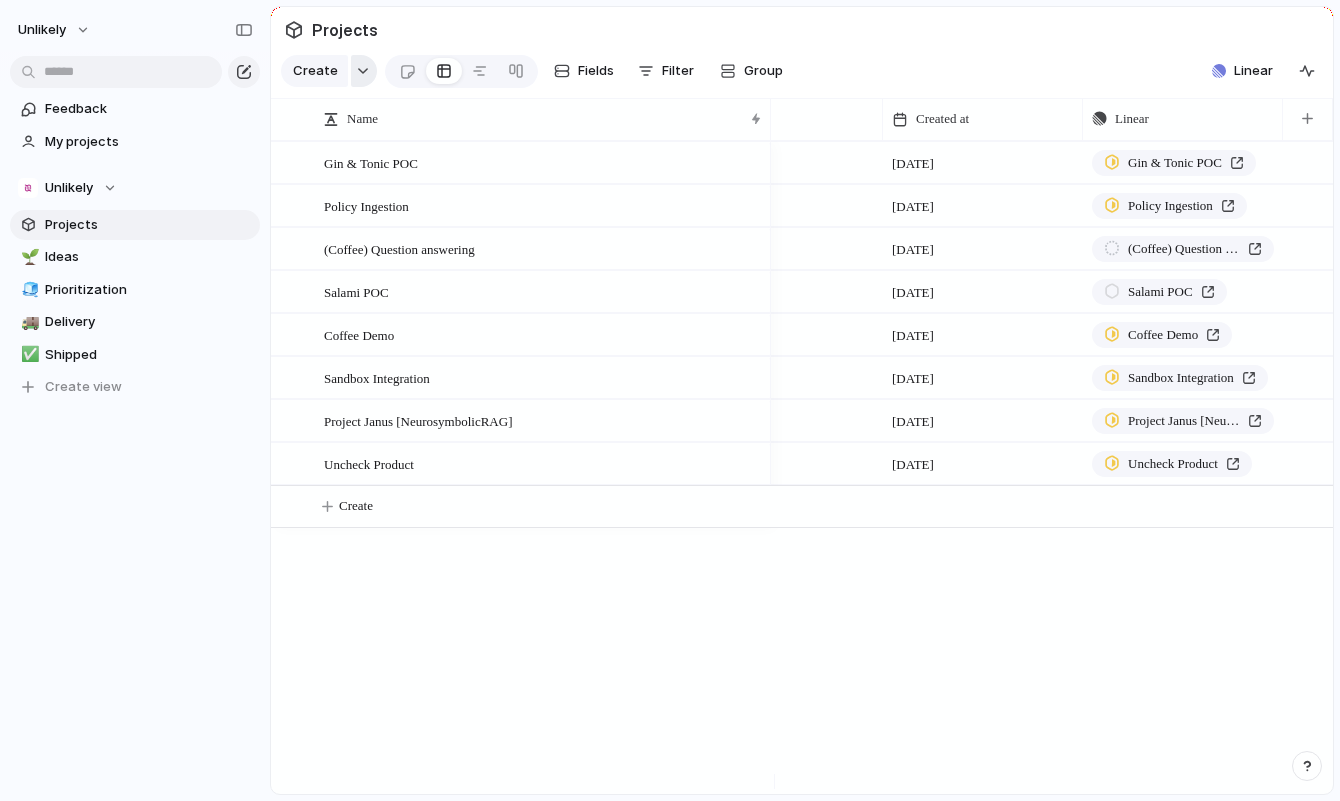 click at bounding box center [363, 71] 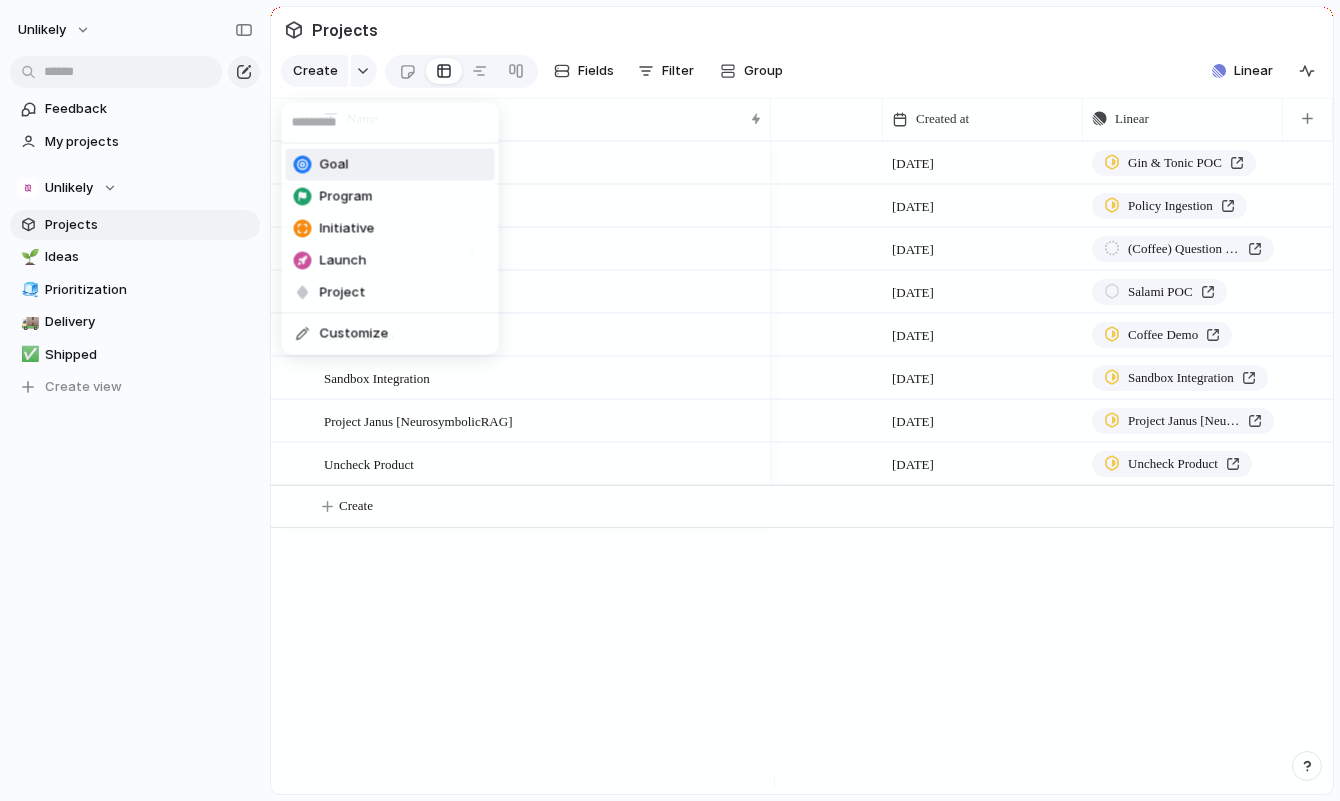 click on "Goal" at bounding box center (390, 165) 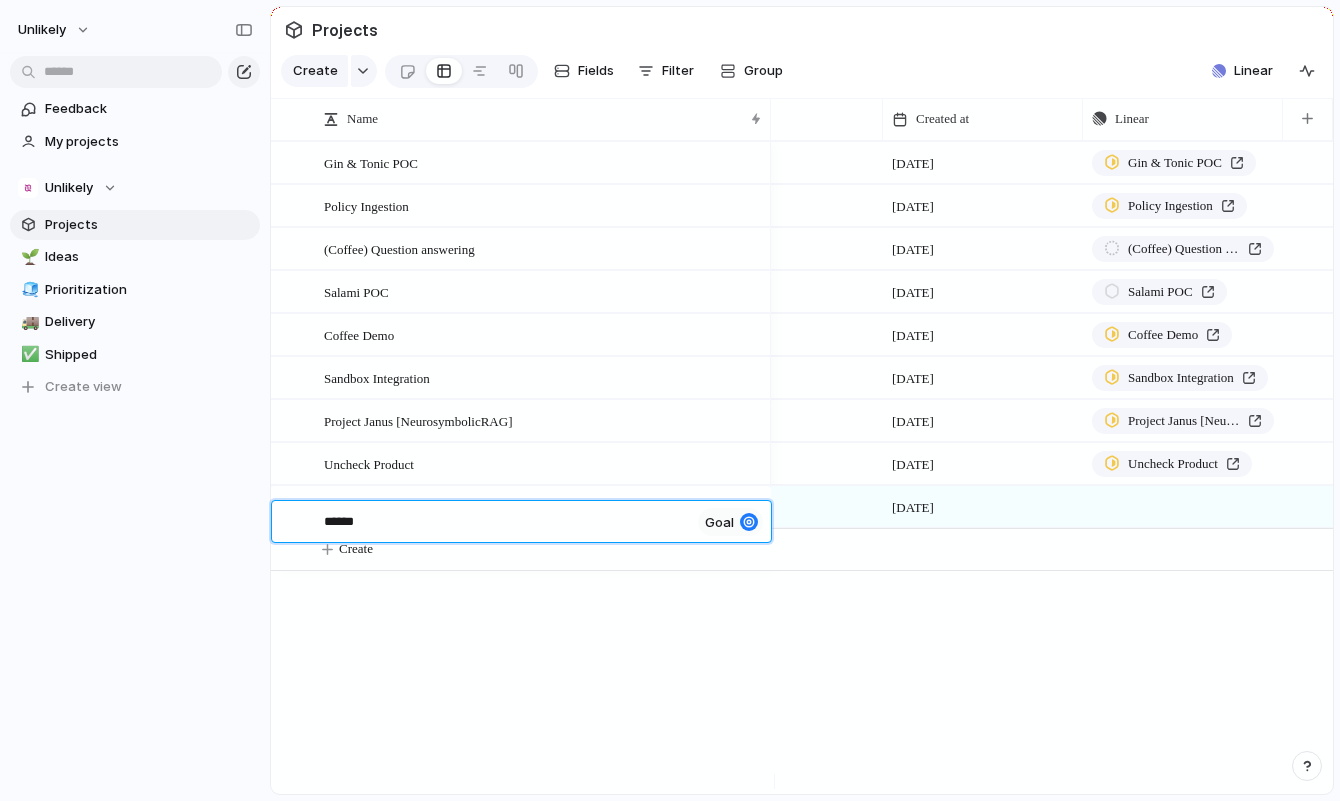 type on "*******" 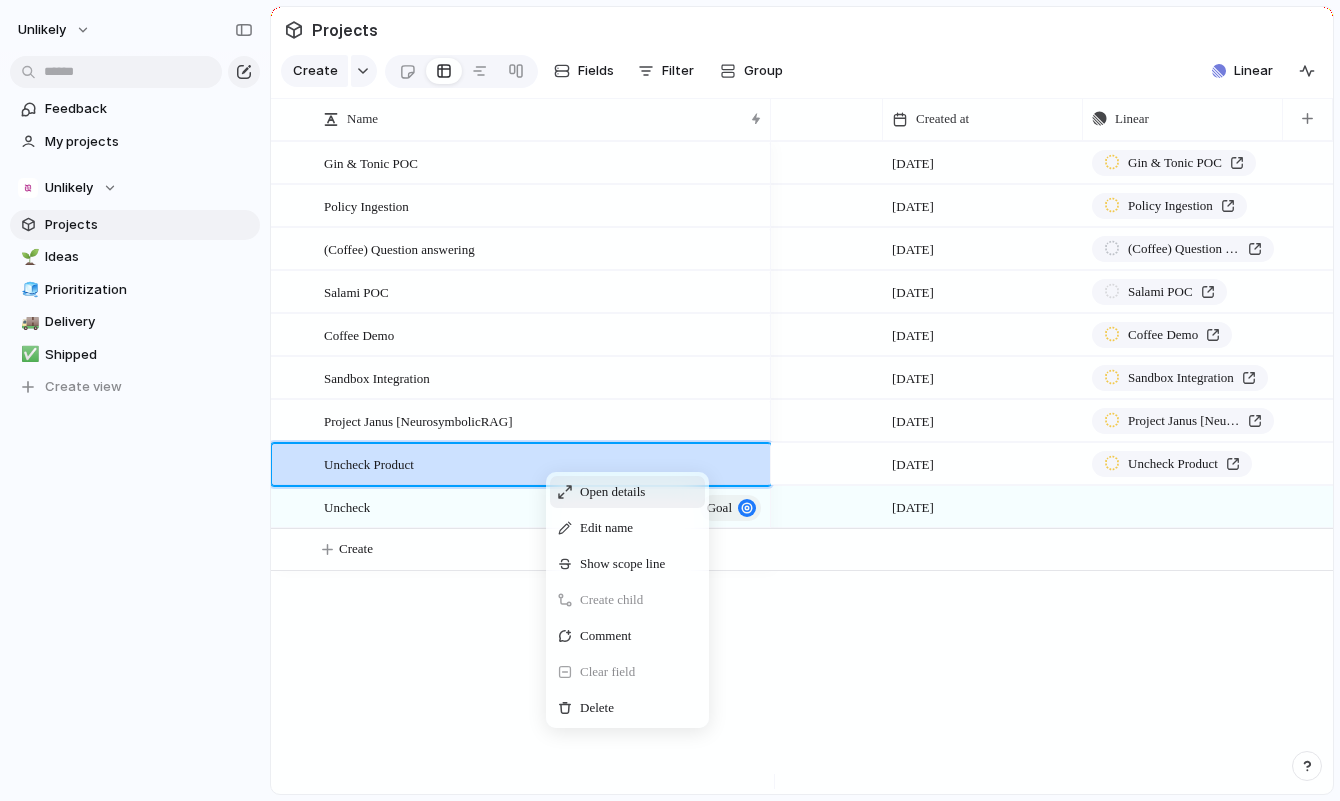 click on "Open details" at bounding box center (612, 492) 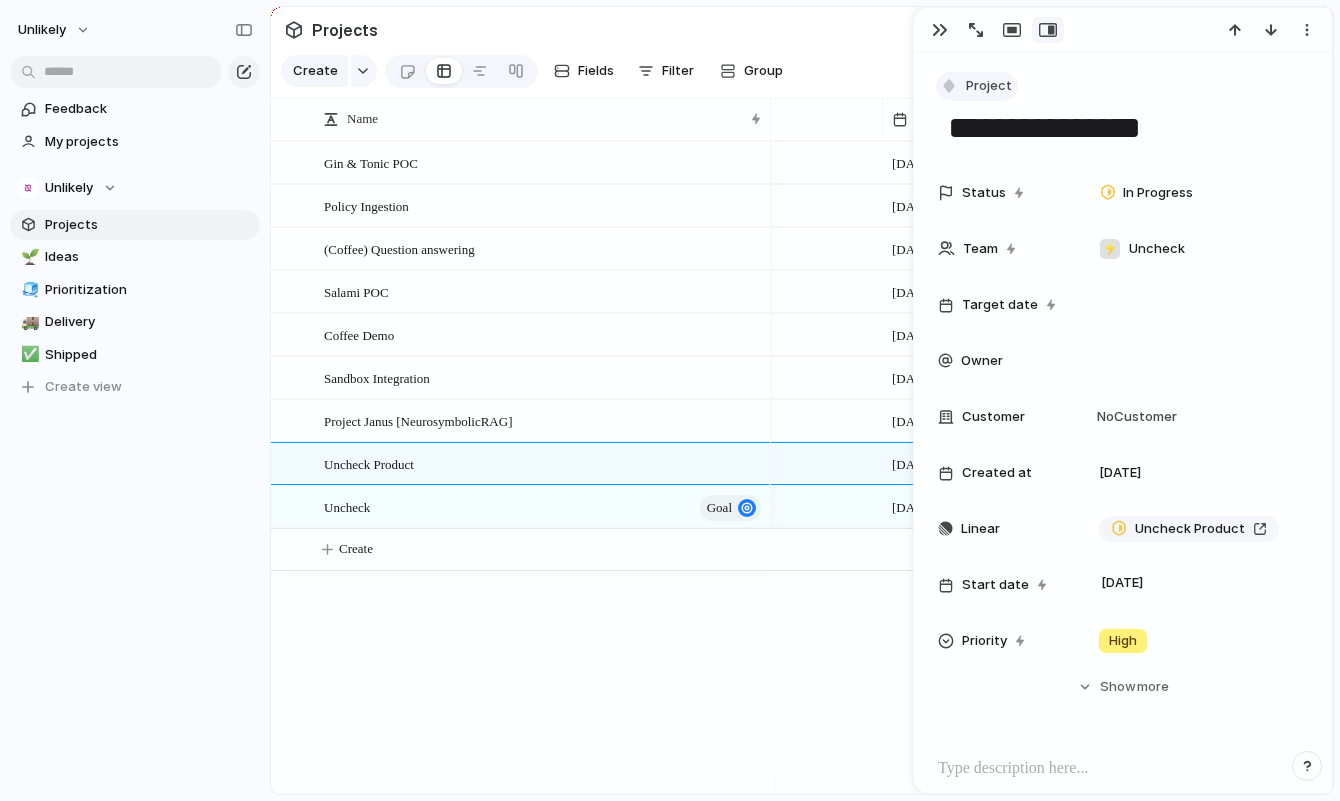 click on "Project" at bounding box center (989, 86) 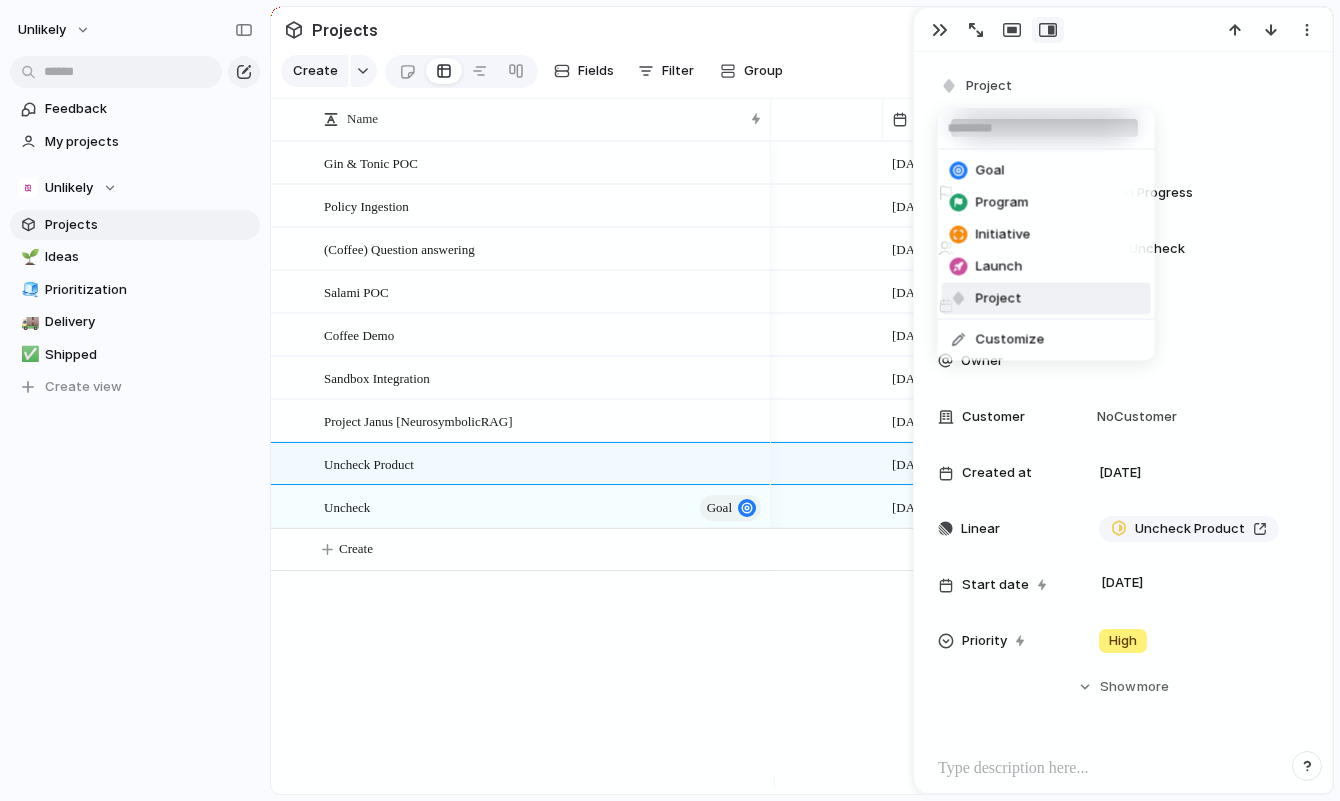 click on "Goal   Program   Initiative   Launch   Project   Customize" at bounding box center [670, 400] 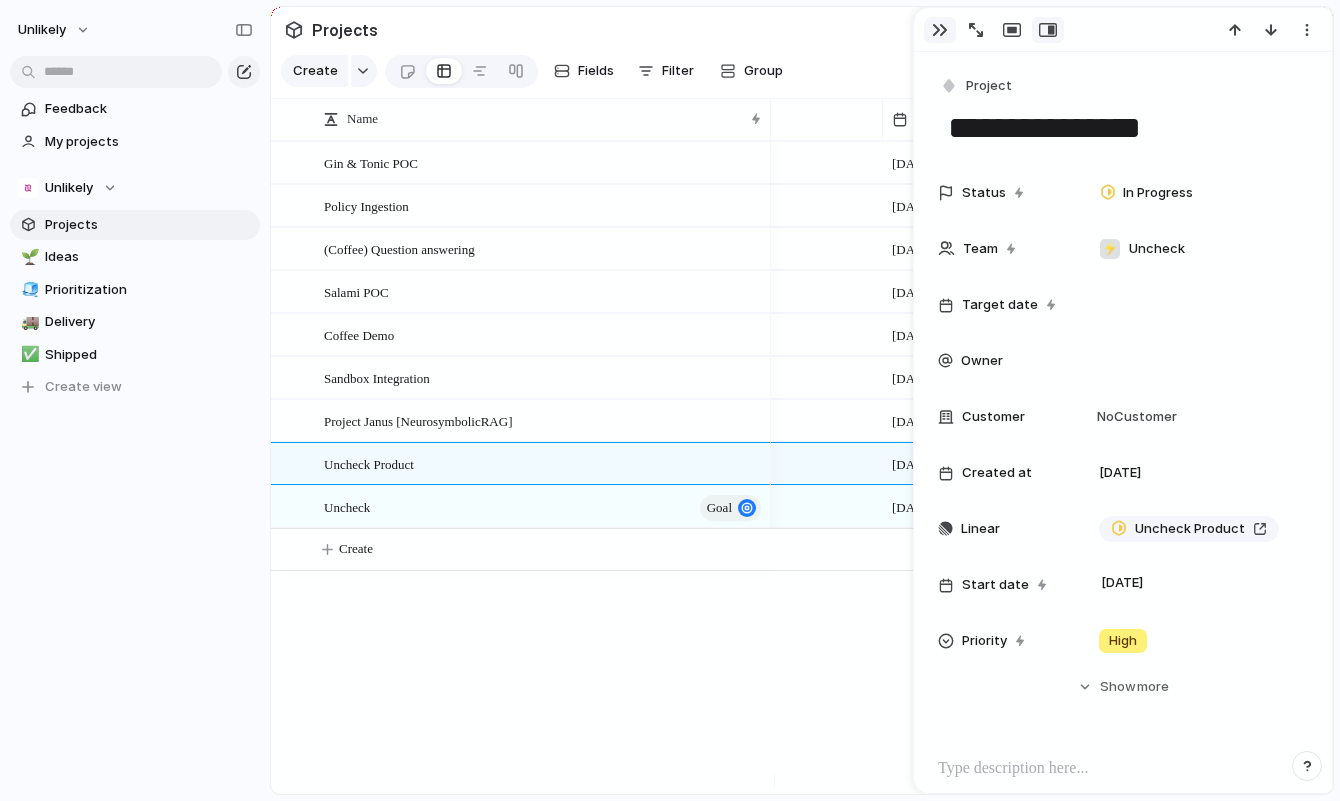 click at bounding box center (940, 30) 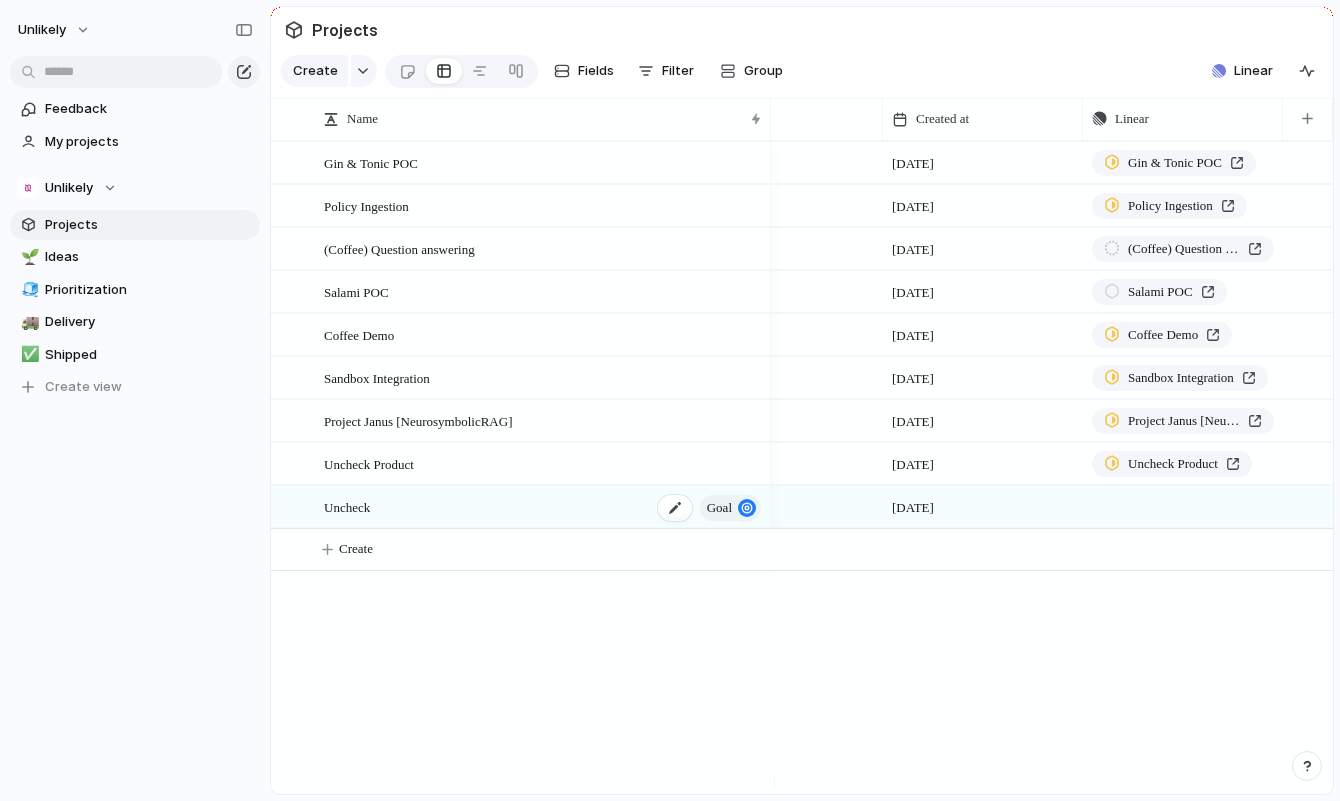 click at bounding box center [747, 508] 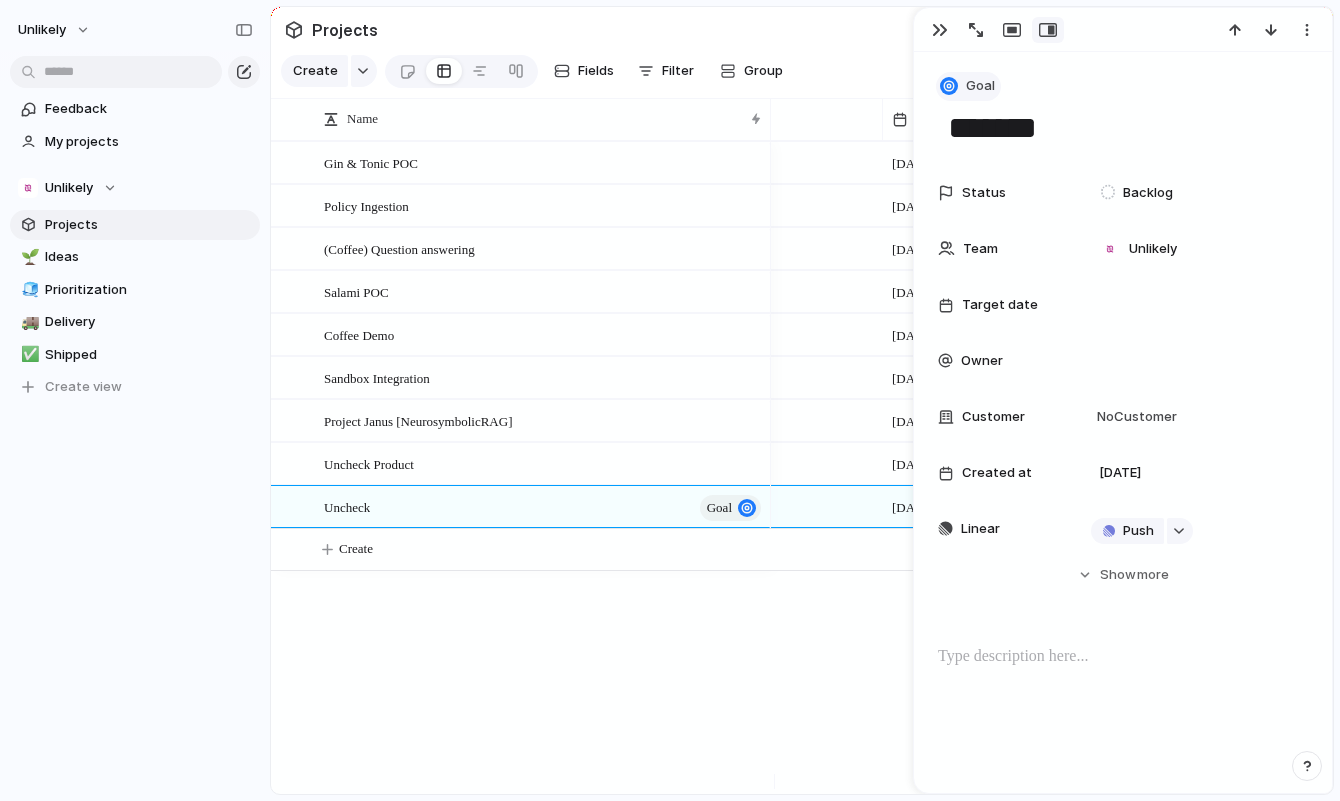 click on "Goal" at bounding box center [968, 86] 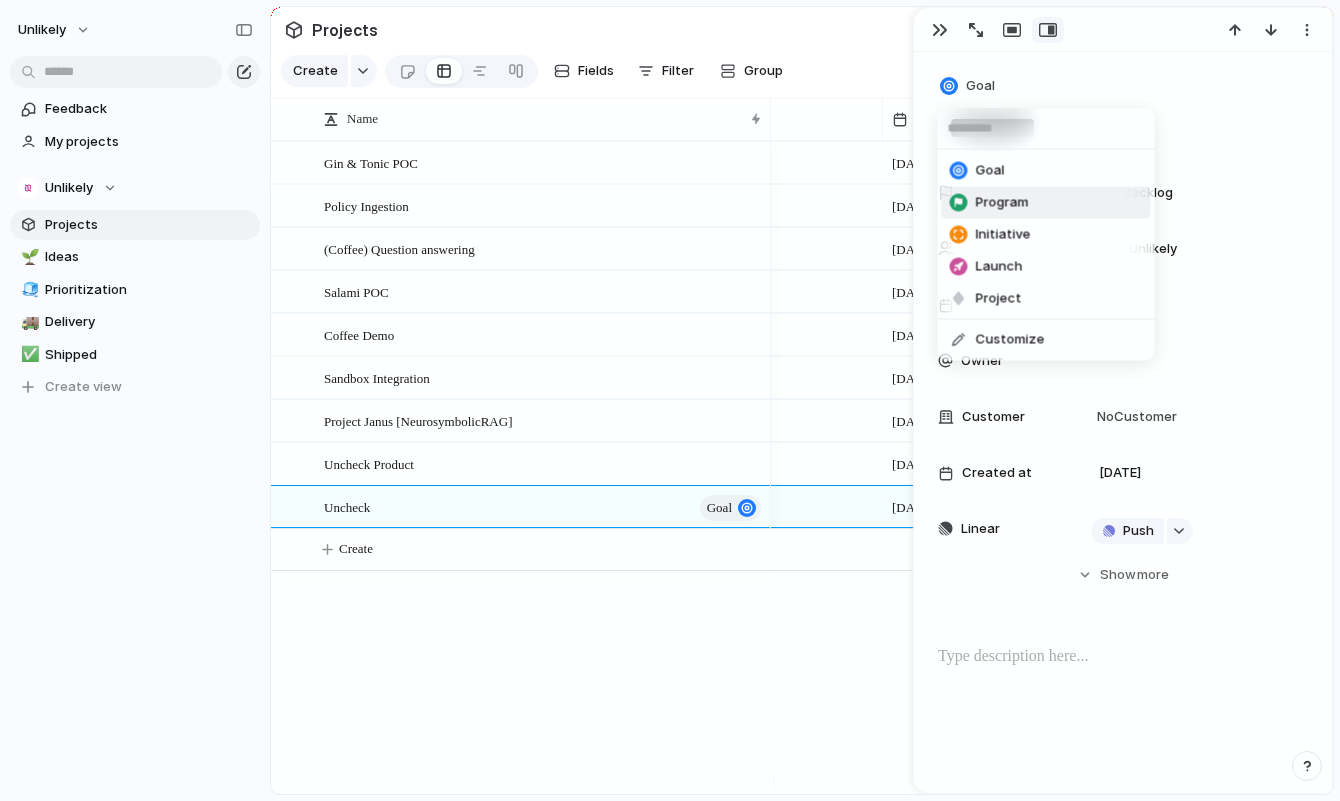 click on "Program" at bounding box center [1046, 203] 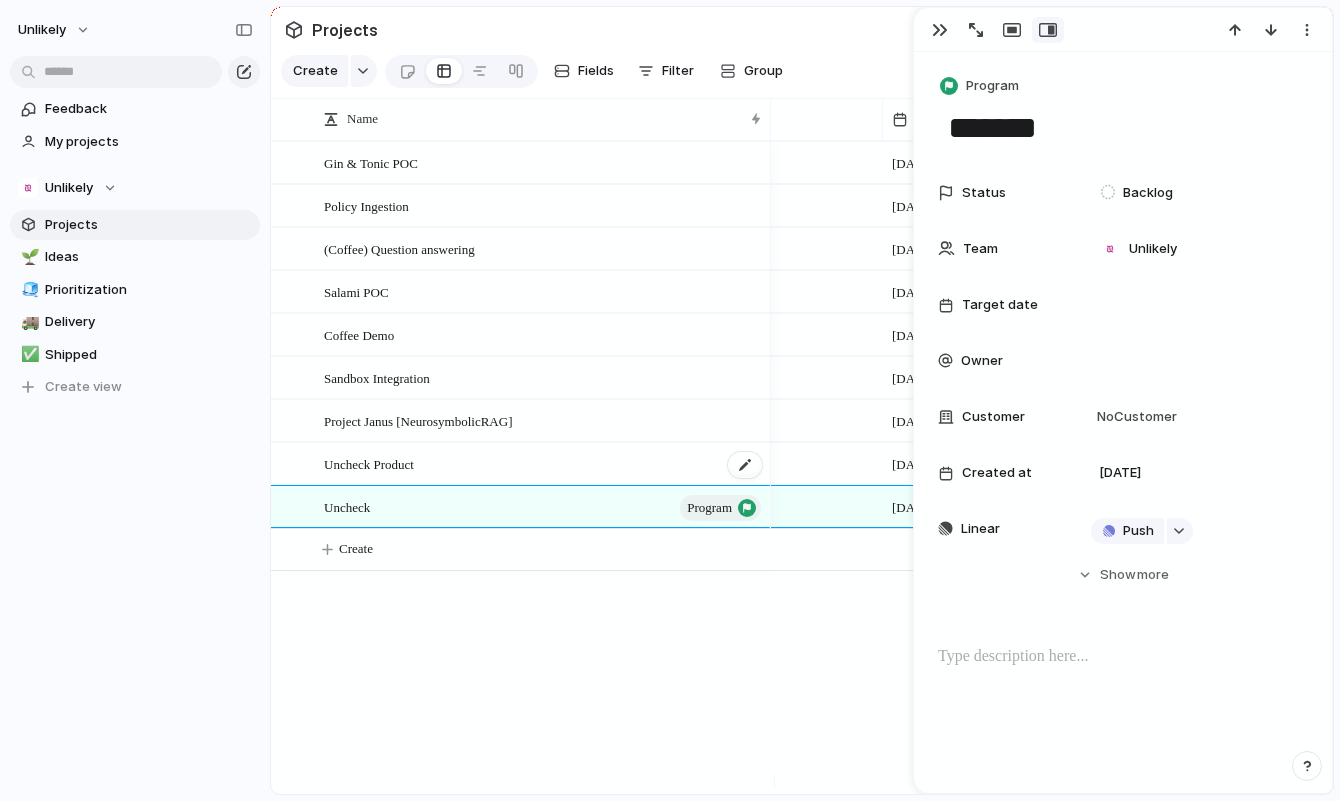 click on "Uncheck Product" at bounding box center [544, 464] 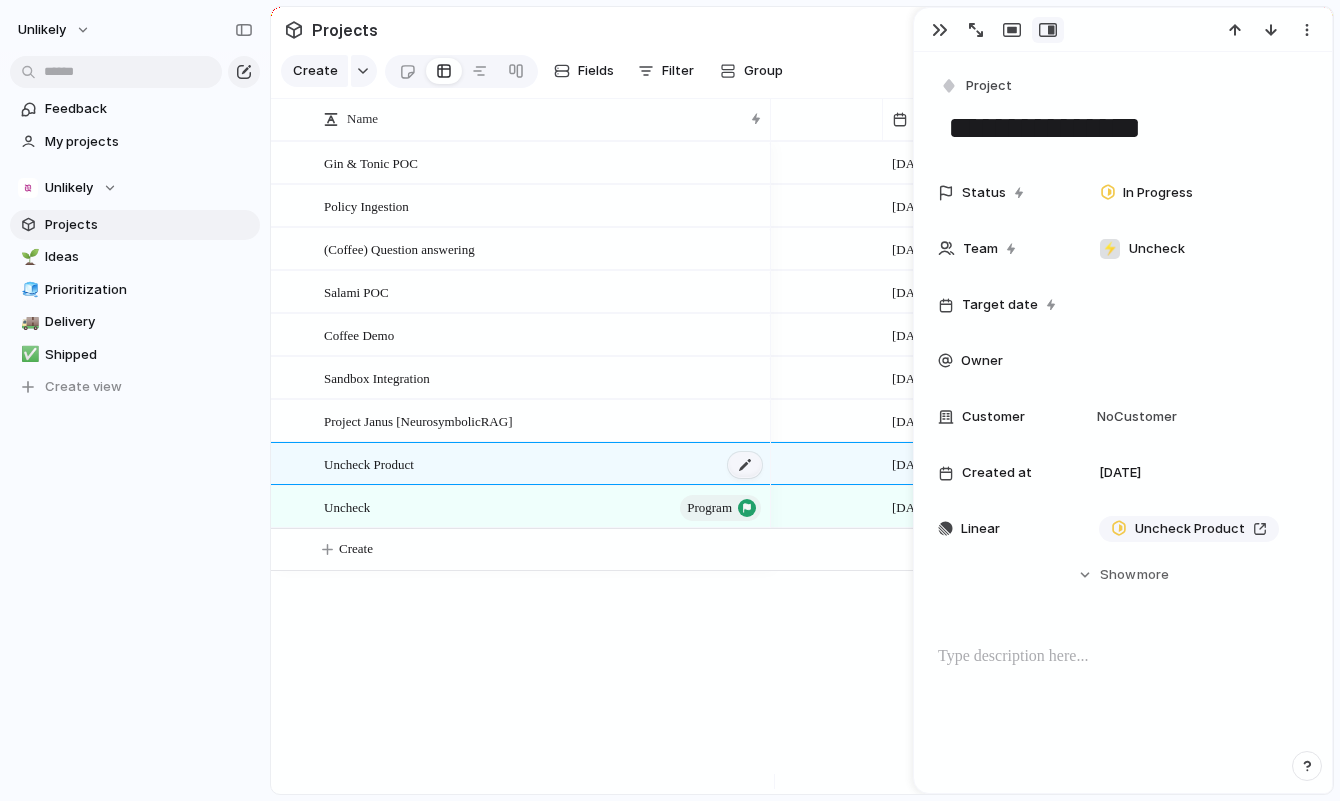 click at bounding box center (745, 465) 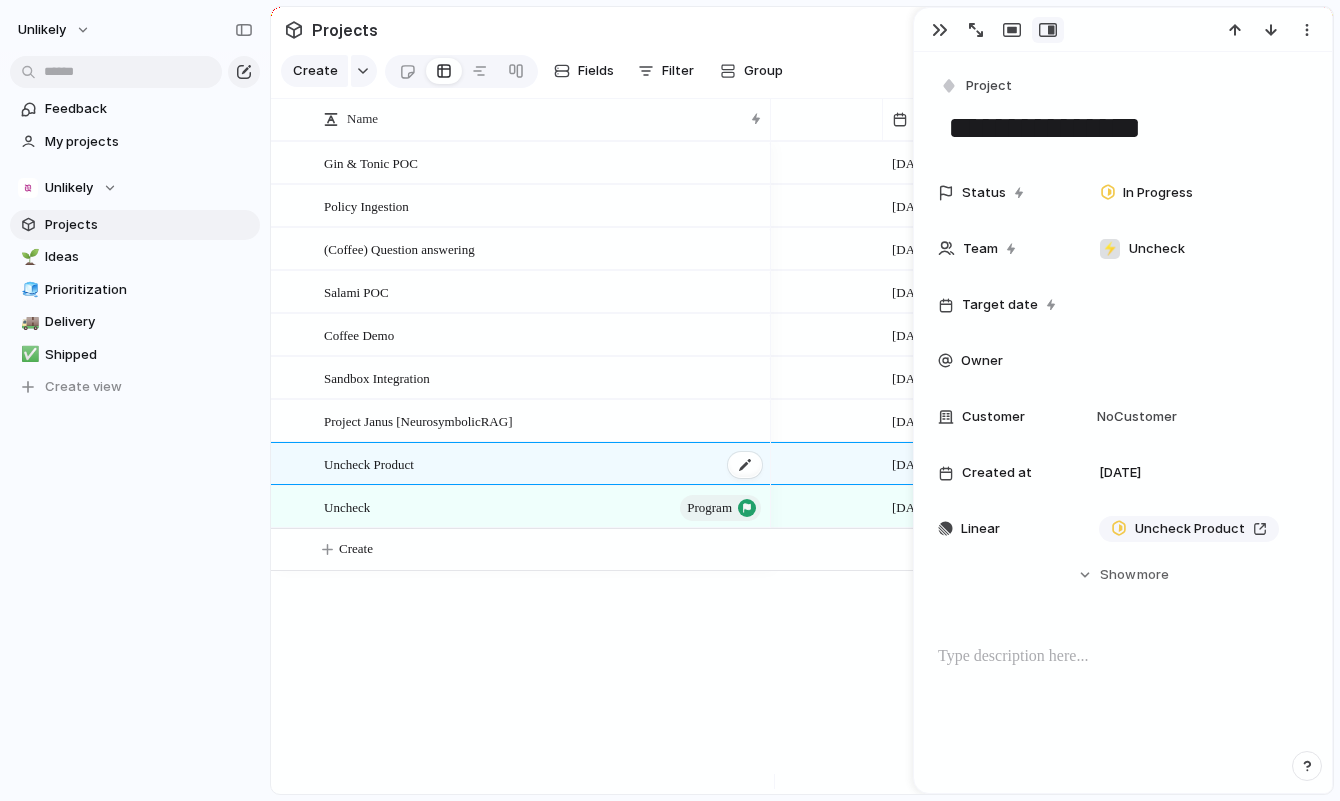 click on "Uncheck Product" at bounding box center (544, 464) 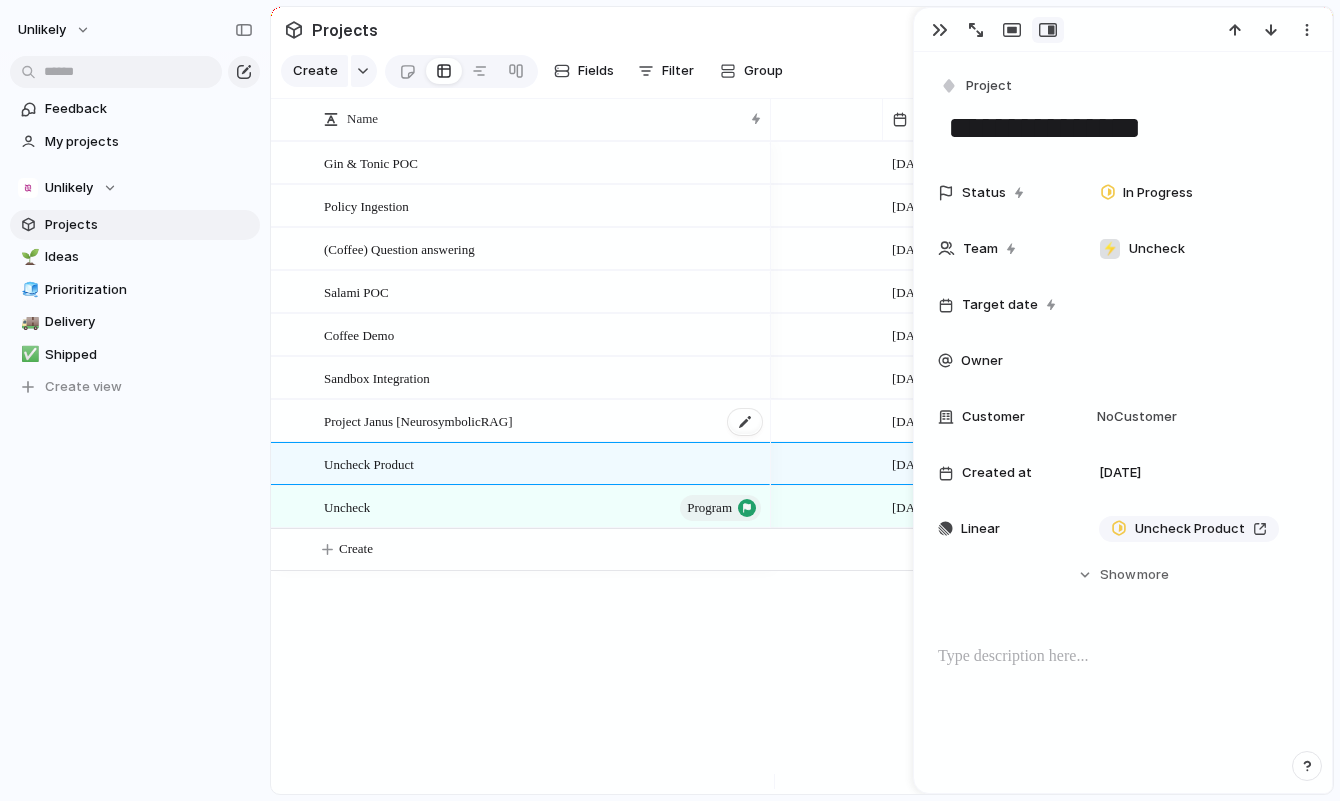 click on "Project Janus [NeurosymbolicRAG]" at bounding box center [544, 421] 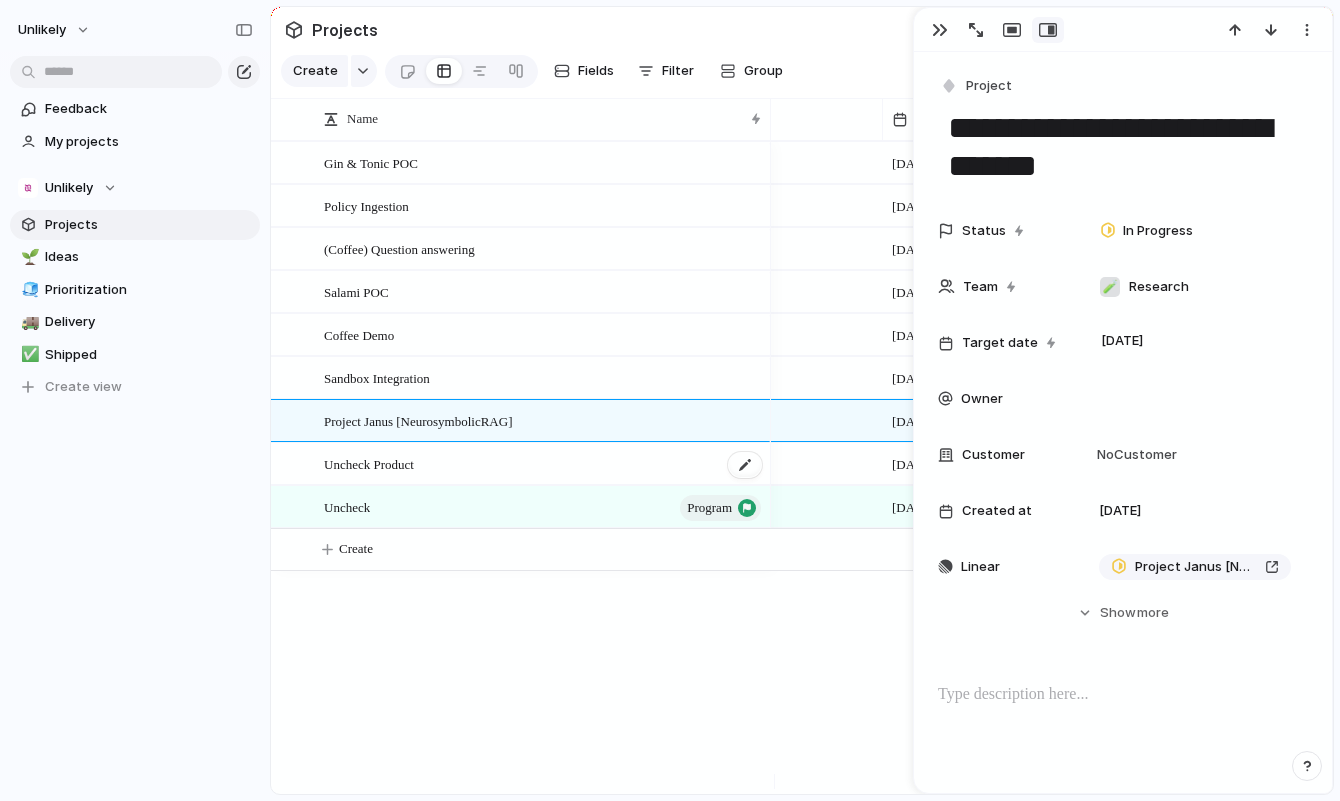 click on "Uncheck Product" at bounding box center [544, 464] 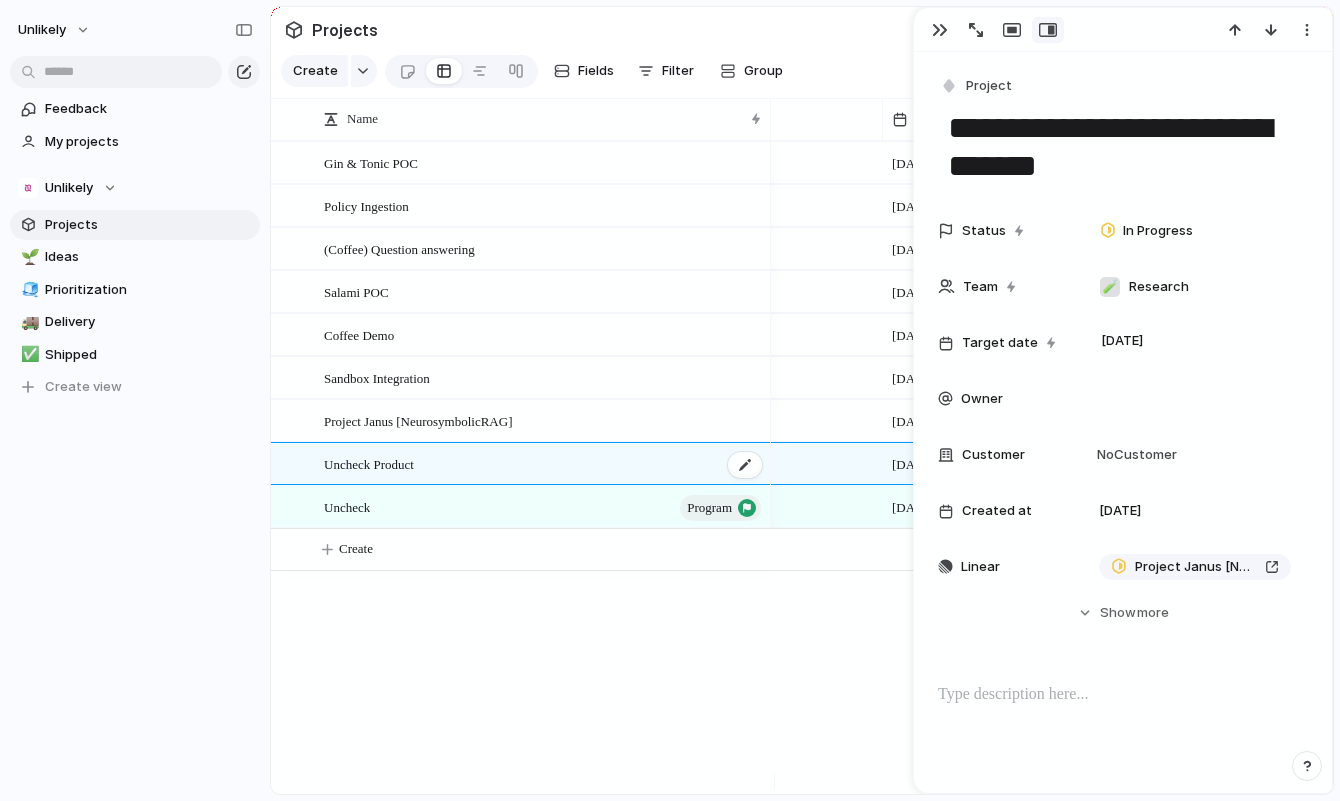 type on "**********" 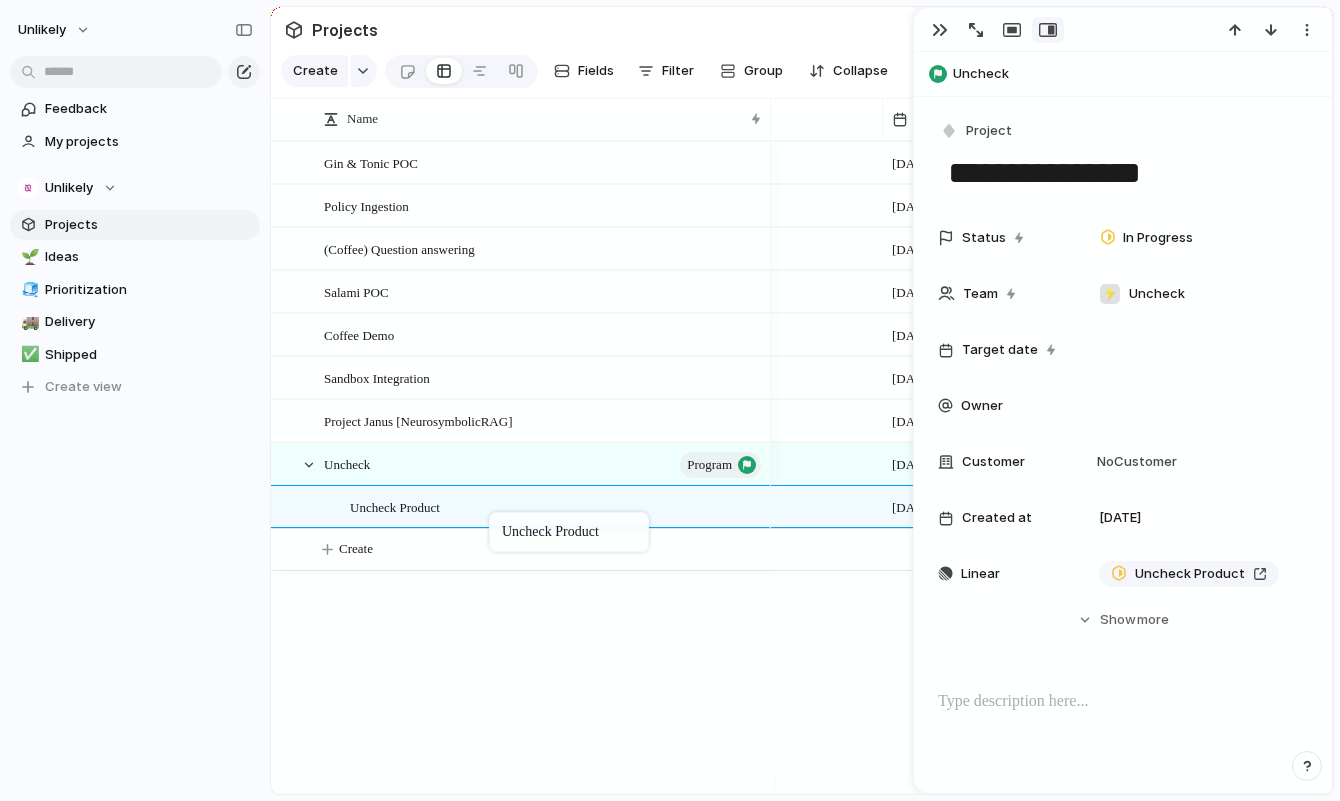 drag, startPoint x: 489, startPoint y: 486, endPoint x: 499, endPoint y: 516, distance: 31.622776 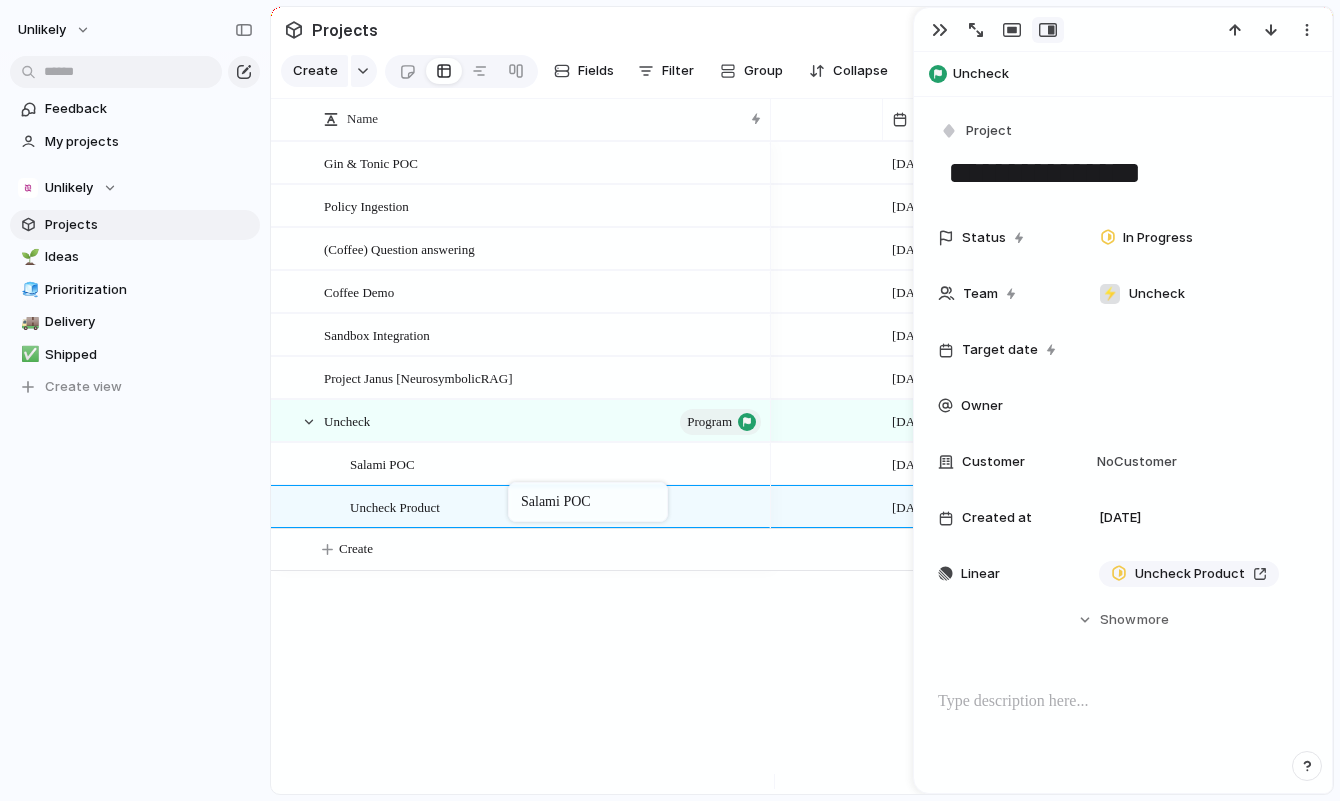 drag, startPoint x: 451, startPoint y: 302, endPoint x: 519, endPoint y: 486, distance: 196.1632 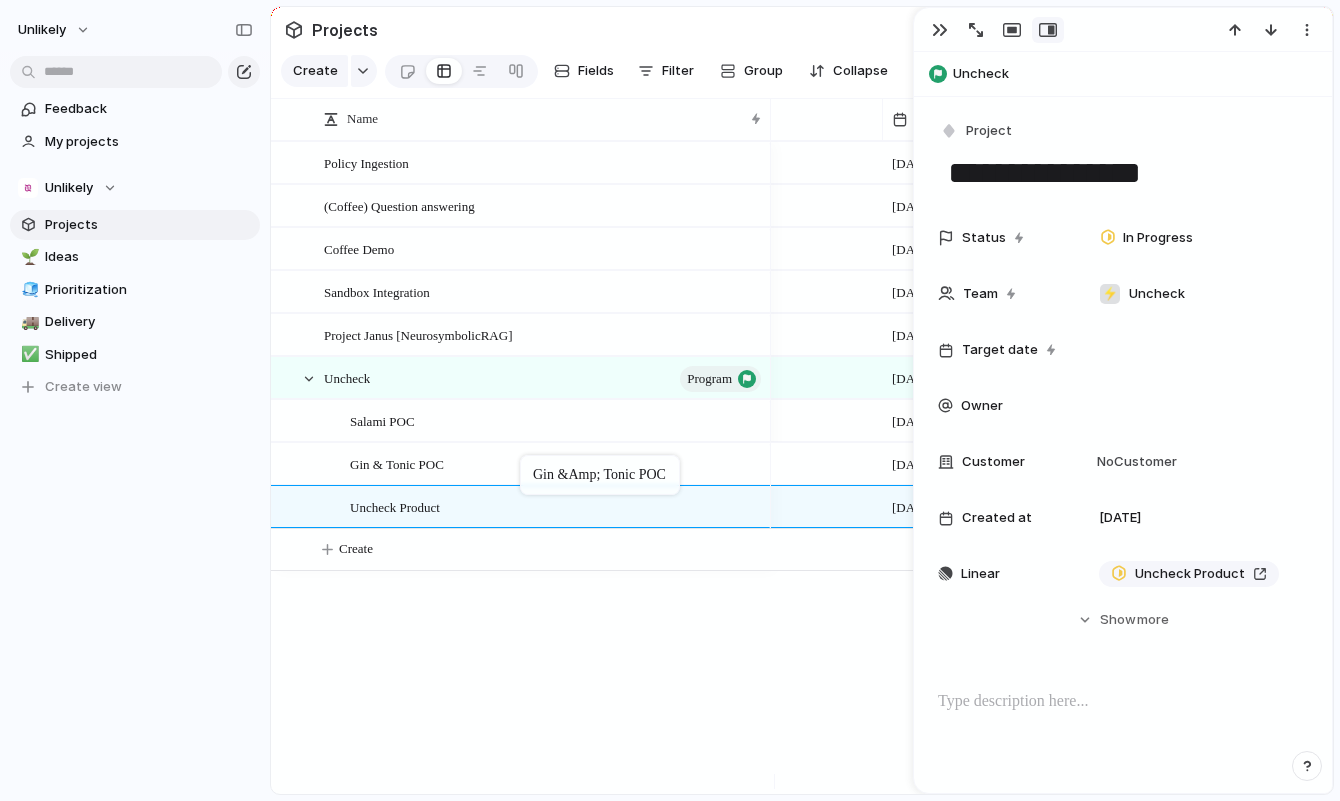 drag, startPoint x: 469, startPoint y: 181, endPoint x: 530, endPoint y: 459, distance: 284.61377 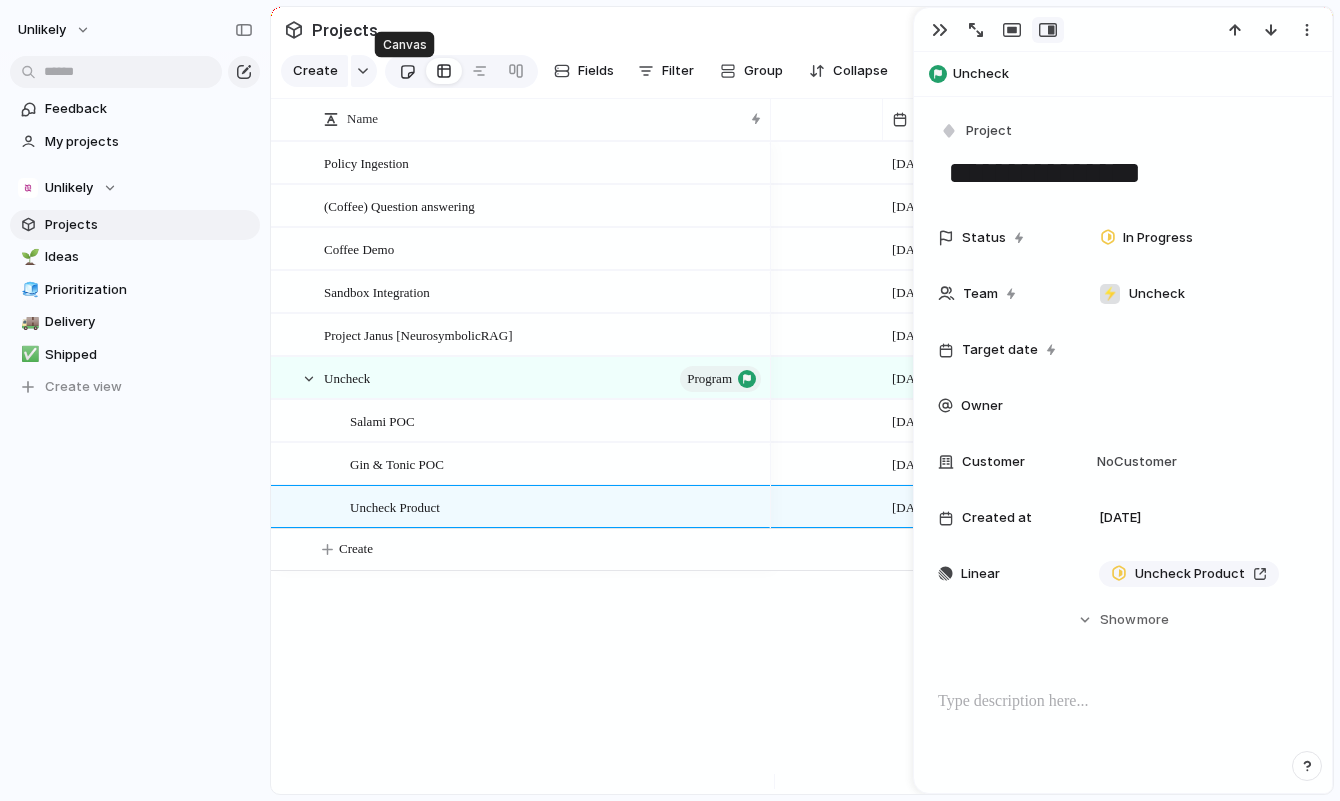 click at bounding box center [407, 71] 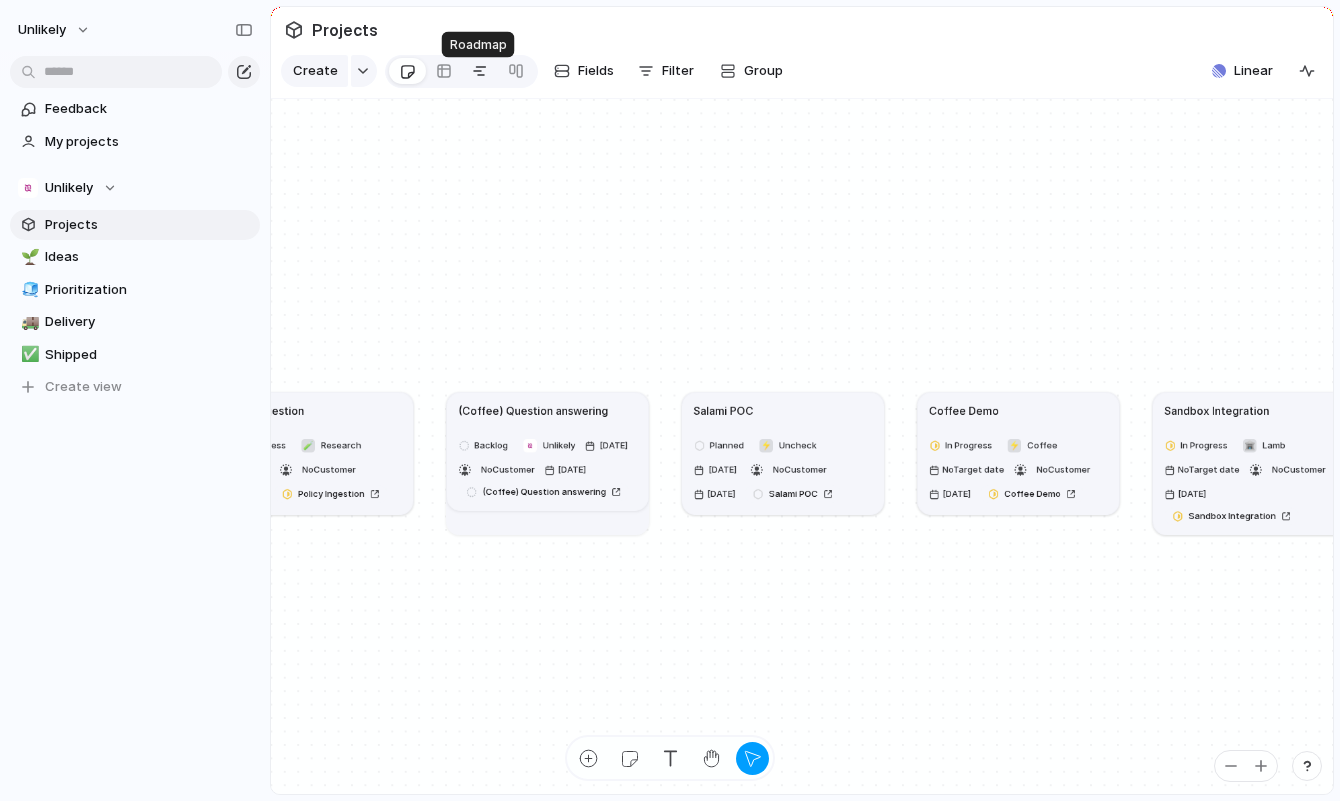 click at bounding box center [480, 71] 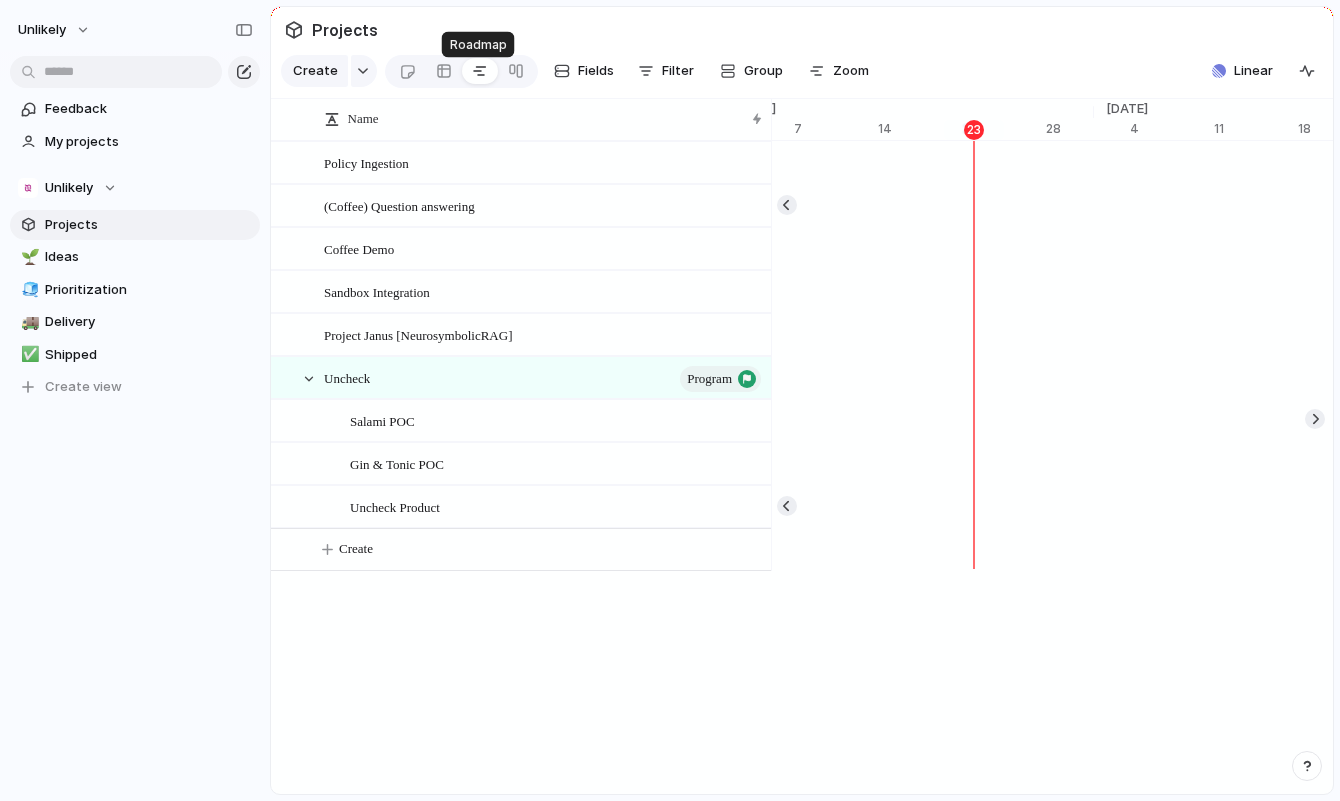 scroll, scrollTop: 0, scrollLeft: 13202, axis: horizontal 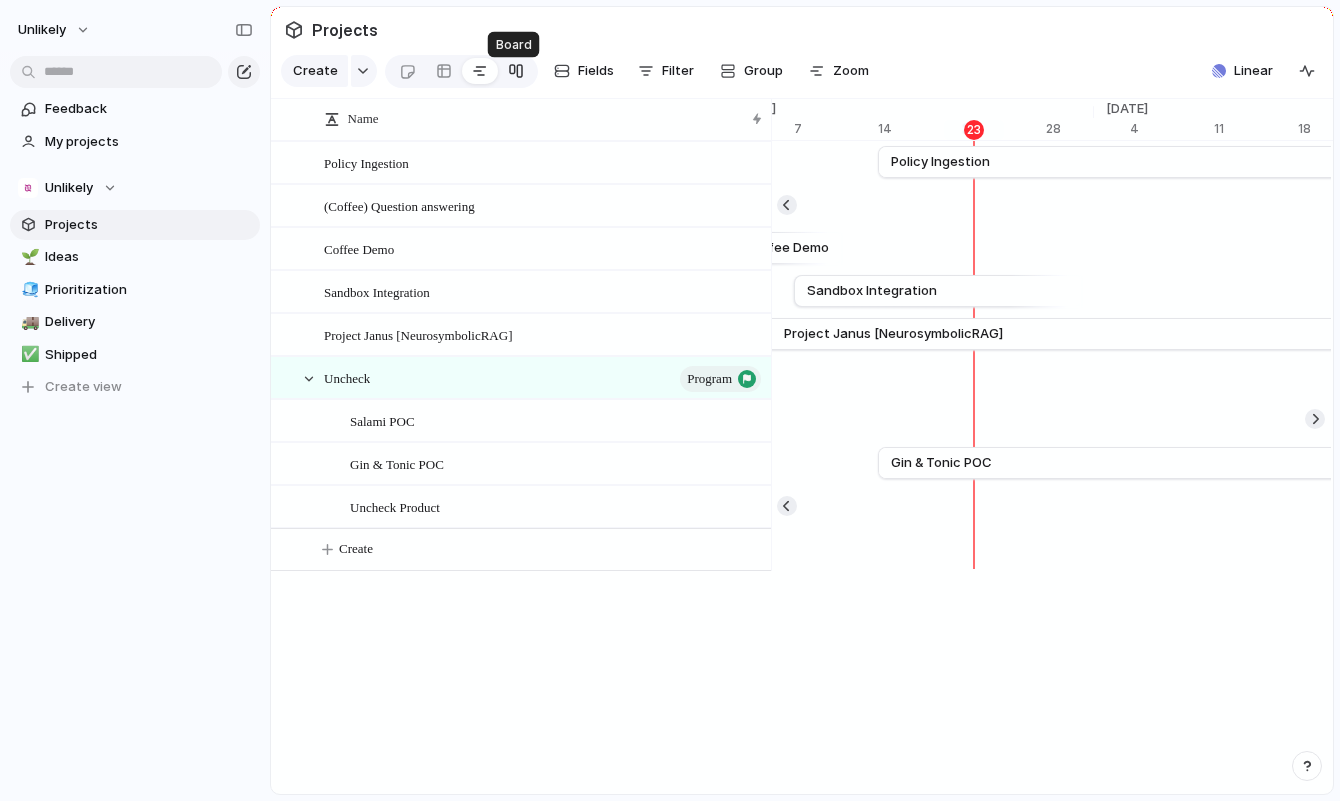 click at bounding box center (516, 71) 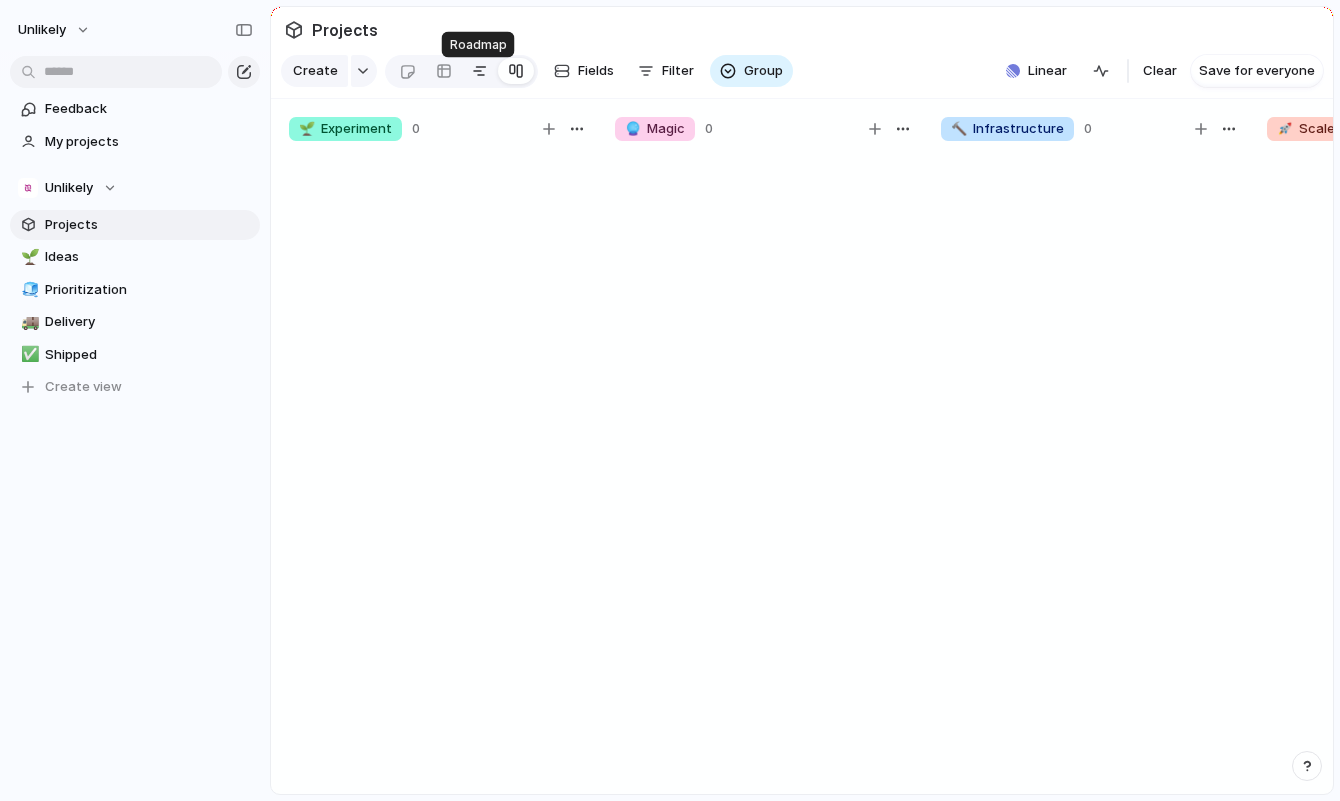 click at bounding box center [480, 71] 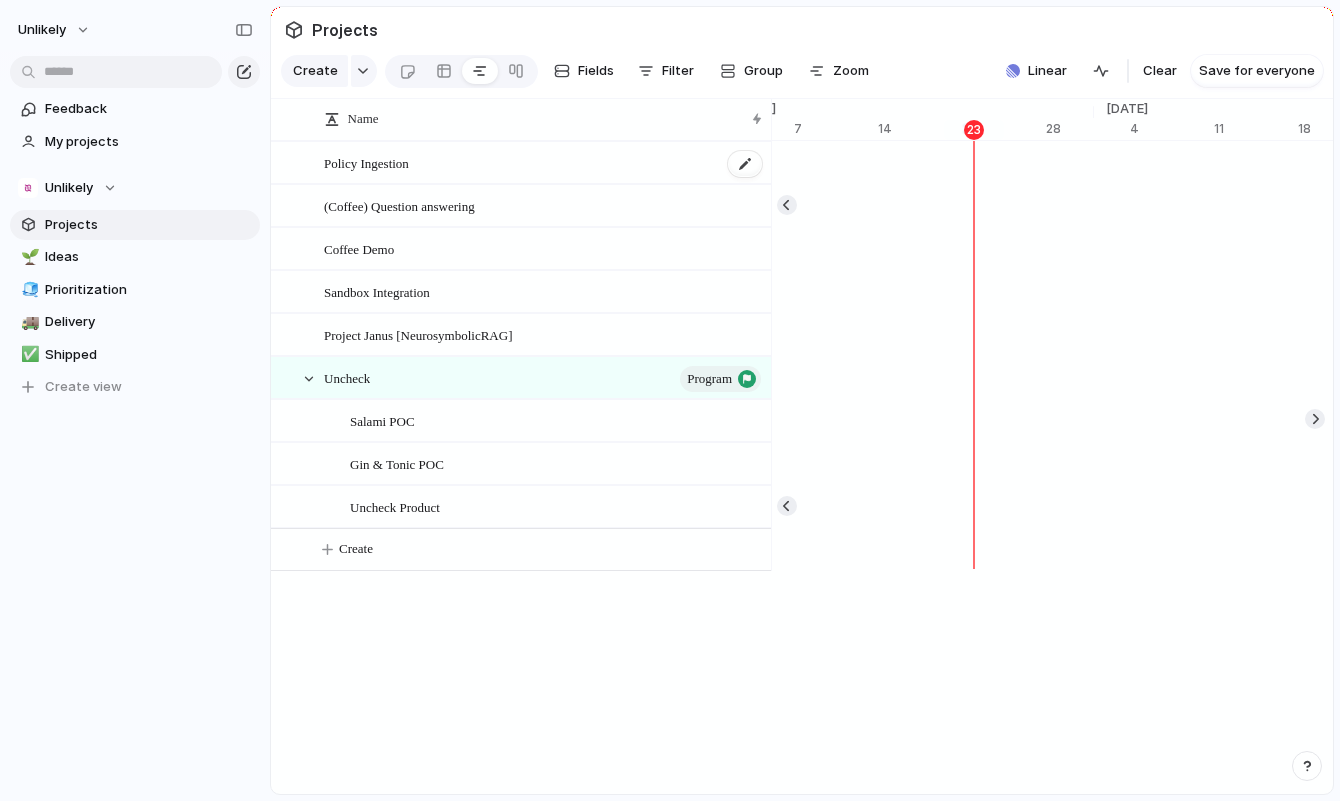 scroll, scrollTop: 0, scrollLeft: 13202, axis: horizontal 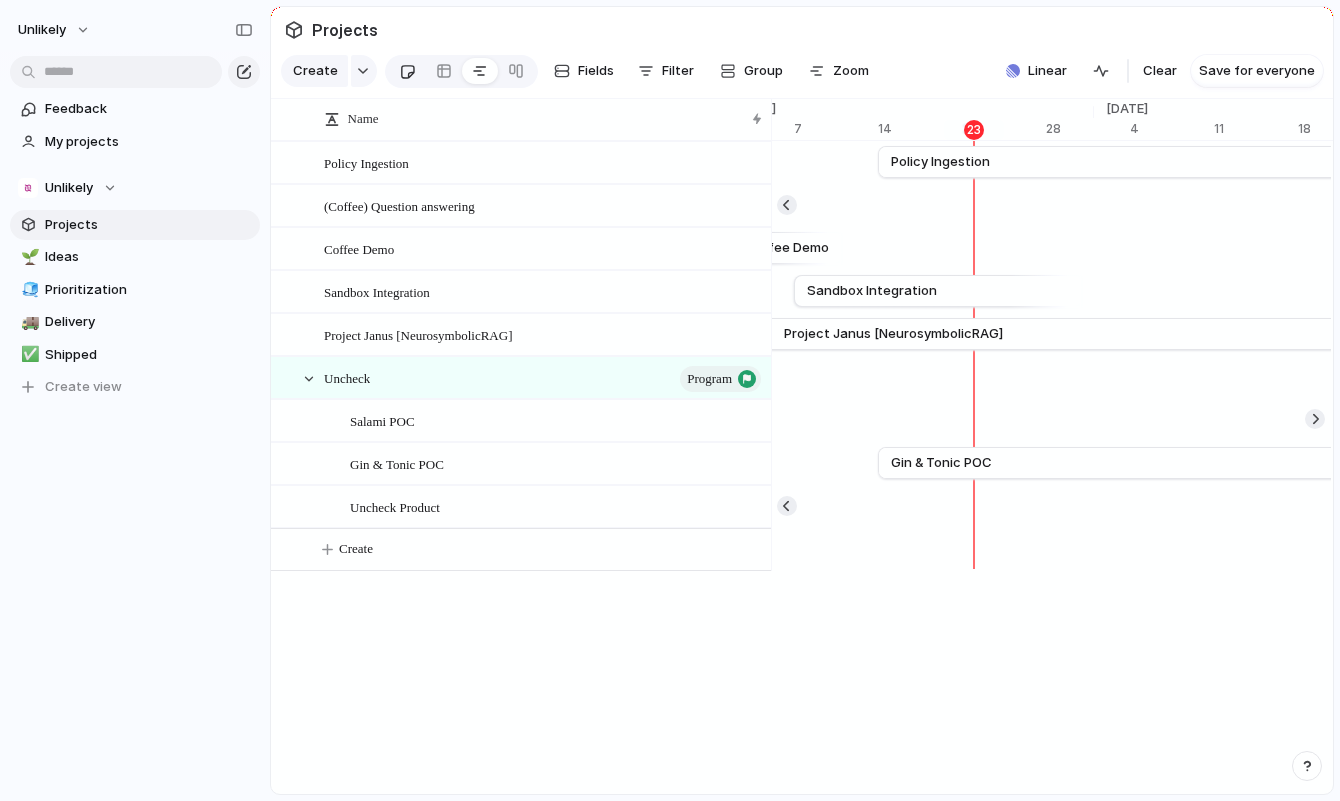 click at bounding box center (407, 71) 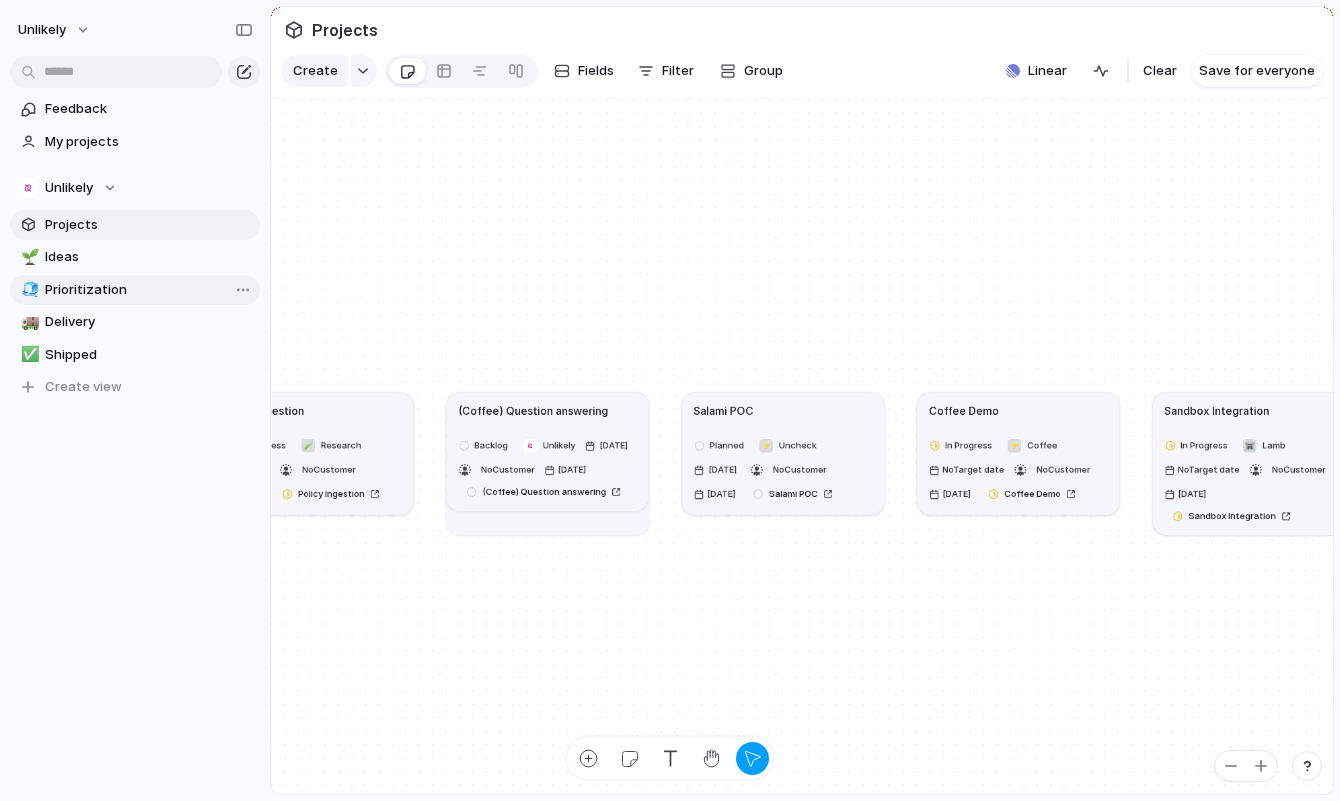 click on "Prioritization" at bounding box center [149, 290] 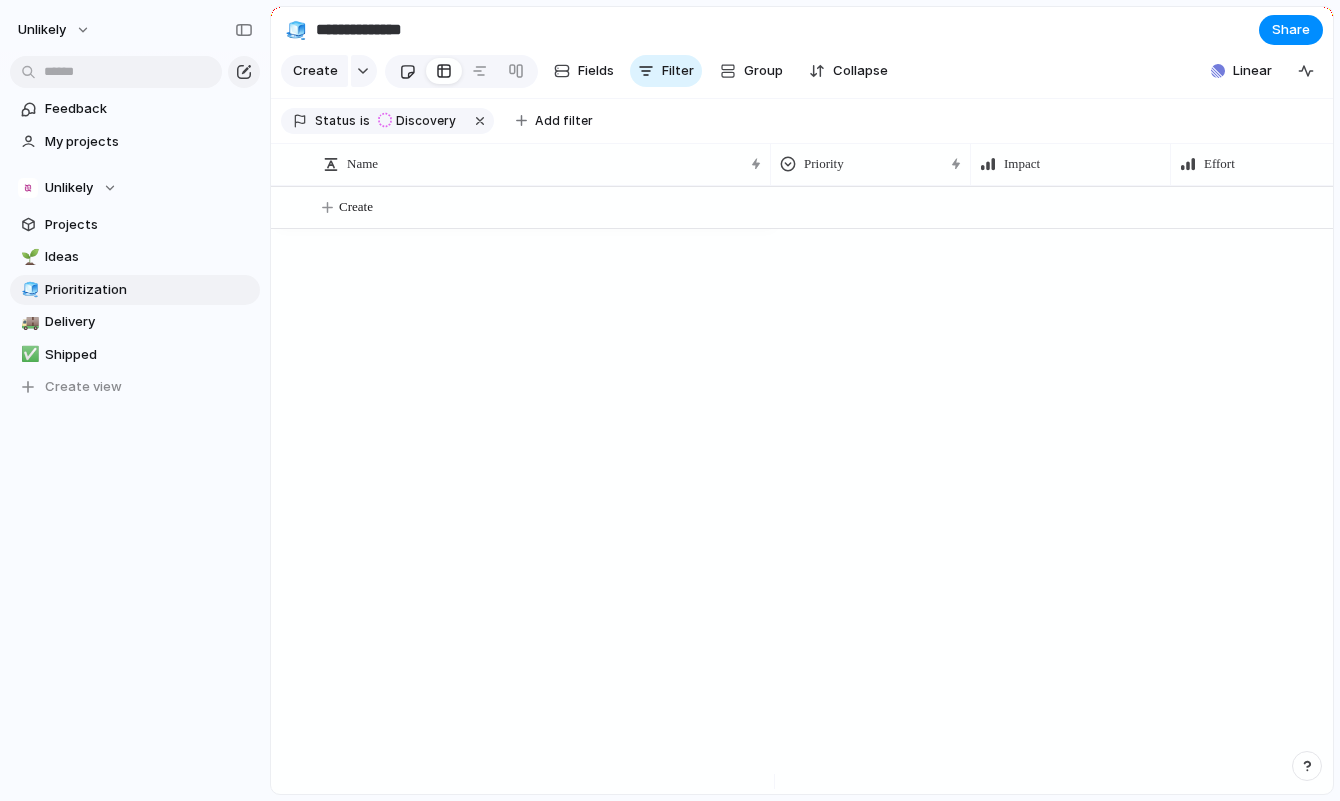 click at bounding box center [407, 71] 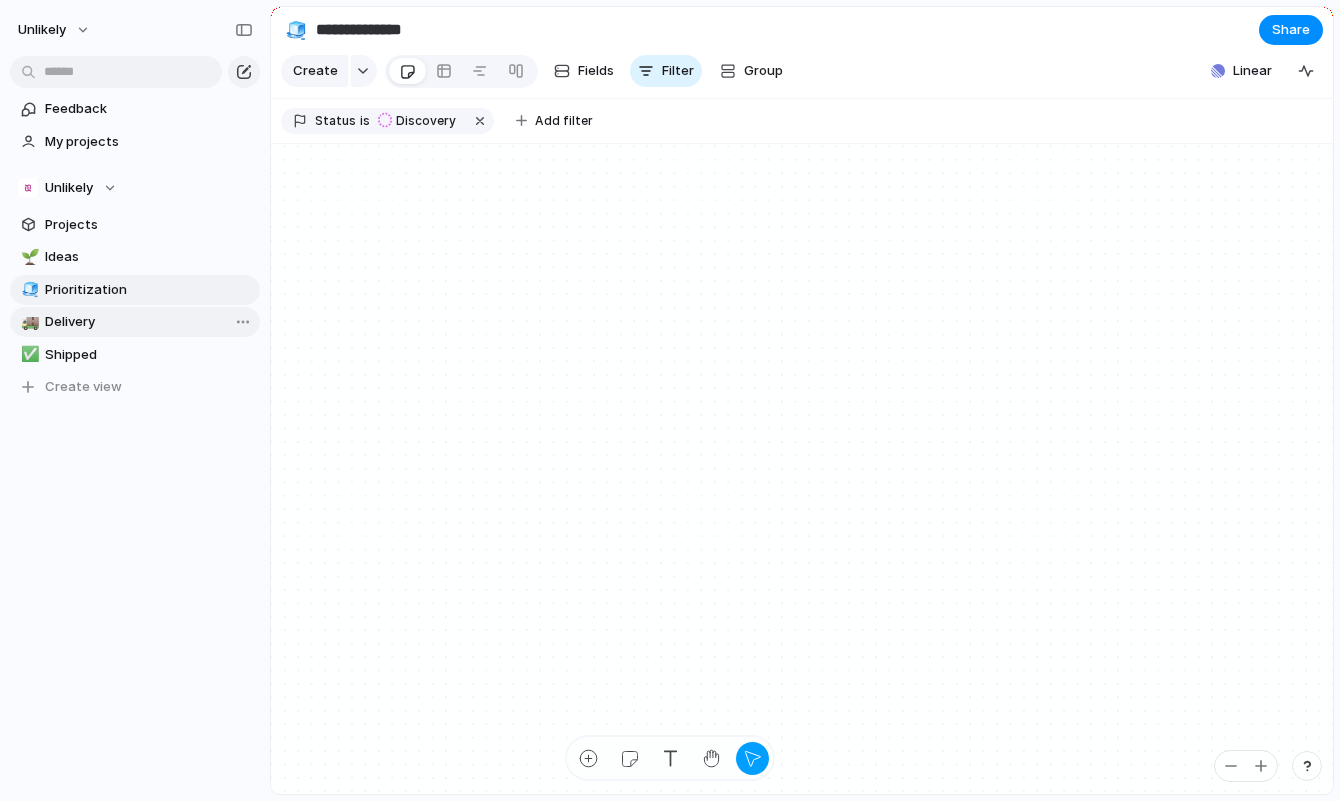 click on "Delivery" at bounding box center [149, 322] 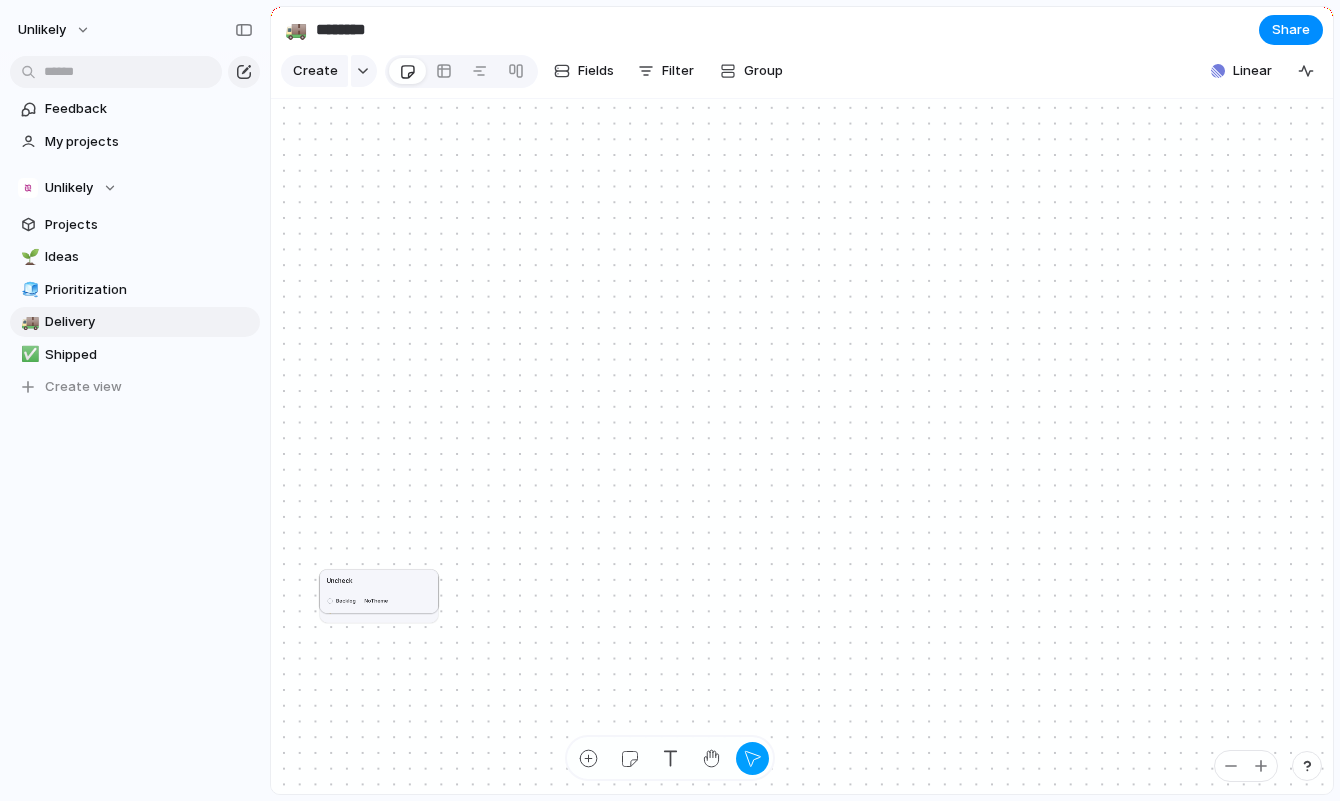 click on "Uncheck" at bounding box center (379, 579) 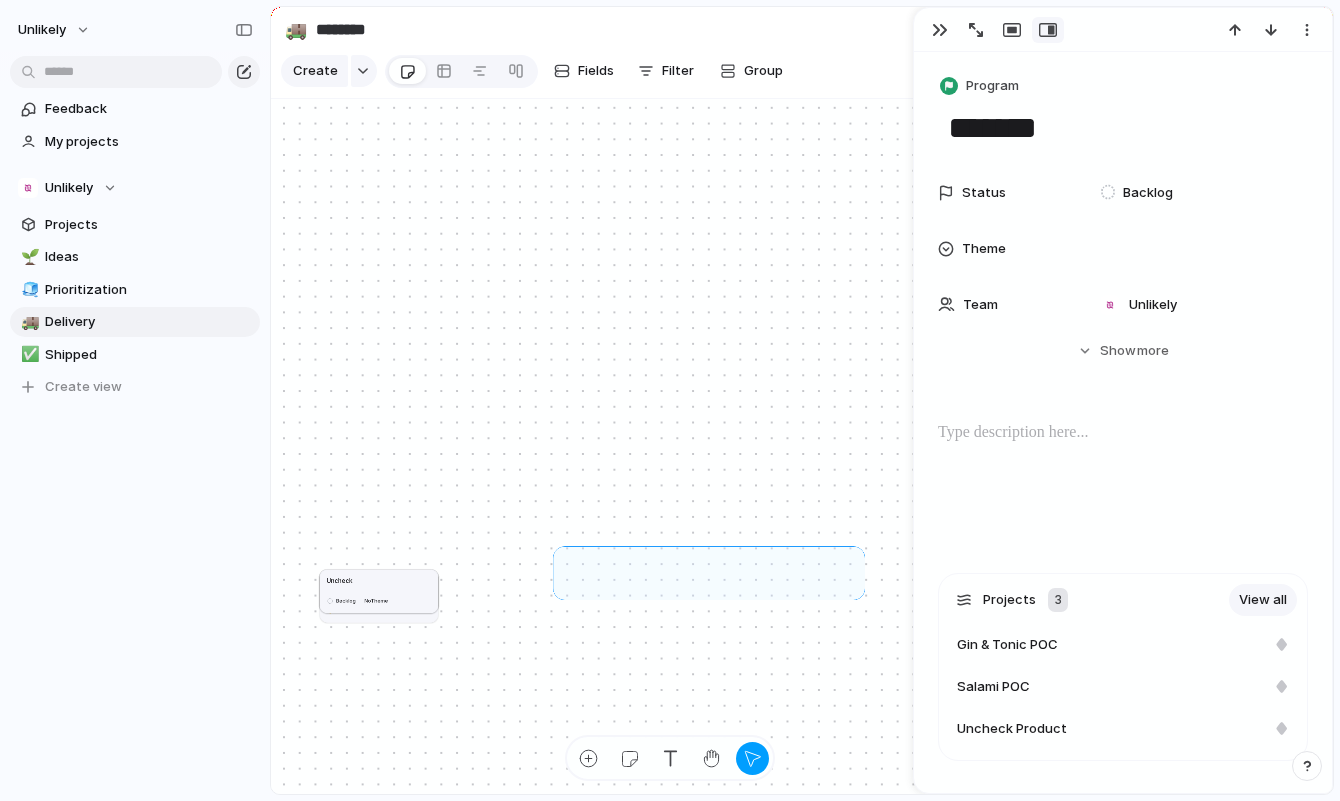 drag, startPoint x: 558, startPoint y: 605, endPoint x: 826, endPoint y: 533, distance: 277.50314 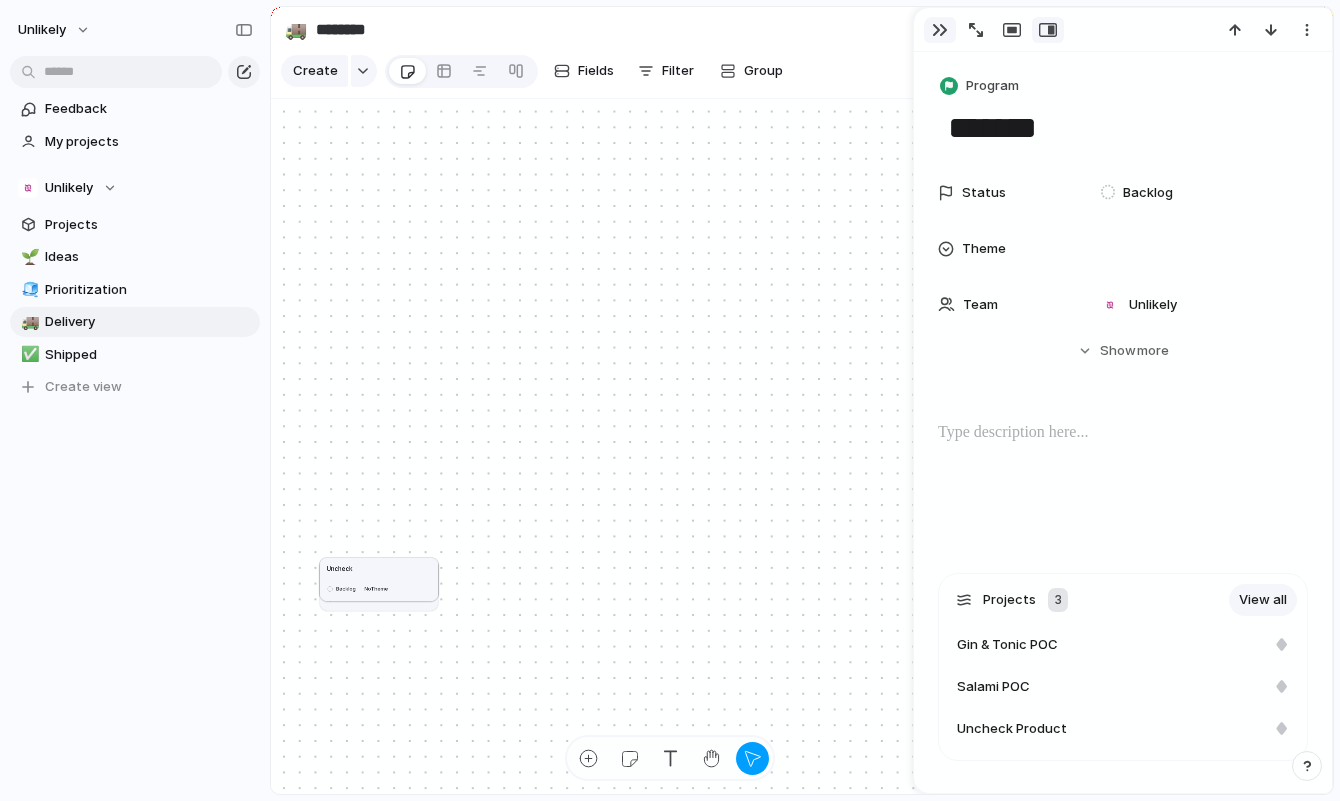 click at bounding box center (940, 30) 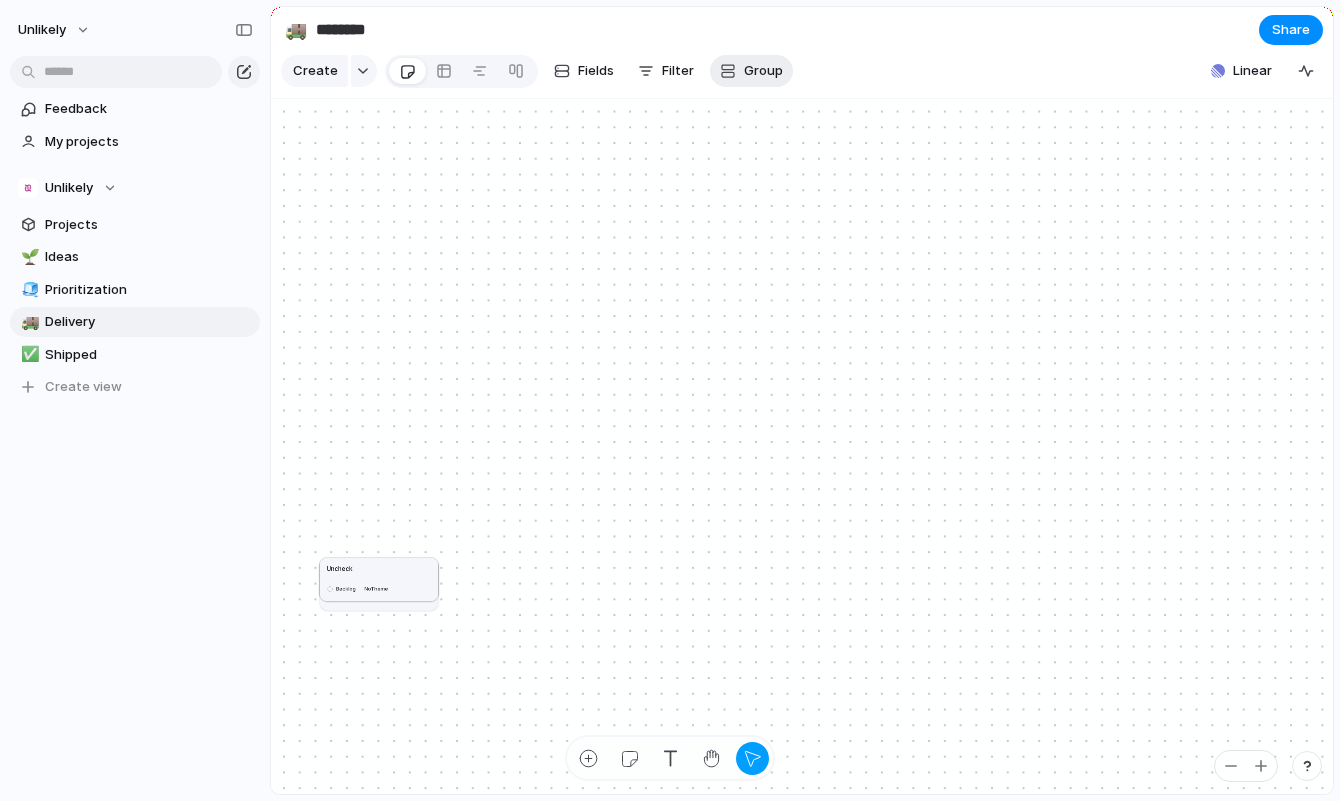 click on "Group" at bounding box center (751, 71) 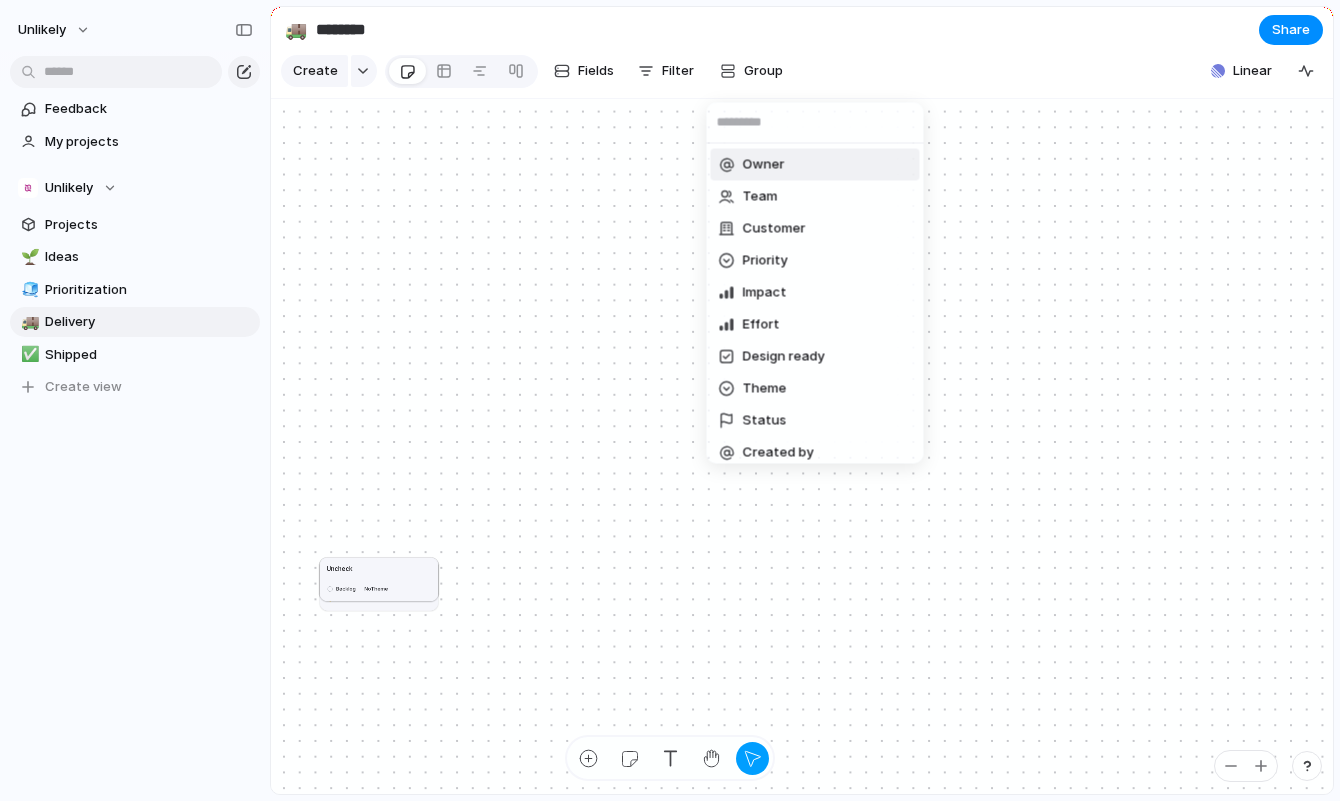 click on "Owner   Team   Customer   Priority   Impact   Effort   Design ready   Theme   Status             Created by" at bounding box center (670, 400) 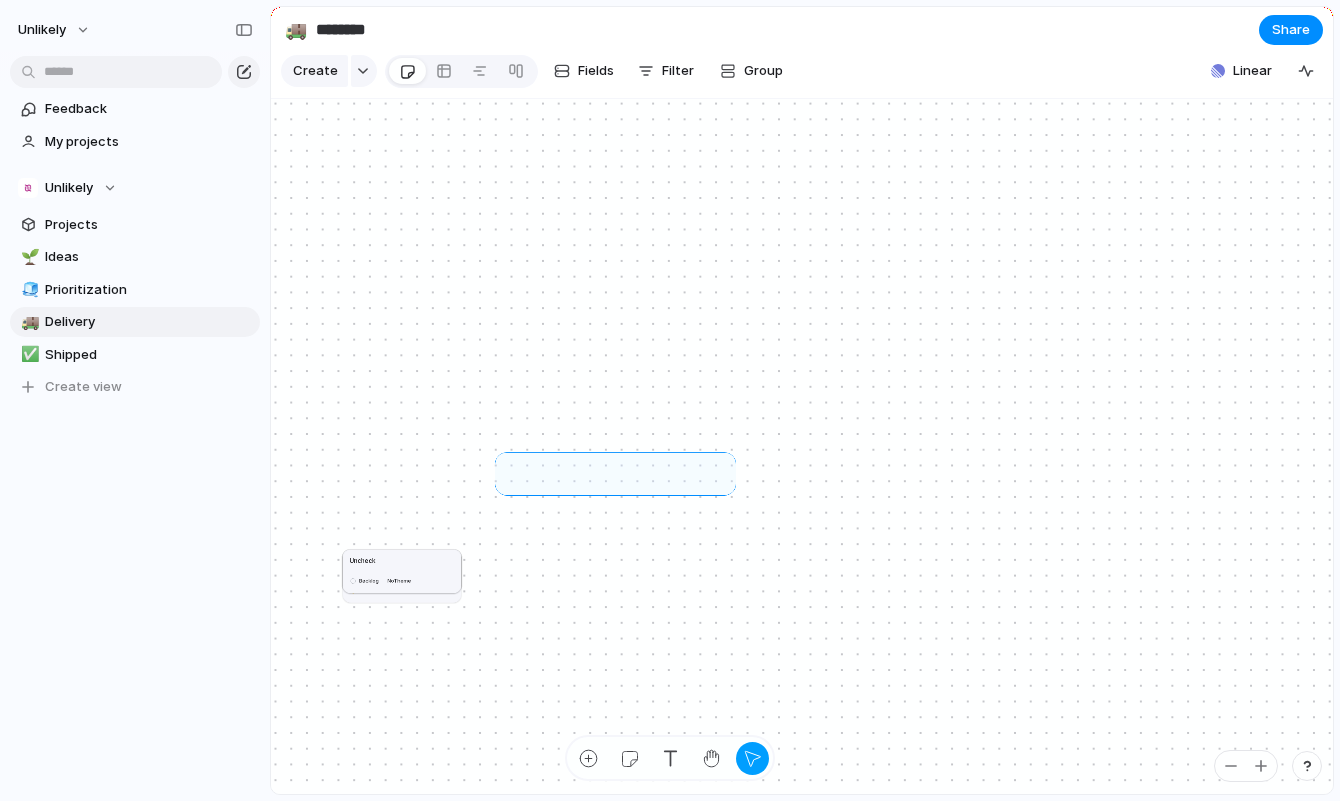 drag, startPoint x: 500, startPoint y: 500, endPoint x: 754, endPoint y: 464, distance: 256.53848 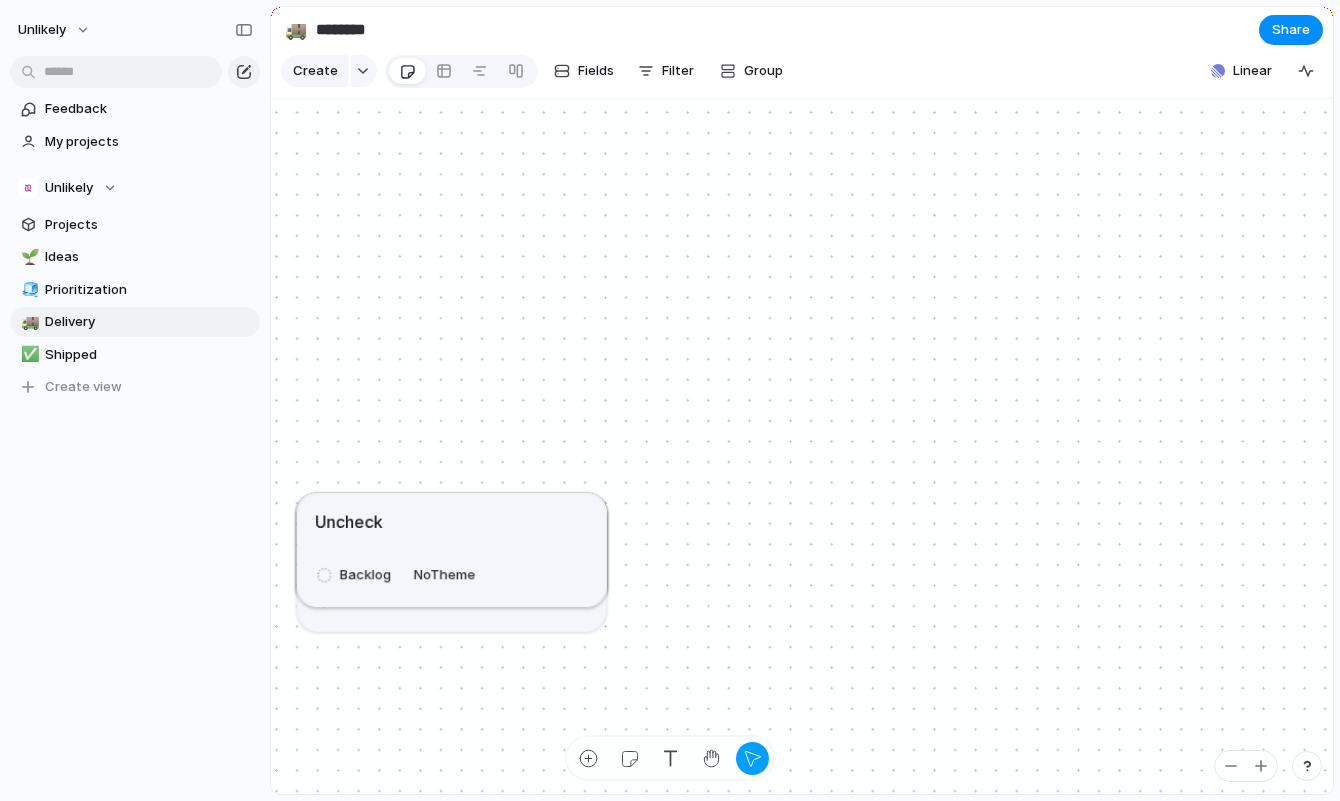 click on "Uncheck" at bounding box center [451, 521] 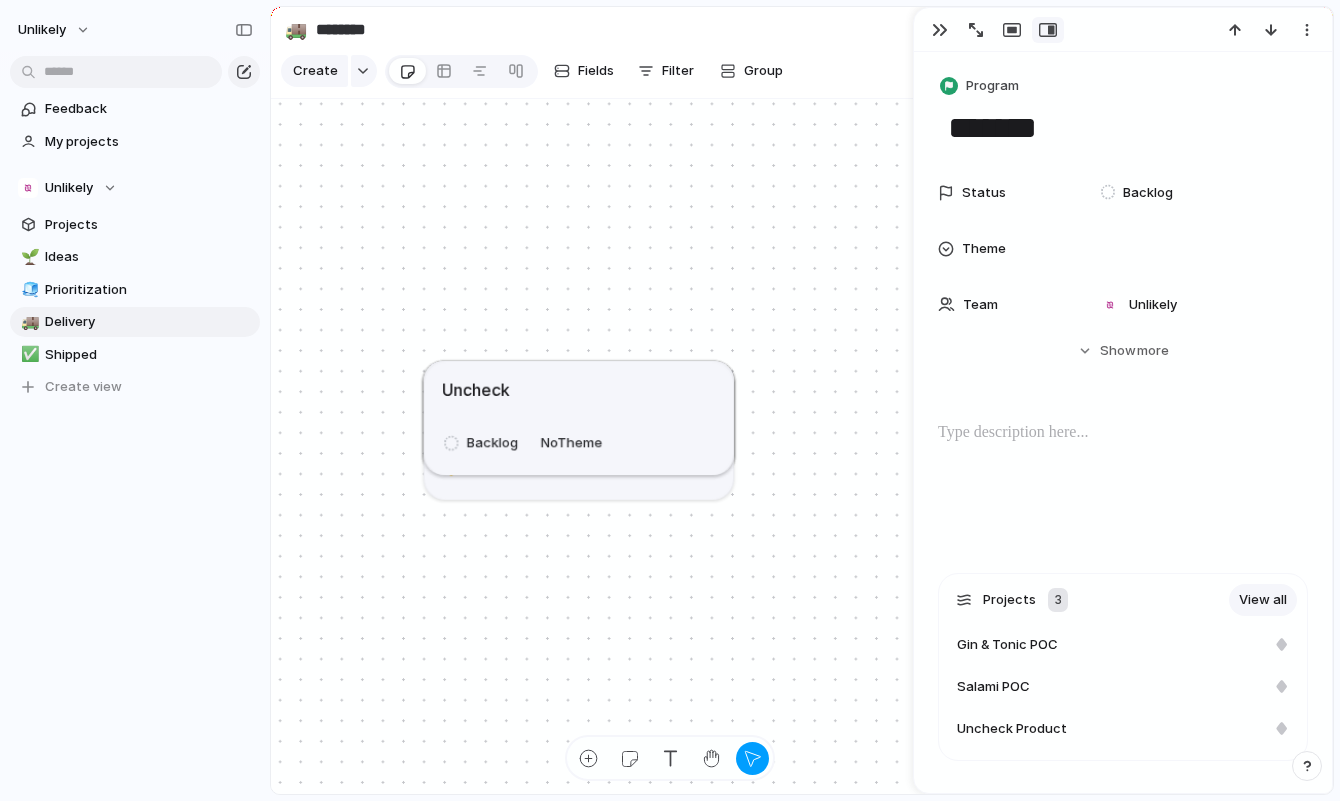 scroll, scrollTop: 2, scrollLeft: 0, axis: vertical 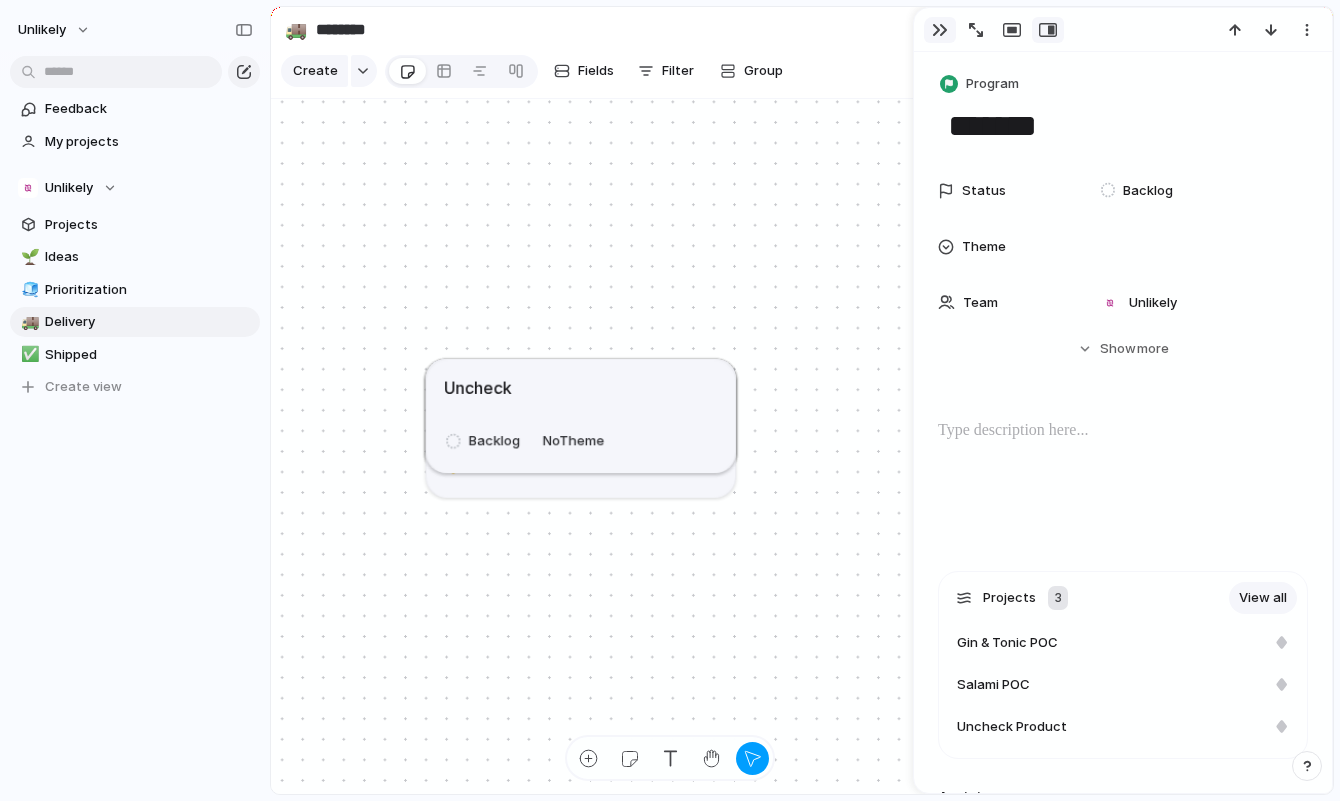 click at bounding box center [940, 30] 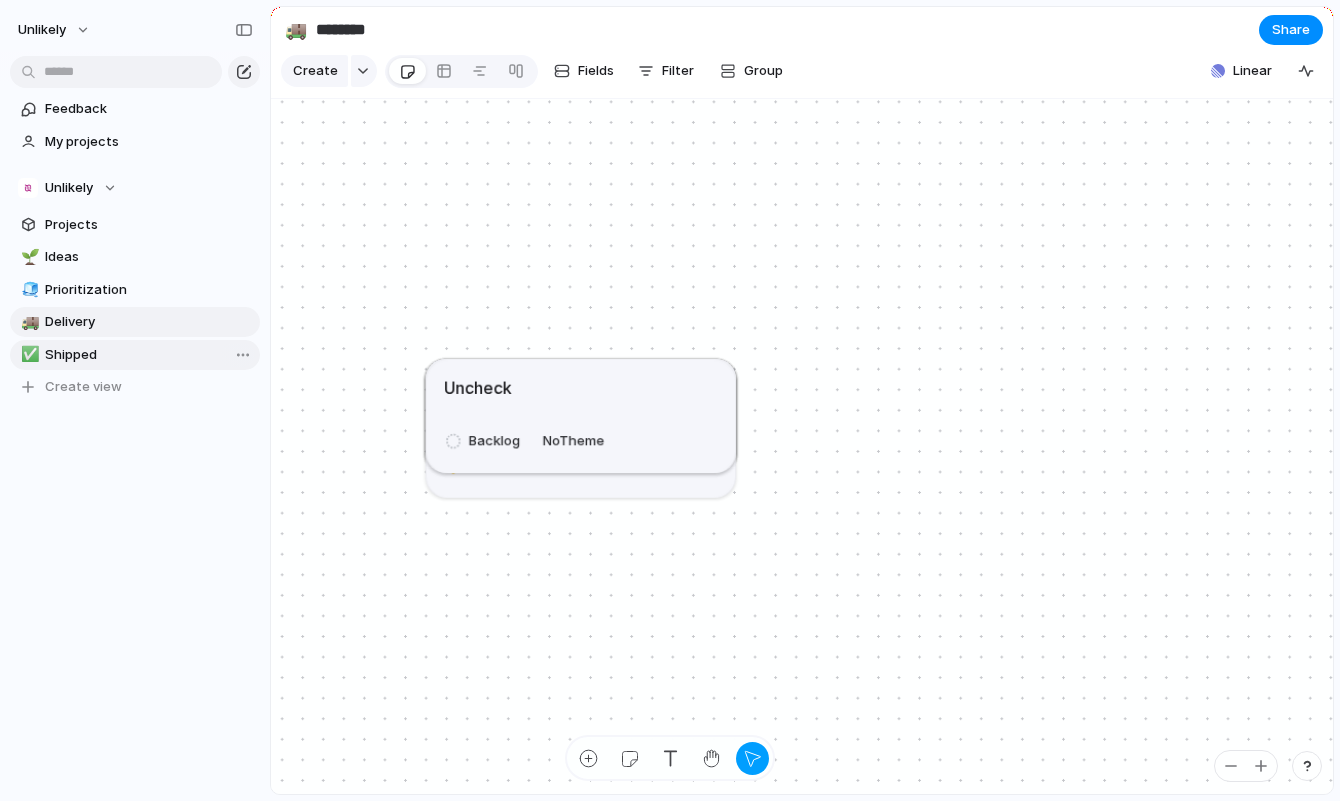 click on "Shipped" at bounding box center (149, 355) 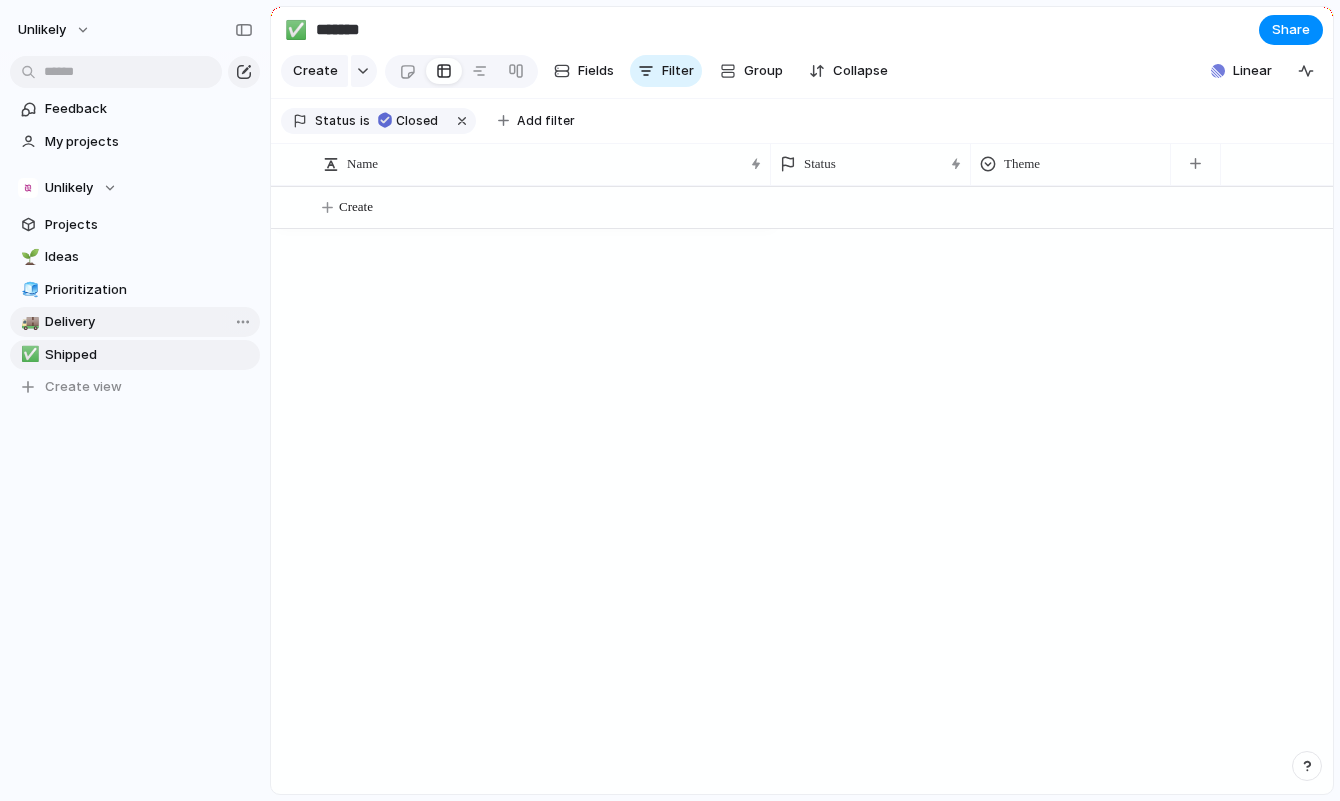click on "🚚 Delivery" at bounding box center [135, 322] 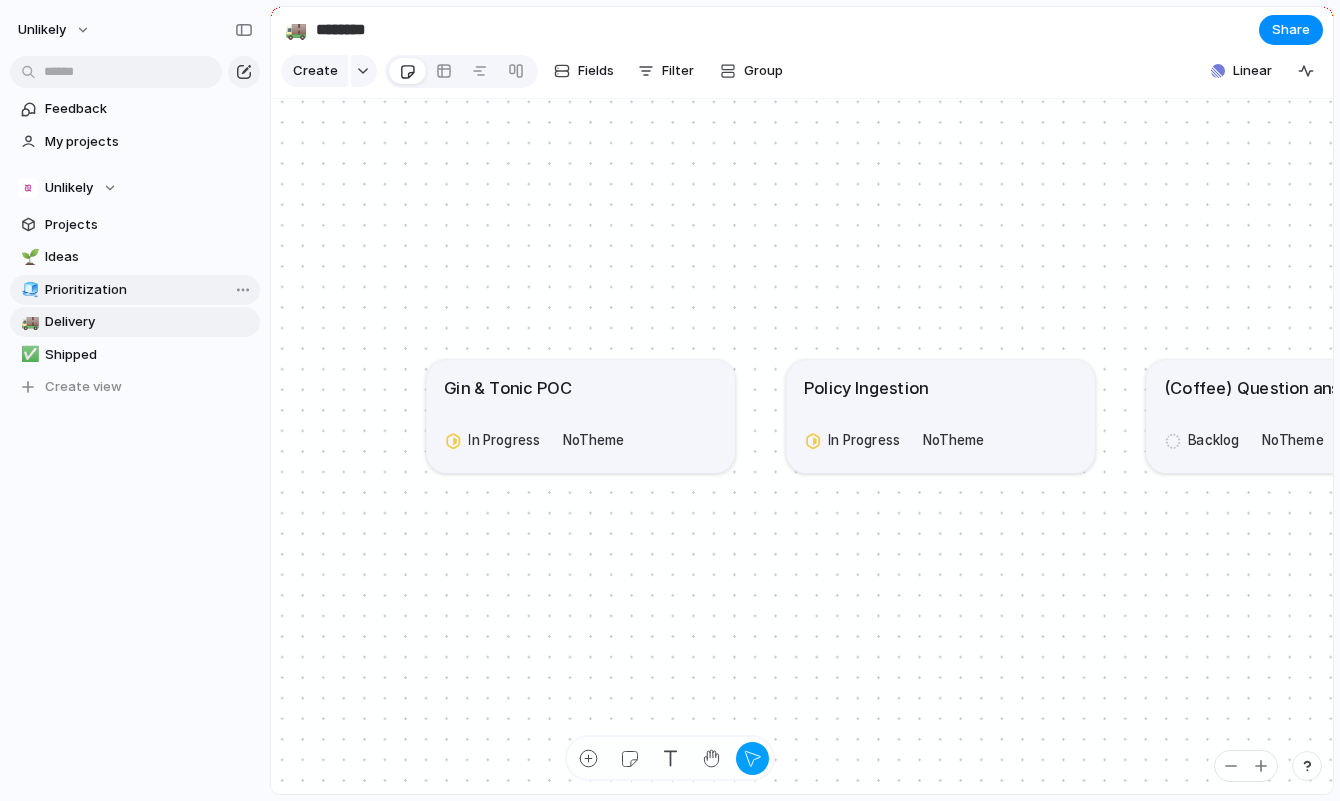 click on "🧊 Prioritization" at bounding box center (135, 290) 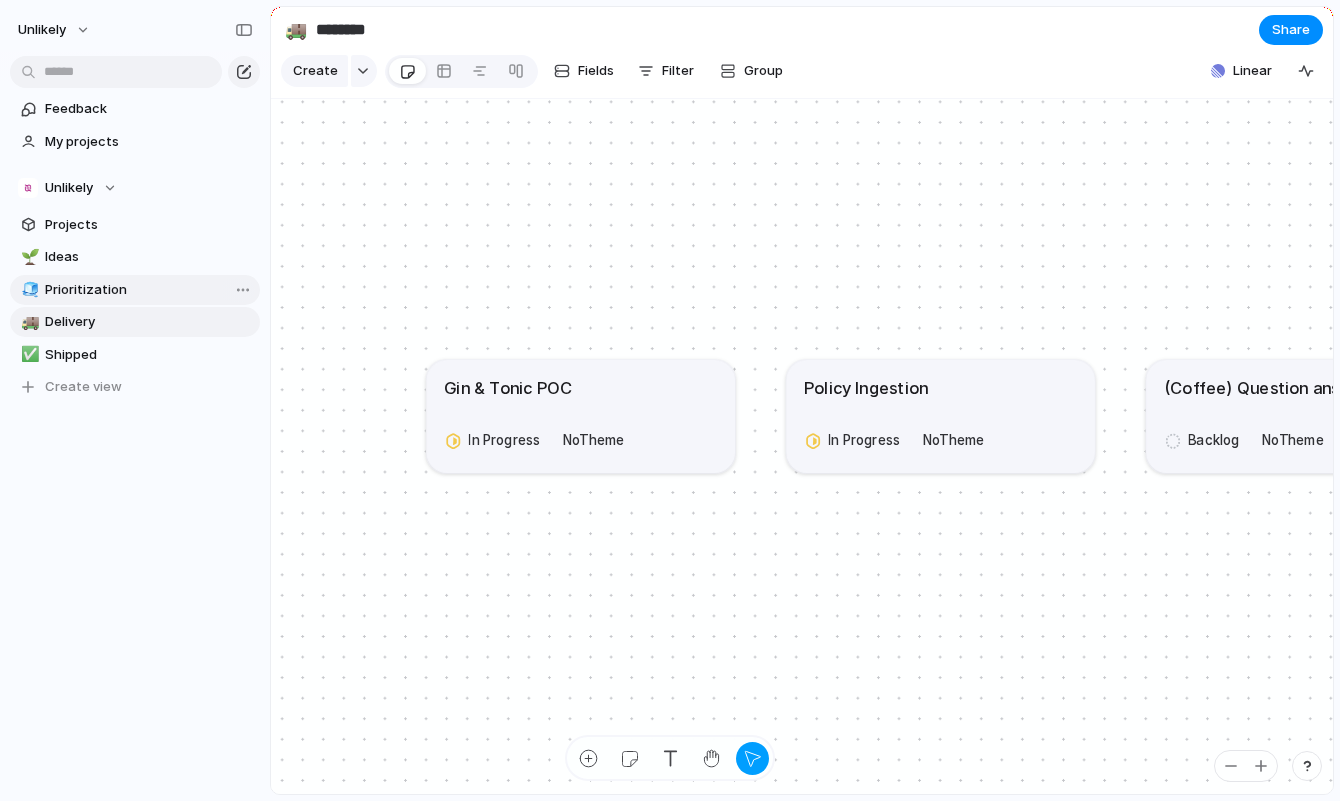 type on "**********" 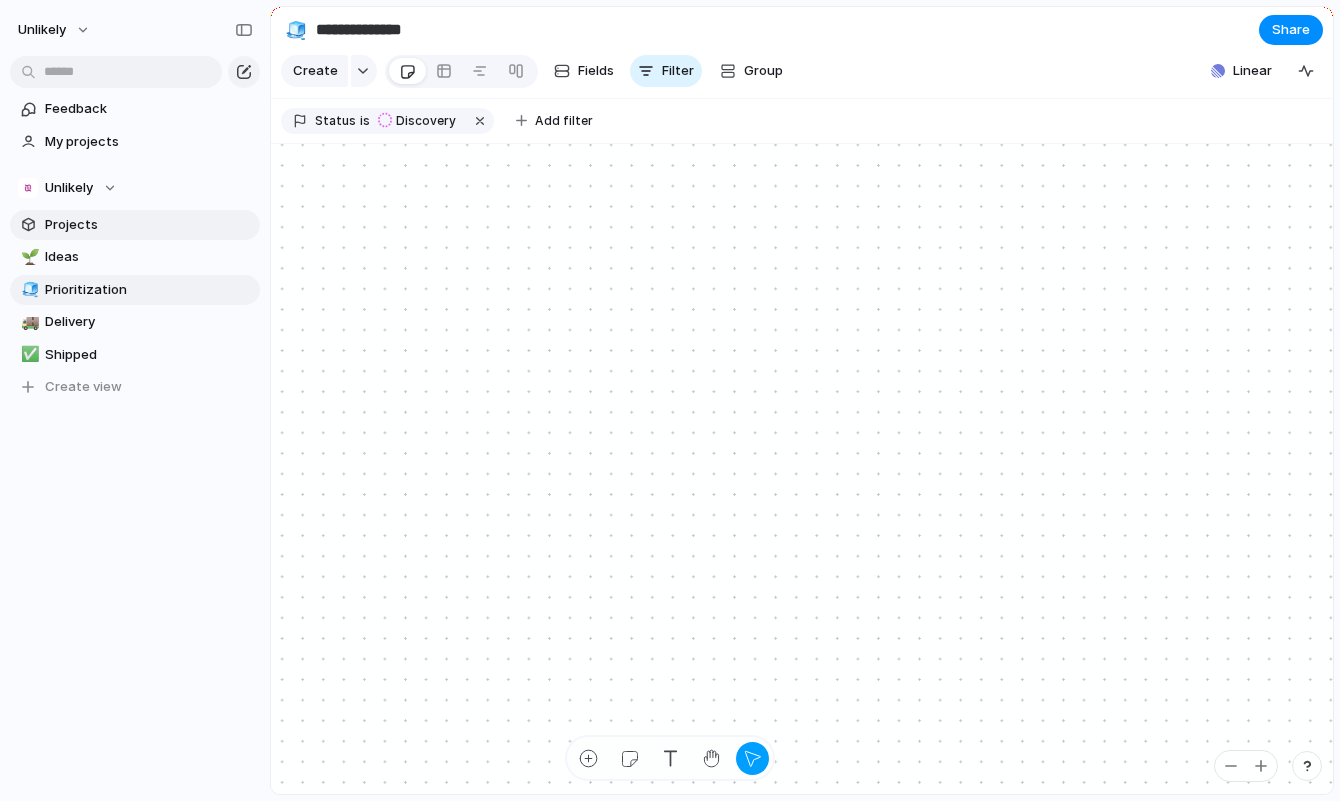 click on "Projects" at bounding box center [149, 225] 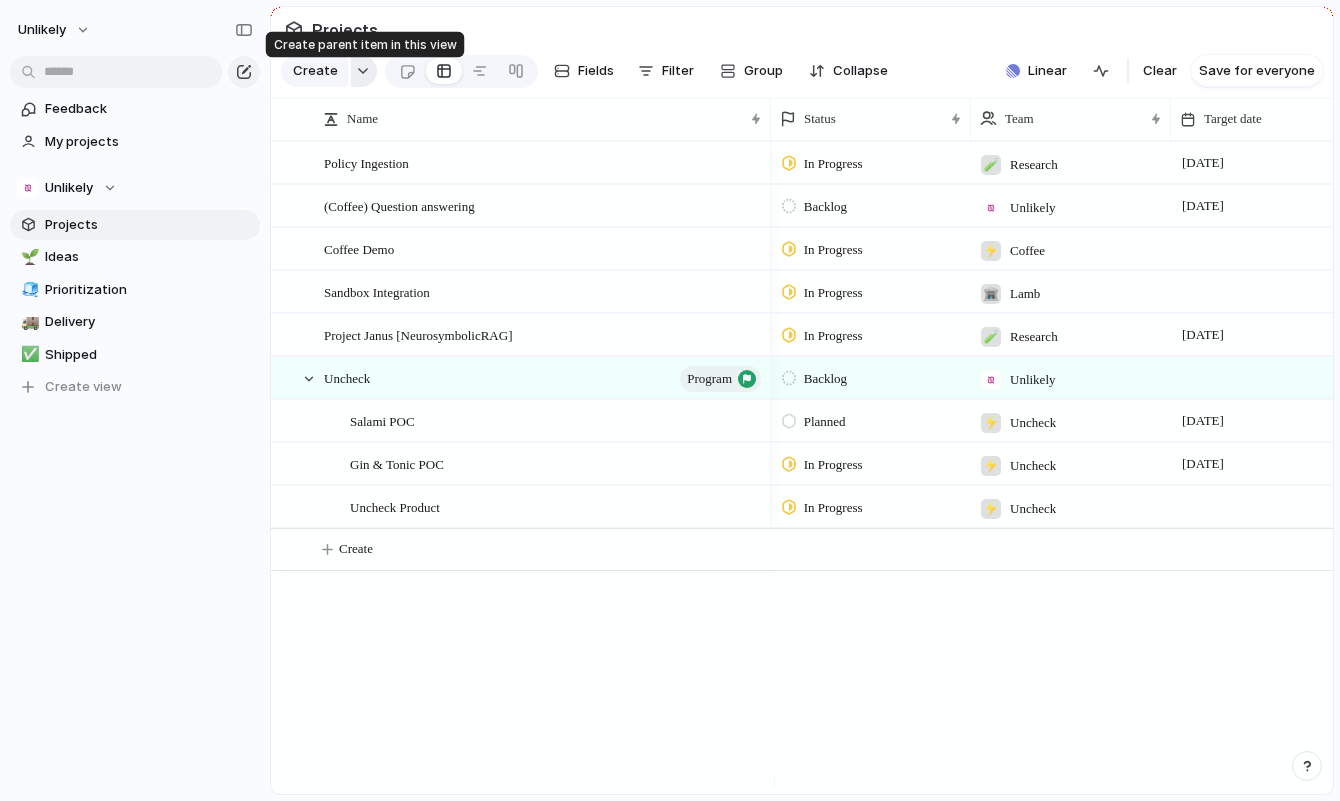click at bounding box center [363, 71] 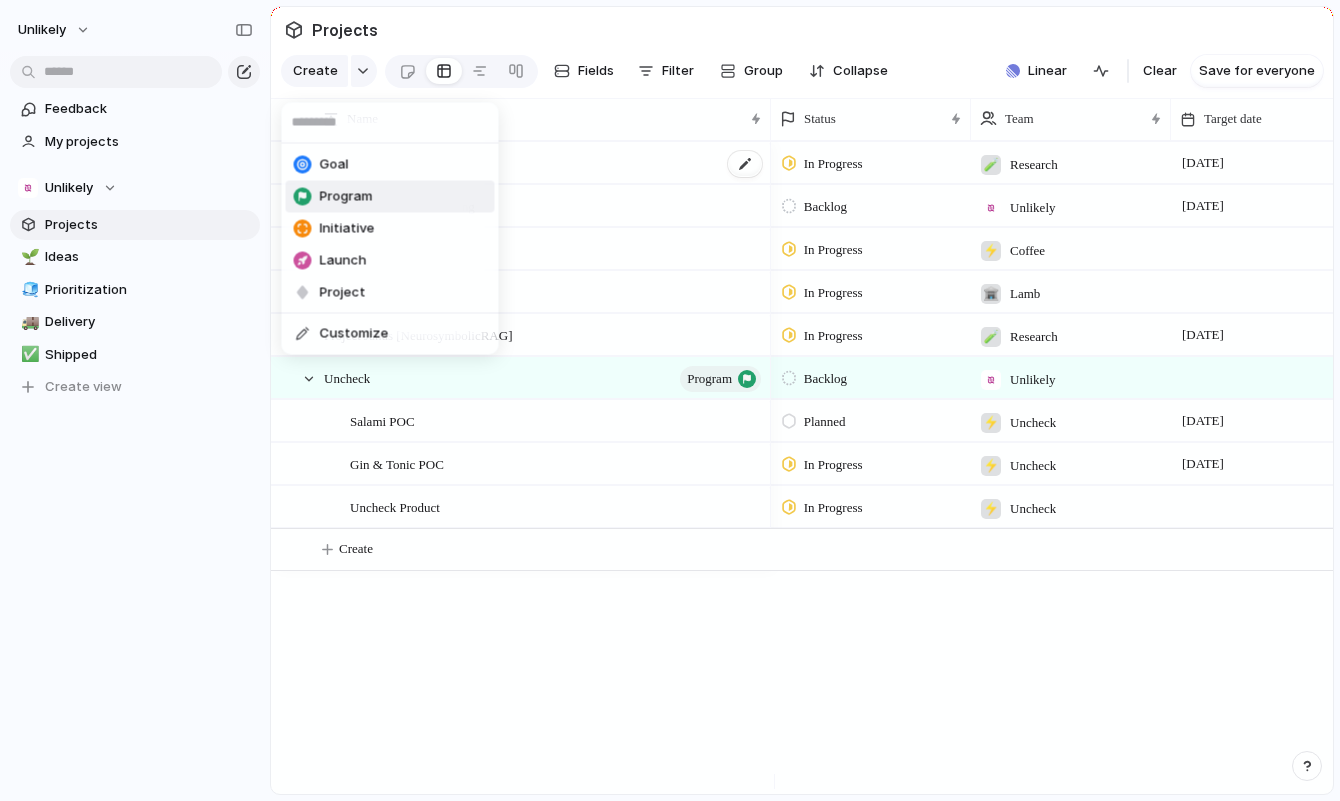 click on "Program" at bounding box center (346, 197) 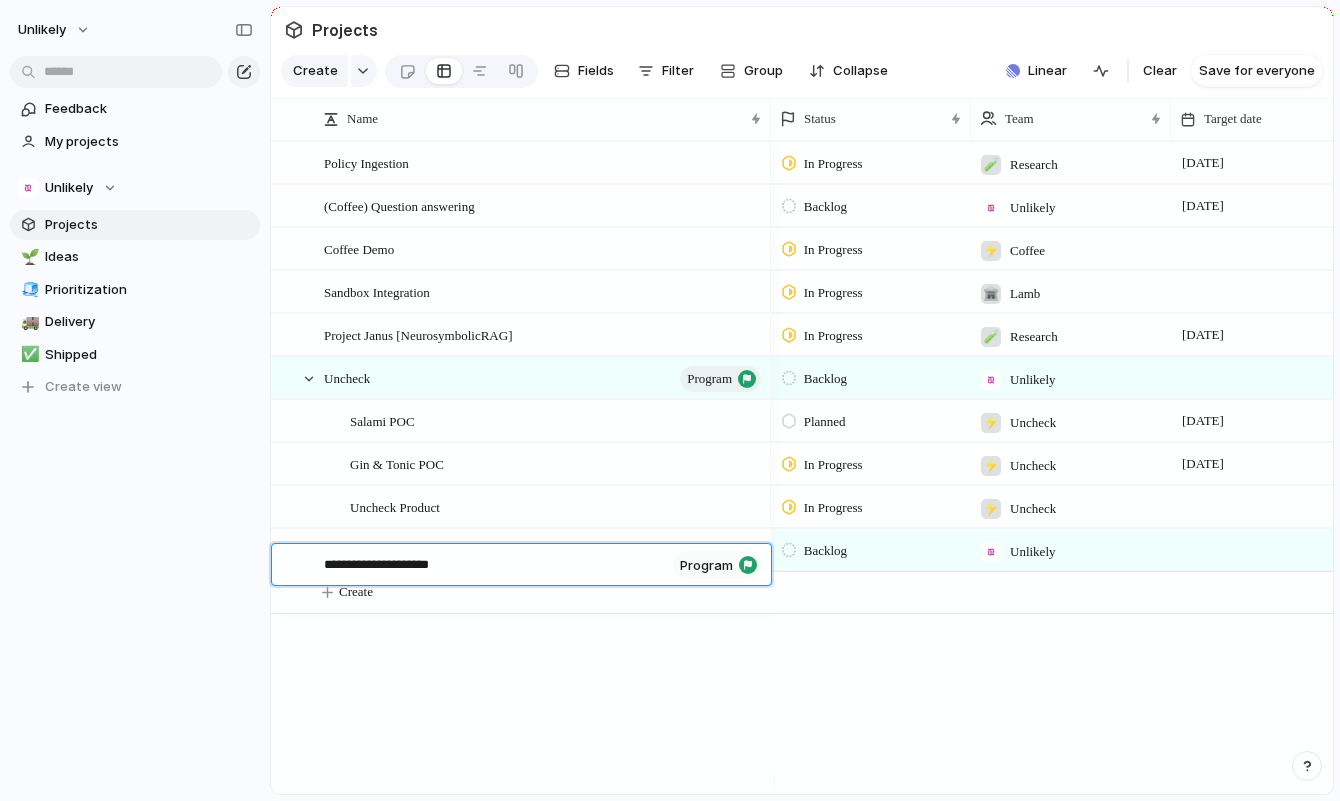 type on "**********" 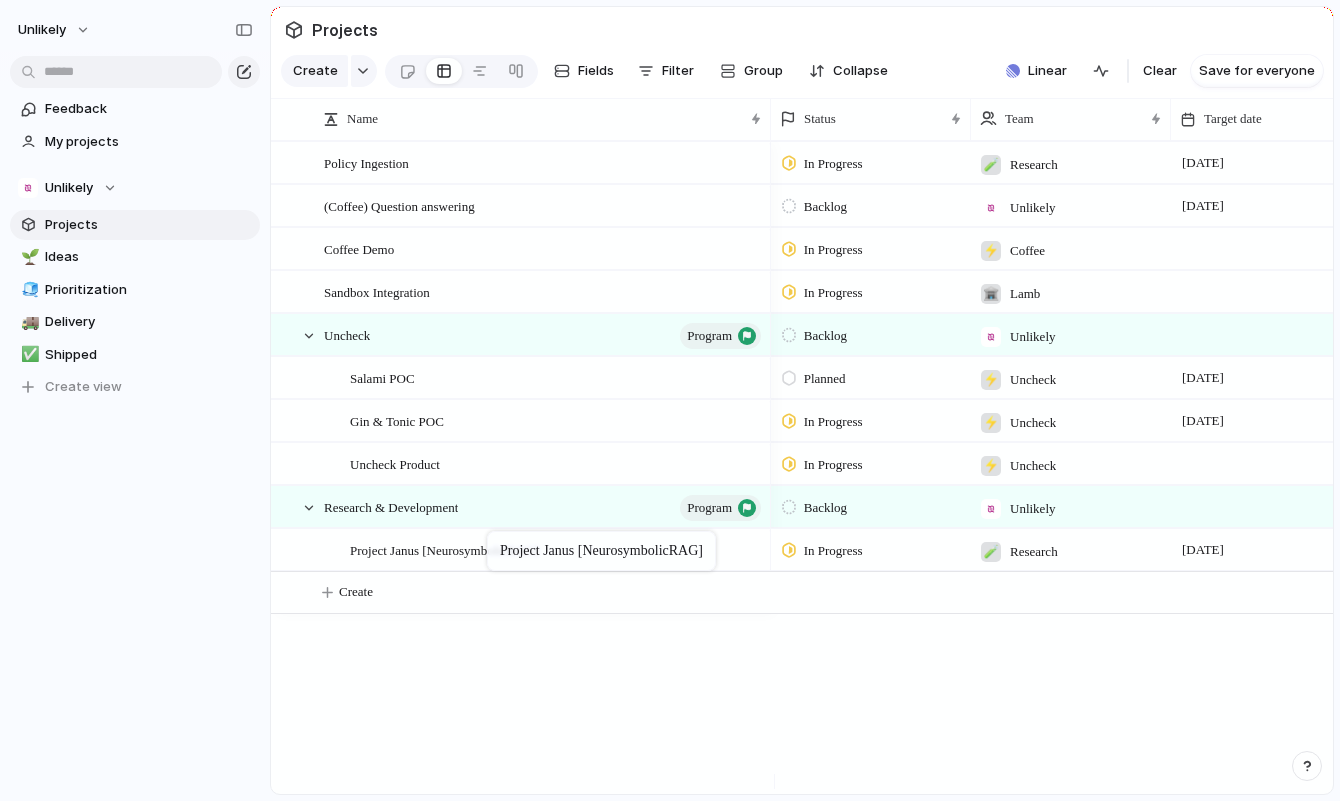 drag, startPoint x: 455, startPoint y: 350, endPoint x: 498, endPoint y: 537, distance: 191.88017 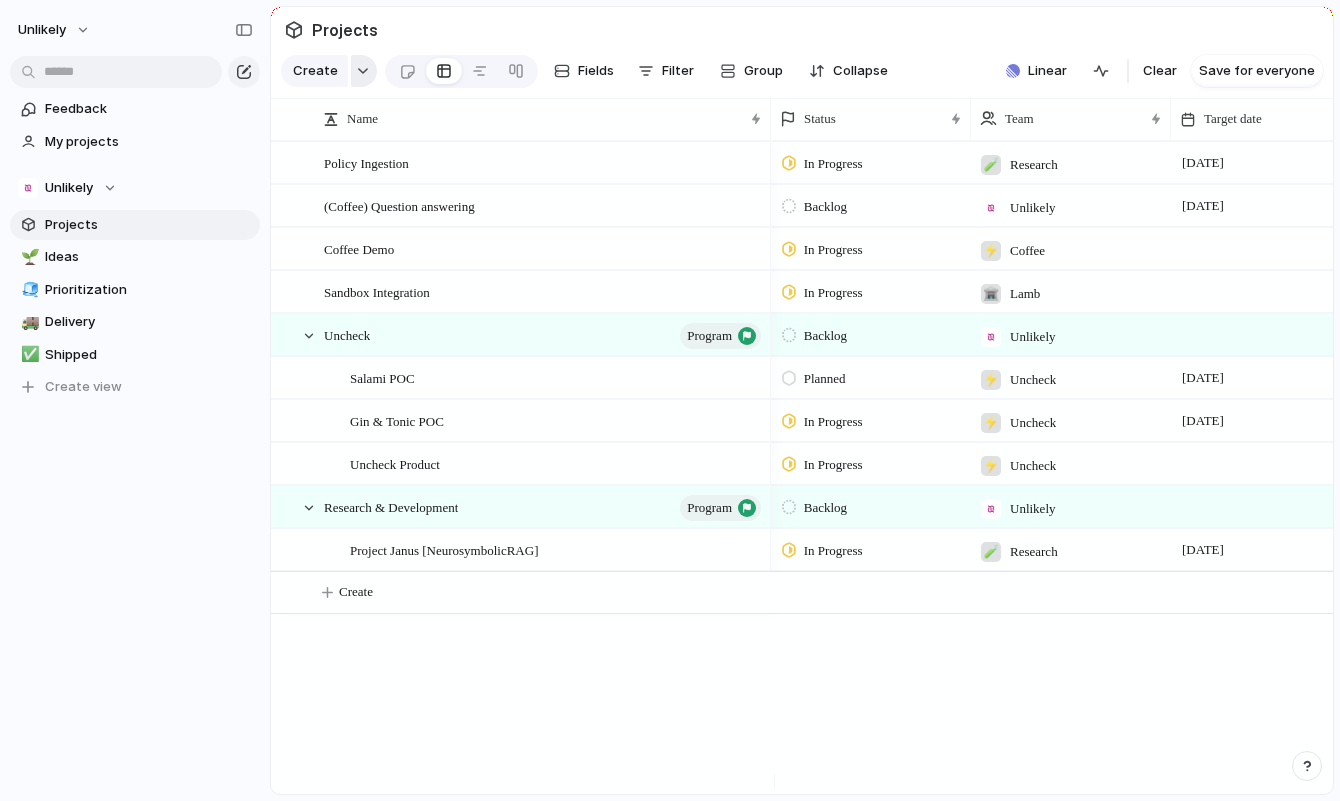 click at bounding box center (364, 71) 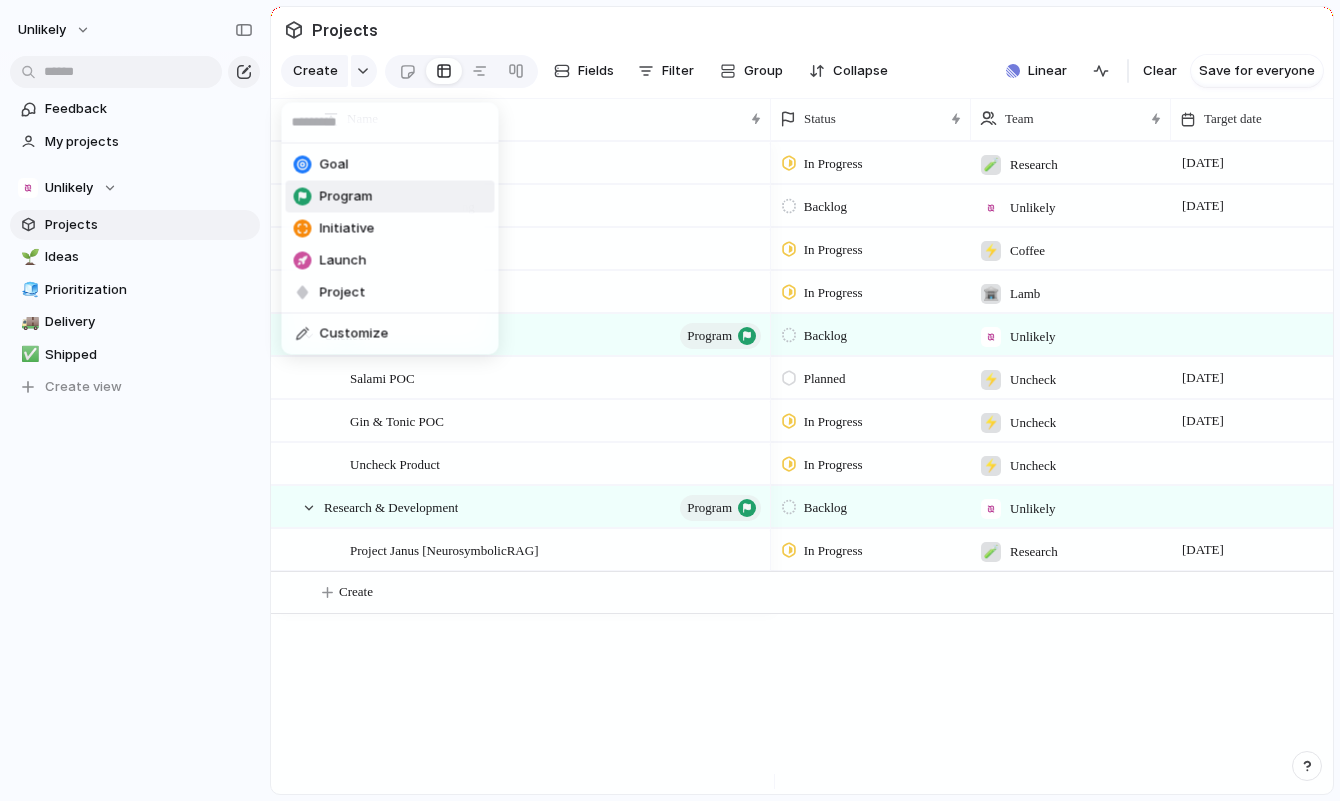 click on "Program" at bounding box center (390, 197) 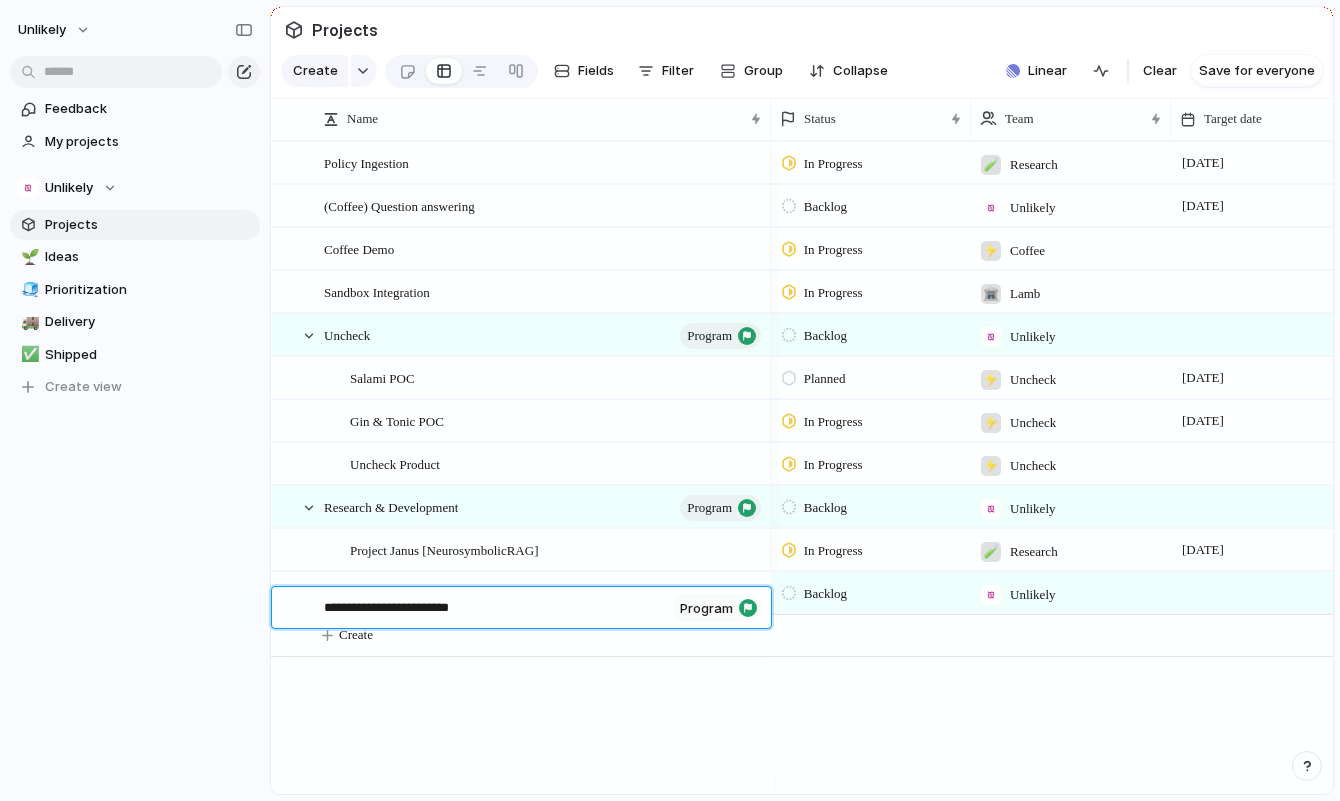 type on "**********" 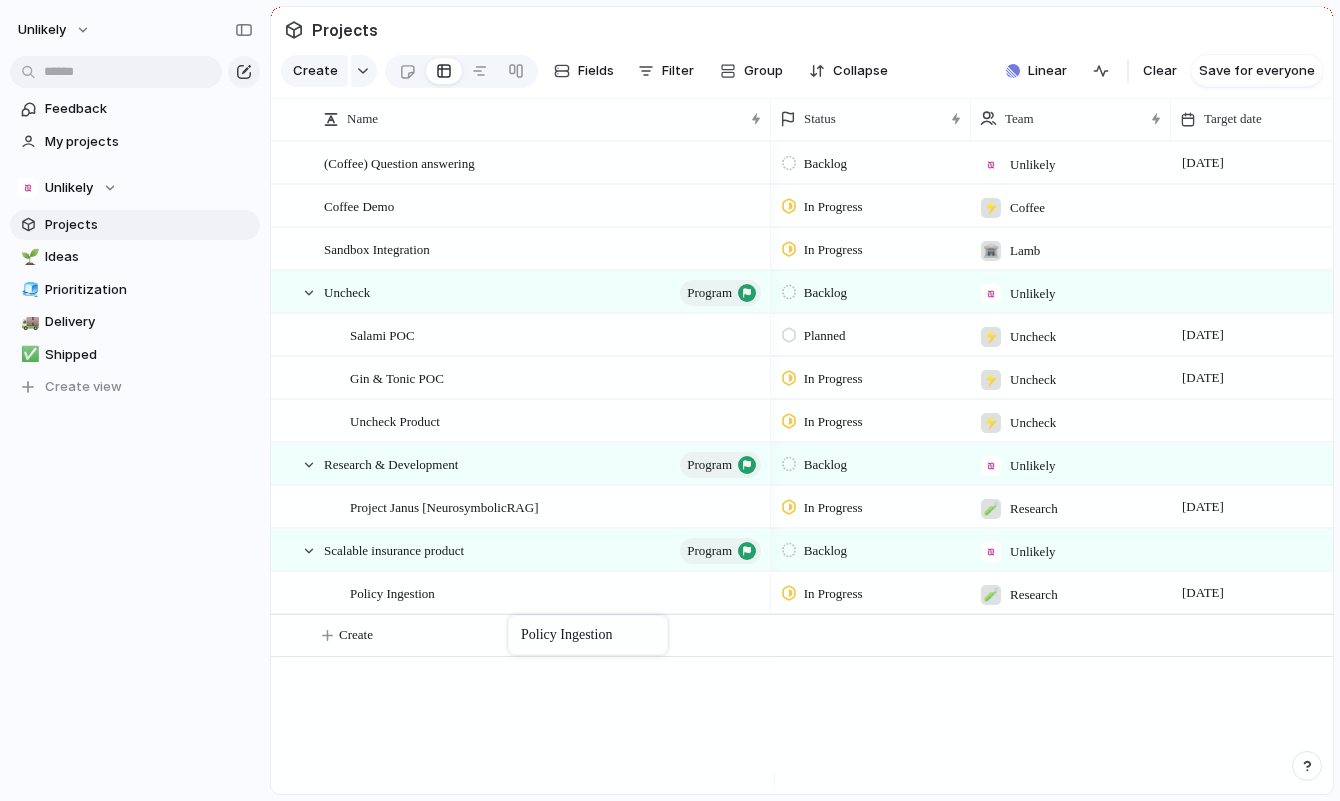 drag, startPoint x: 443, startPoint y: 184, endPoint x: 518, endPoint y: 619, distance: 441.41818 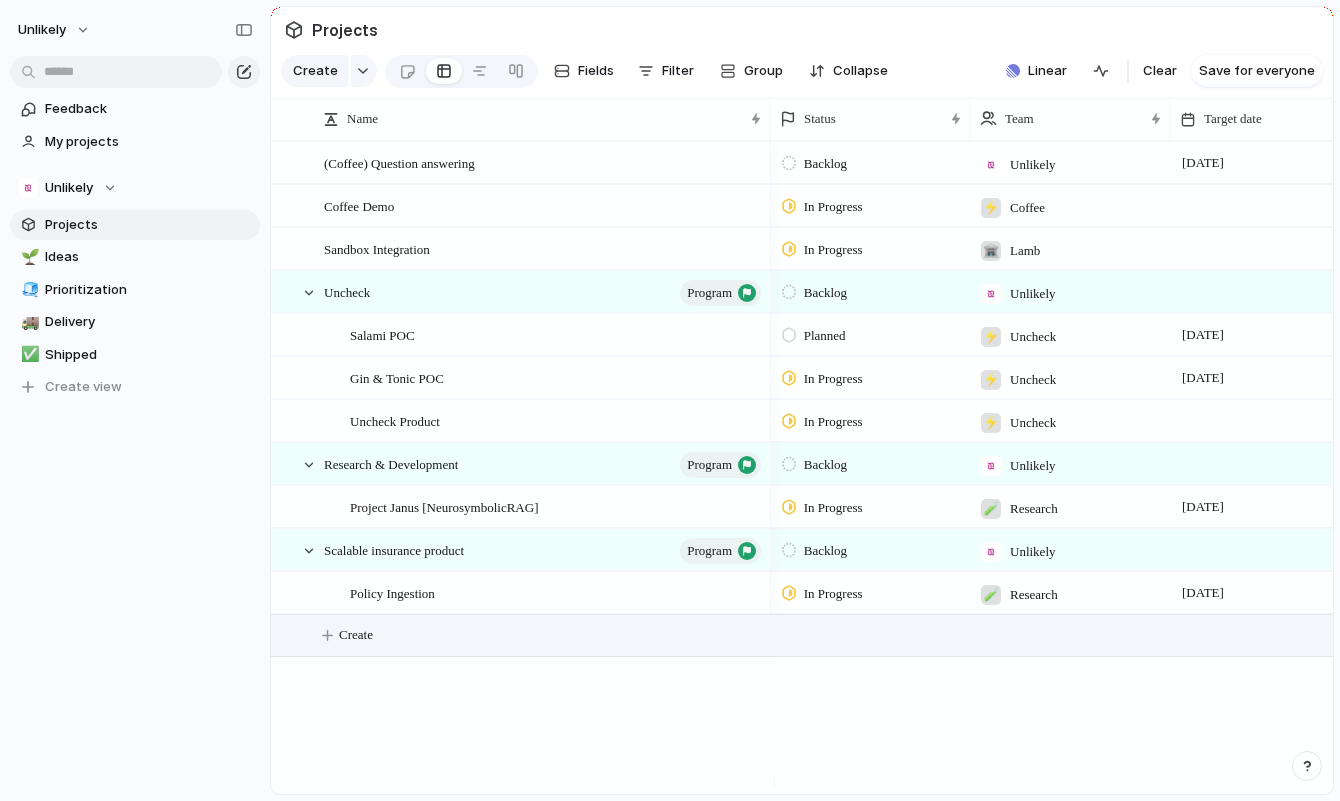 click on "Create" at bounding box center [356, 635] 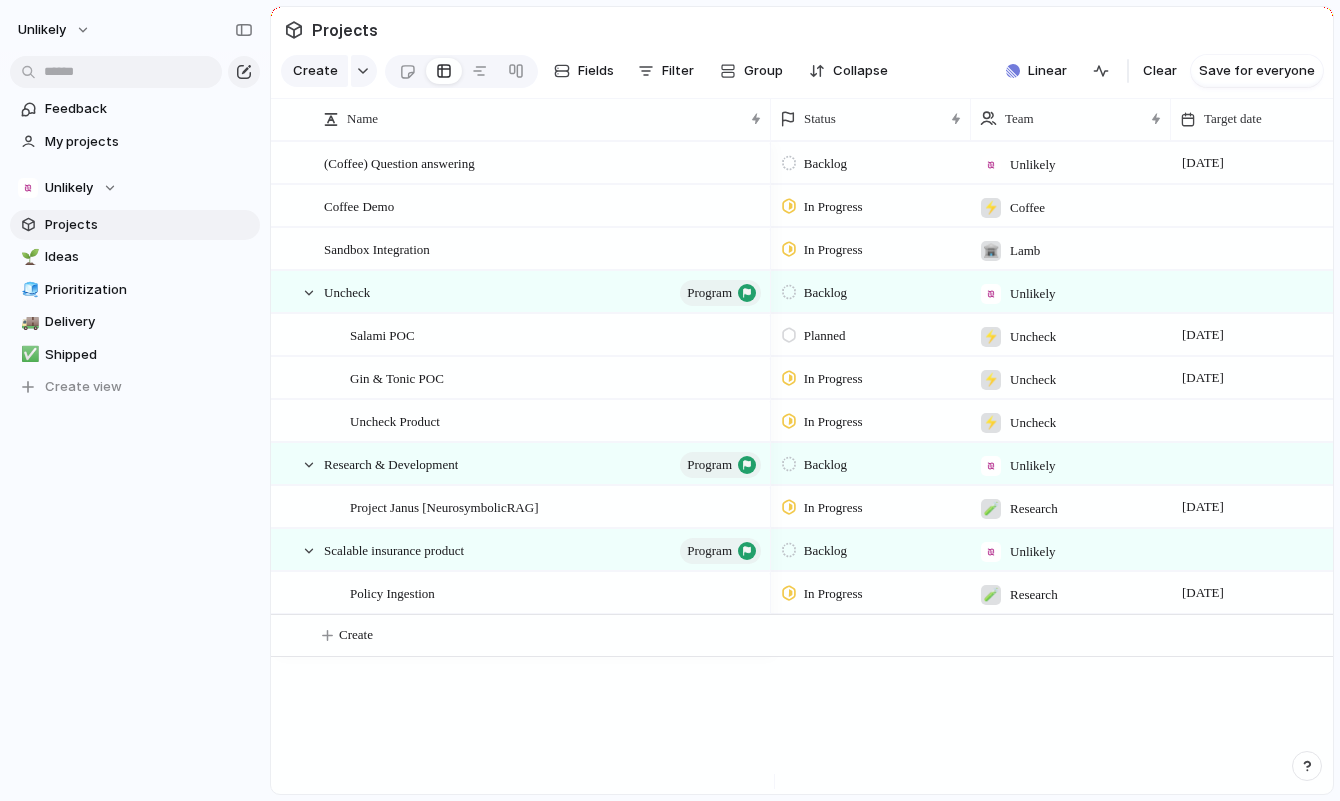 click on "Create Fields Filter Group Zoom Collapse" at bounding box center (588, 71) 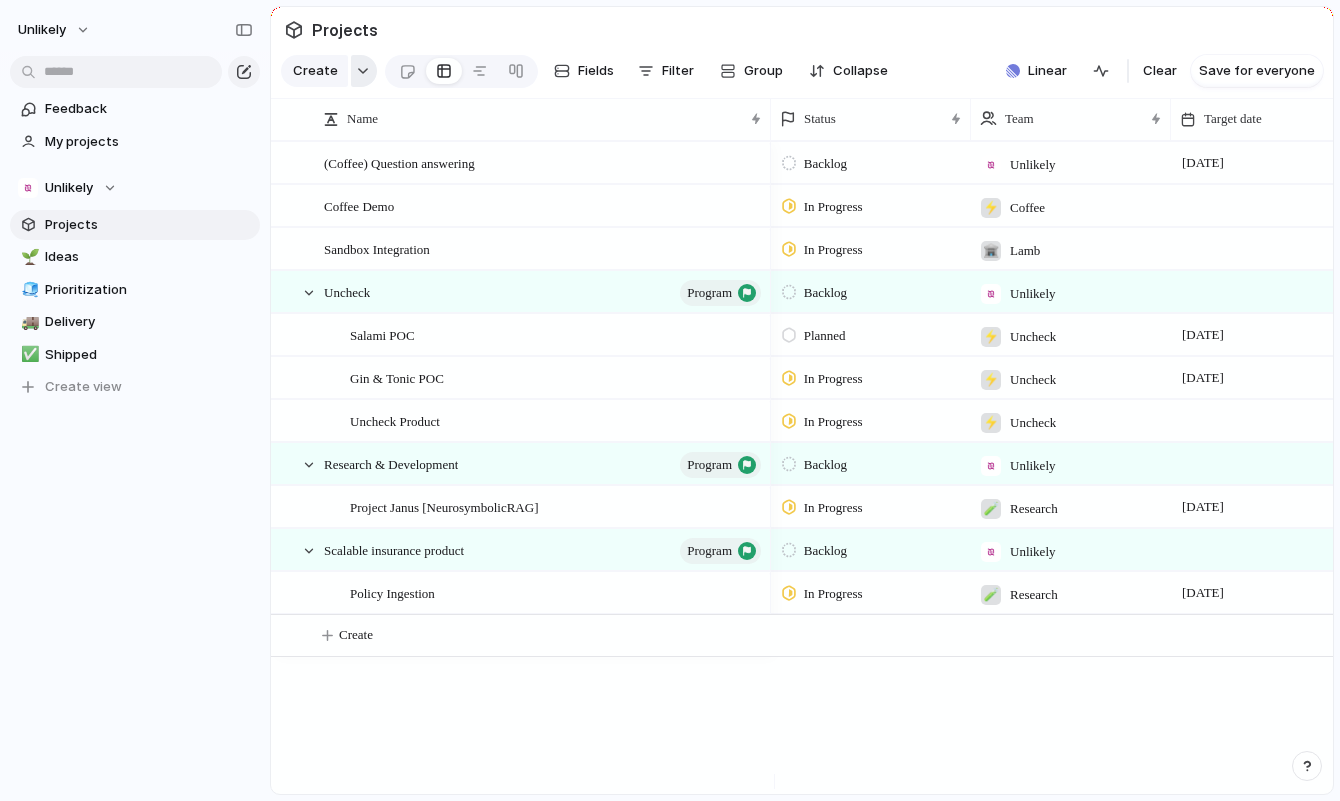 click at bounding box center (363, 71) 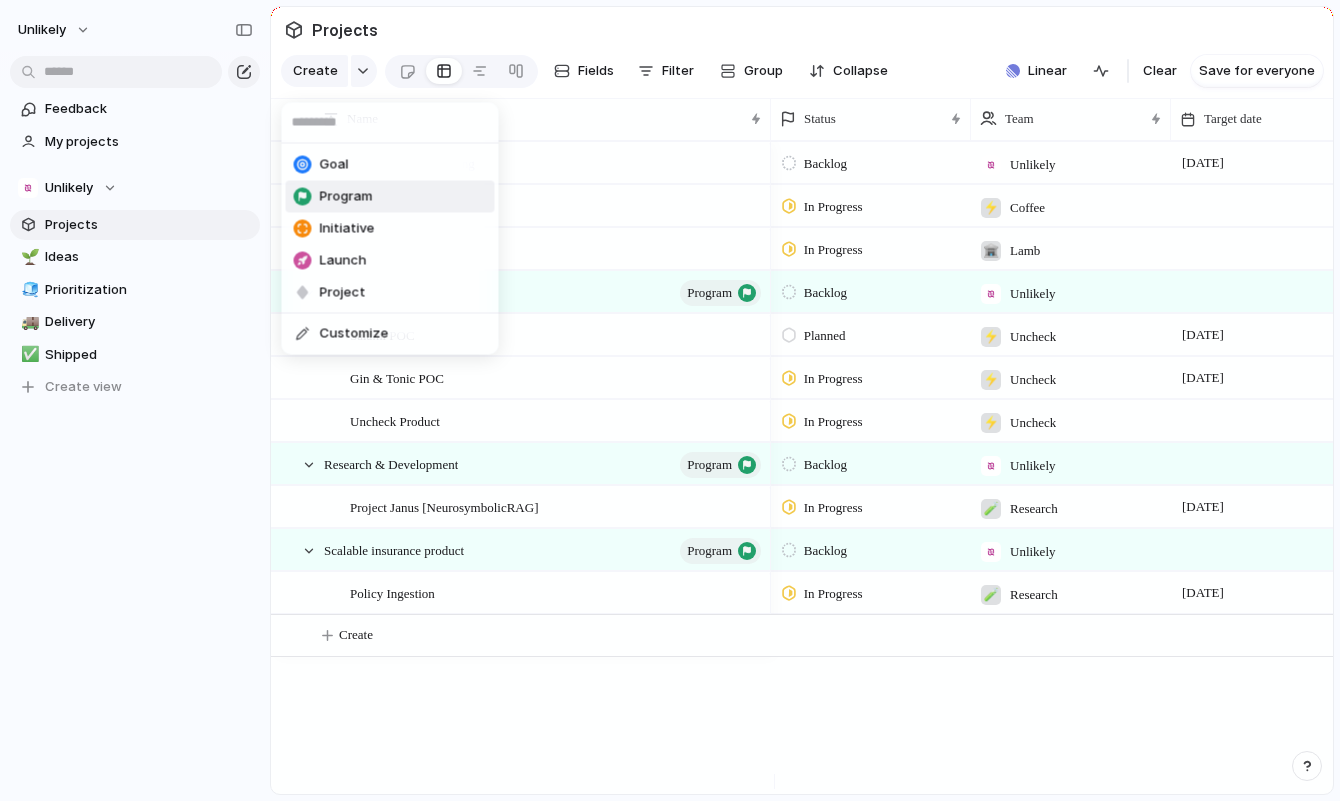 click on "Program" at bounding box center [390, 197] 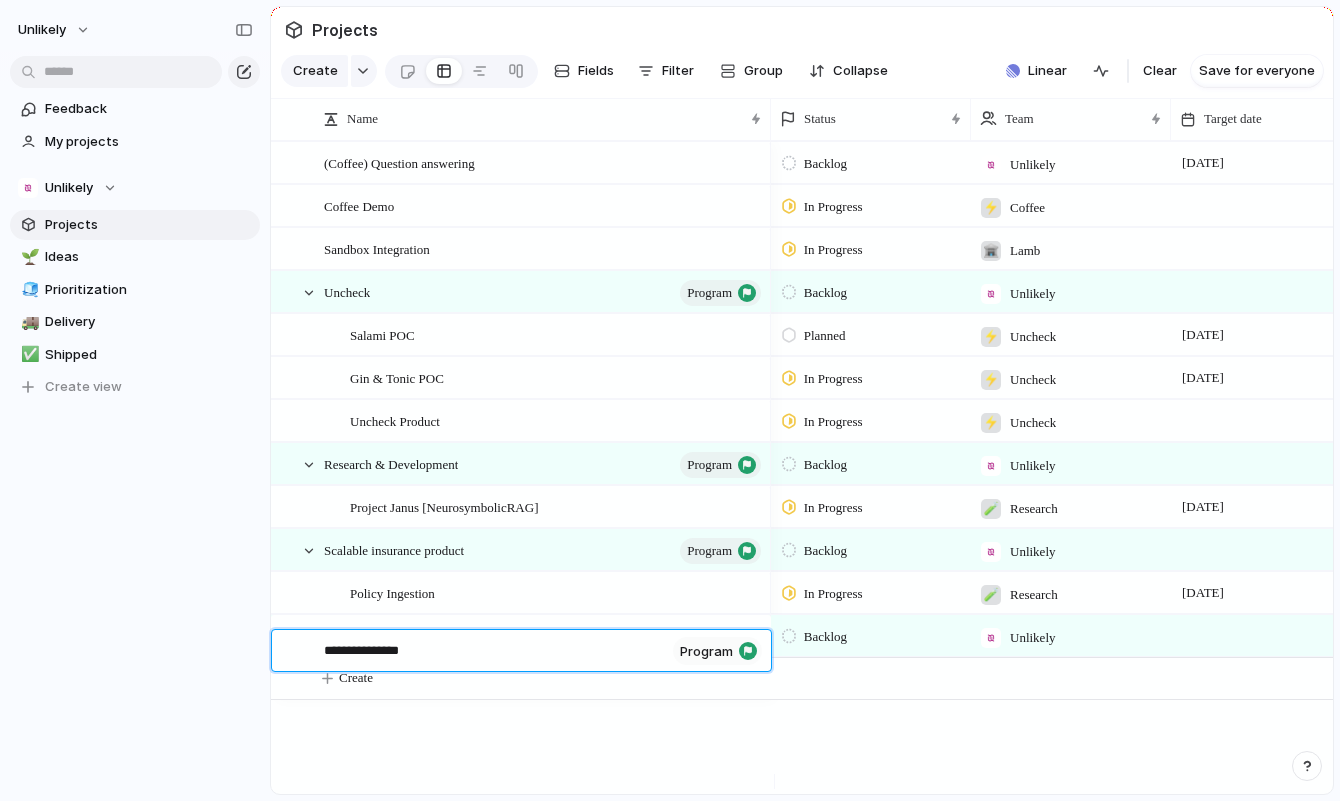 type on "**********" 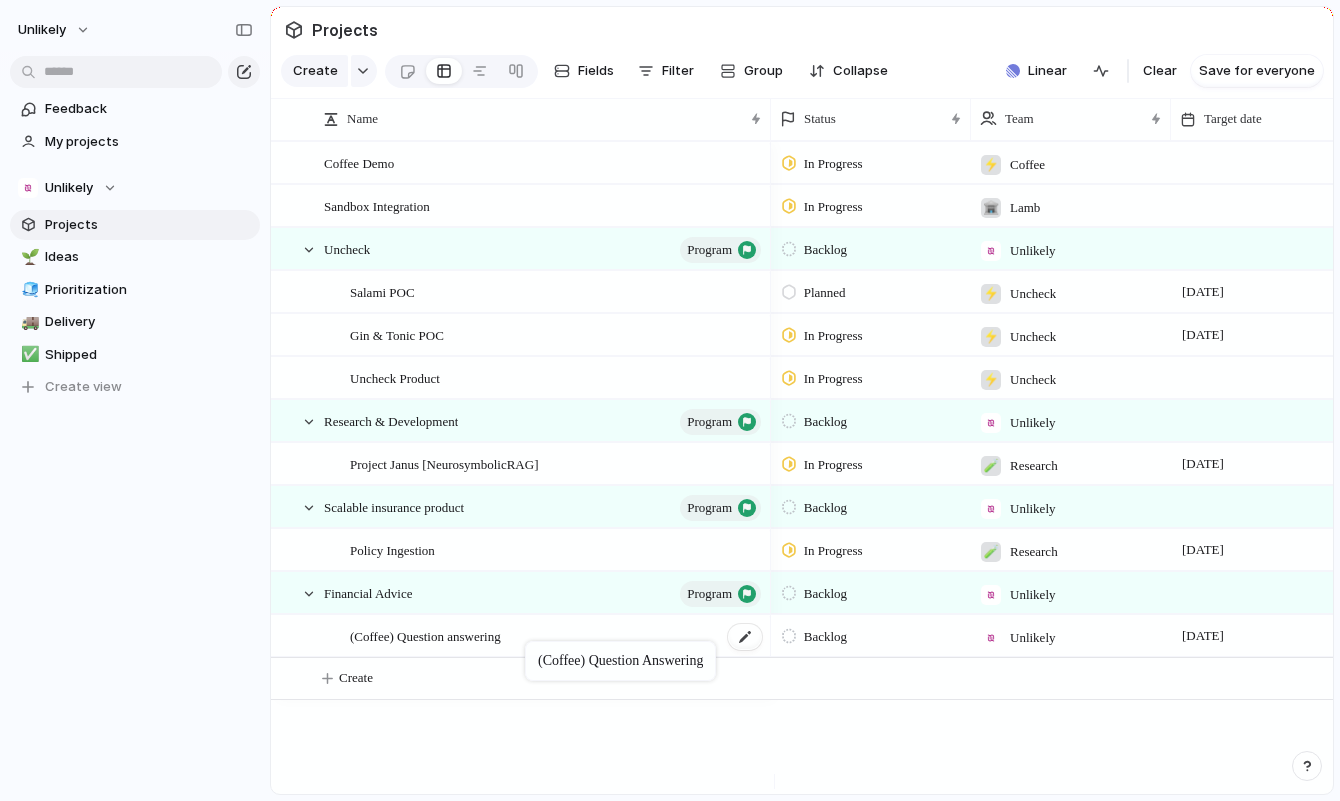 drag, startPoint x: 531, startPoint y: 196, endPoint x: 535, endPoint y: 644, distance: 448.01785 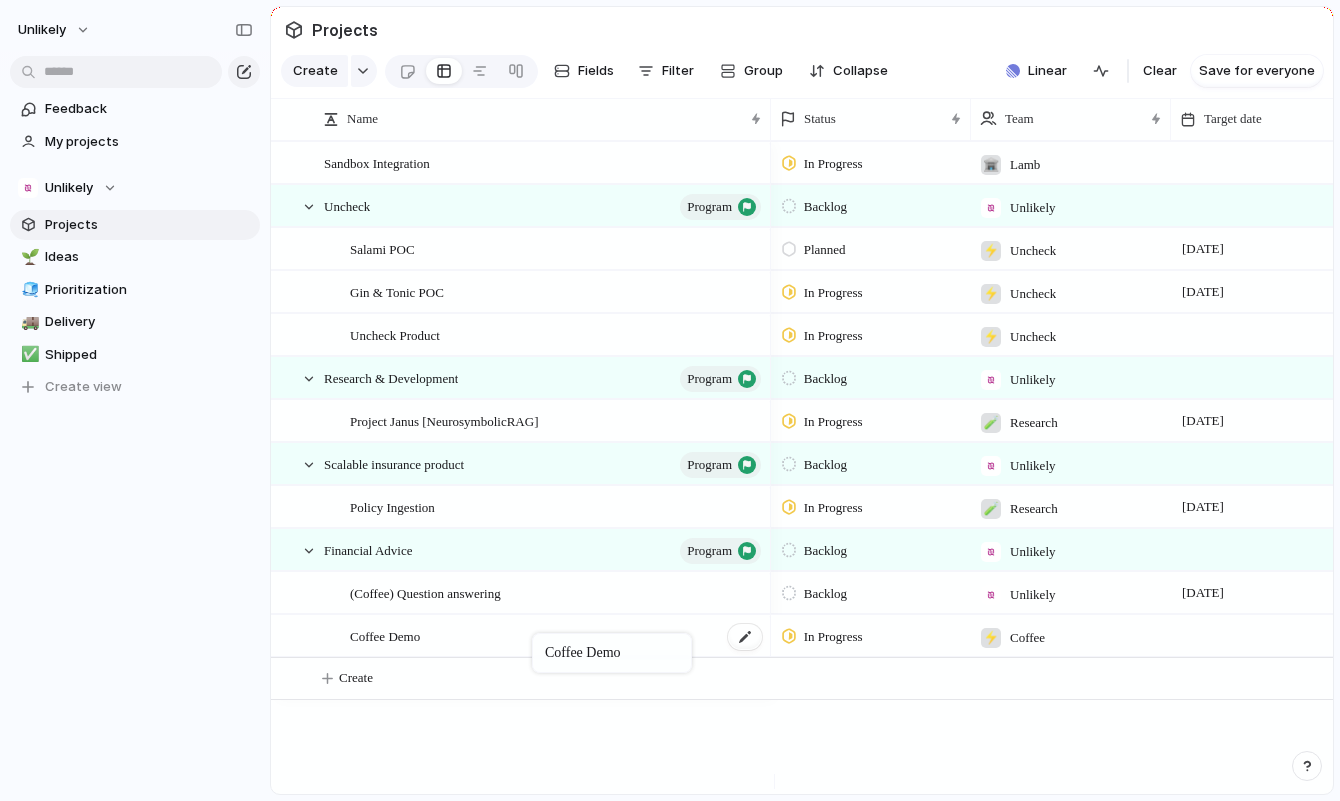 drag, startPoint x: 478, startPoint y: 189, endPoint x: 541, endPoint y: 635, distance: 450.42758 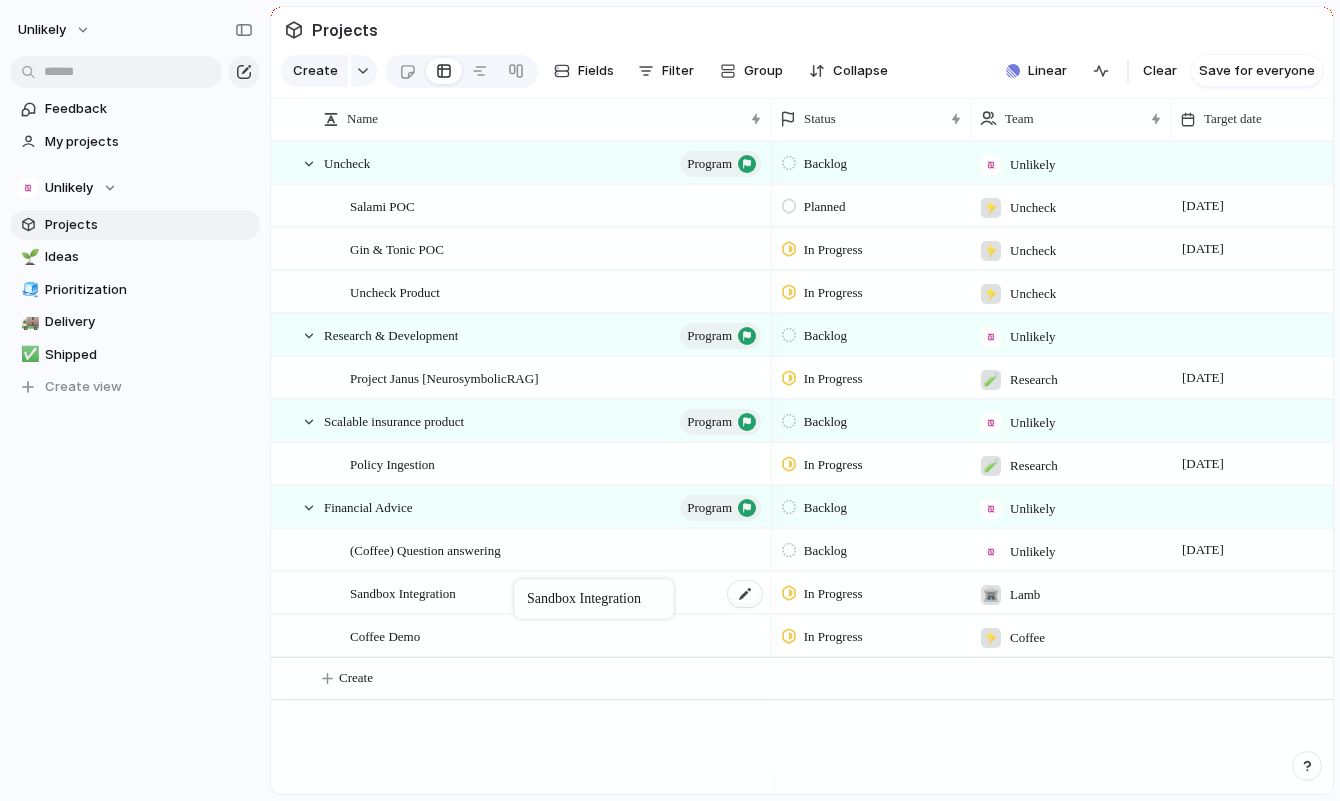 drag, startPoint x: 479, startPoint y: 173, endPoint x: 525, endPoint y: 582, distance: 411.57867 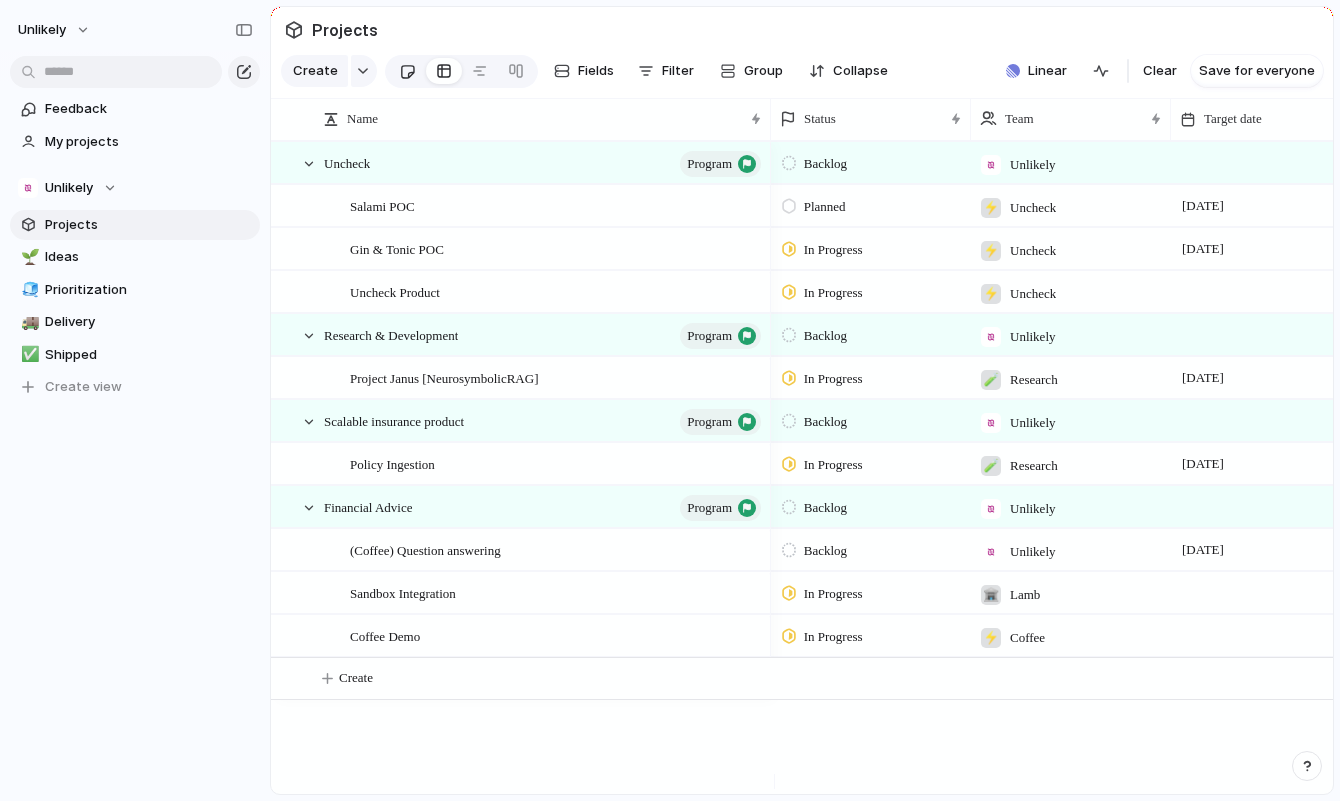click at bounding box center (407, 71) 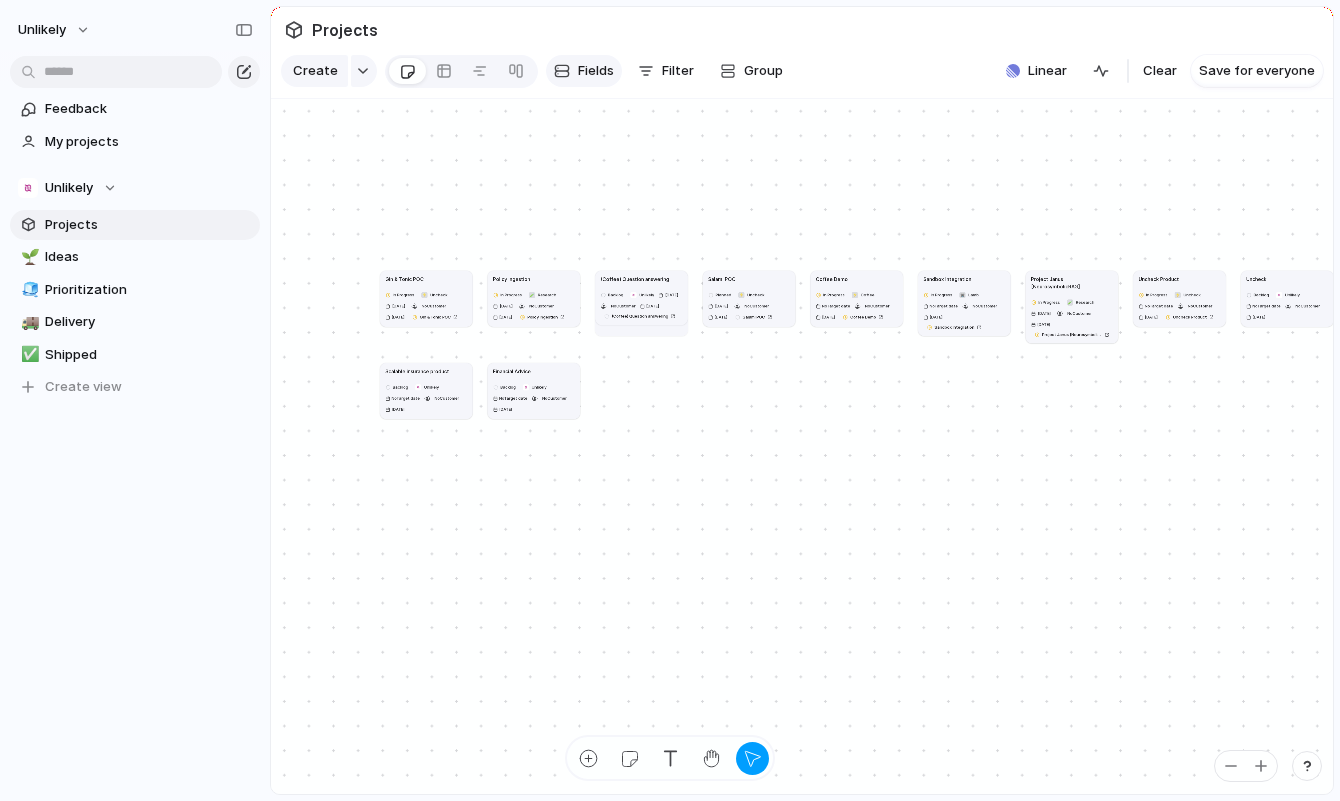 click on "Fields" at bounding box center (596, 71) 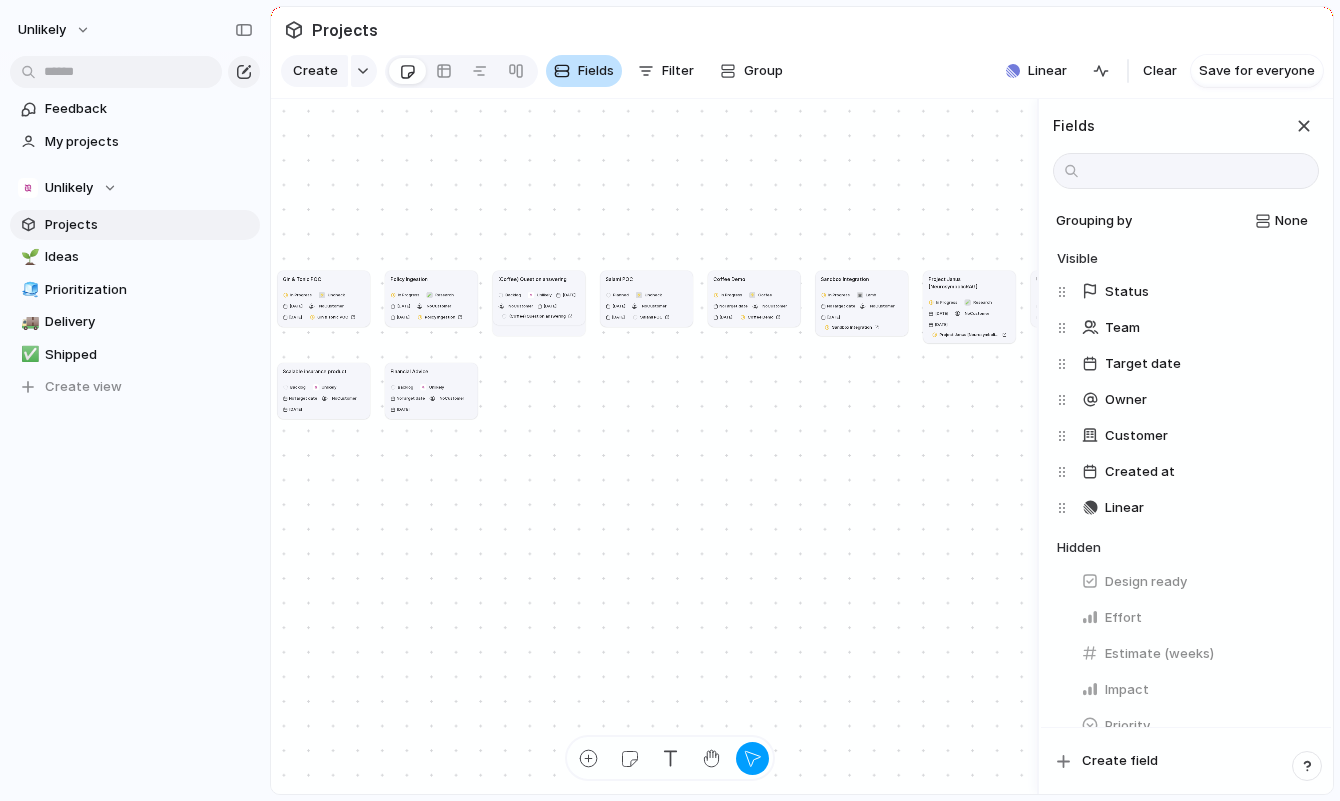 click on "Fields" at bounding box center [596, 71] 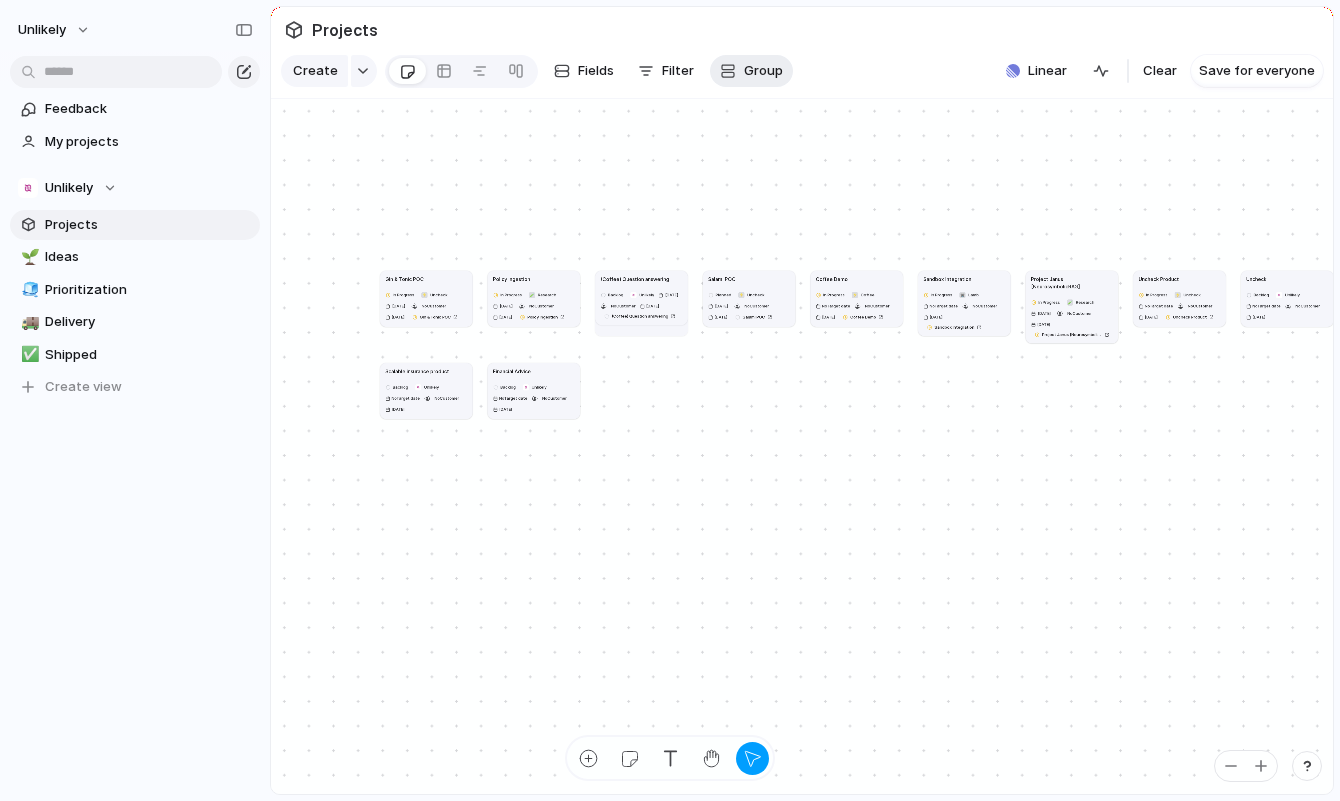 click at bounding box center (728, 71) 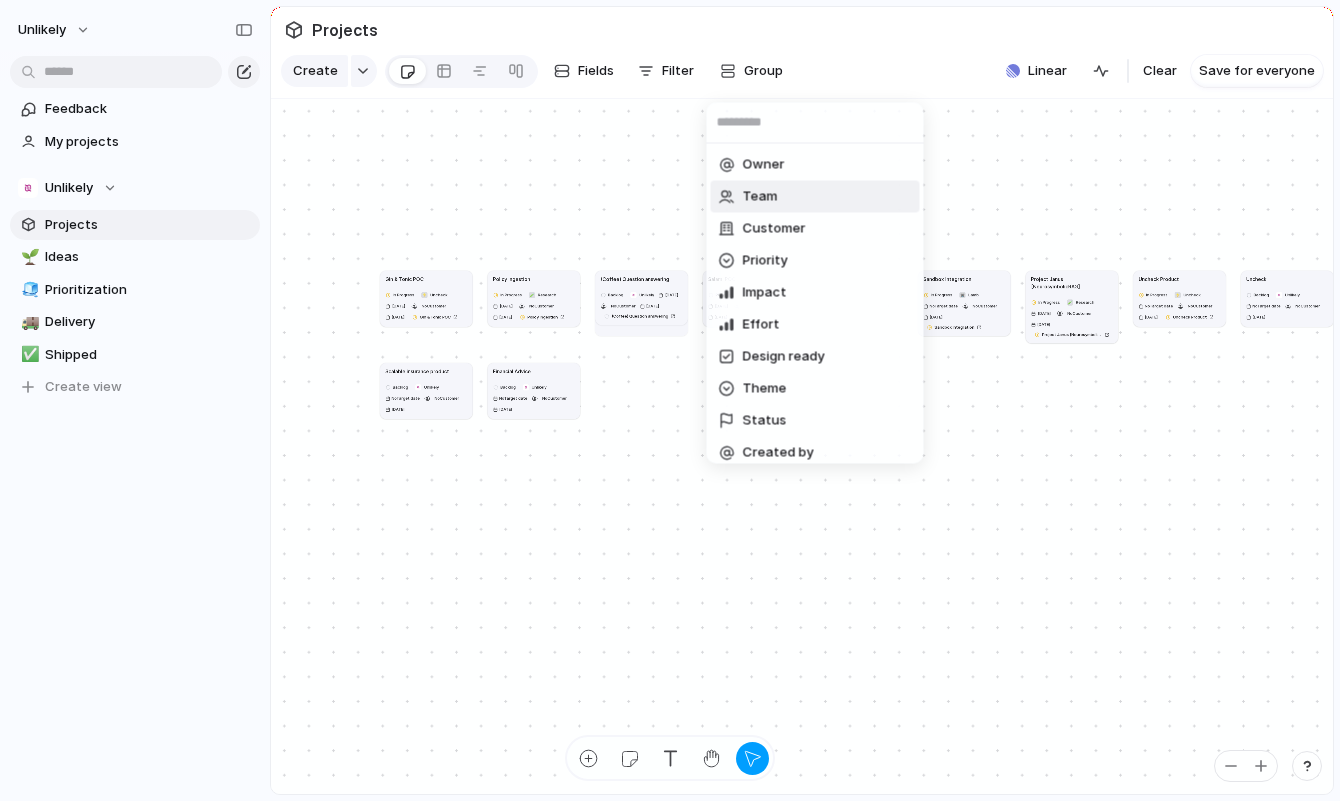 scroll, scrollTop: 10, scrollLeft: 0, axis: vertical 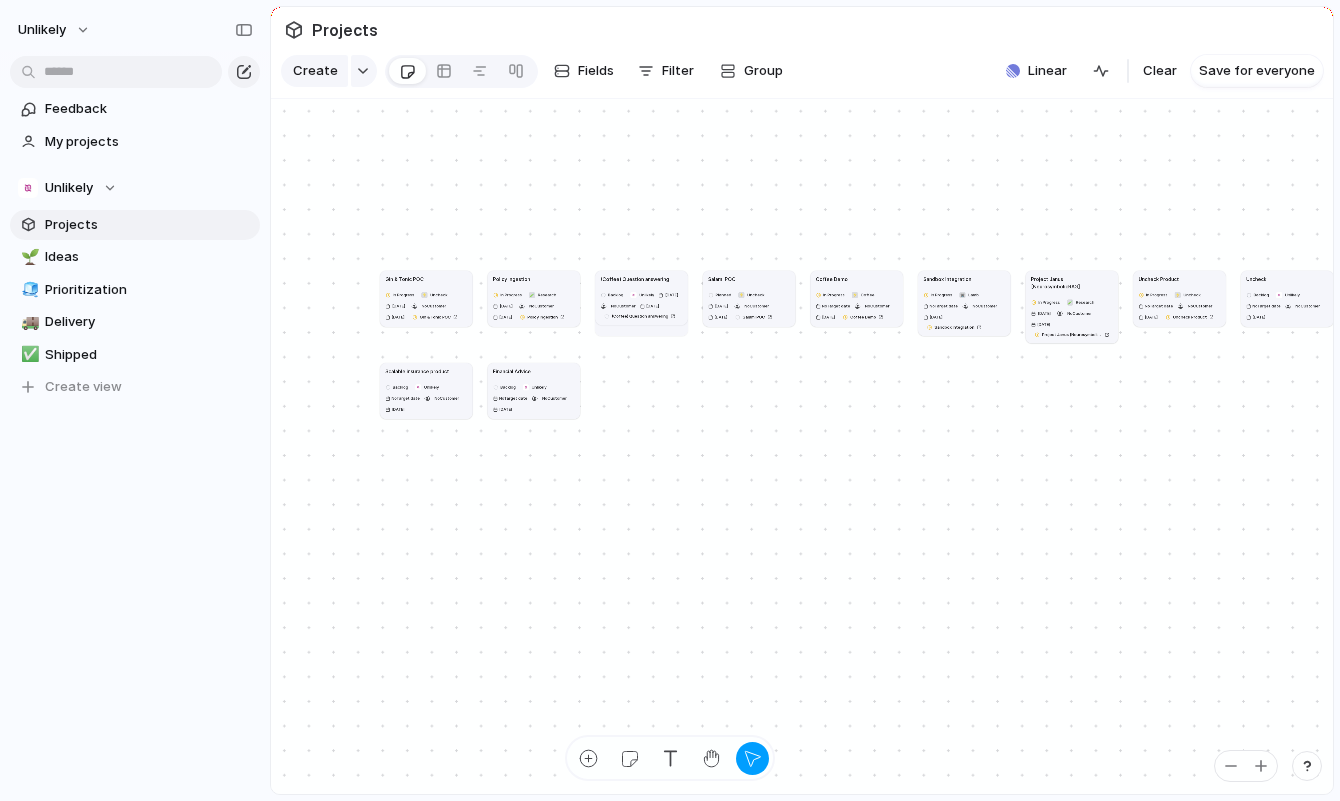 click on "Owner   Team   Customer   Priority   Impact   Effort   Design ready   Theme   Status             Created by" at bounding box center (670, 400) 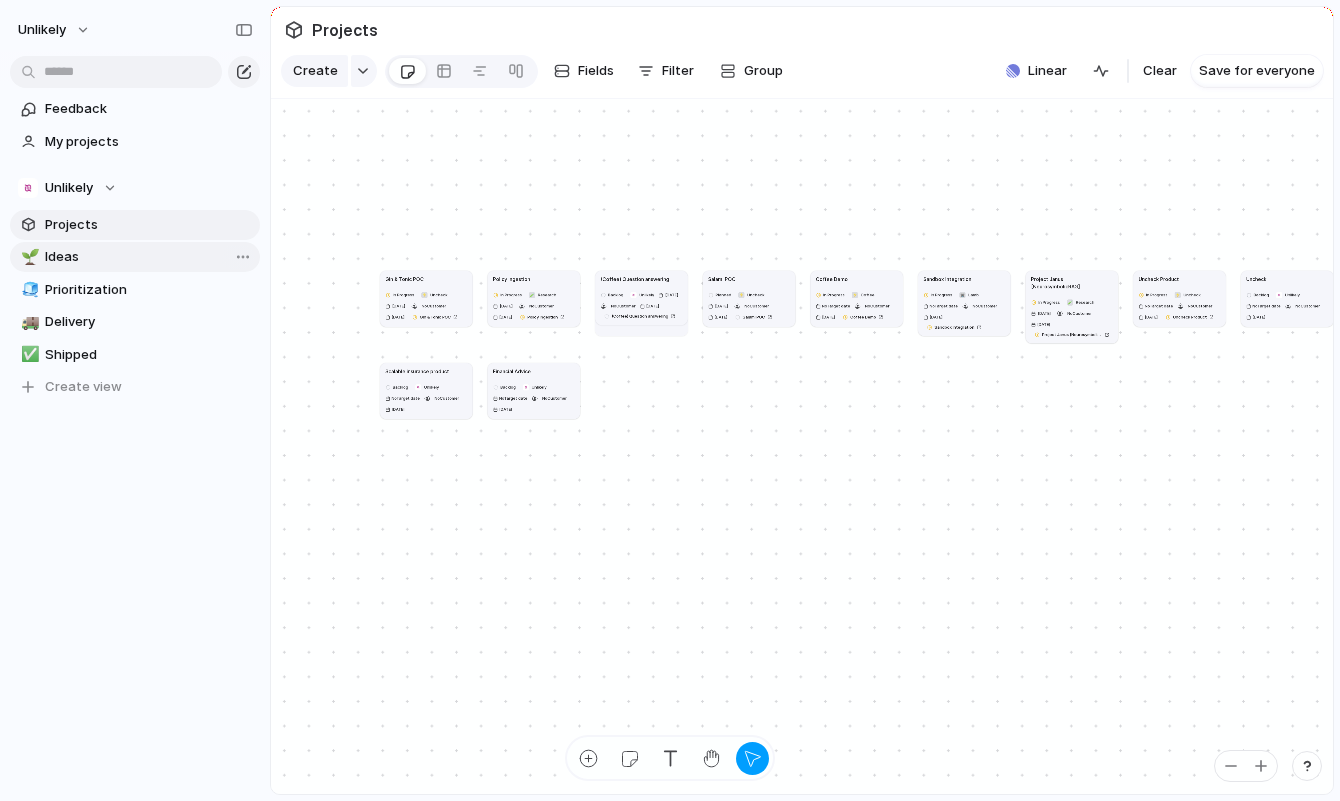 click on "🌱 Ideas" at bounding box center [135, 257] 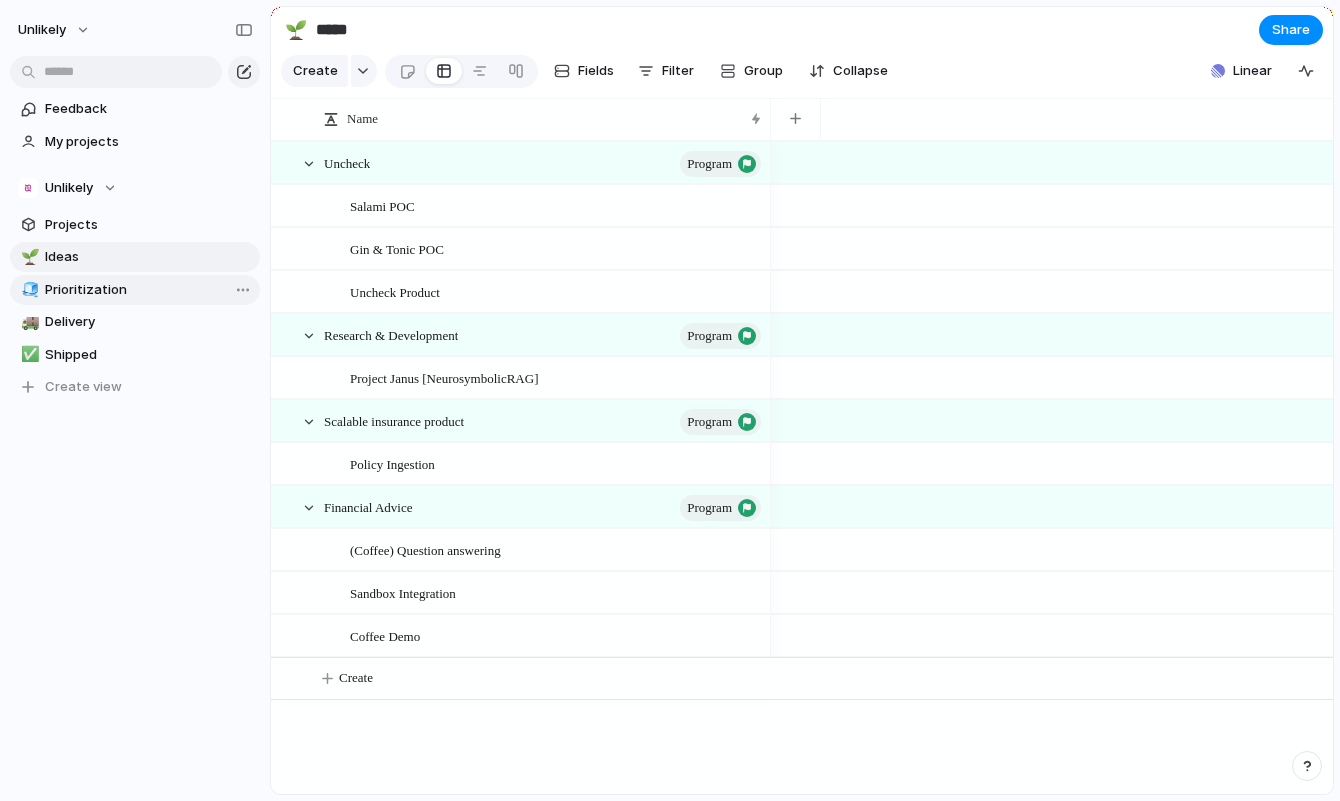 click on "🧊 Prioritization" at bounding box center [135, 290] 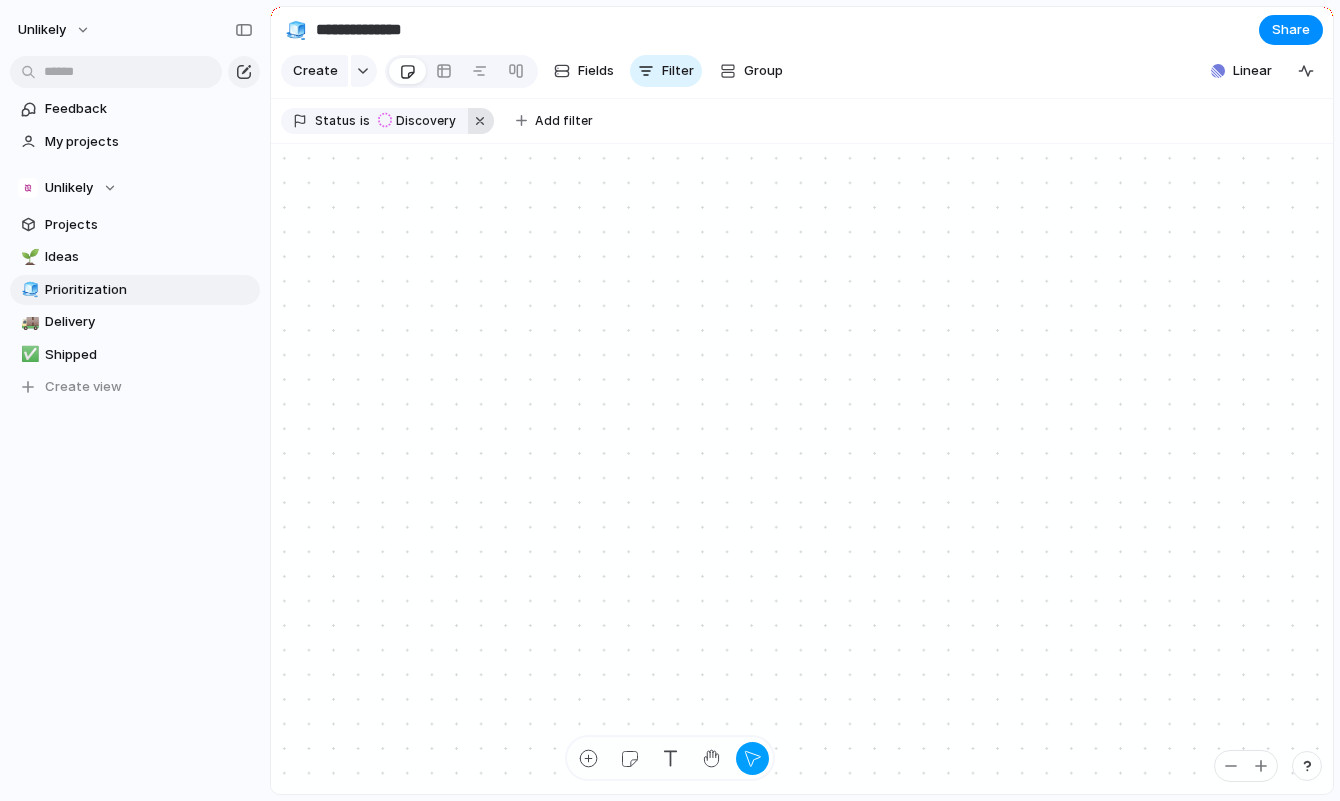 click at bounding box center [481, 121] 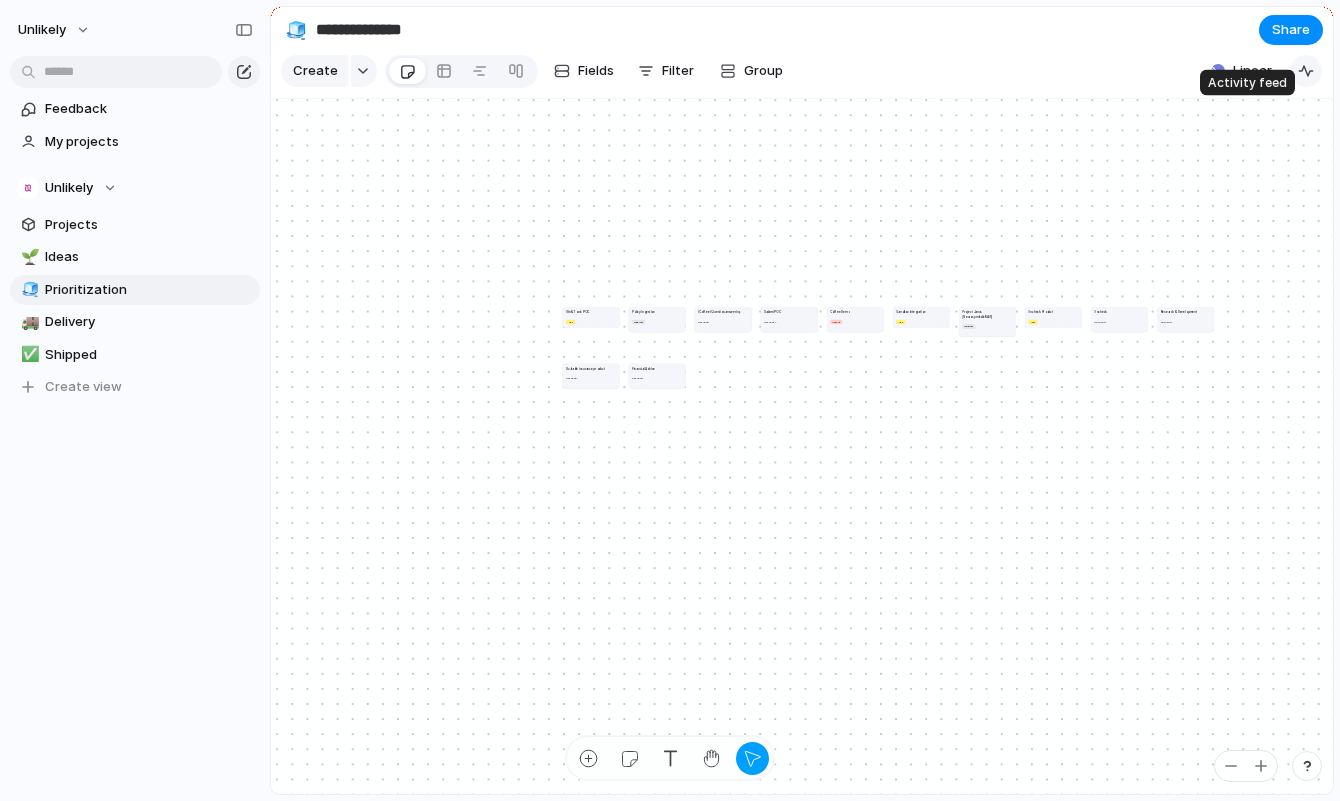 click at bounding box center [1306, 71] 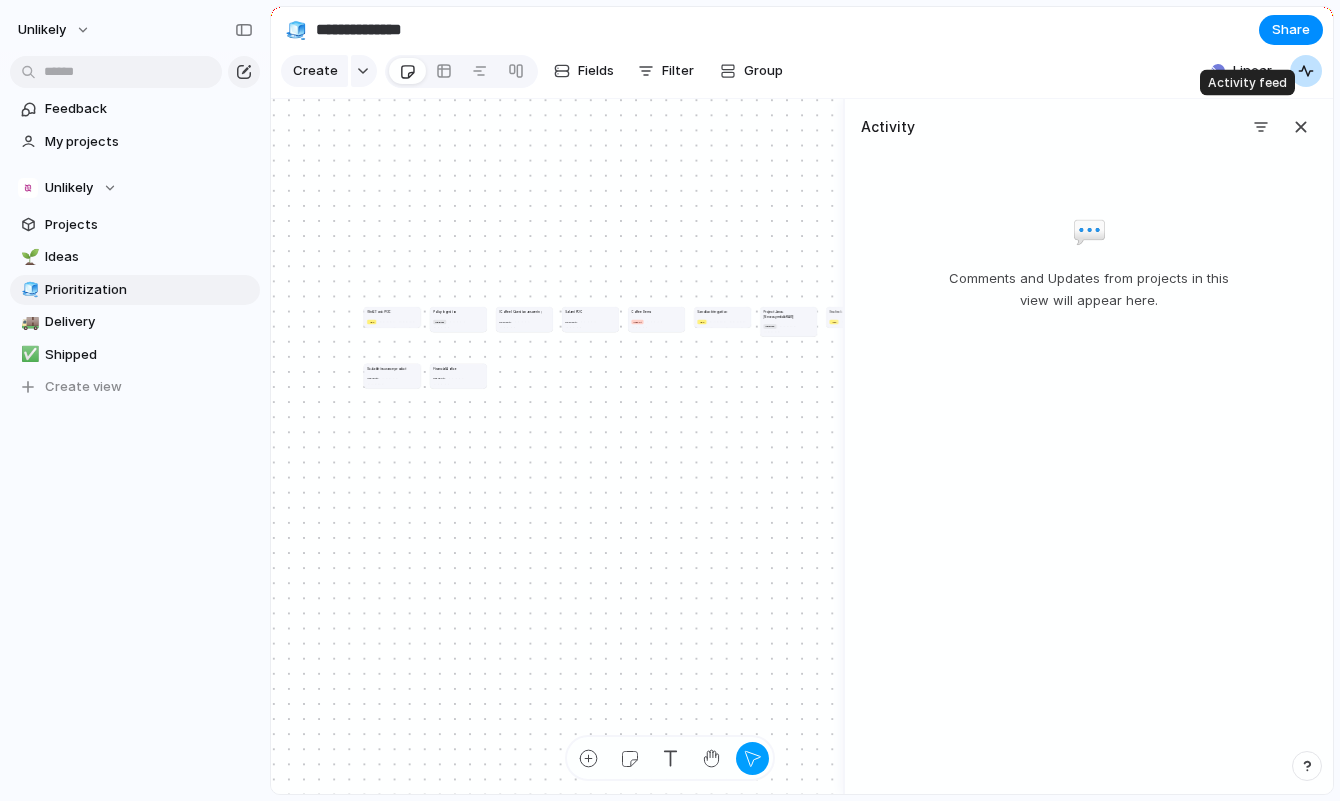 click at bounding box center [1306, 71] 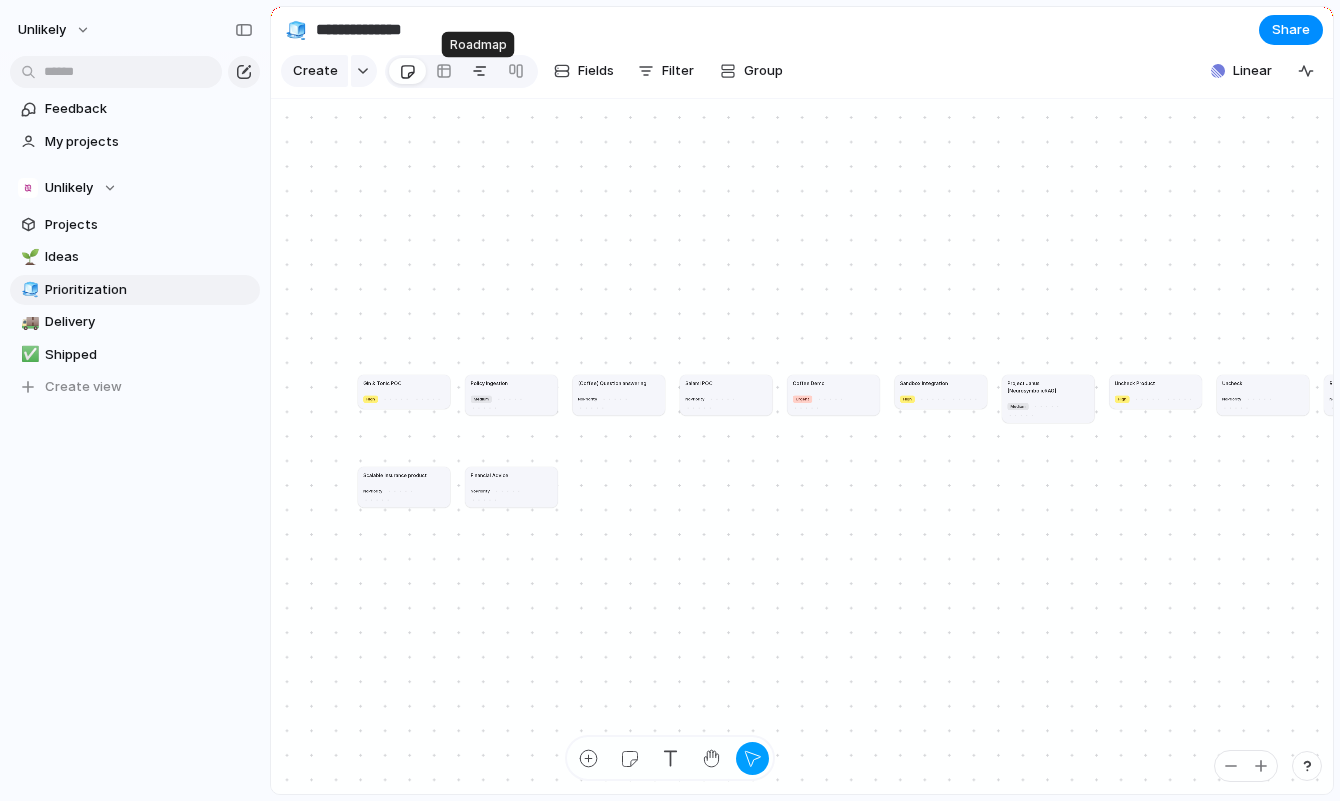 click at bounding box center (480, 71) 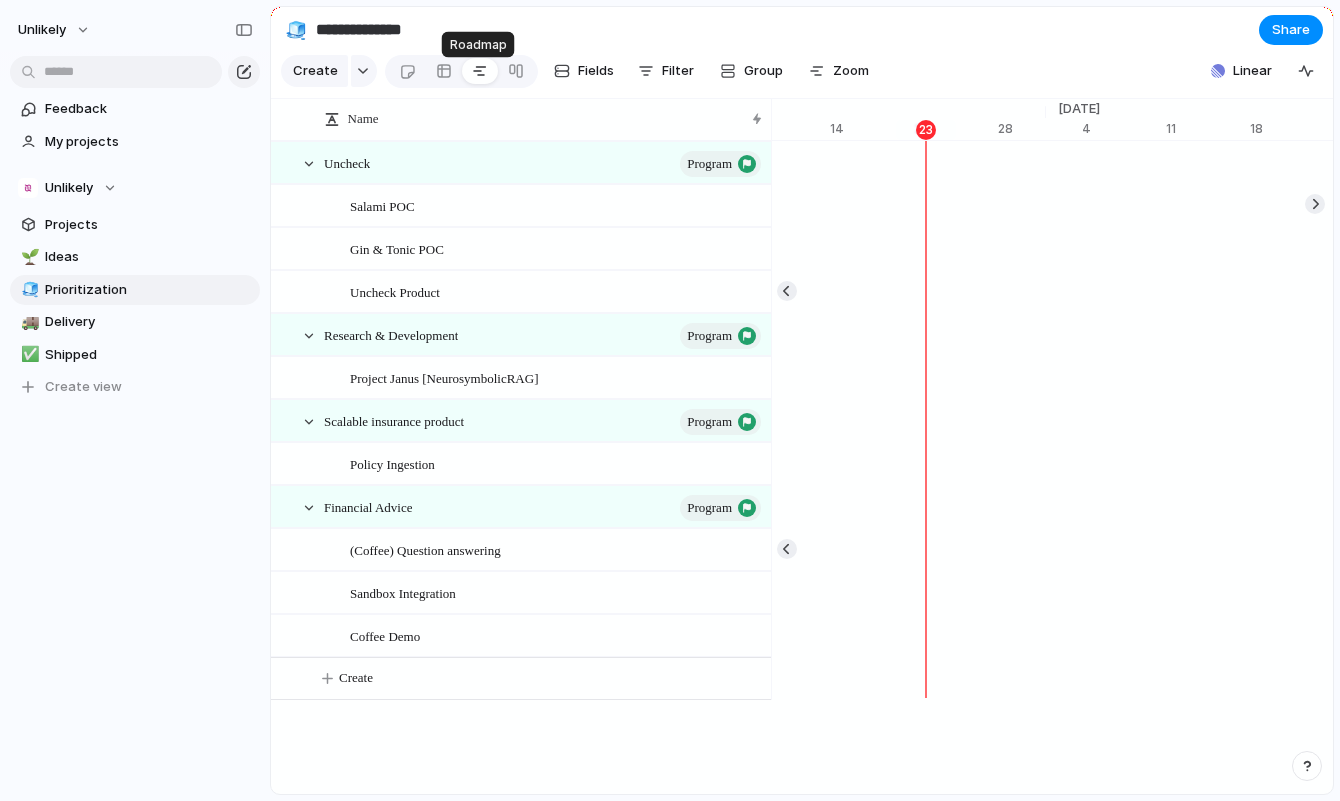 scroll, scrollTop: 0, scrollLeft: 13250, axis: horizontal 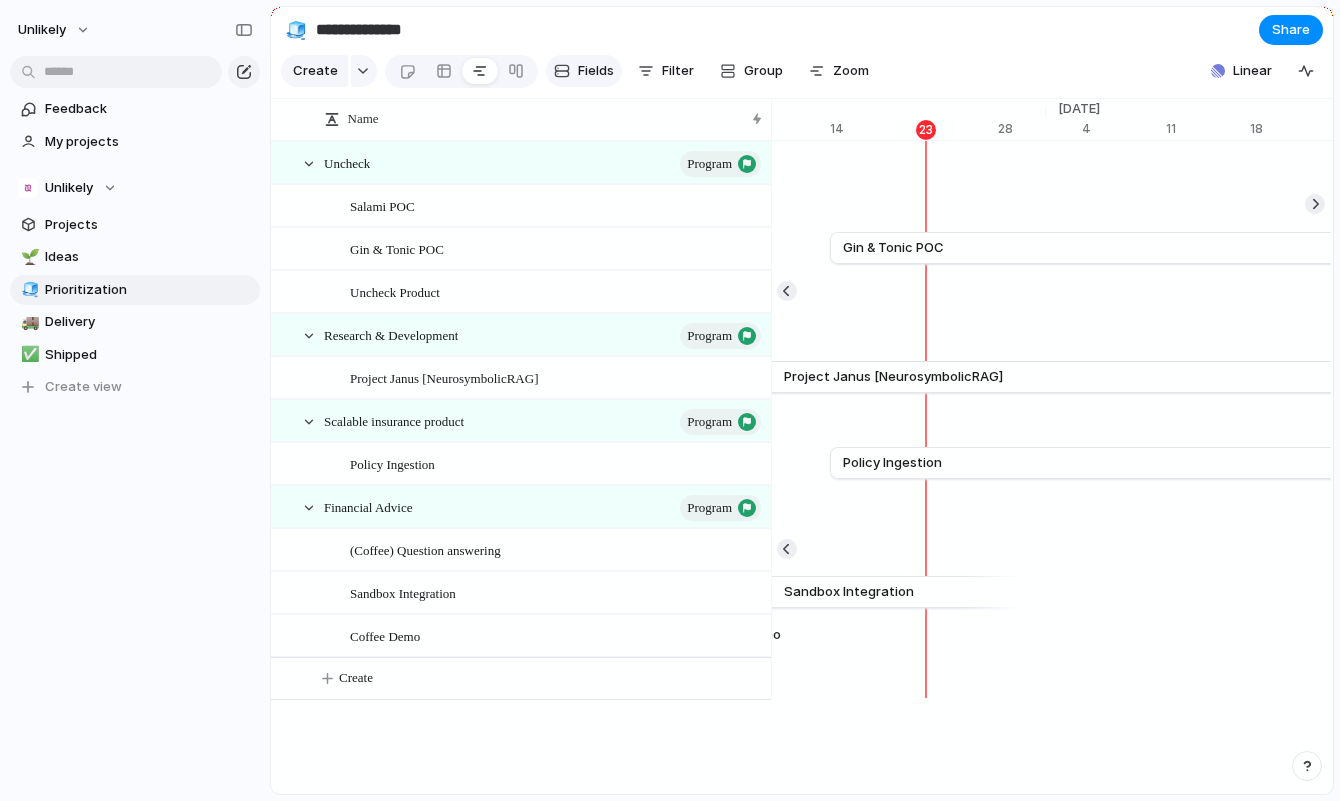 click on "Fields" at bounding box center [596, 71] 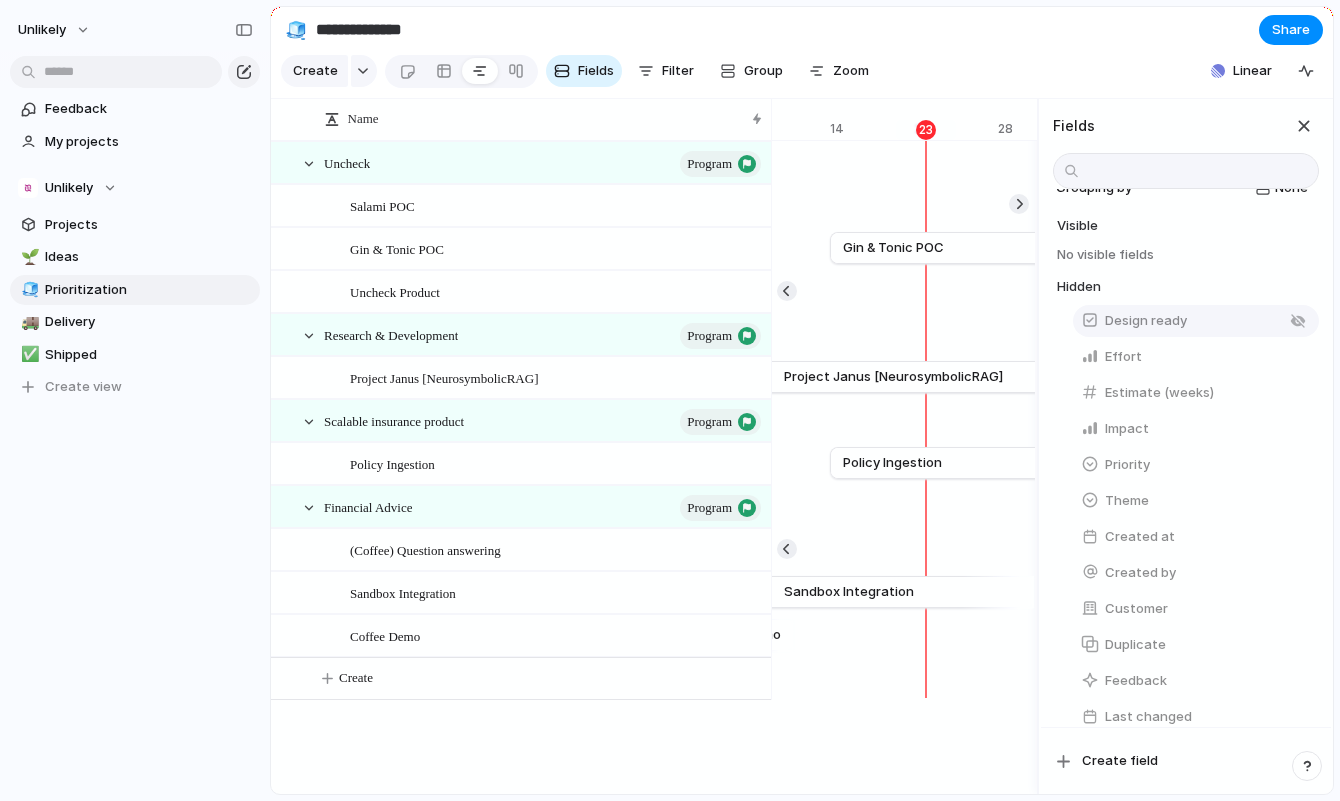scroll, scrollTop: 363, scrollLeft: 0, axis: vertical 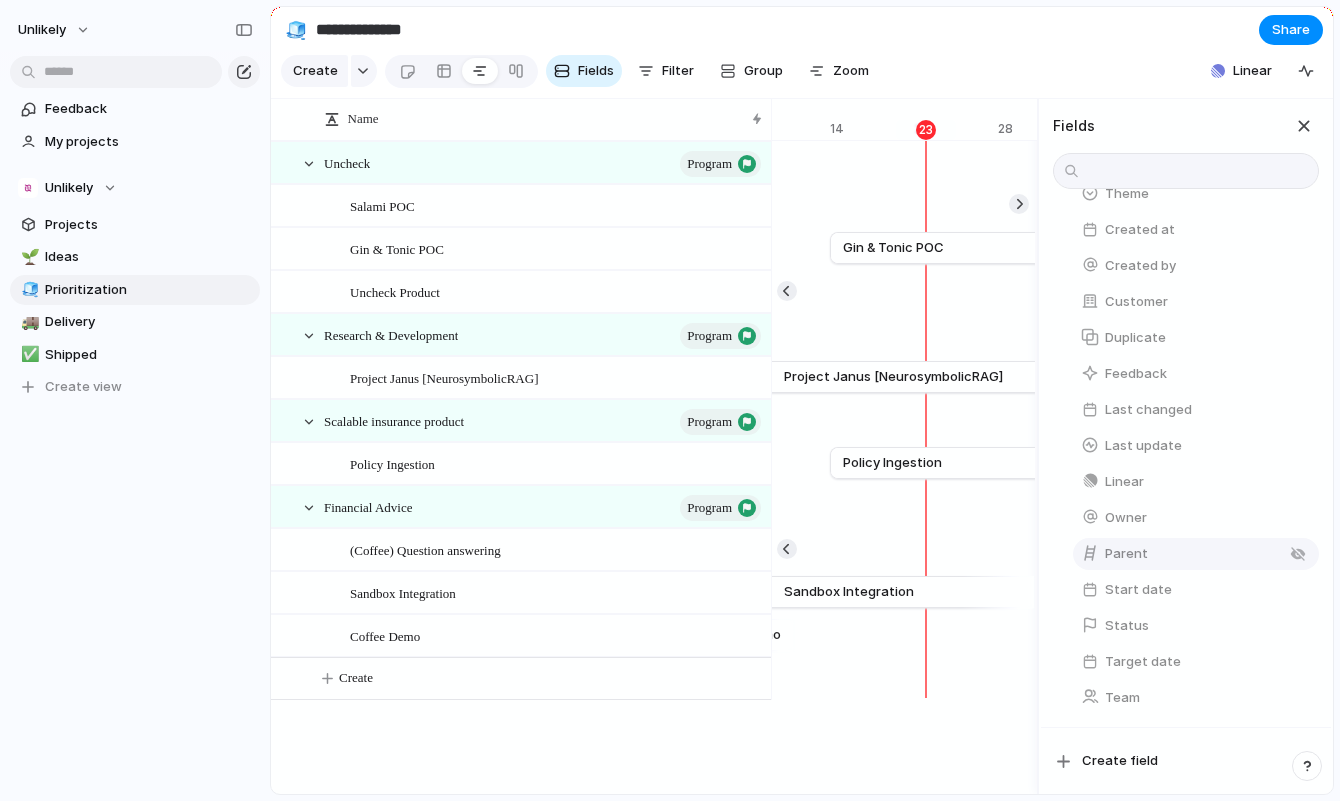 click on "Parent" at bounding box center (1196, 554) 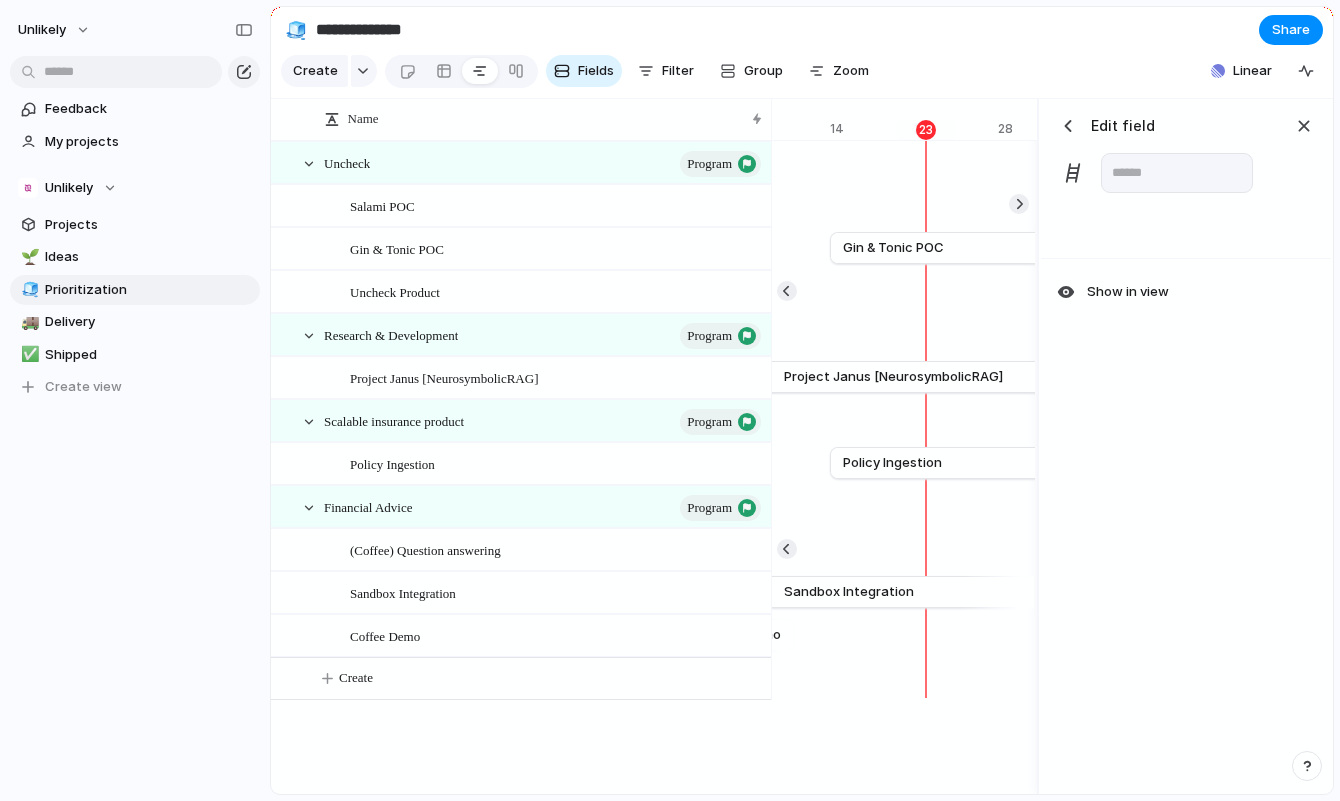 click on "Edit field" at bounding box center [1123, 125] 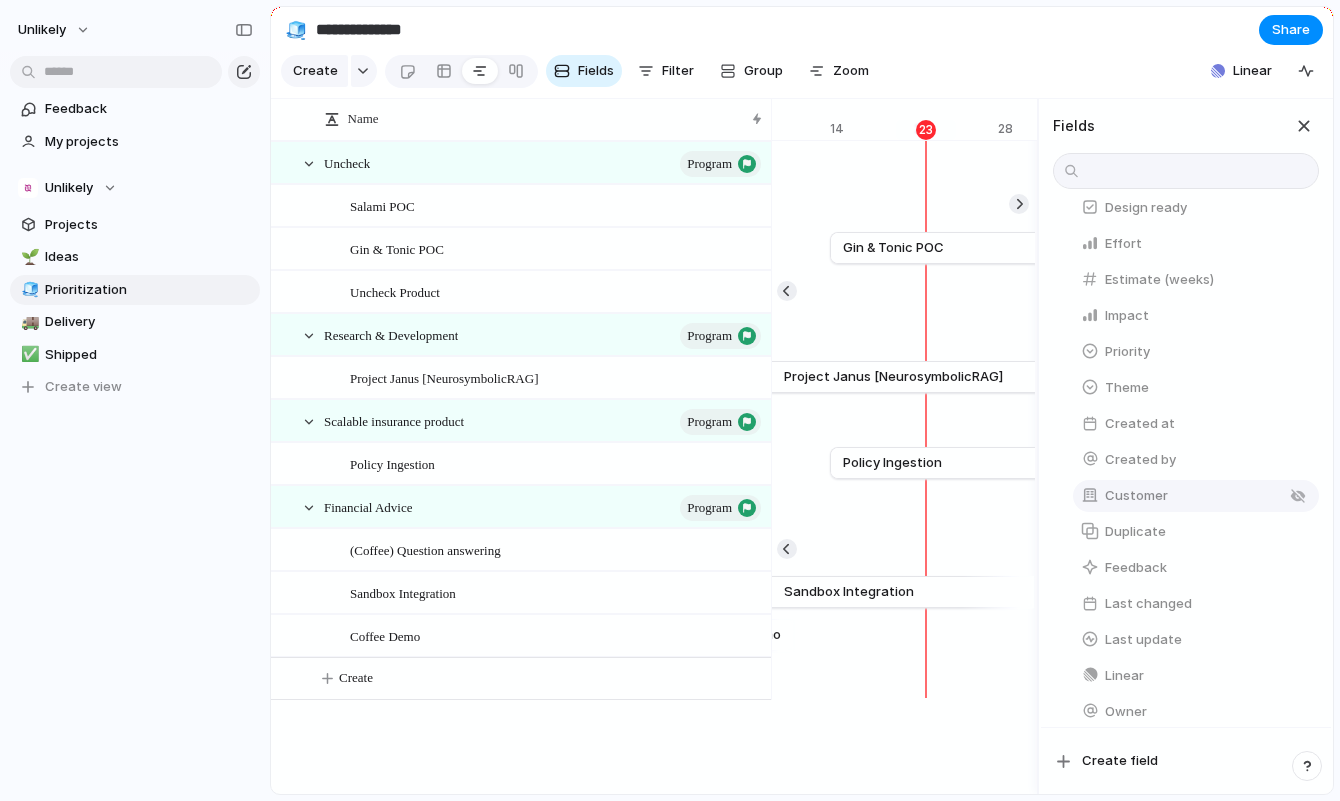 scroll, scrollTop: 260, scrollLeft: 0, axis: vertical 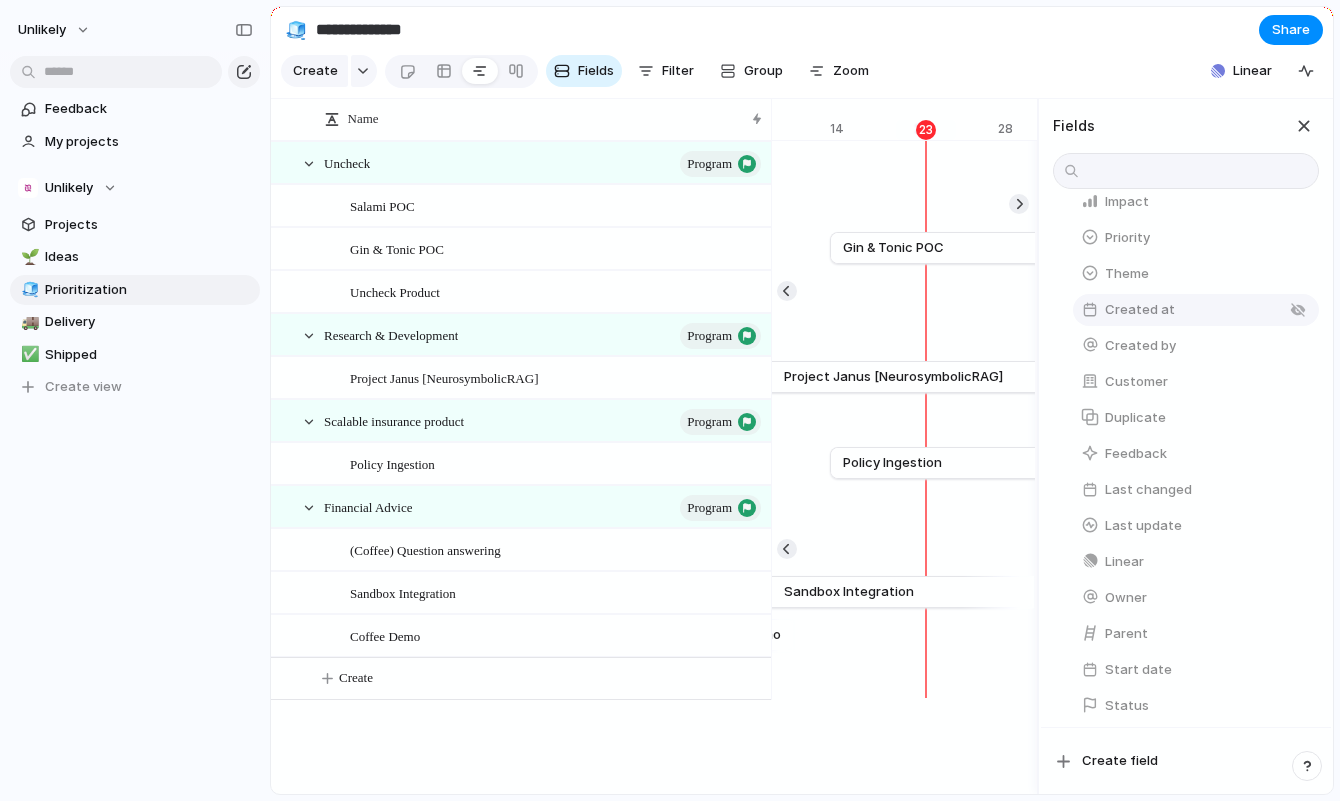 drag, startPoint x: 1149, startPoint y: 591, endPoint x: 1120, endPoint y: 325, distance: 267.57617 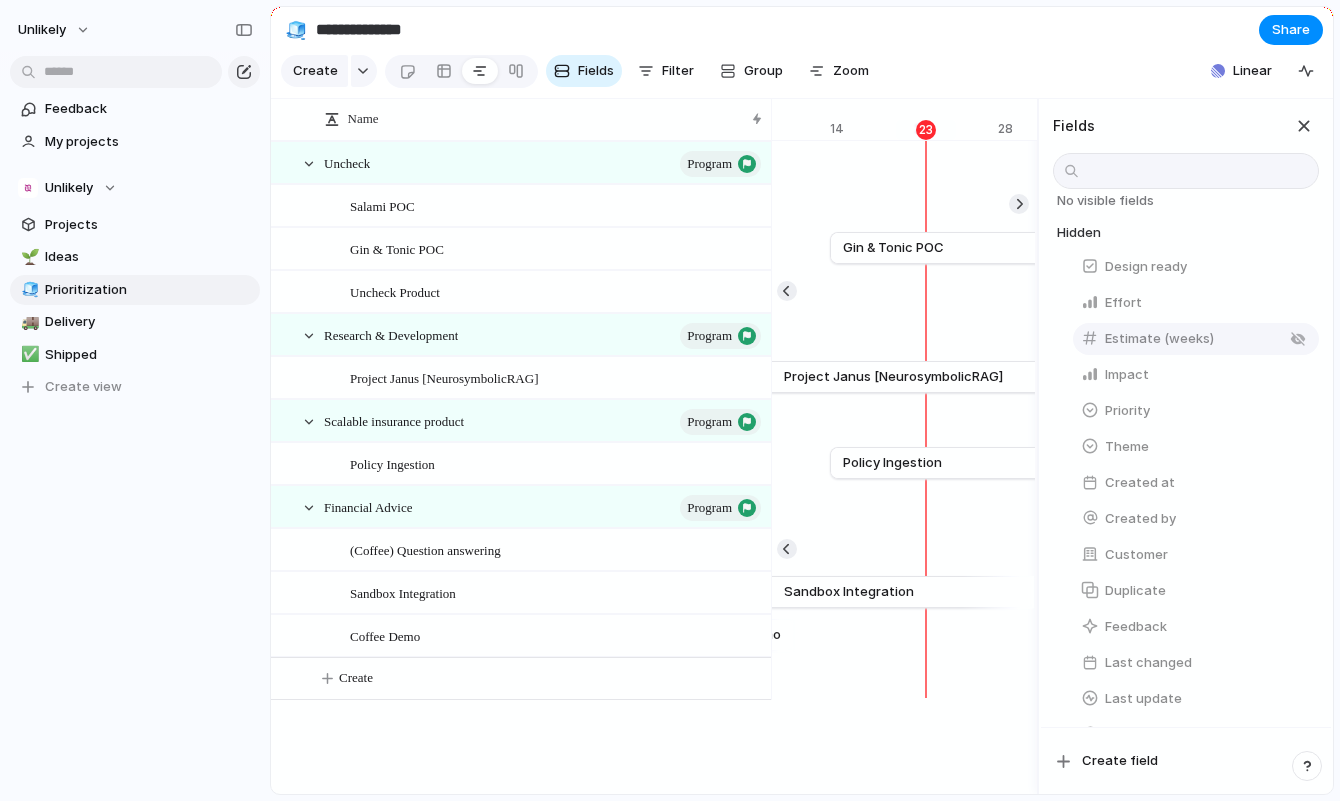 scroll, scrollTop: 109, scrollLeft: 0, axis: vertical 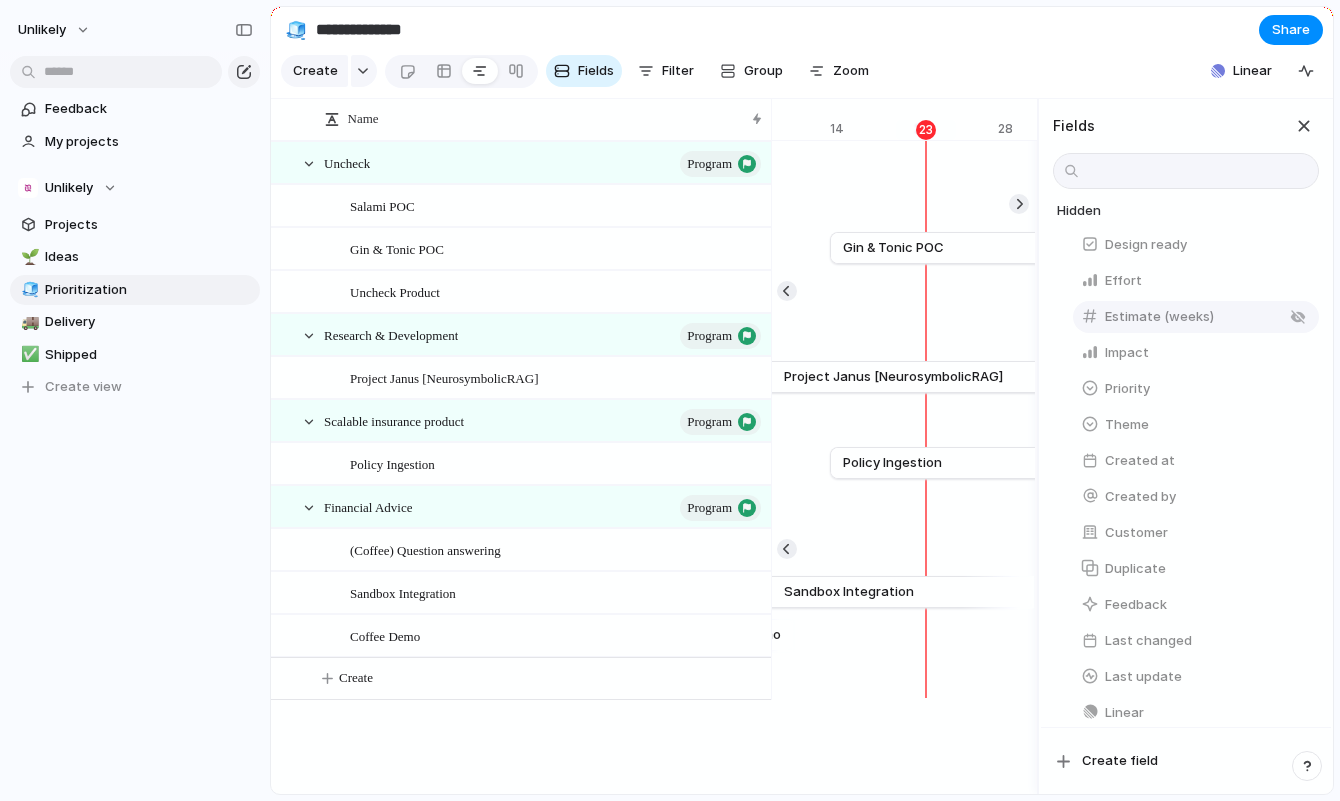 click on "Estimate (weeks)" at bounding box center (1196, 317) 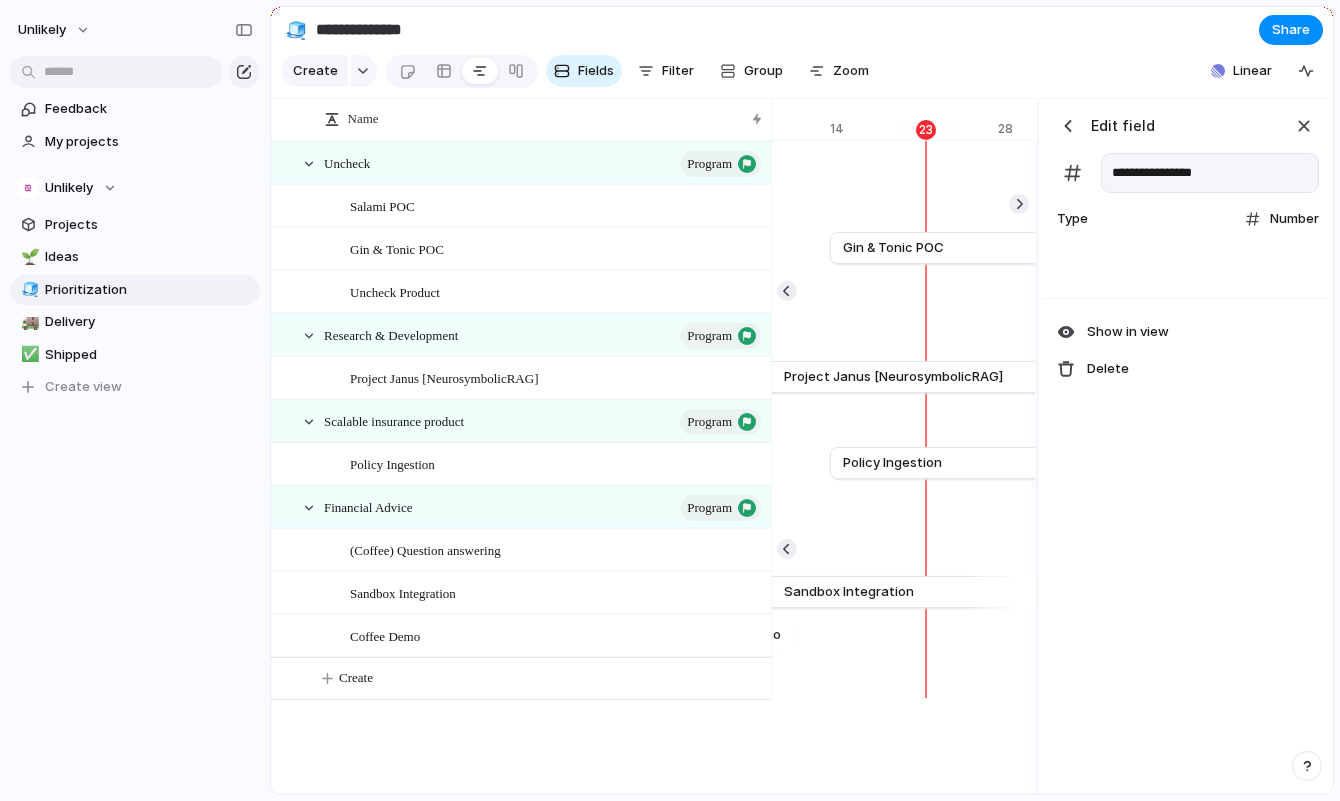 click at bounding box center [1068, 126] 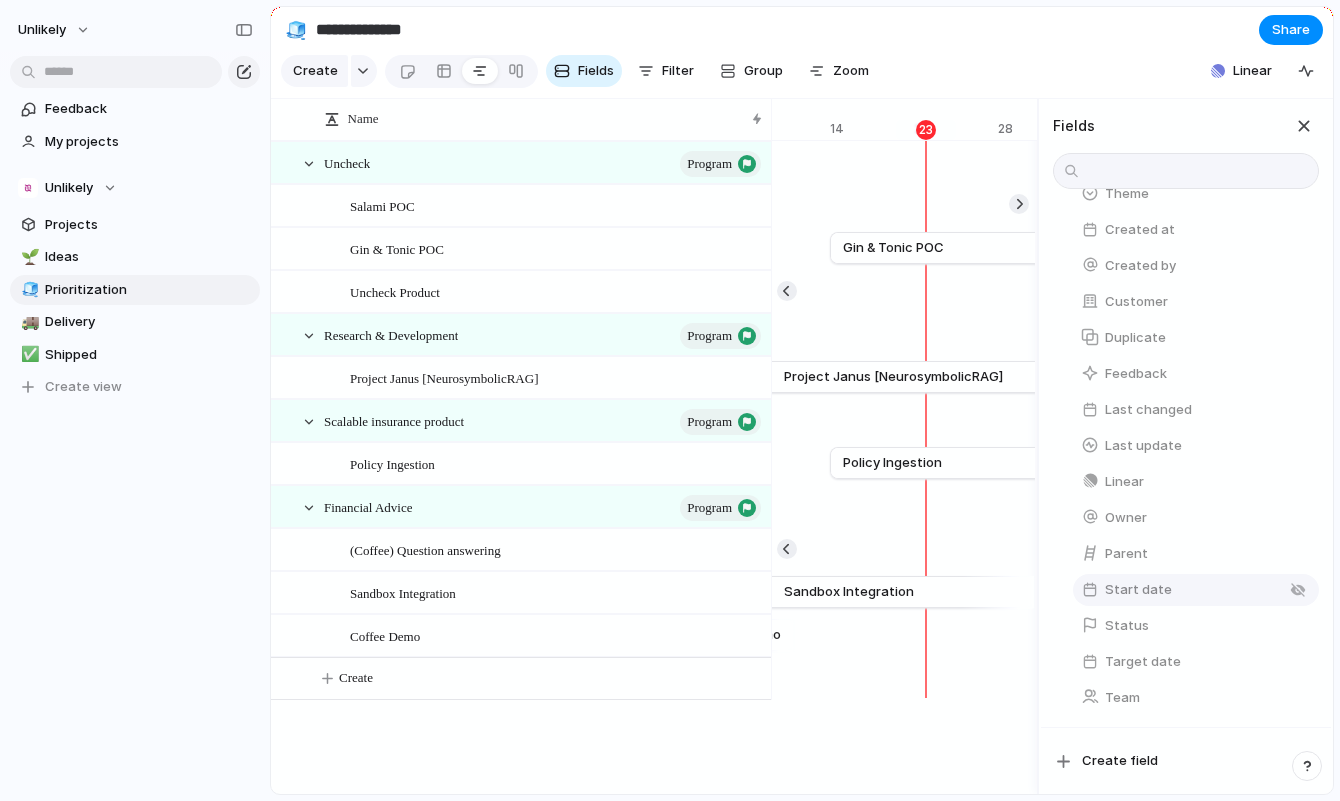 scroll, scrollTop: 348, scrollLeft: 0, axis: vertical 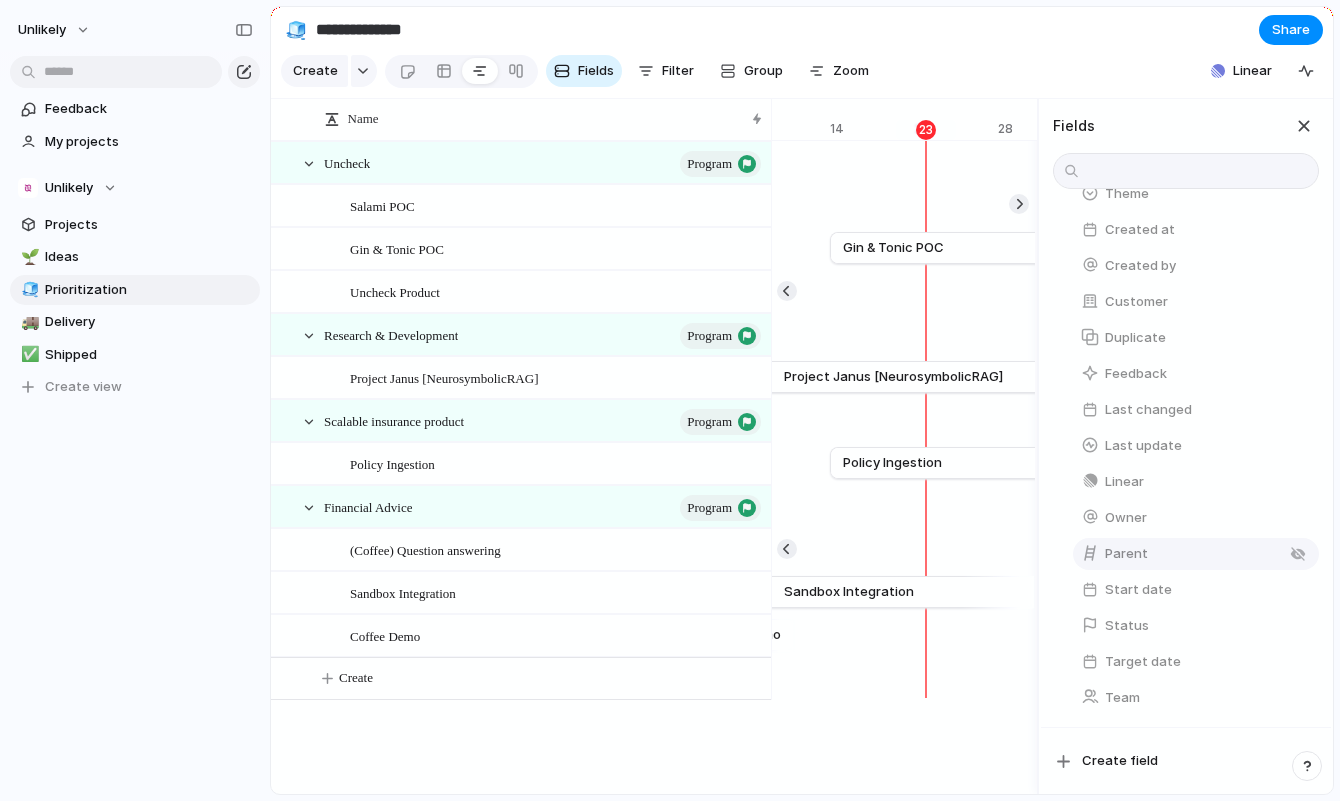 click on "Parent" at bounding box center [1126, 554] 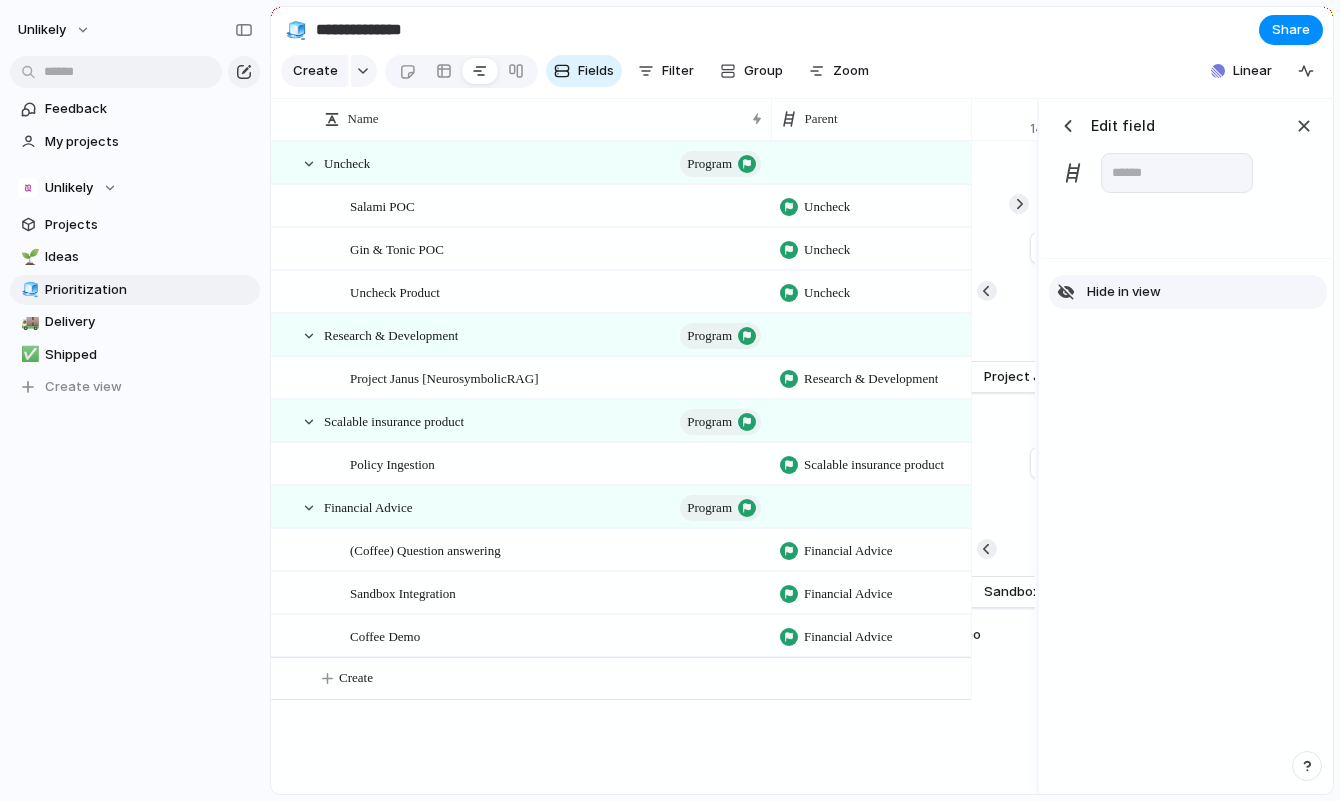 click on "Hide in view" at bounding box center (1124, 292) 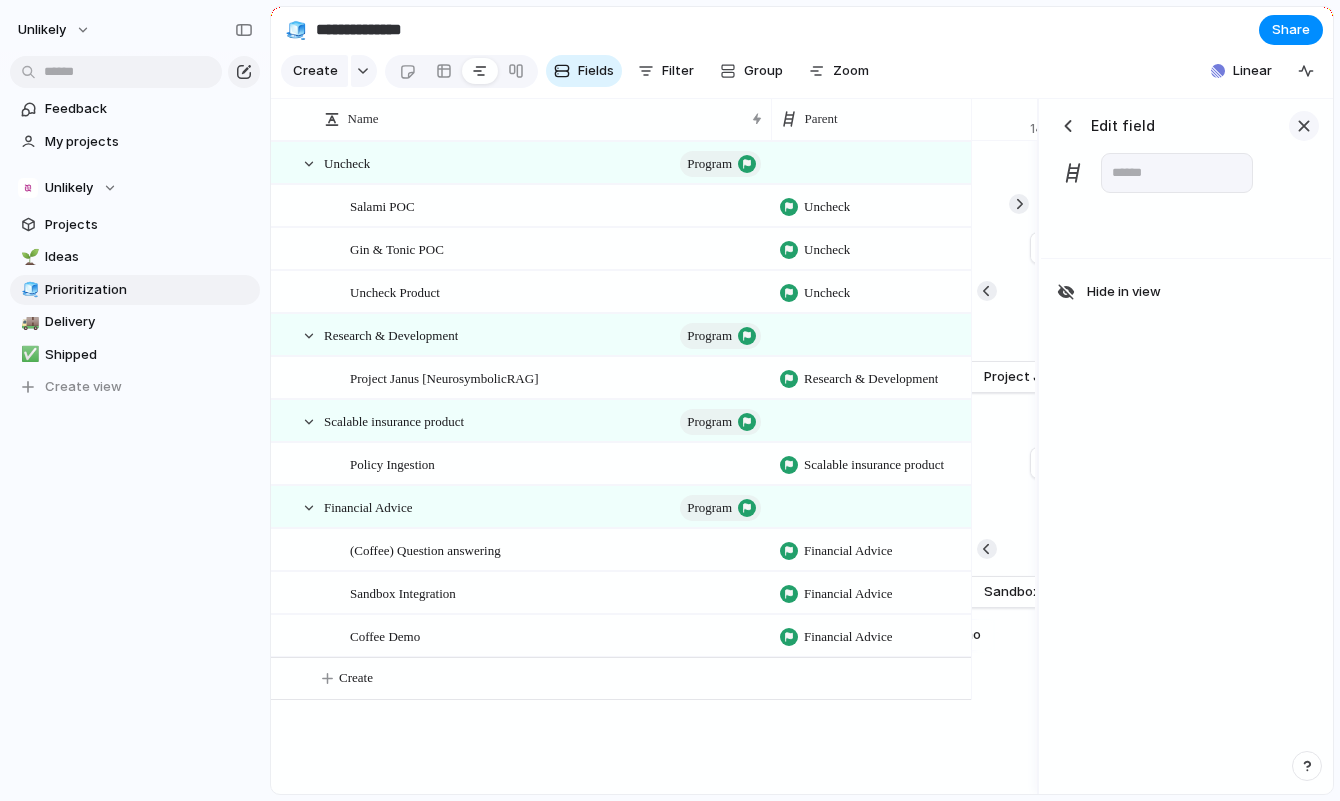click at bounding box center (1304, 126) 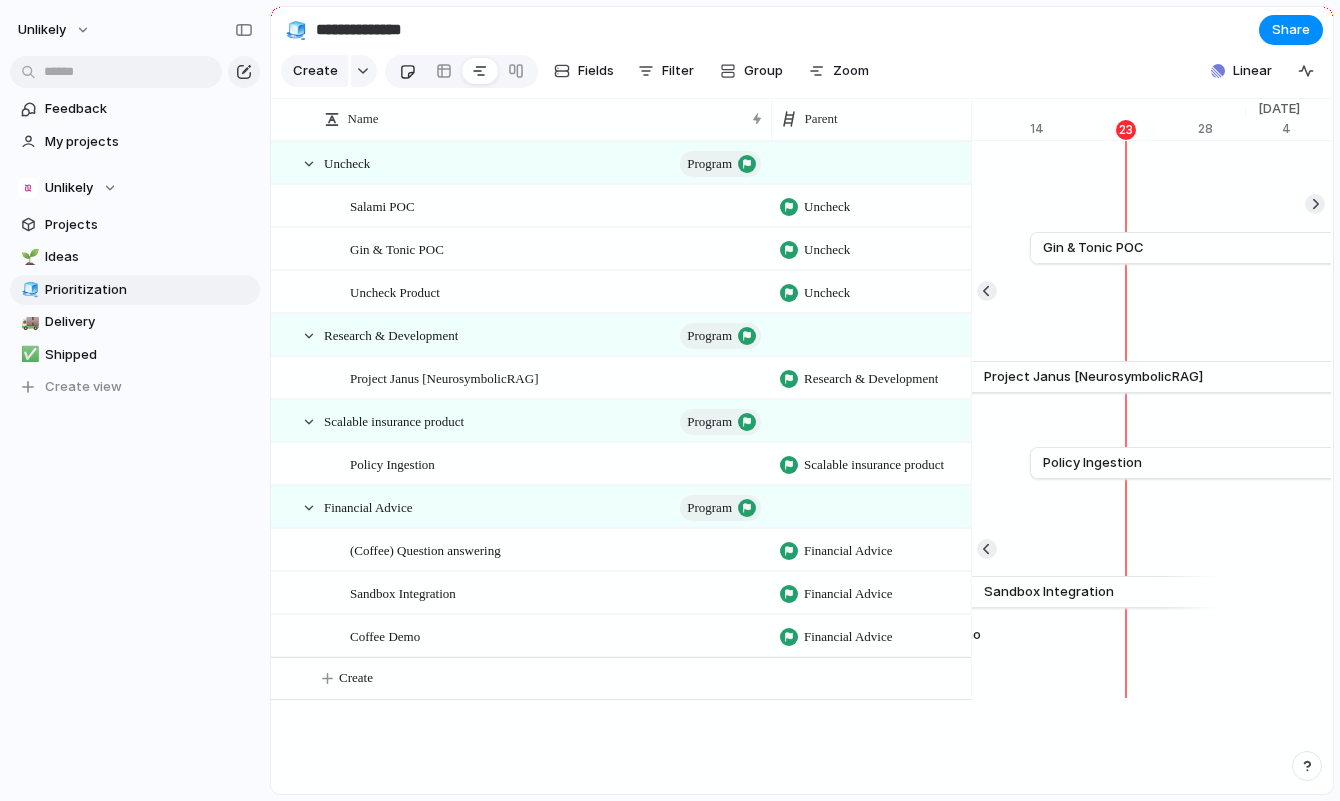 click at bounding box center [407, 71] 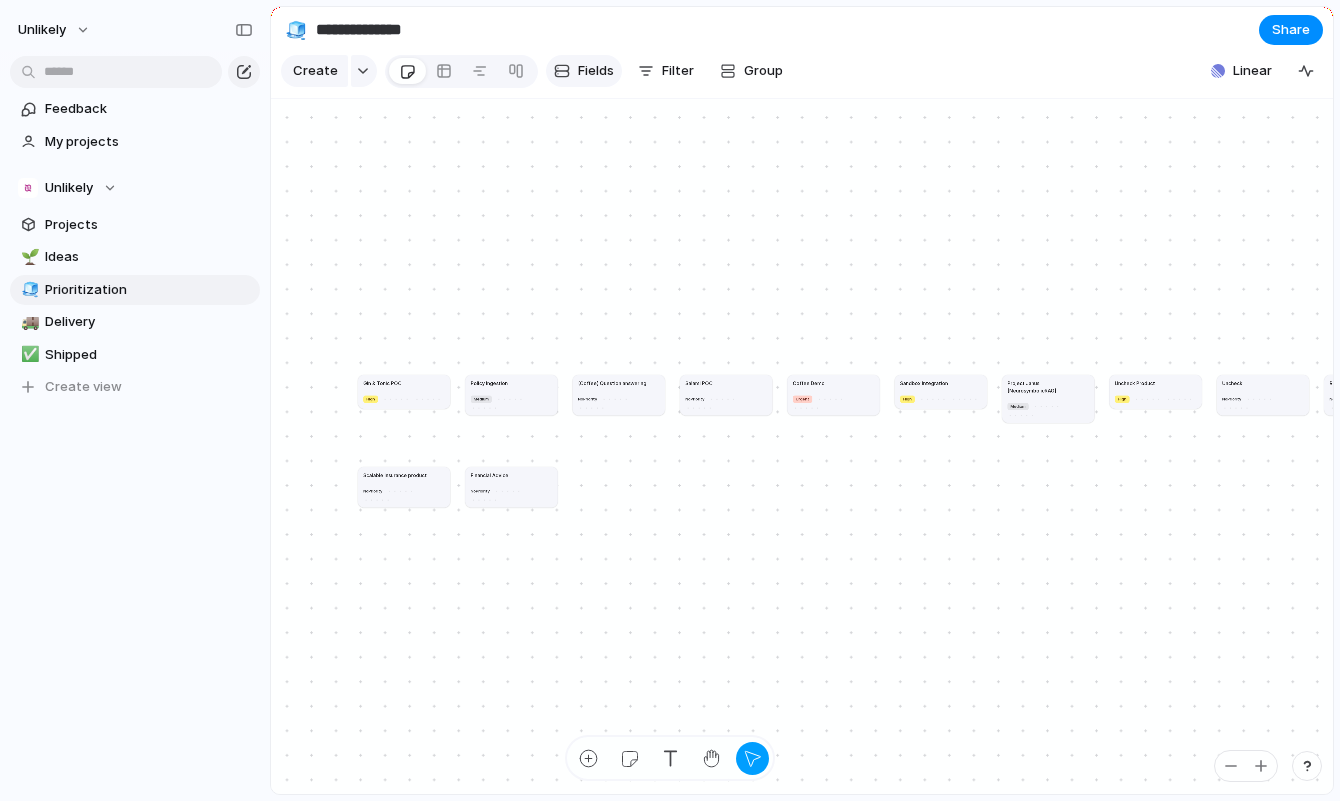 click on "Fields" at bounding box center [596, 71] 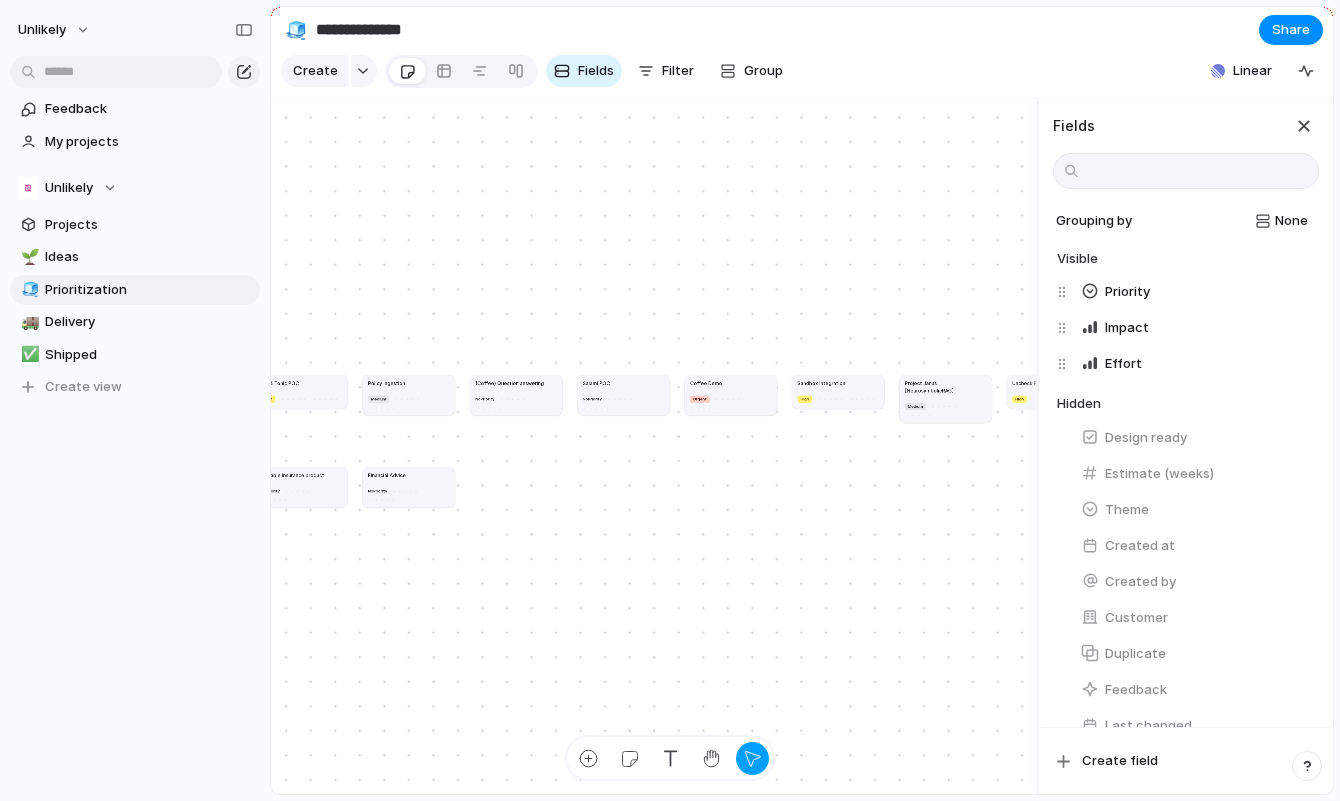 scroll, scrollTop: 331, scrollLeft: 0, axis: vertical 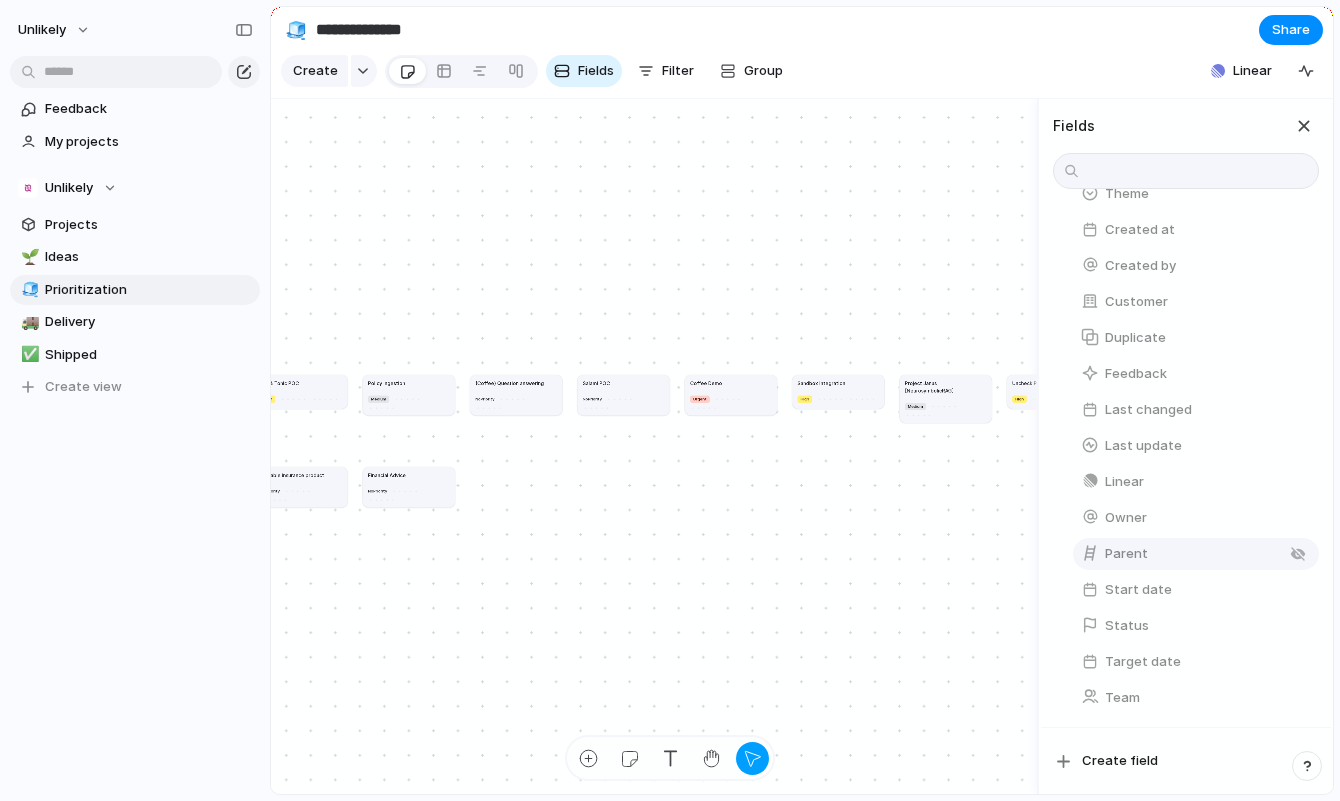 click on "Parent" at bounding box center (1126, 554) 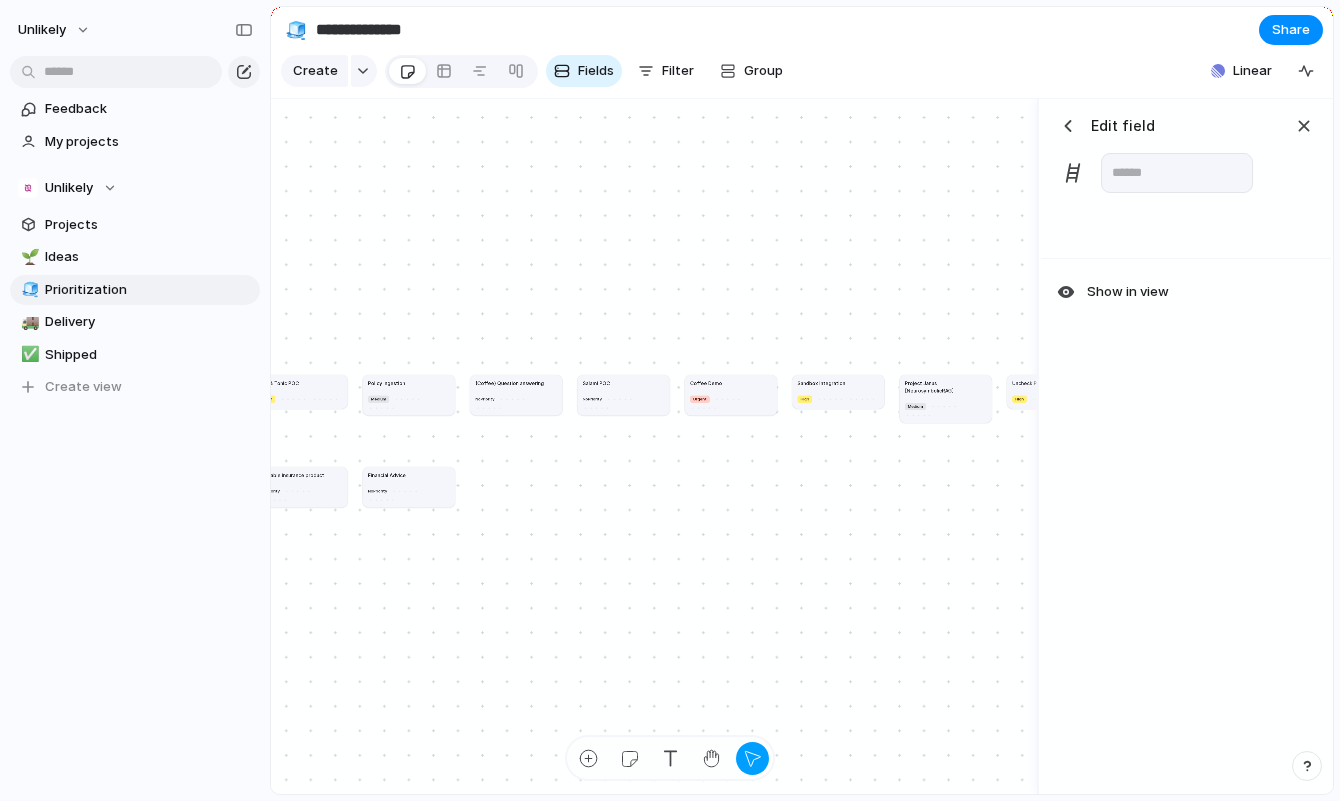 click on "Show in view" at bounding box center (1186, 291) 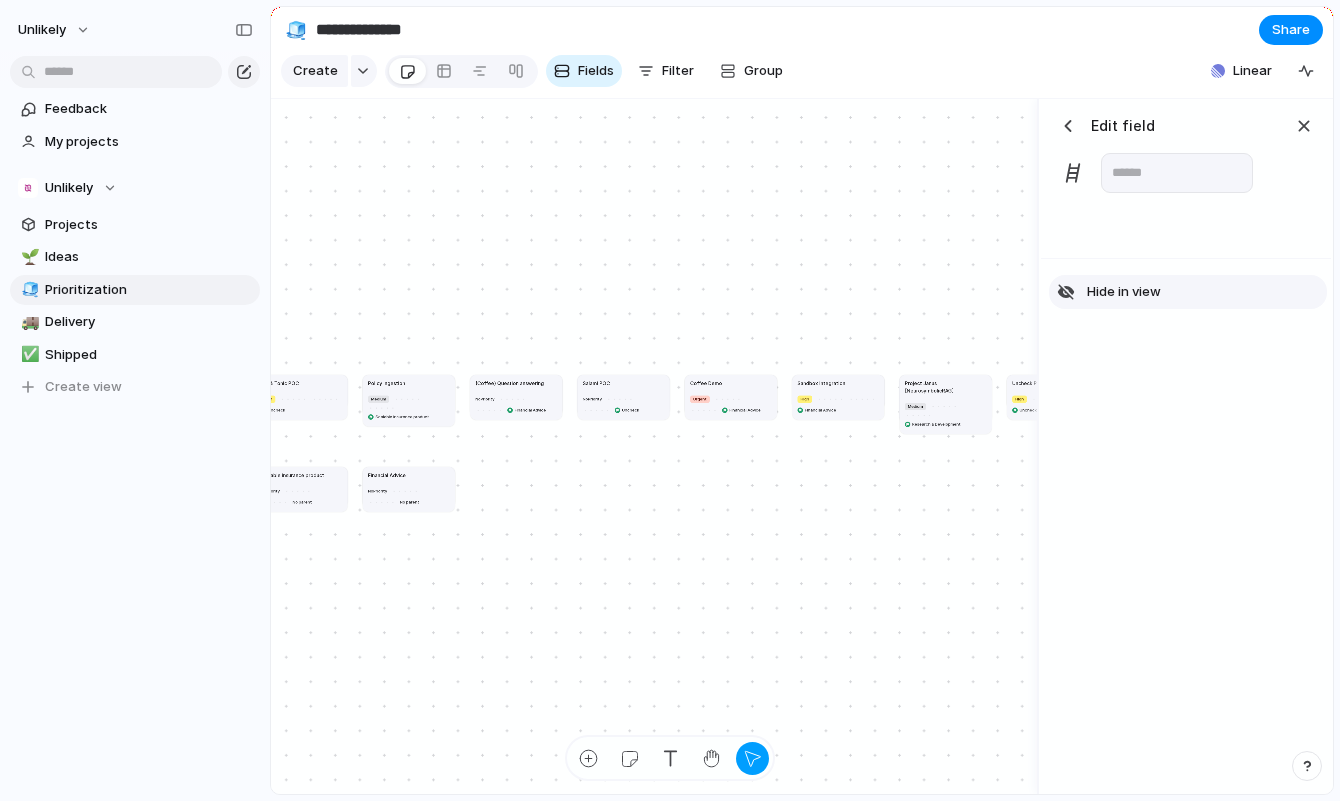click on "Hide in view" at bounding box center [1124, 292] 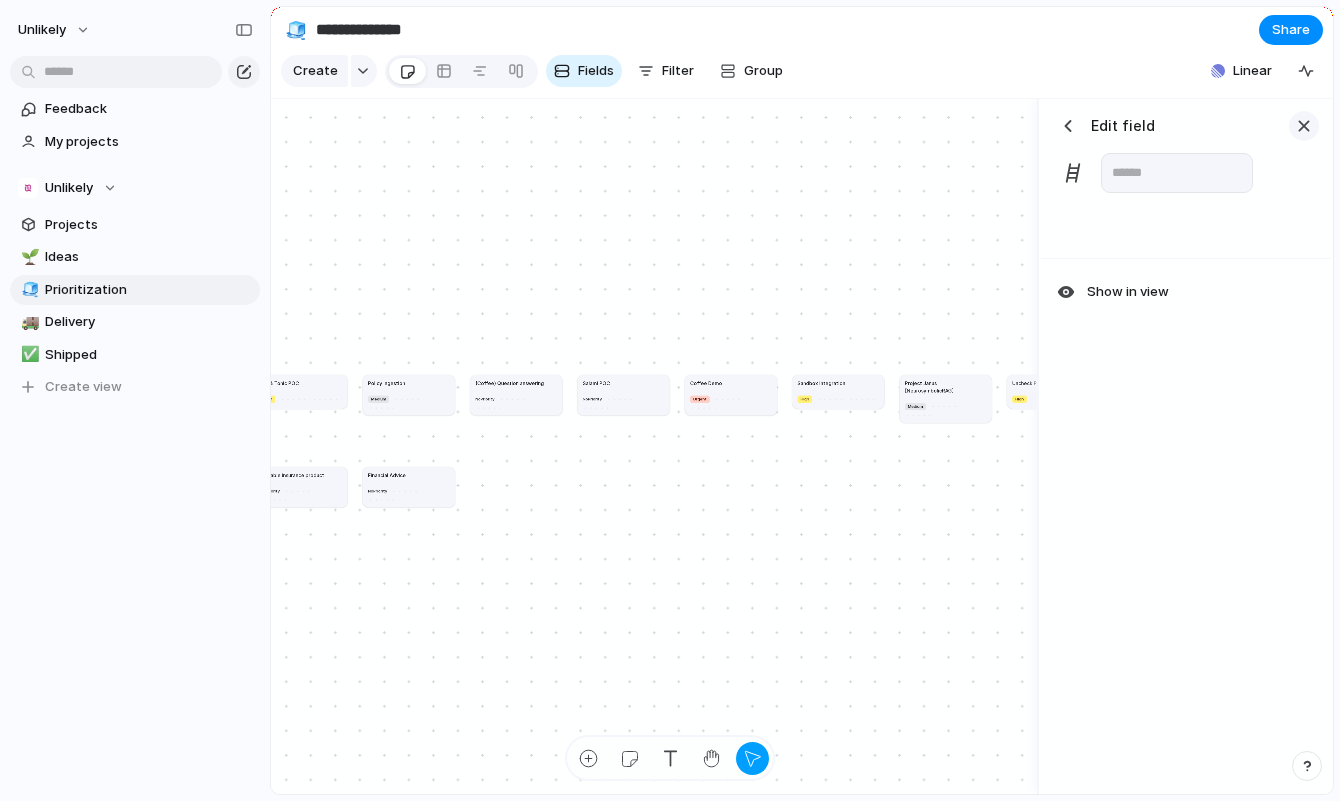 click at bounding box center [1304, 126] 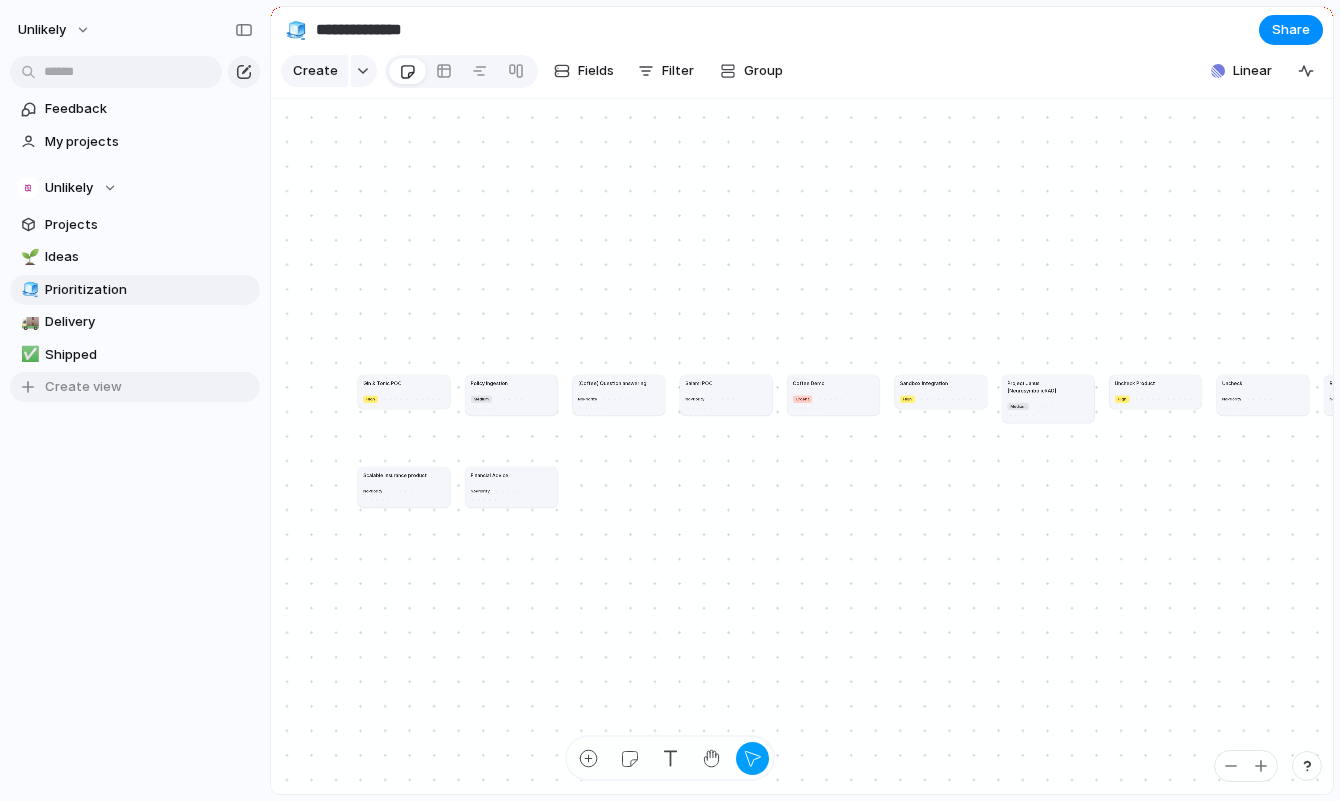 click on "Create view" at bounding box center (135, 387) 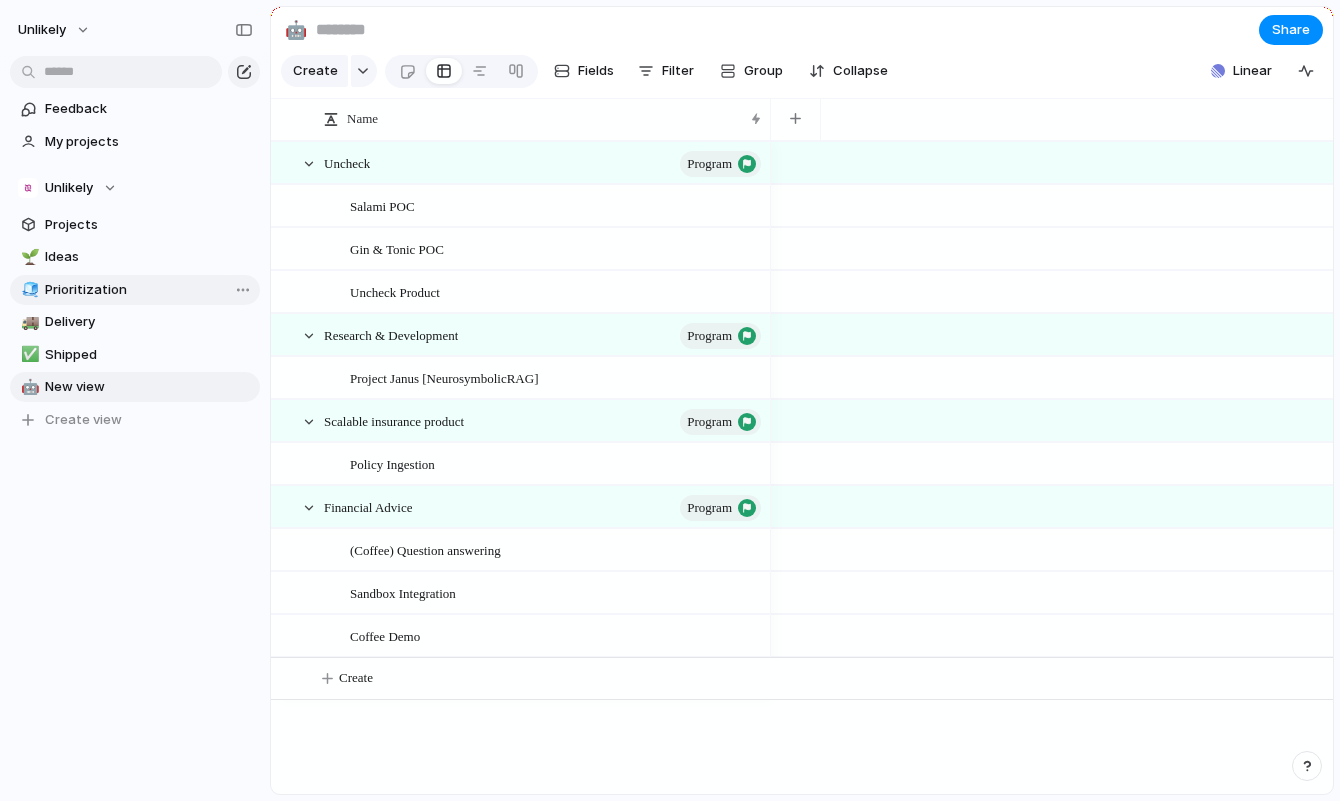 click on "Prioritization" at bounding box center [149, 290] 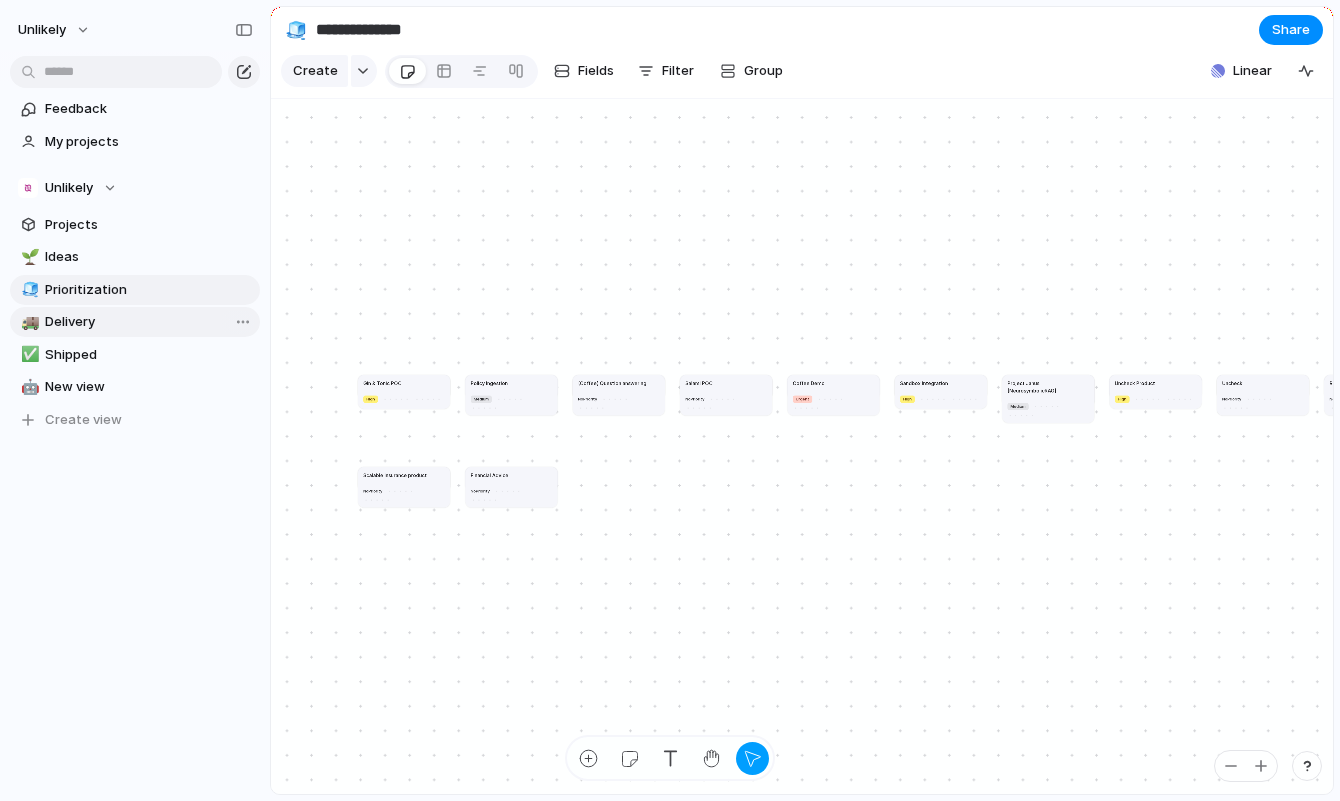 click on "🚚 Delivery" at bounding box center [135, 322] 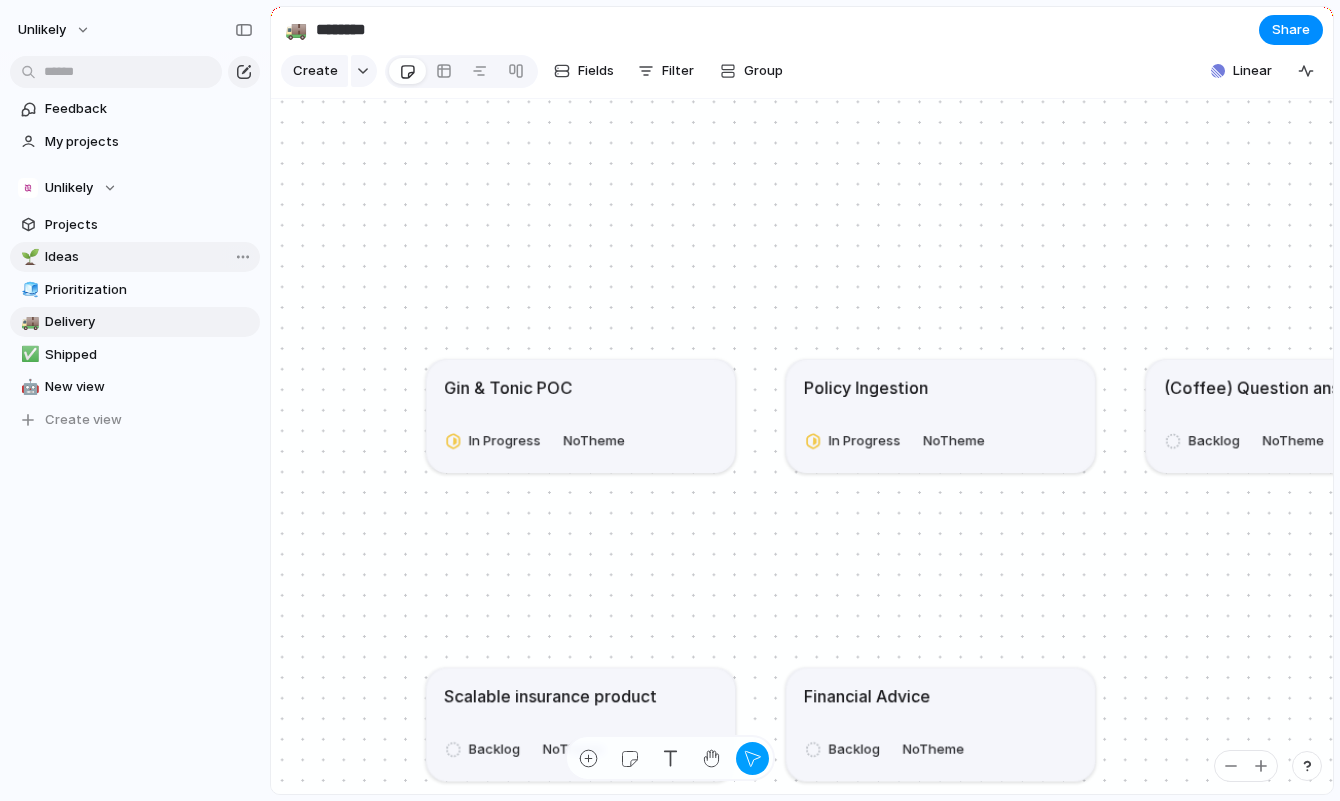 click on "🌱 Ideas" at bounding box center [135, 257] 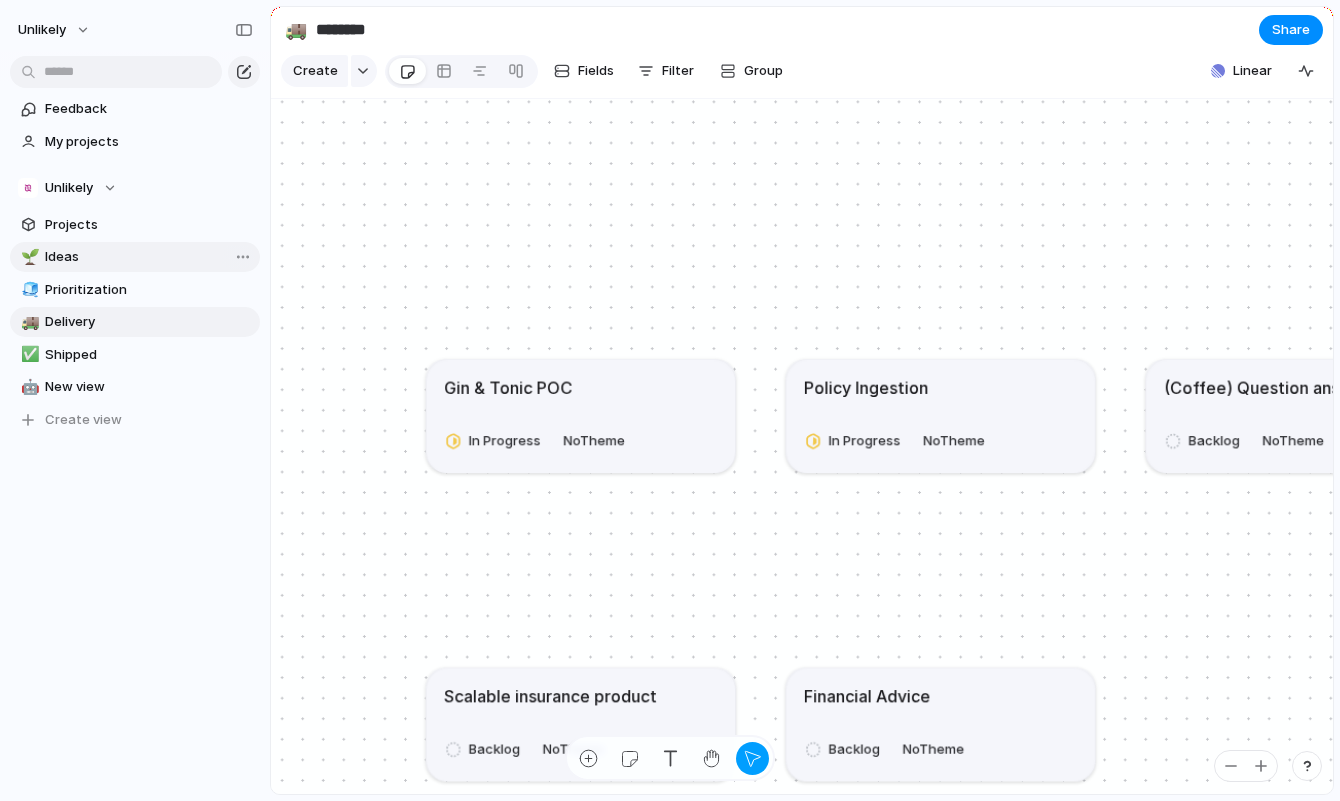 type on "*****" 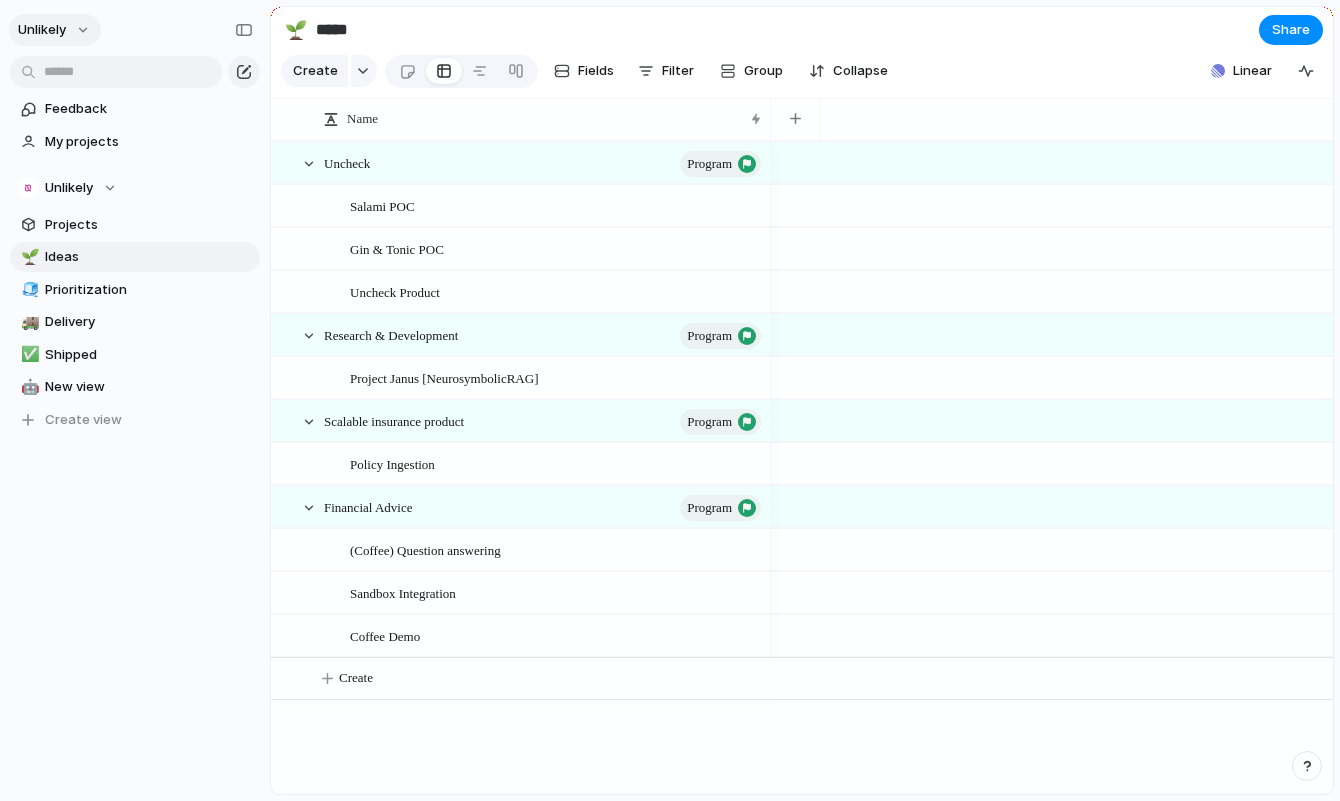 click on "Unlikely" at bounding box center [55, 30] 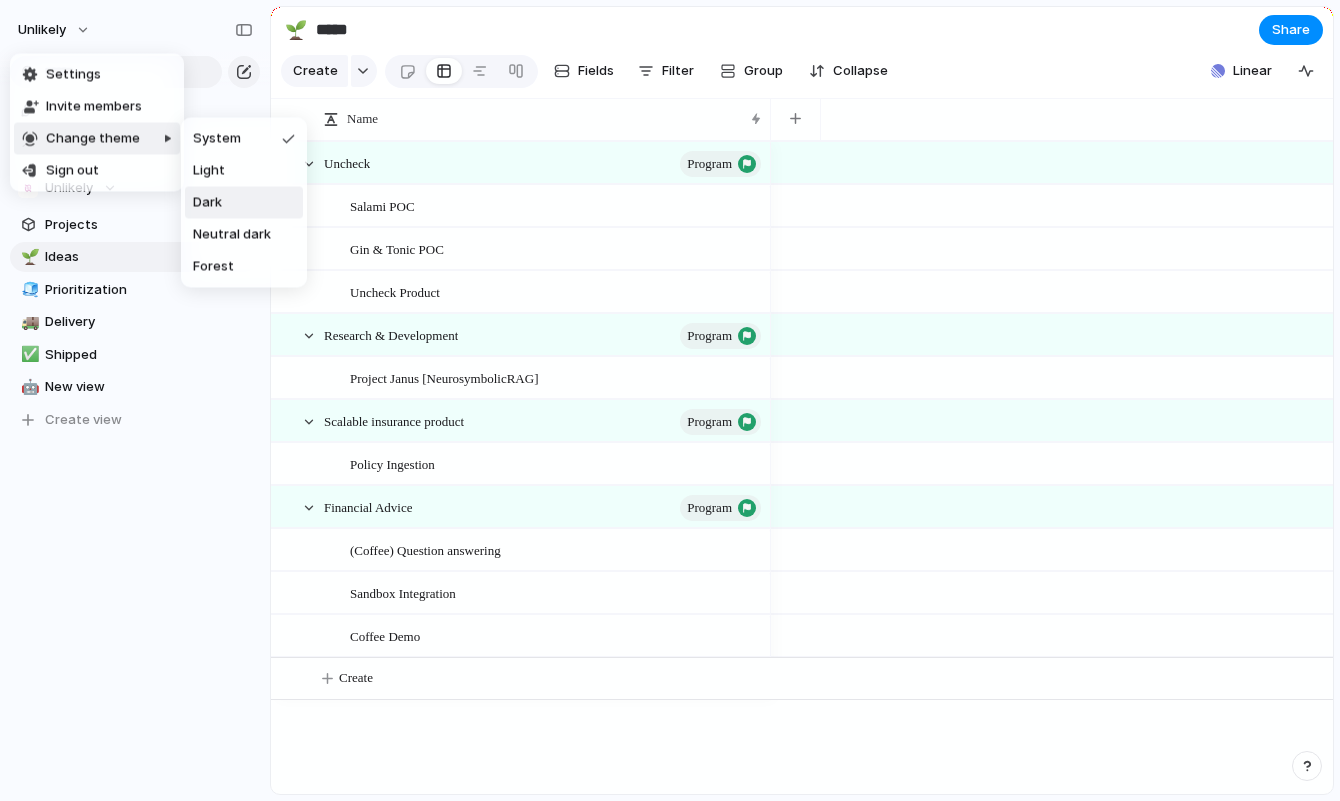 click on "Dark" at bounding box center [244, 203] 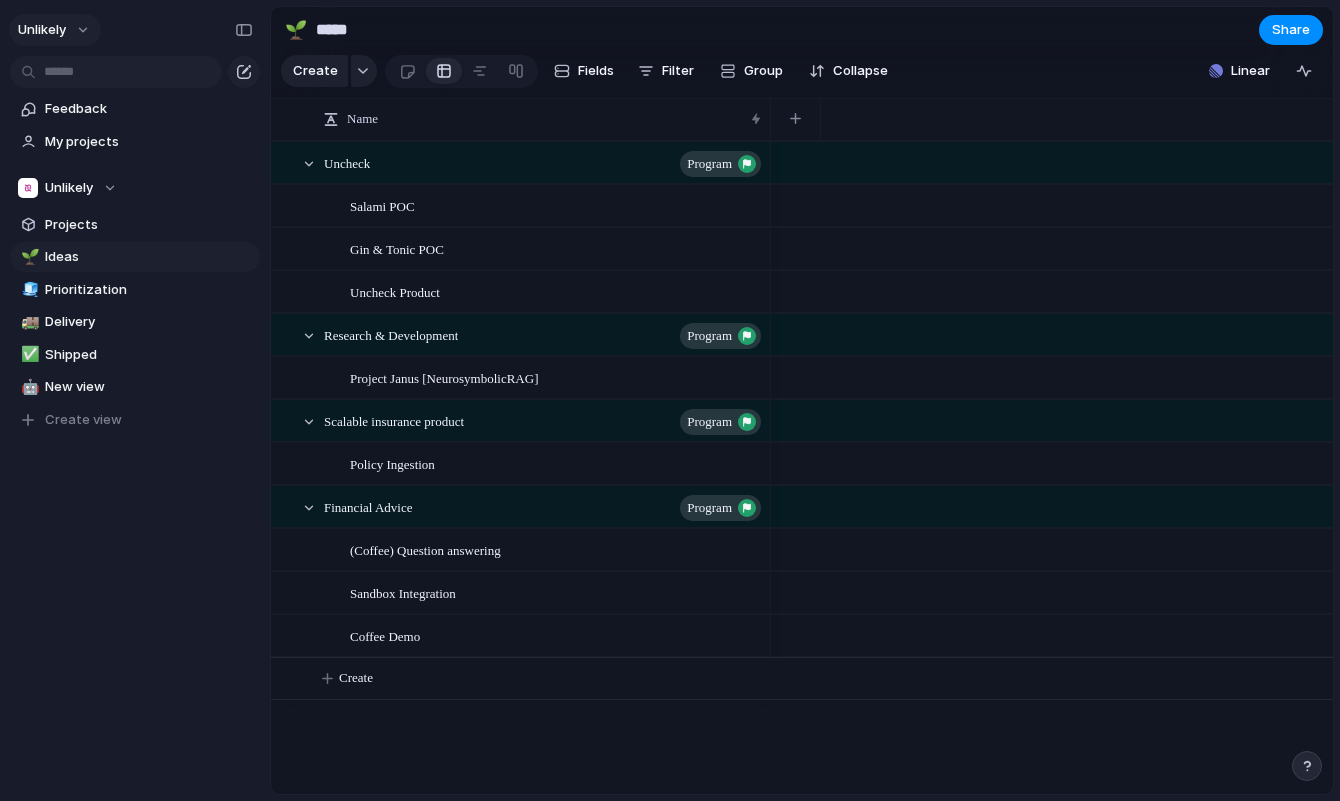 click on "Unlikely" at bounding box center [55, 30] 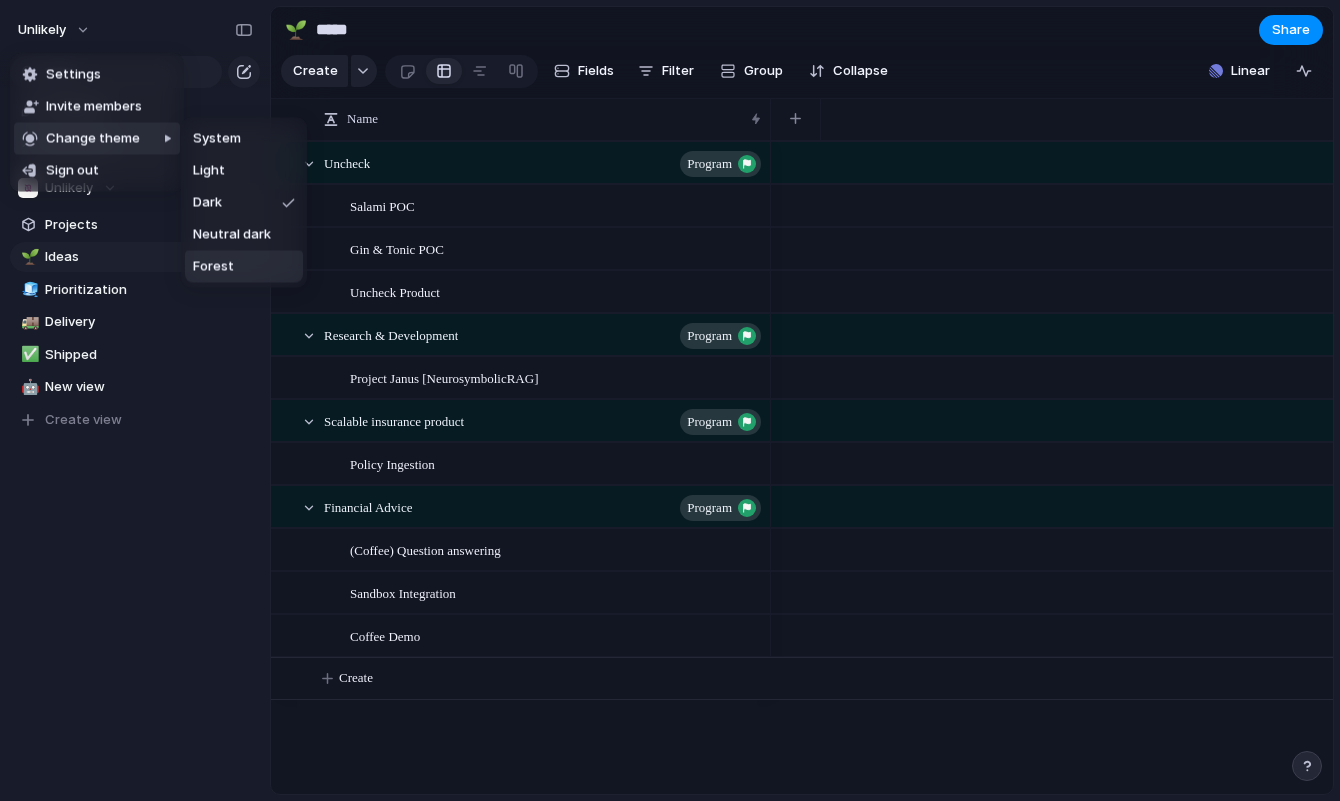click on "Forest" at bounding box center [244, 267] 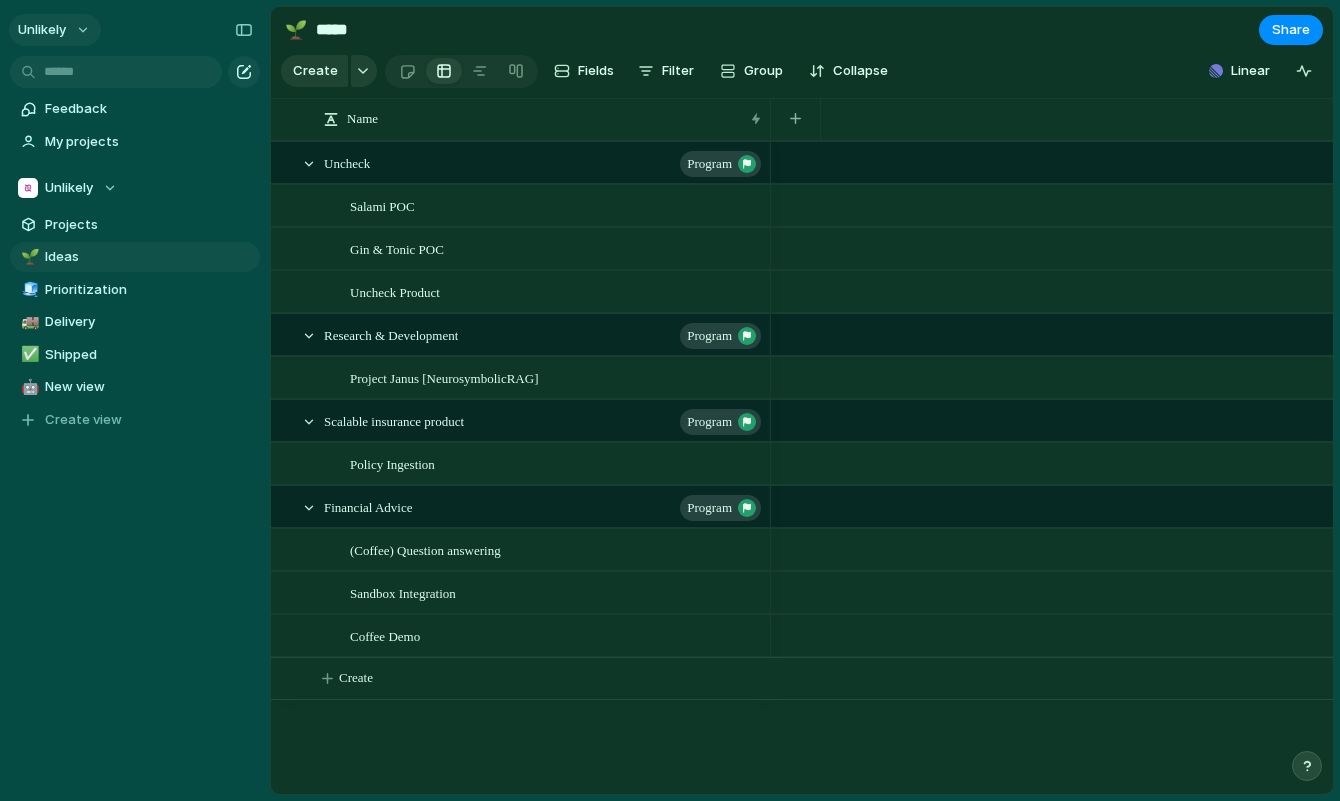 click on "Unlikely" at bounding box center (42, 30) 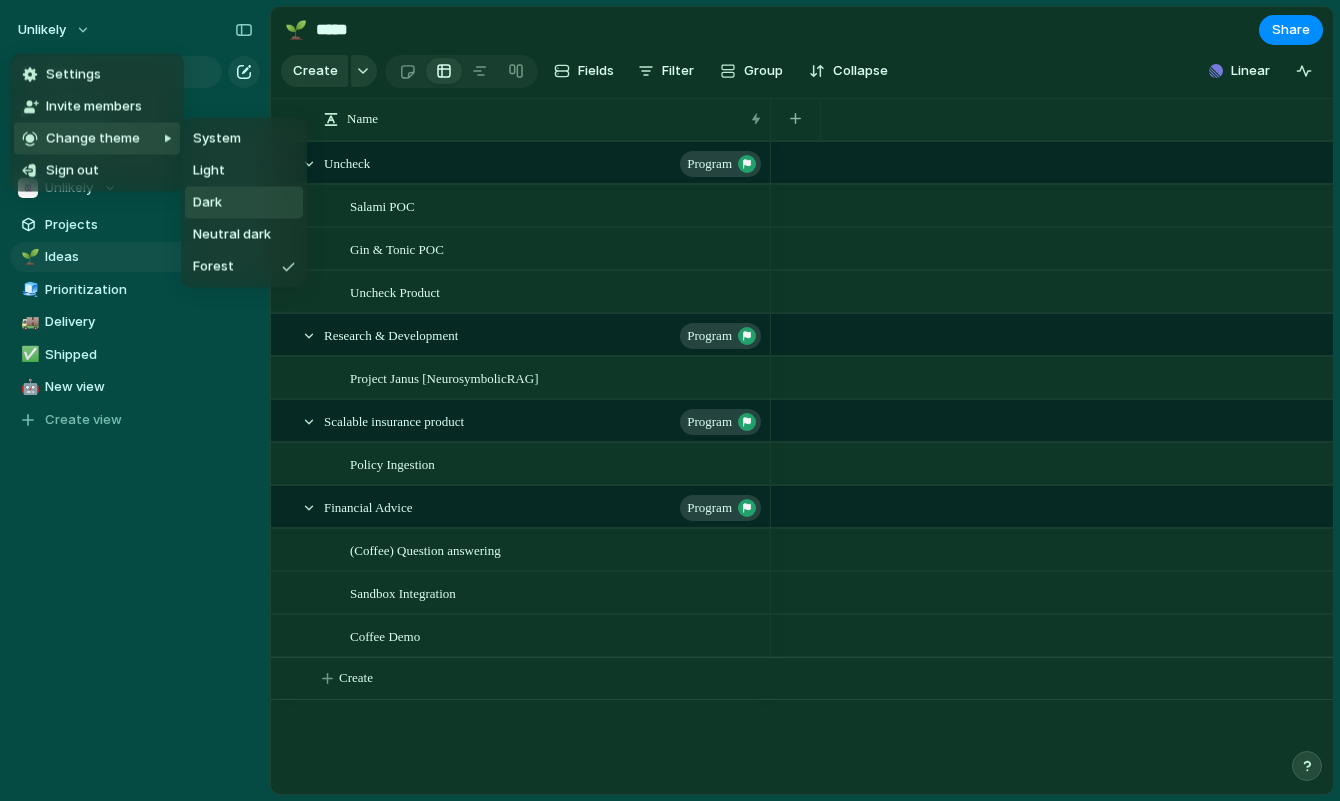 click on "Dark" at bounding box center [244, 203] 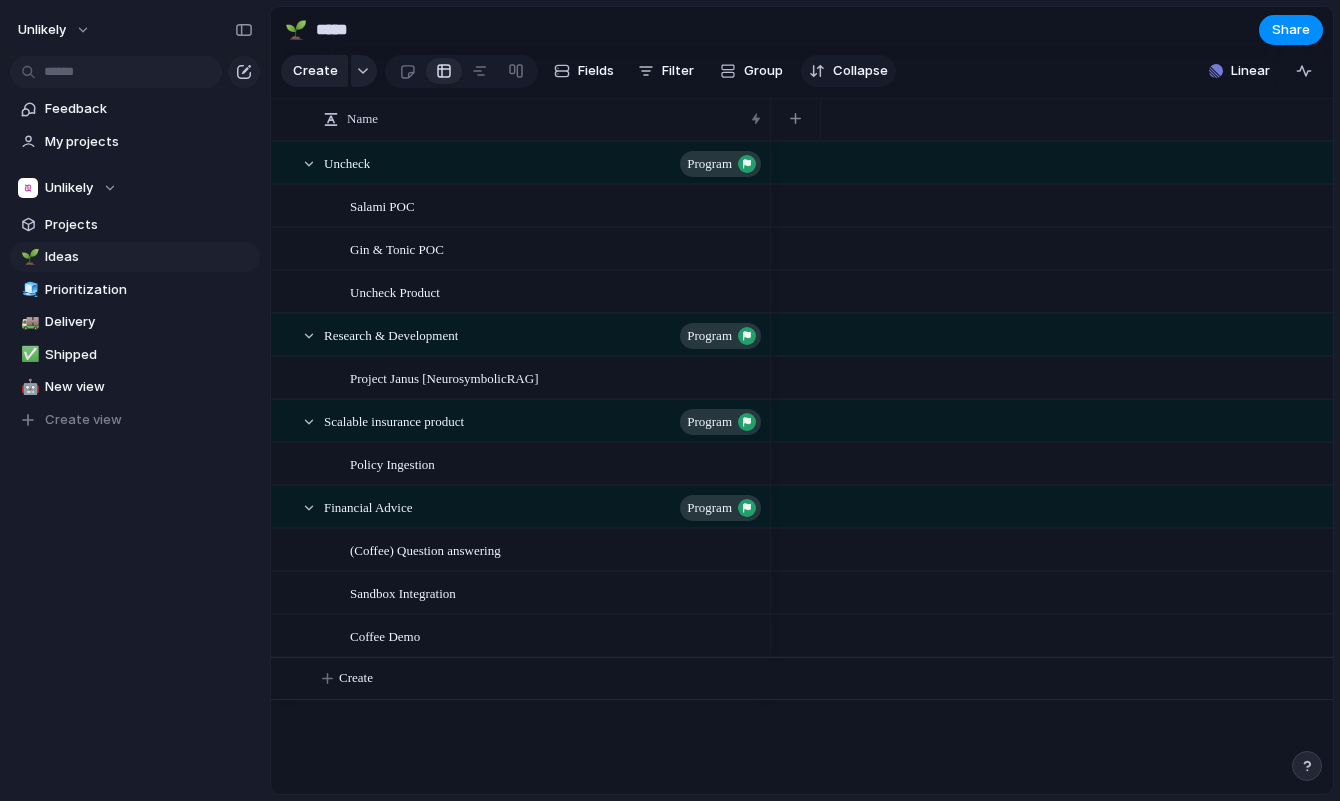 click on "Collapse" at bounding box center (860, 71) 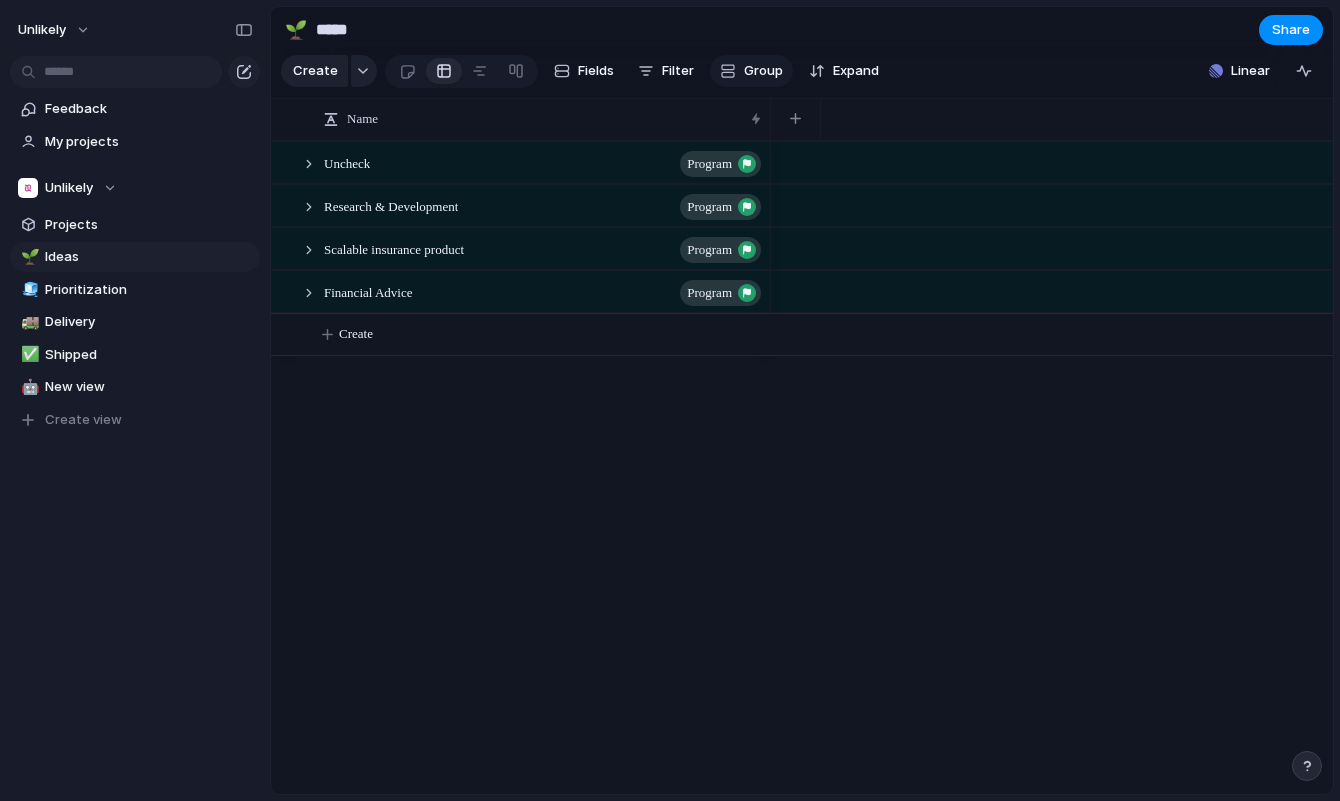 click on "Group" at bounding box center (763, 71) 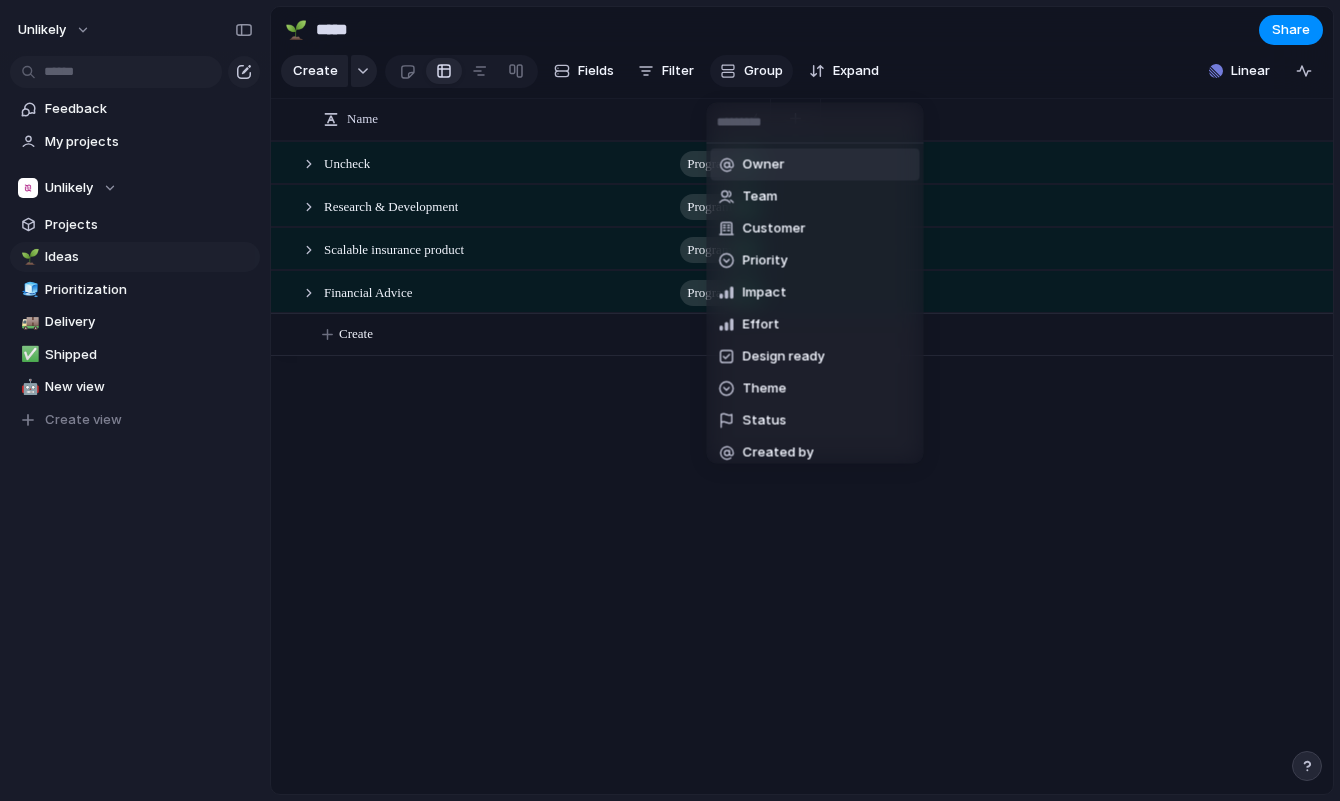 click on "Owner   Team   Customer   Priority   Impact   Effort   Design ready   Theme   Status             Created by" at bounding box center [670, 400] 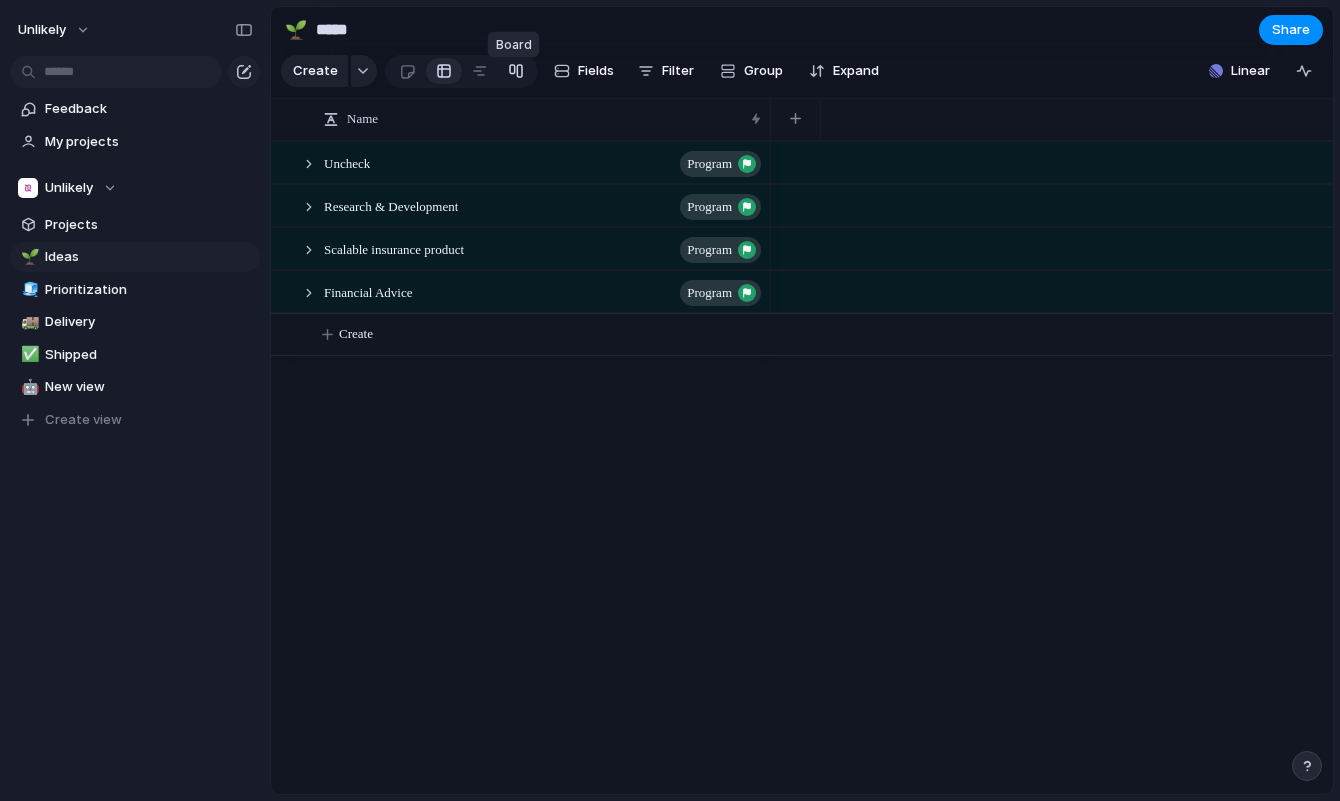 click at bounding box center (516, 71) 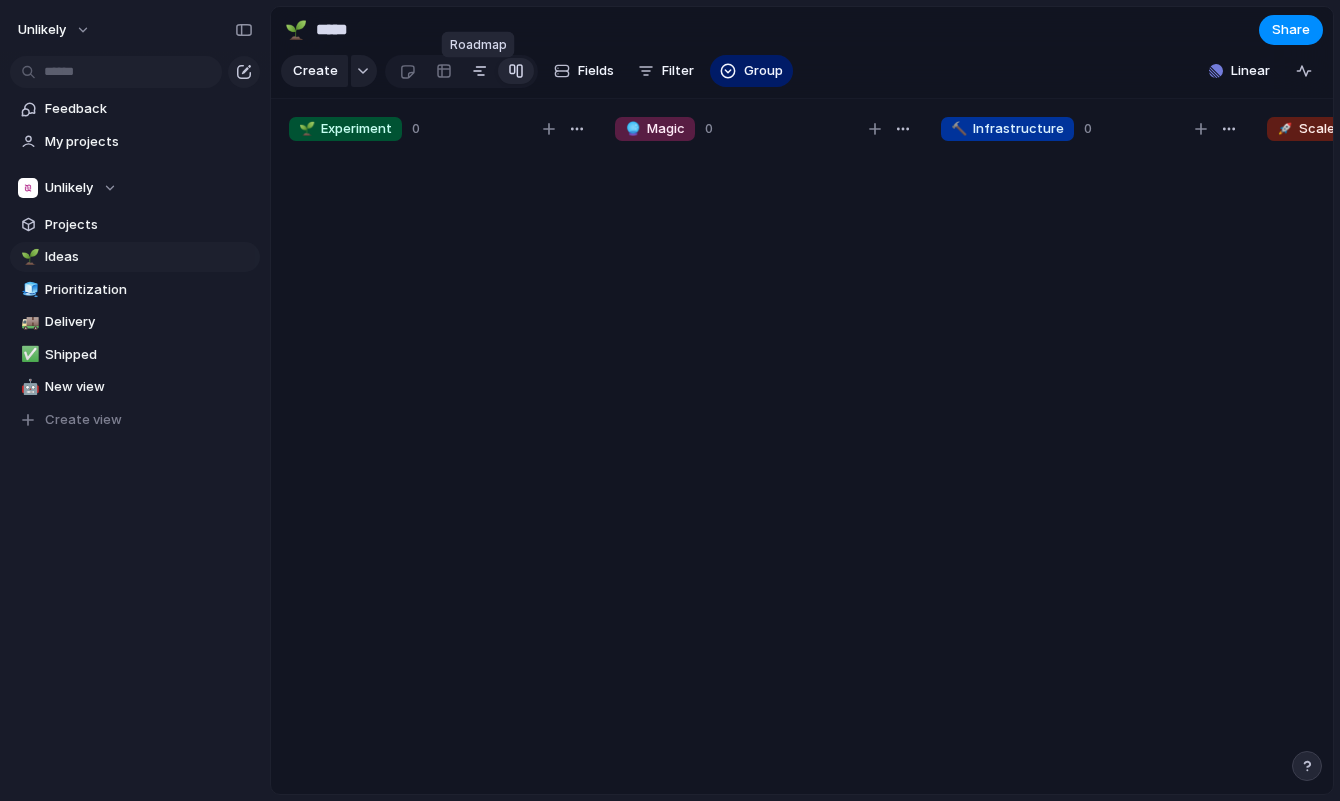 click at bounding box center [480, 71] 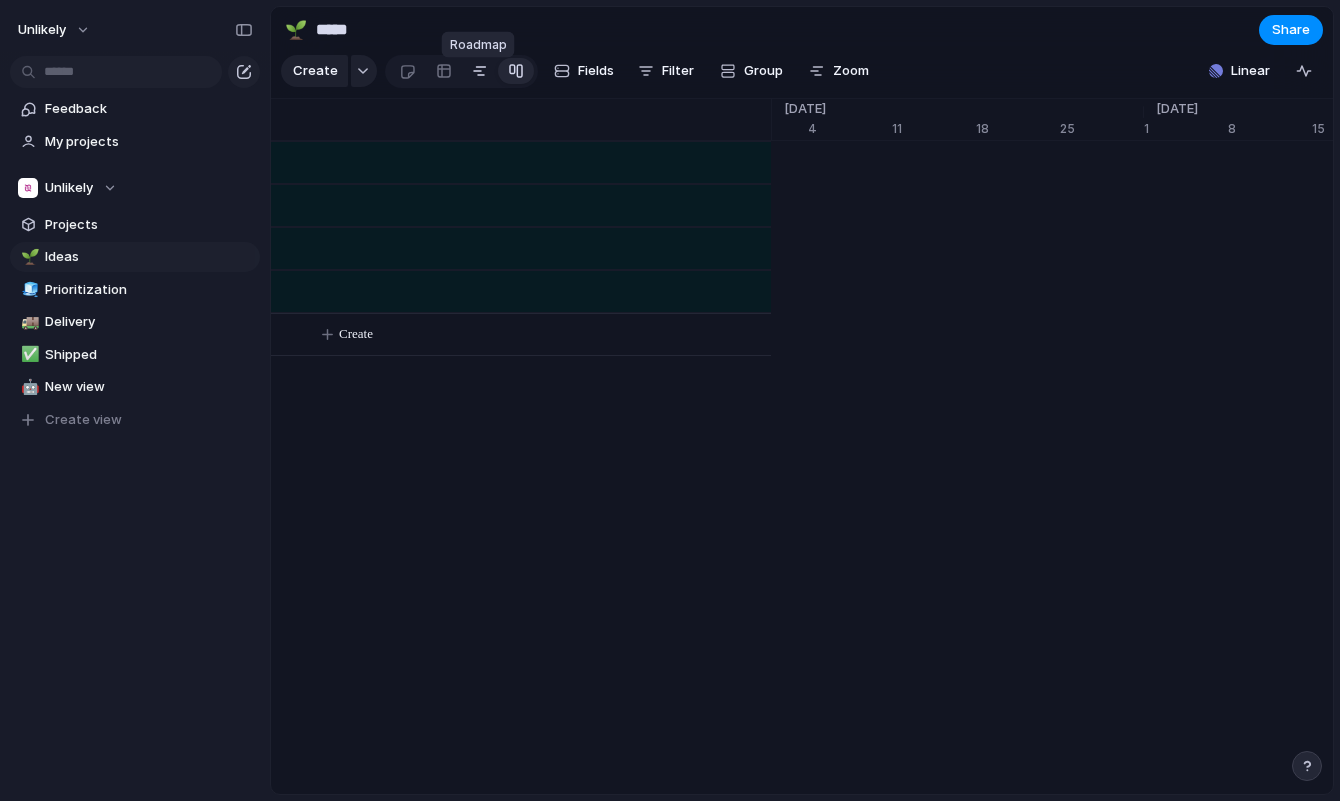 scroll, scrollTop: 0, scrollLeft: 13140, axis: horizontal 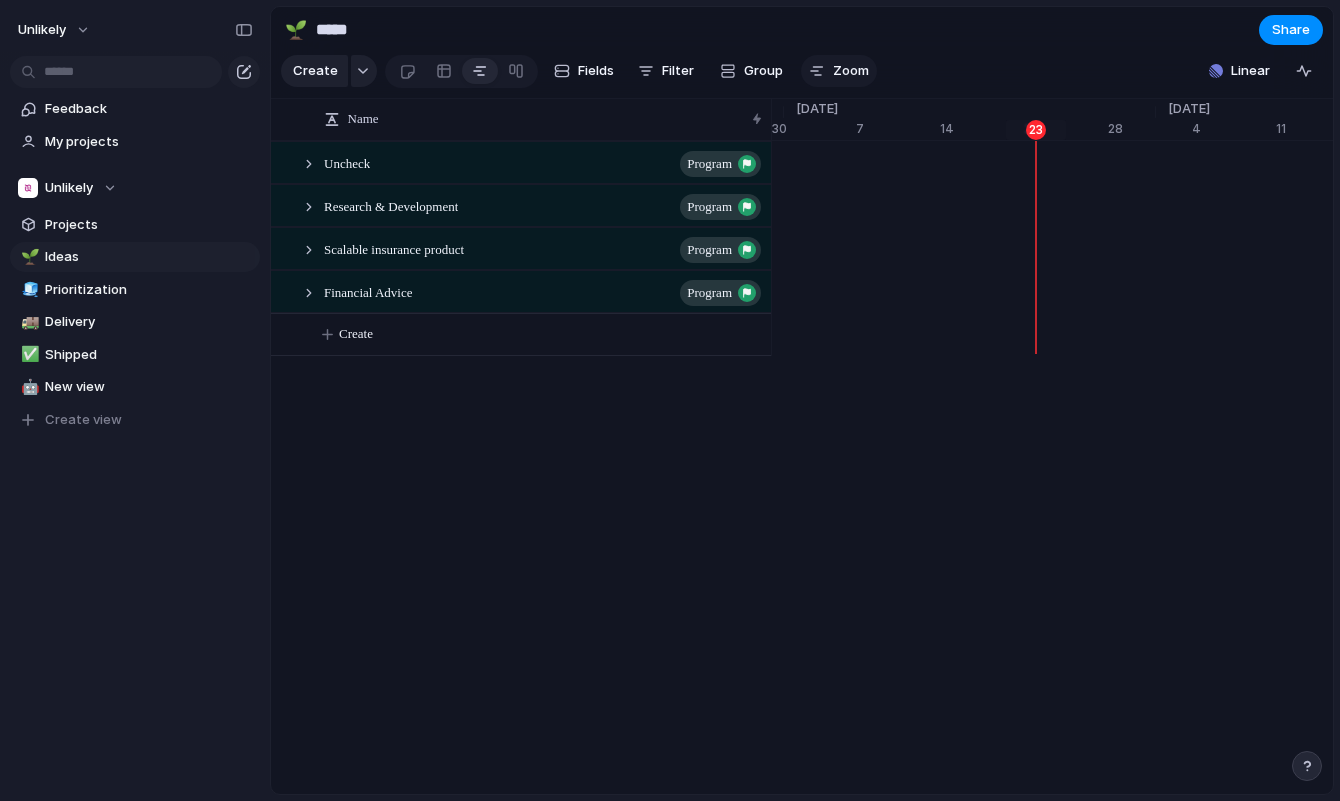 click on "Zoom" at bounding box center [851, 71] 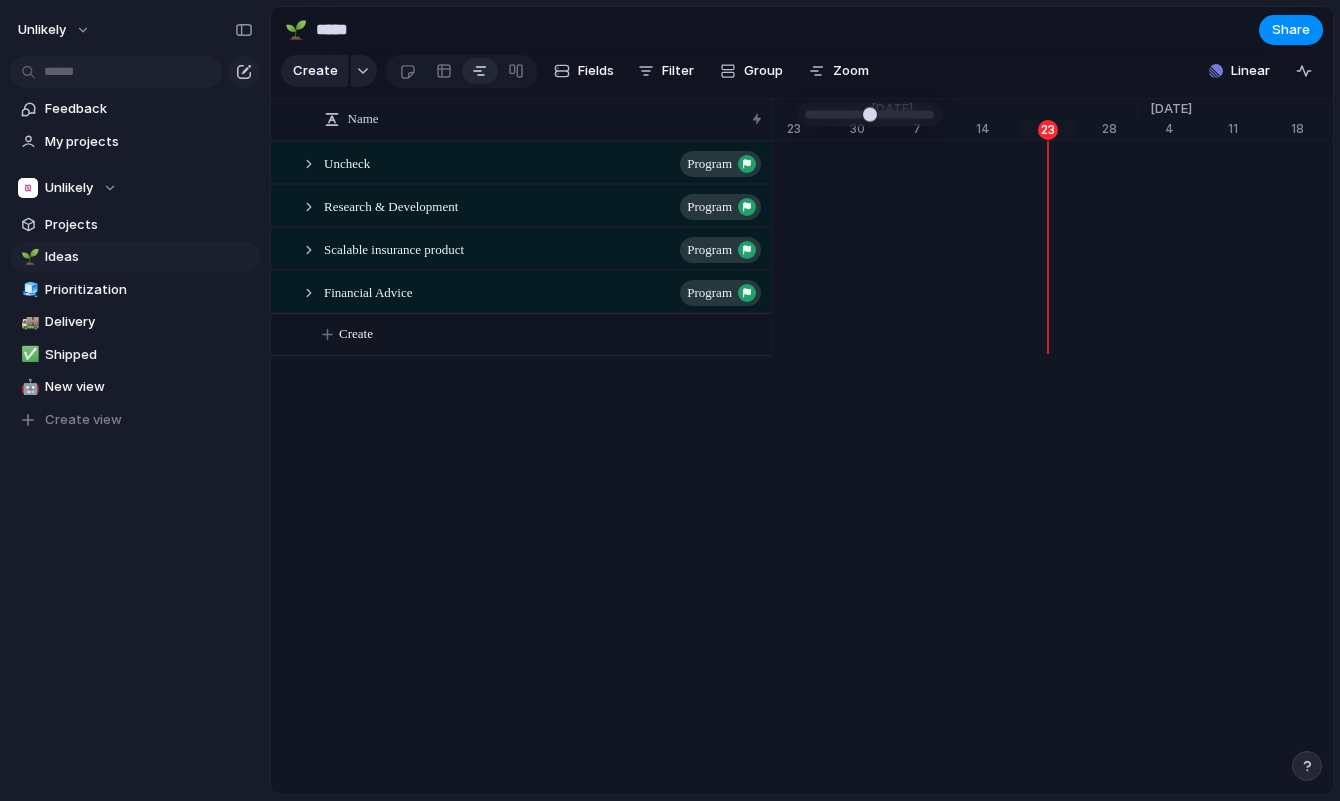 type on "*" 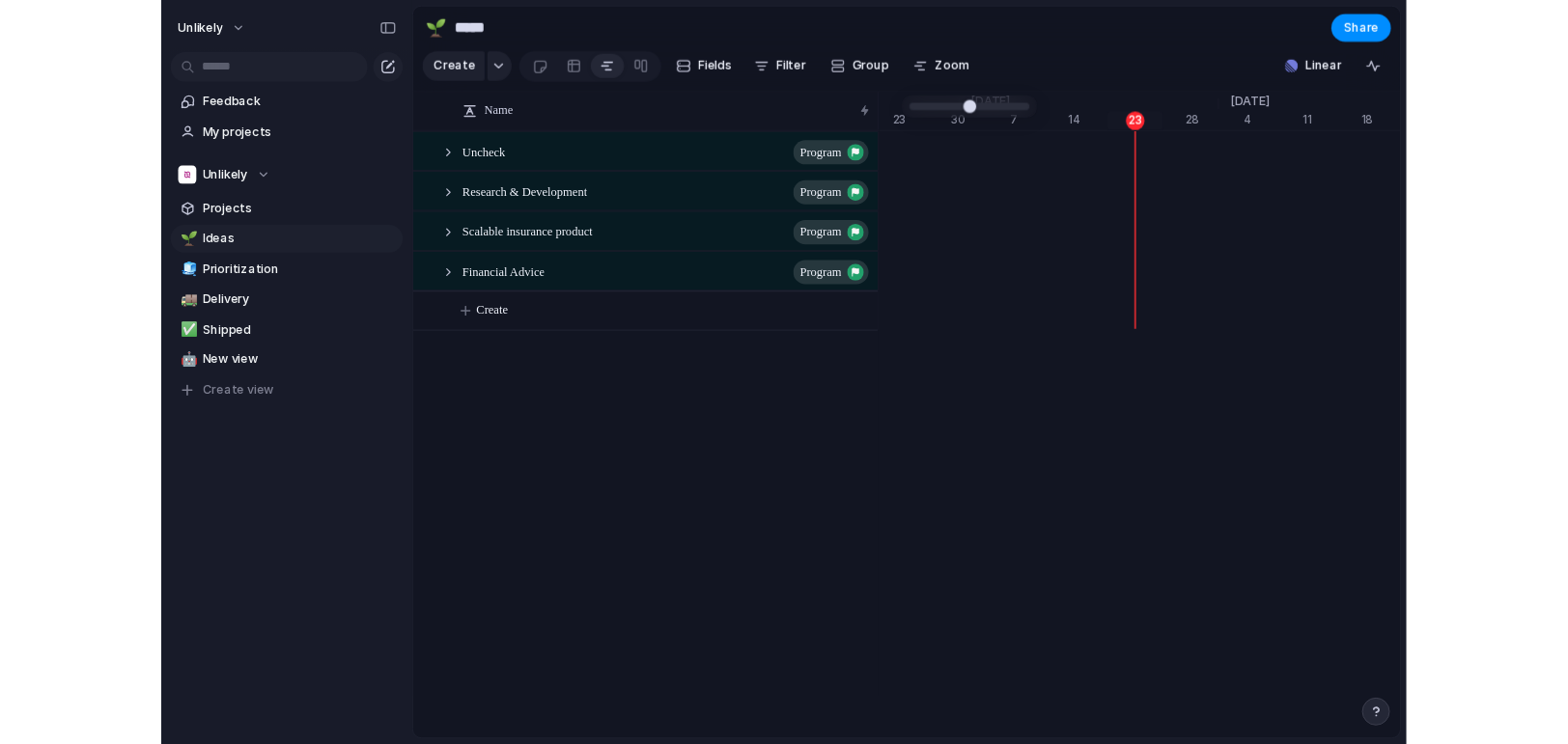 scroll, scrollTop: 0, scrollLeft: 6204, axis: horizontal 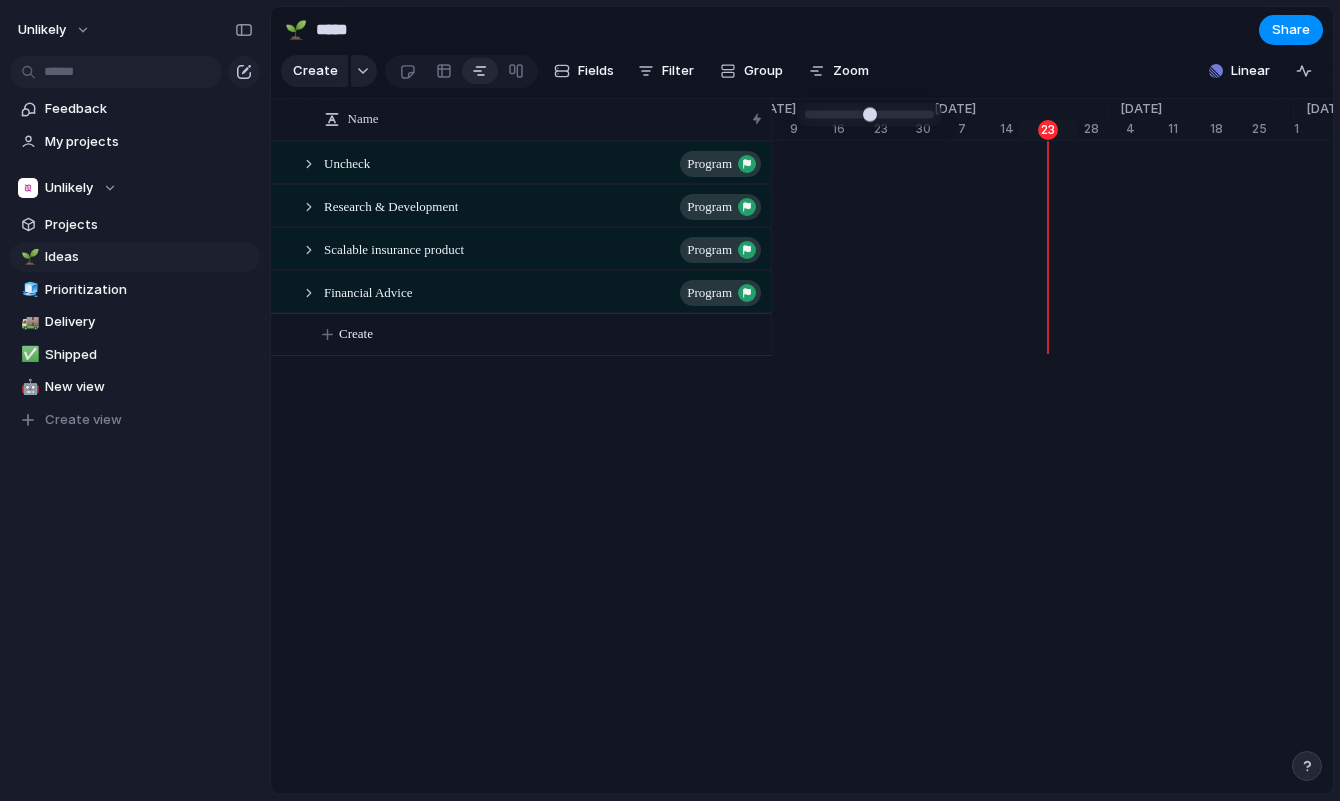 drag, startPoint x: 860, startPoint y: 110, endPoint x: 831, endPoint y: 115, distance: 29.427877 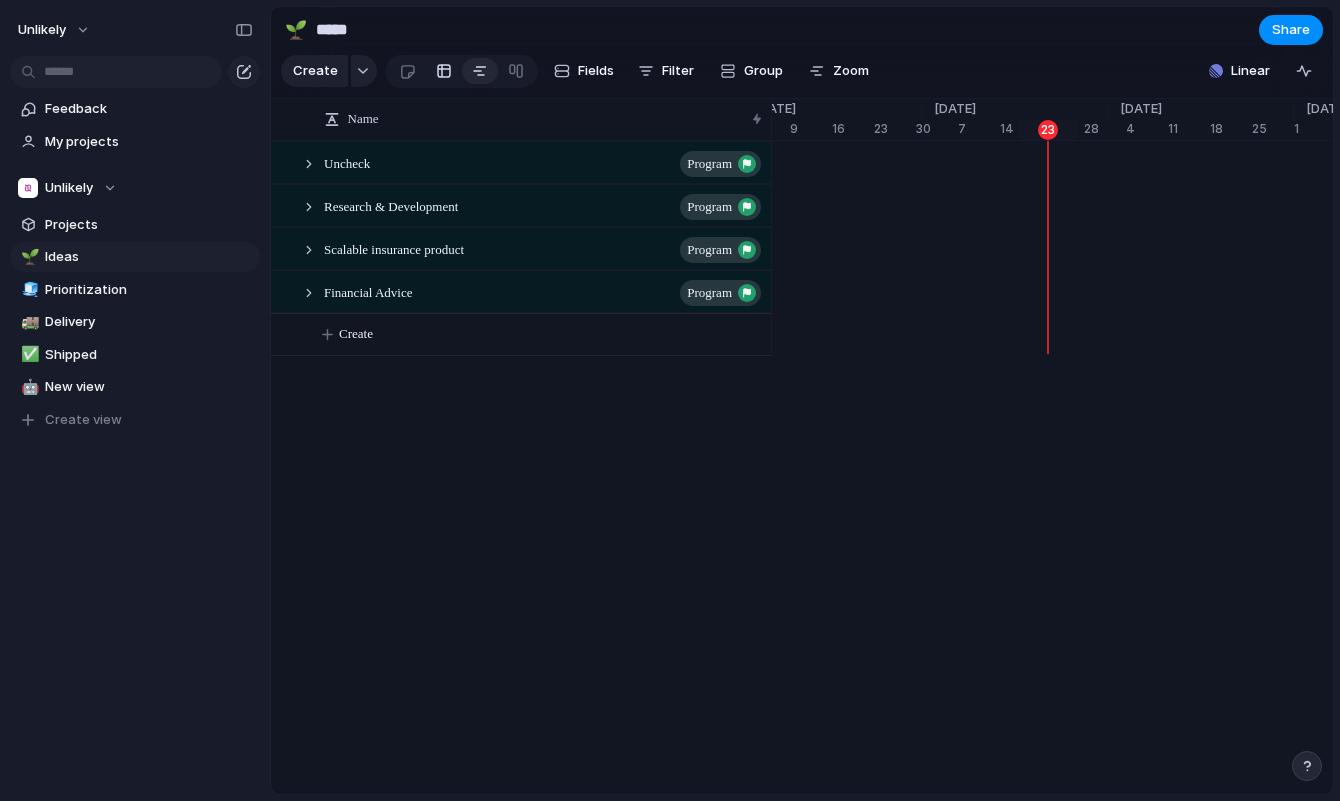 click at bounding box center (444, 71) 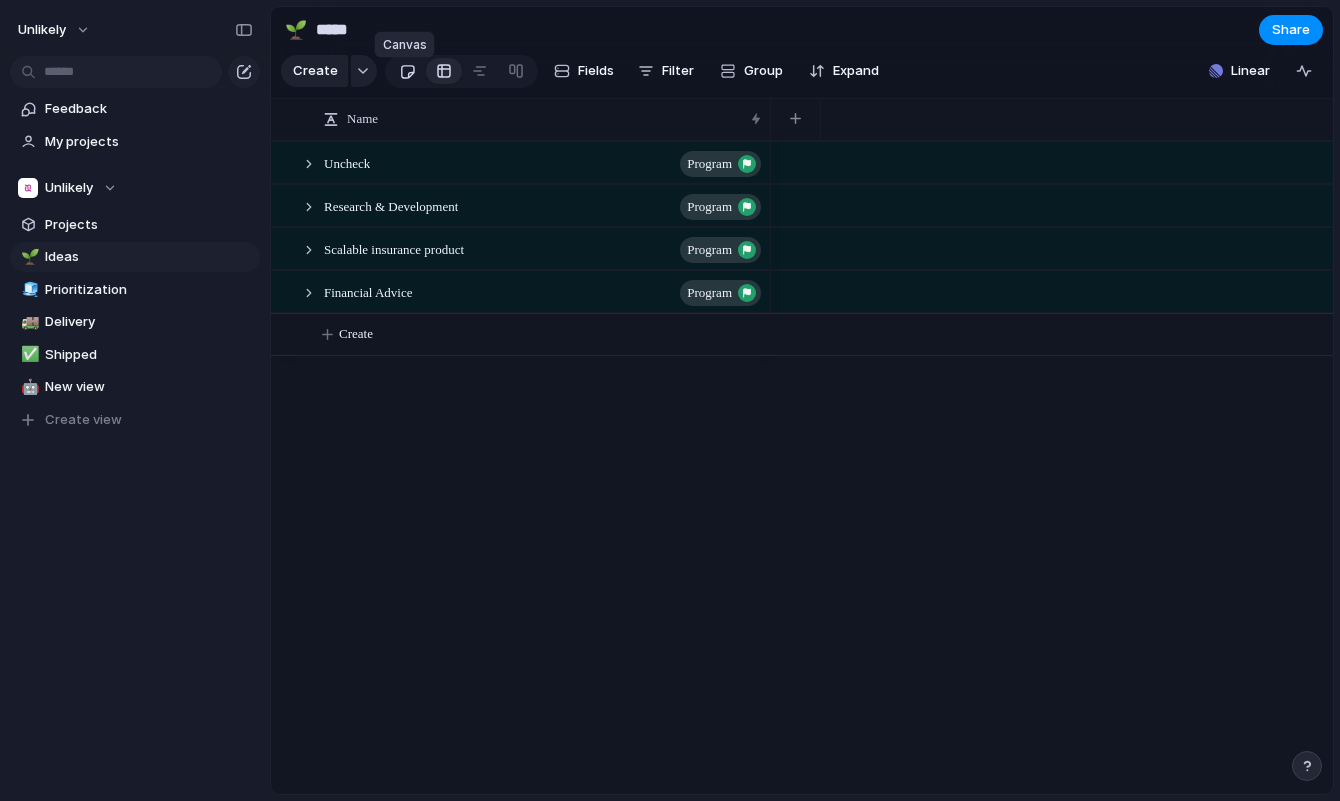 click at bounding box center (407, 71) 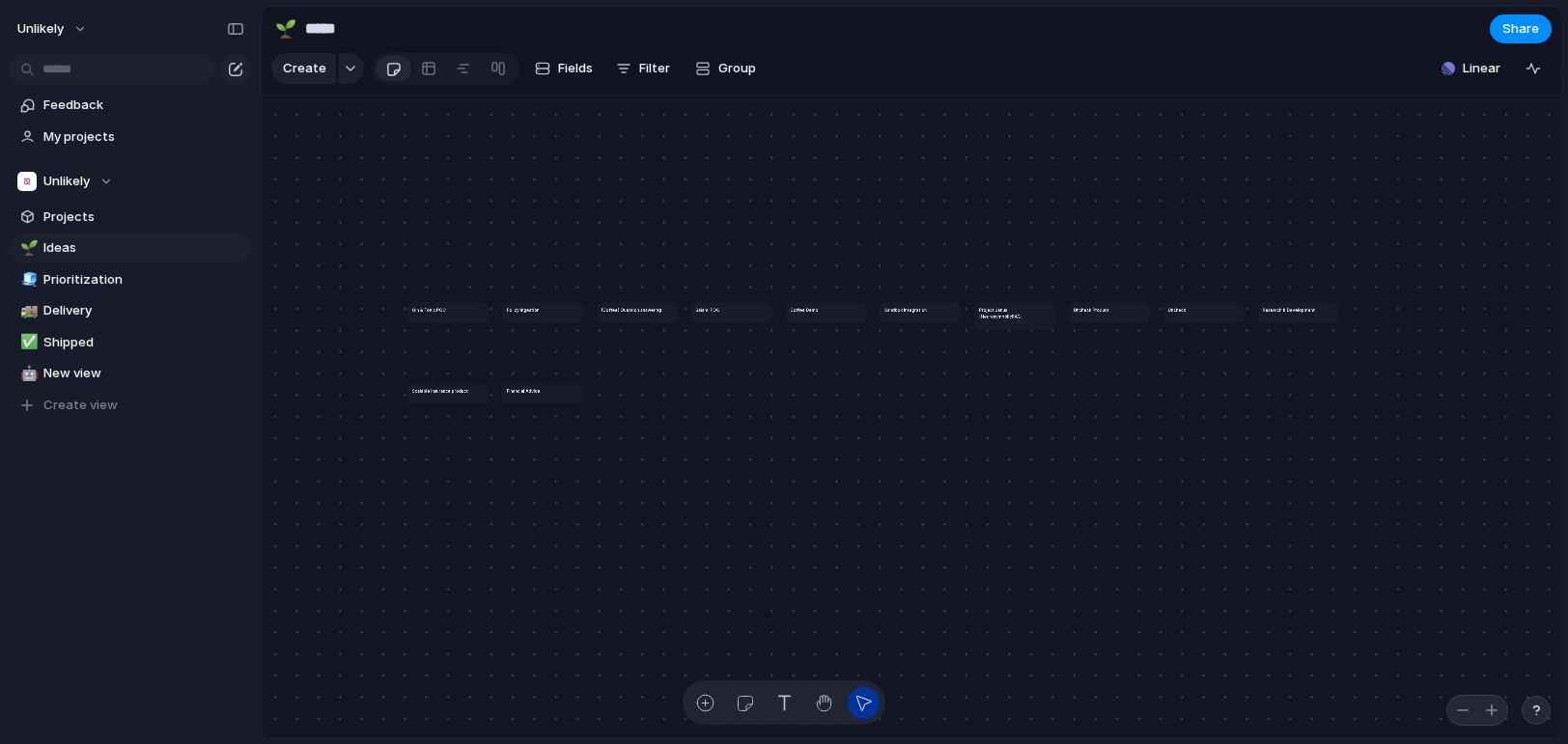 drag, startPoint x: 746, startPoint y: 693, endPoint x: 714, endPoint y: 438, distance: 257 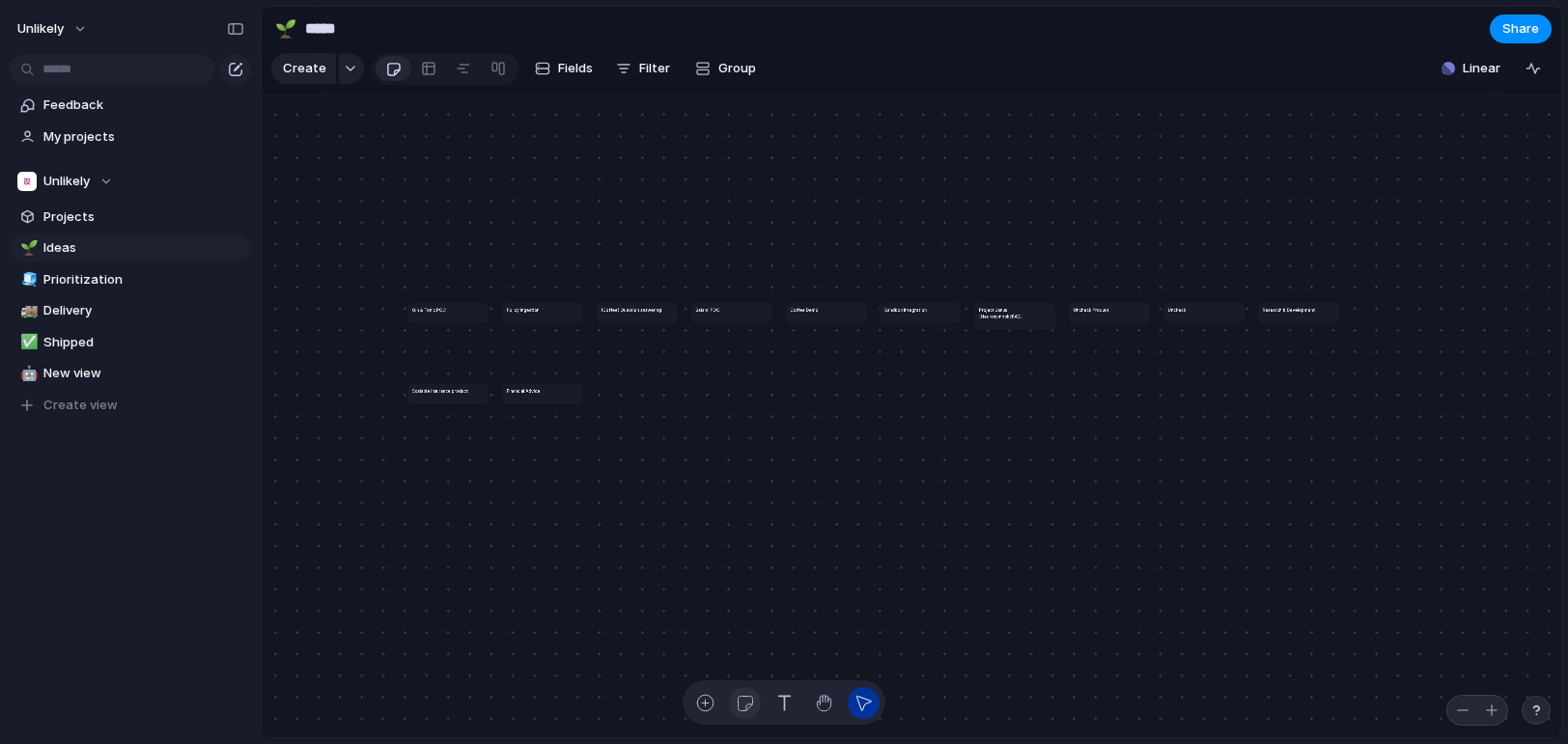 click at bounding box center (744, 703) 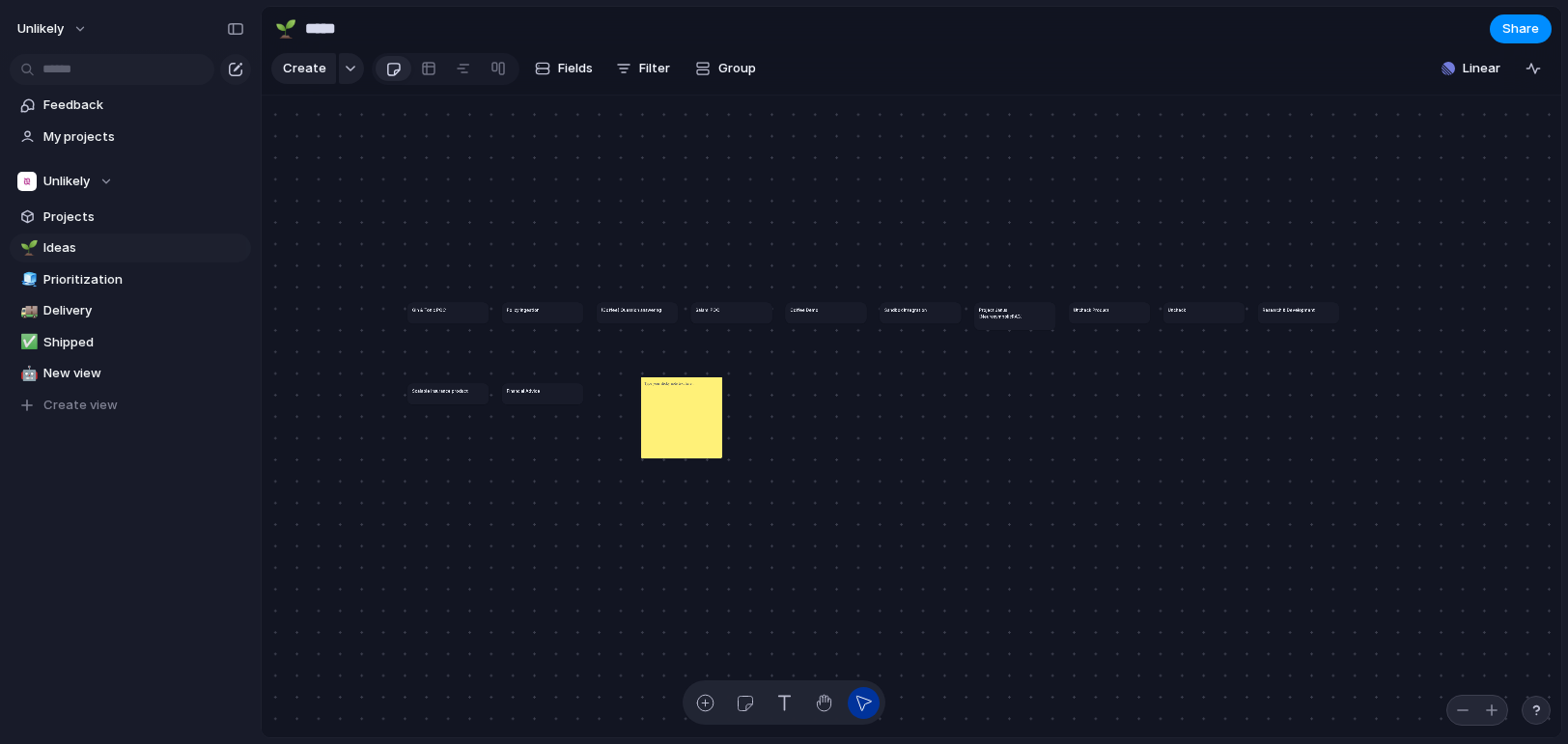click at bounding box center (682, 417) 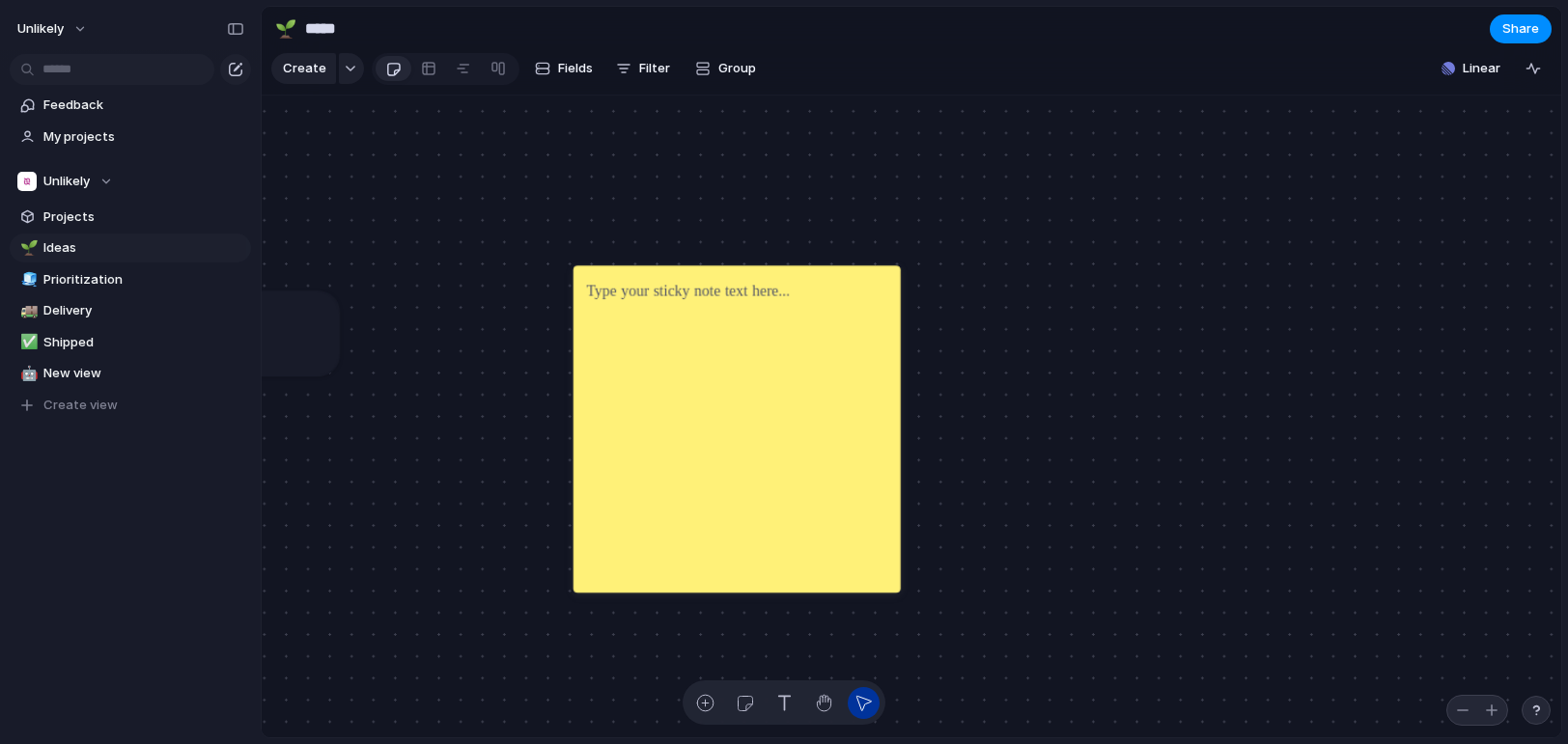 click at bounding box center [687, 290] 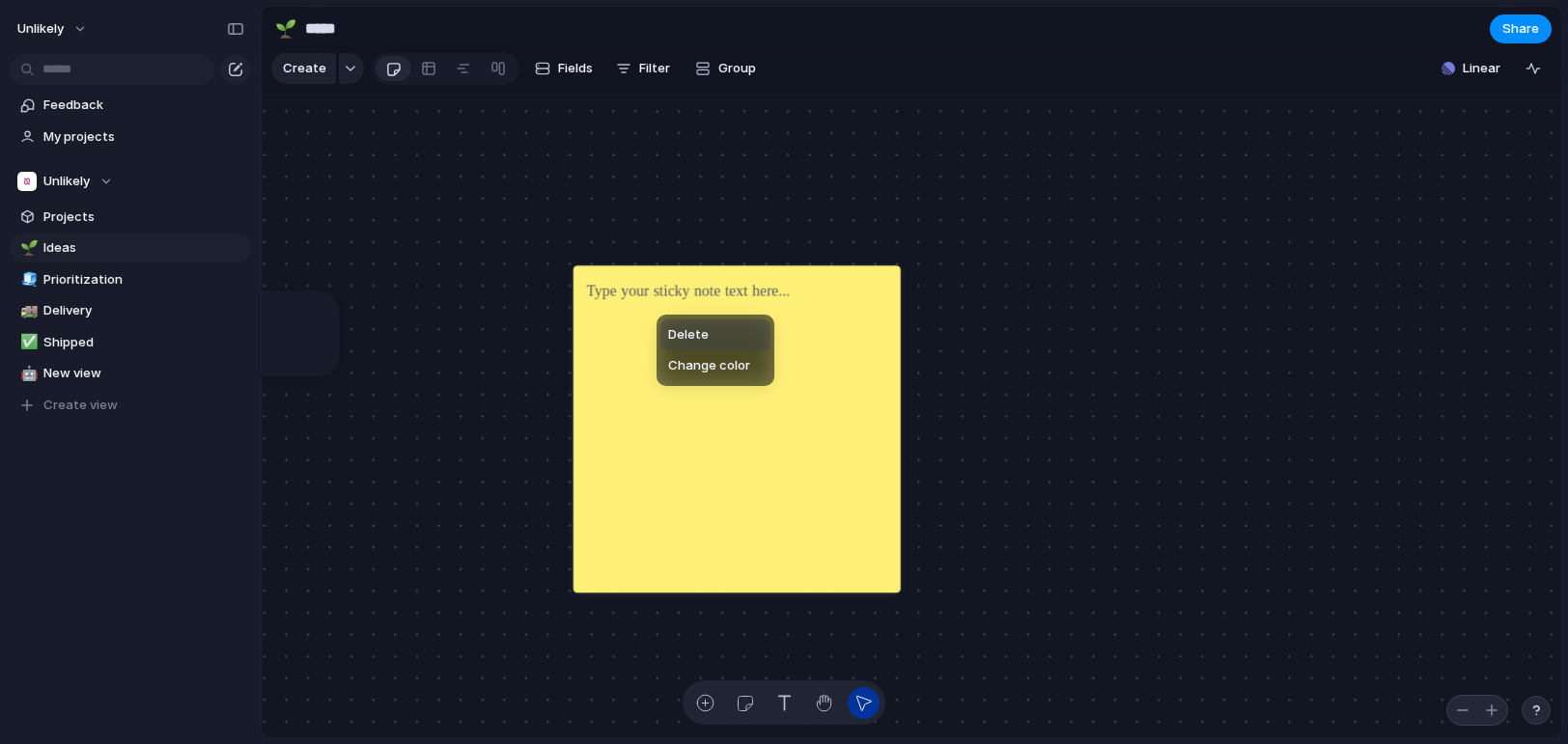click on "Delete   Change color" at bounding box center [715, 350] 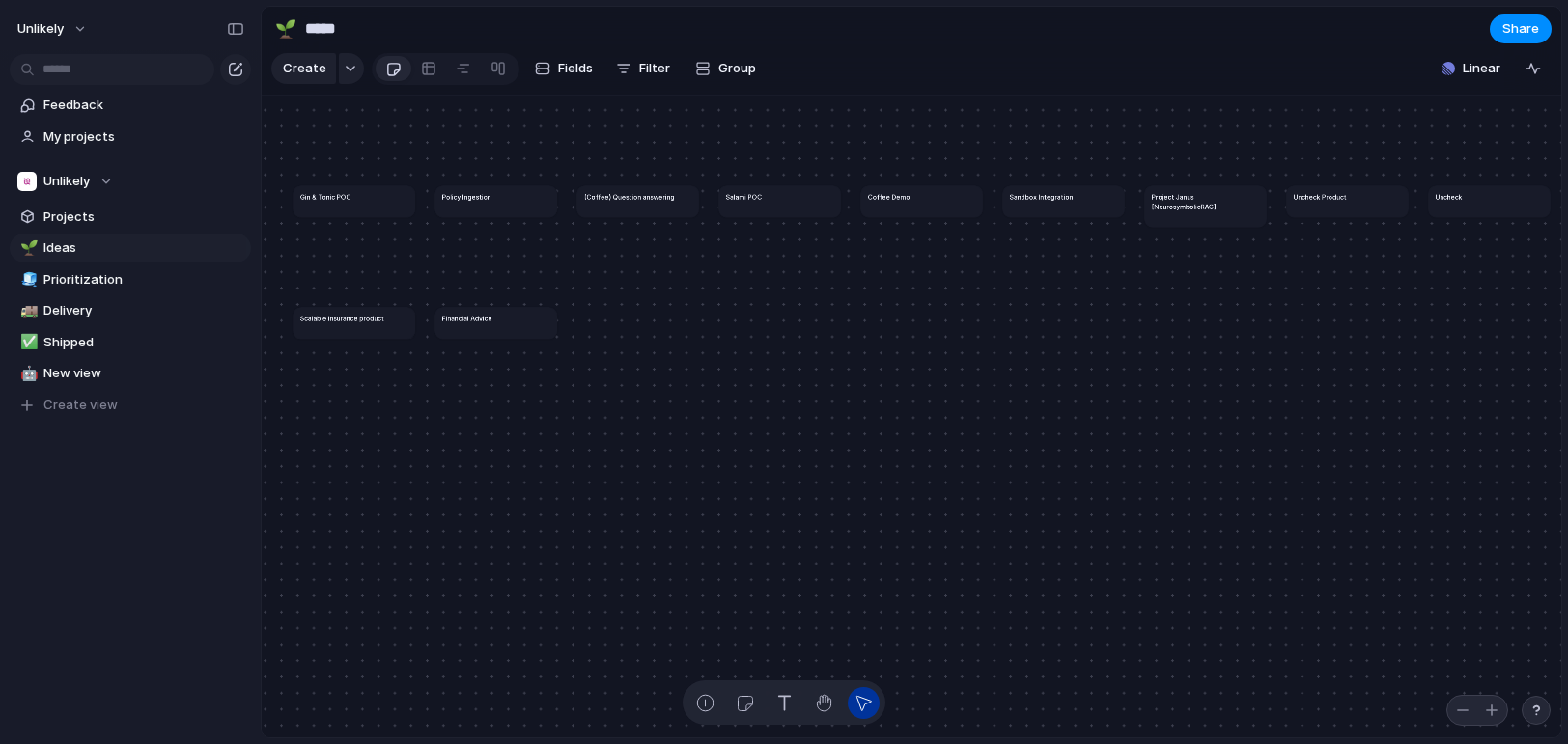 click on "*****" at bounding box center [414, 29] 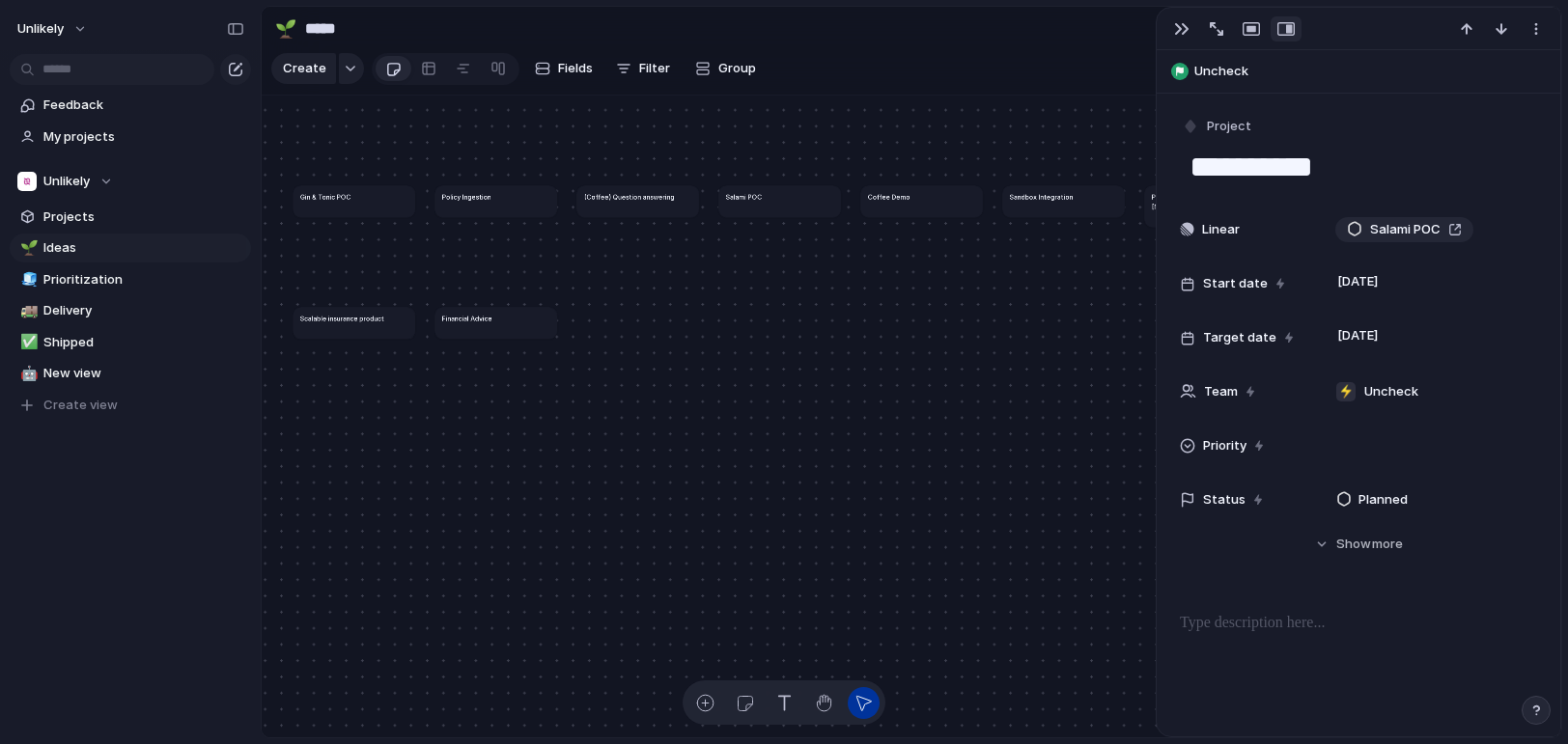 click on "Uncheck" at bounding box center (1373, 71) 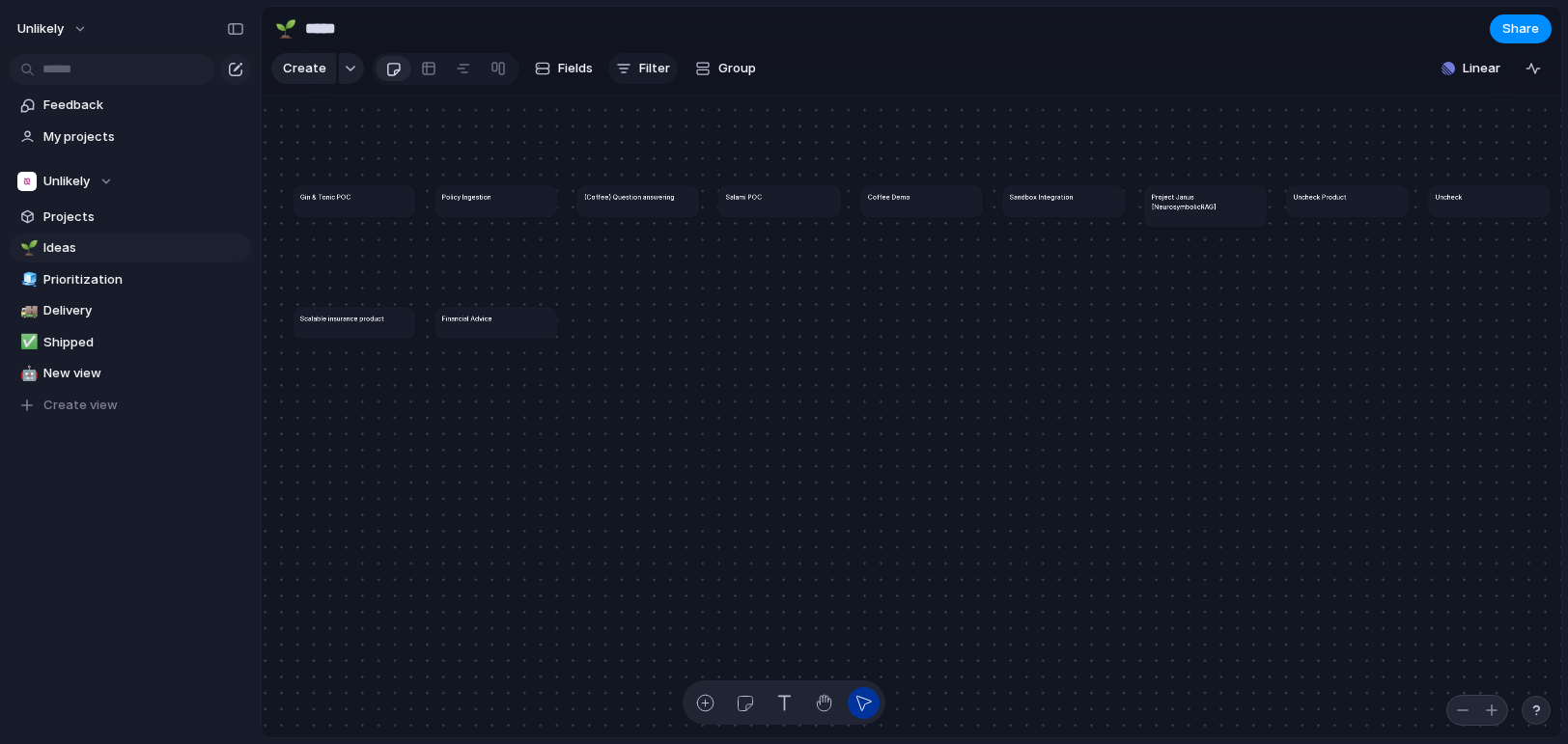 click on "Filter" at bounding box center [655, 69] 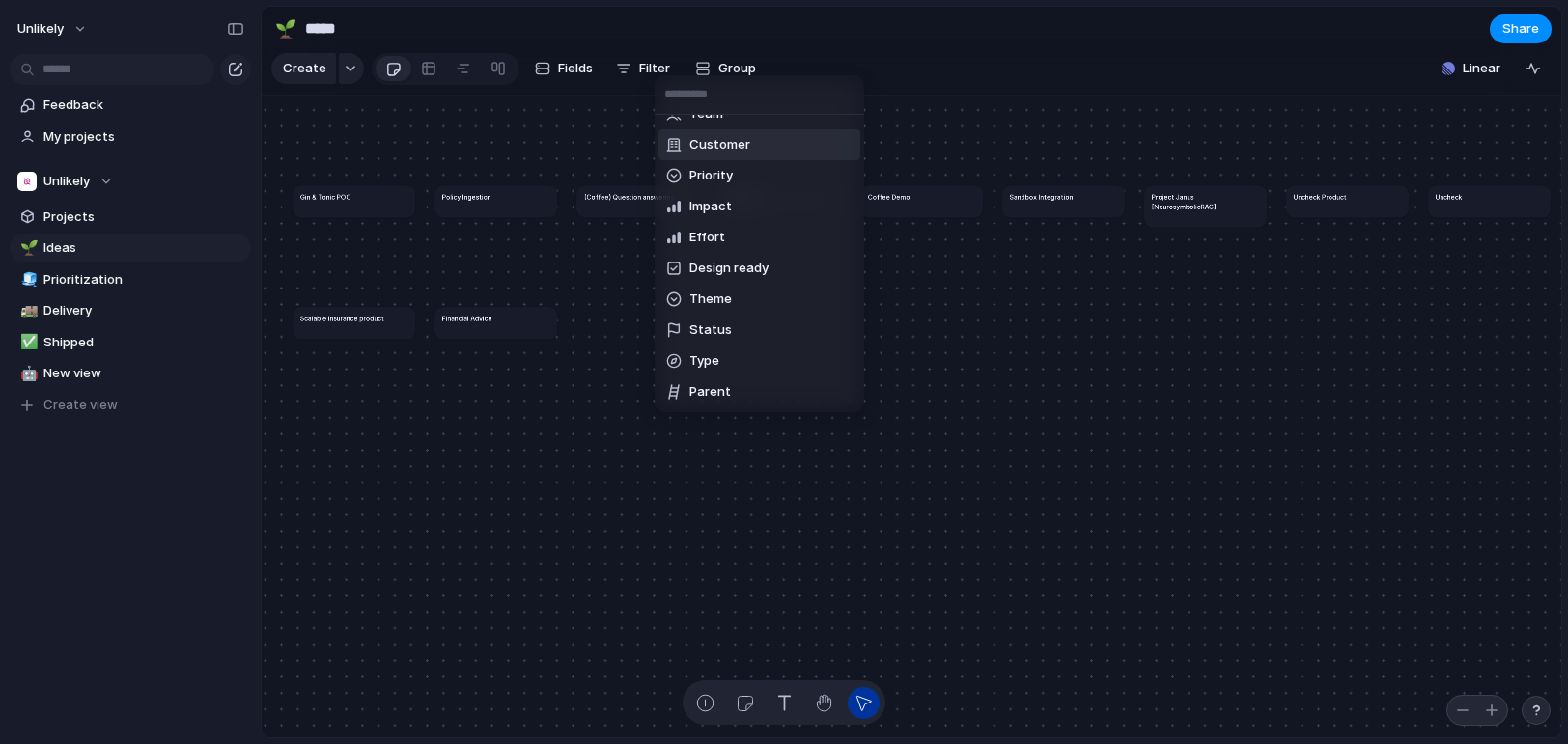 scroll, scrollTop: 237, scrollLeft: 0, axis: vertical 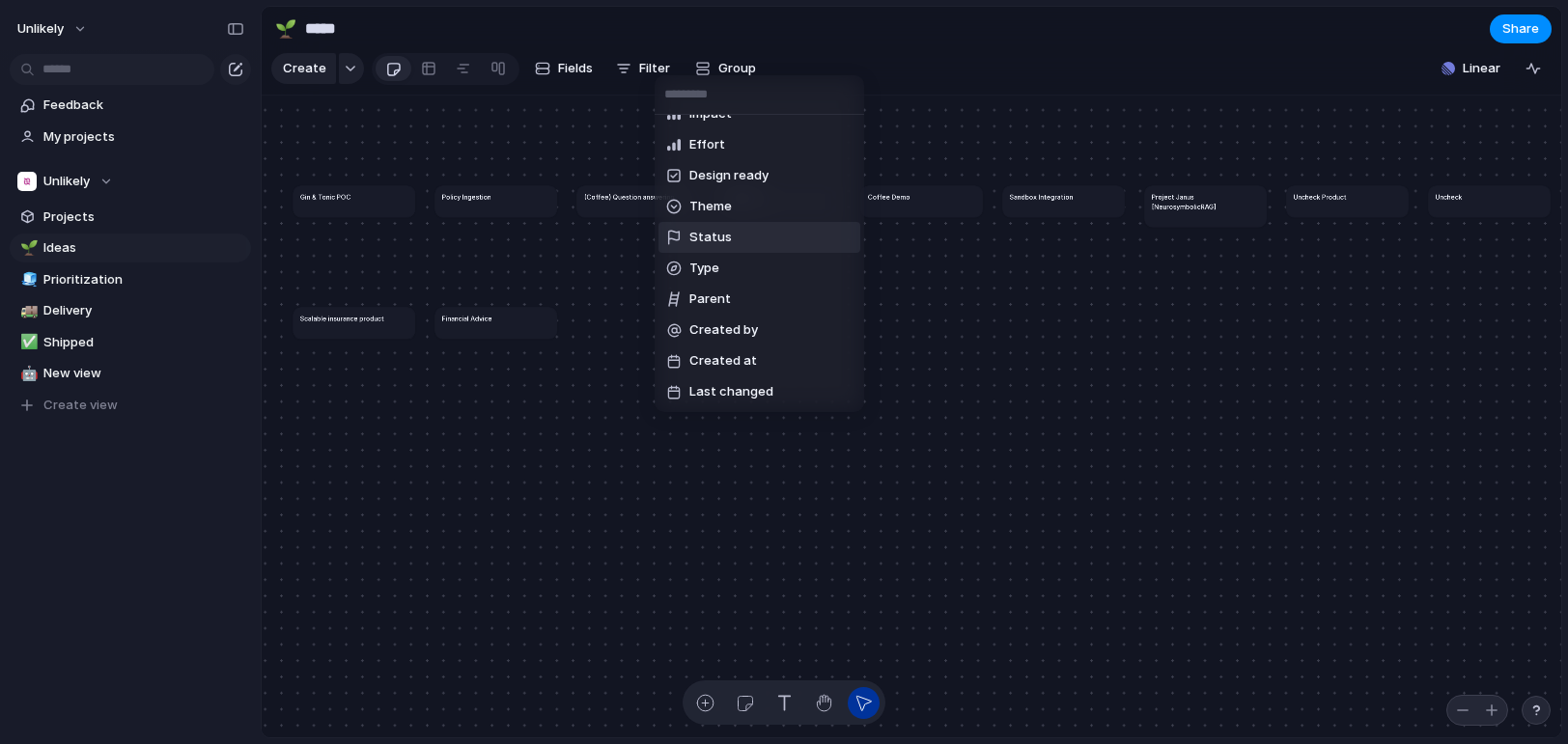 click on "Type" at bounding box center (759, 268) 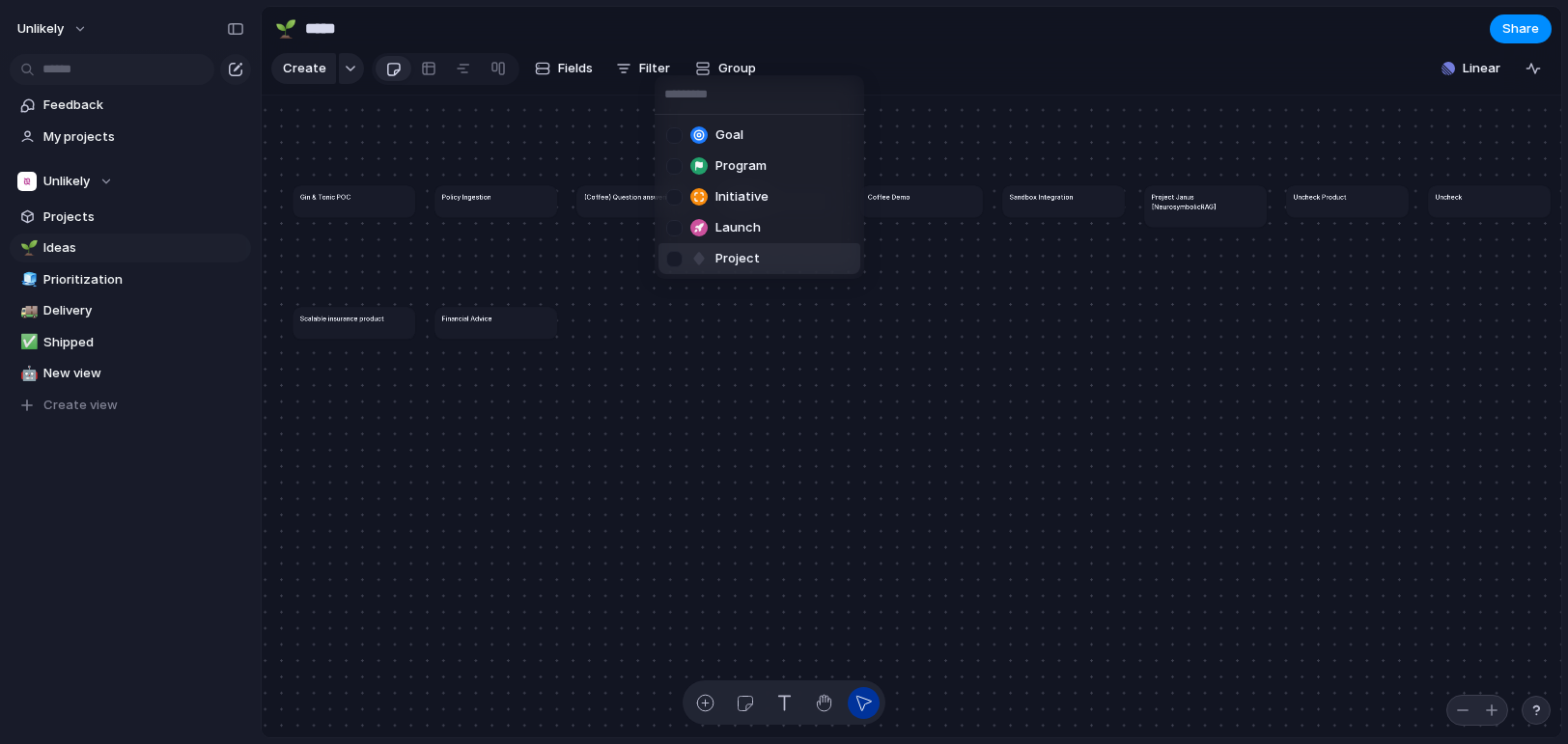 click on "Project" at bounding box center [759, 259] 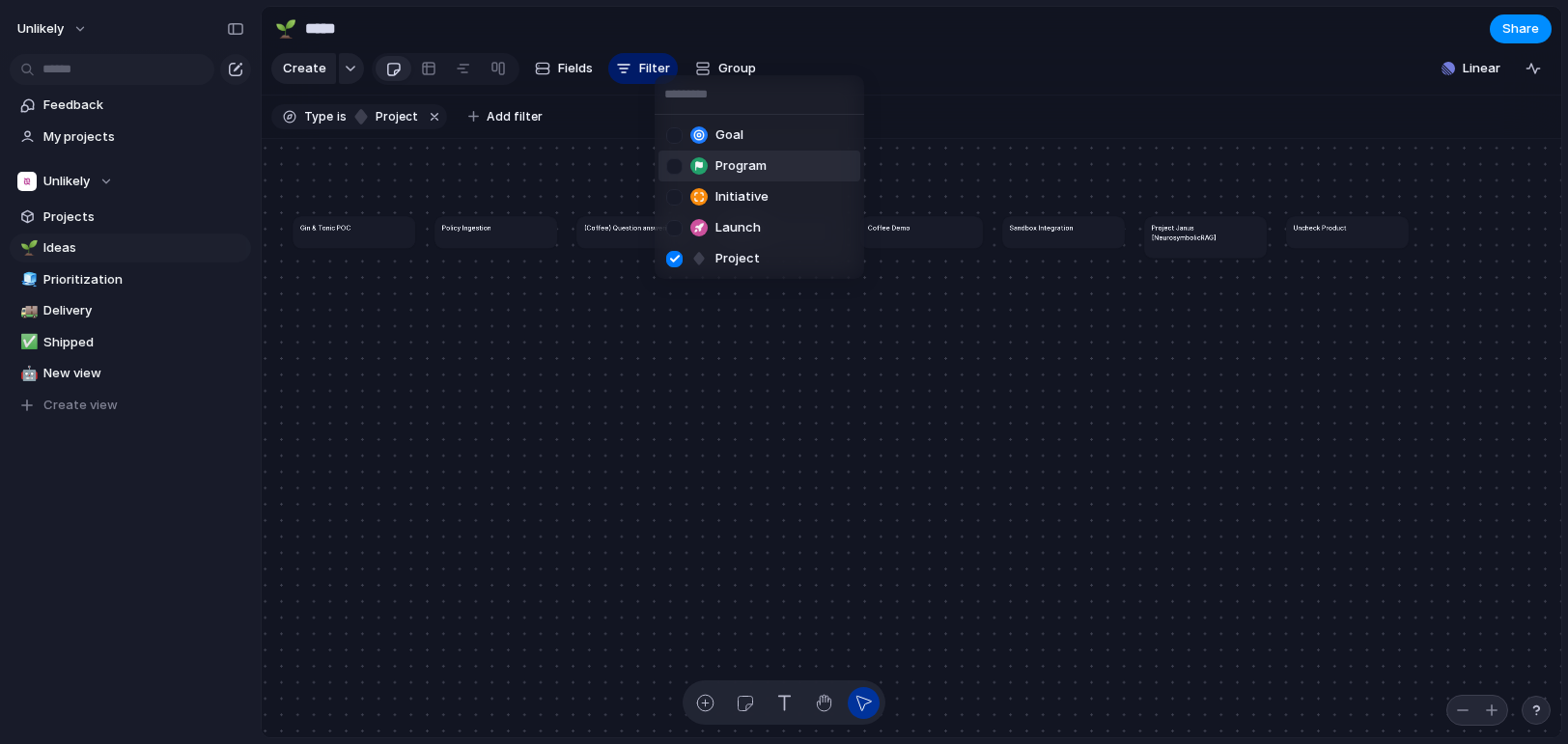 click at bounding box center [674, 166] 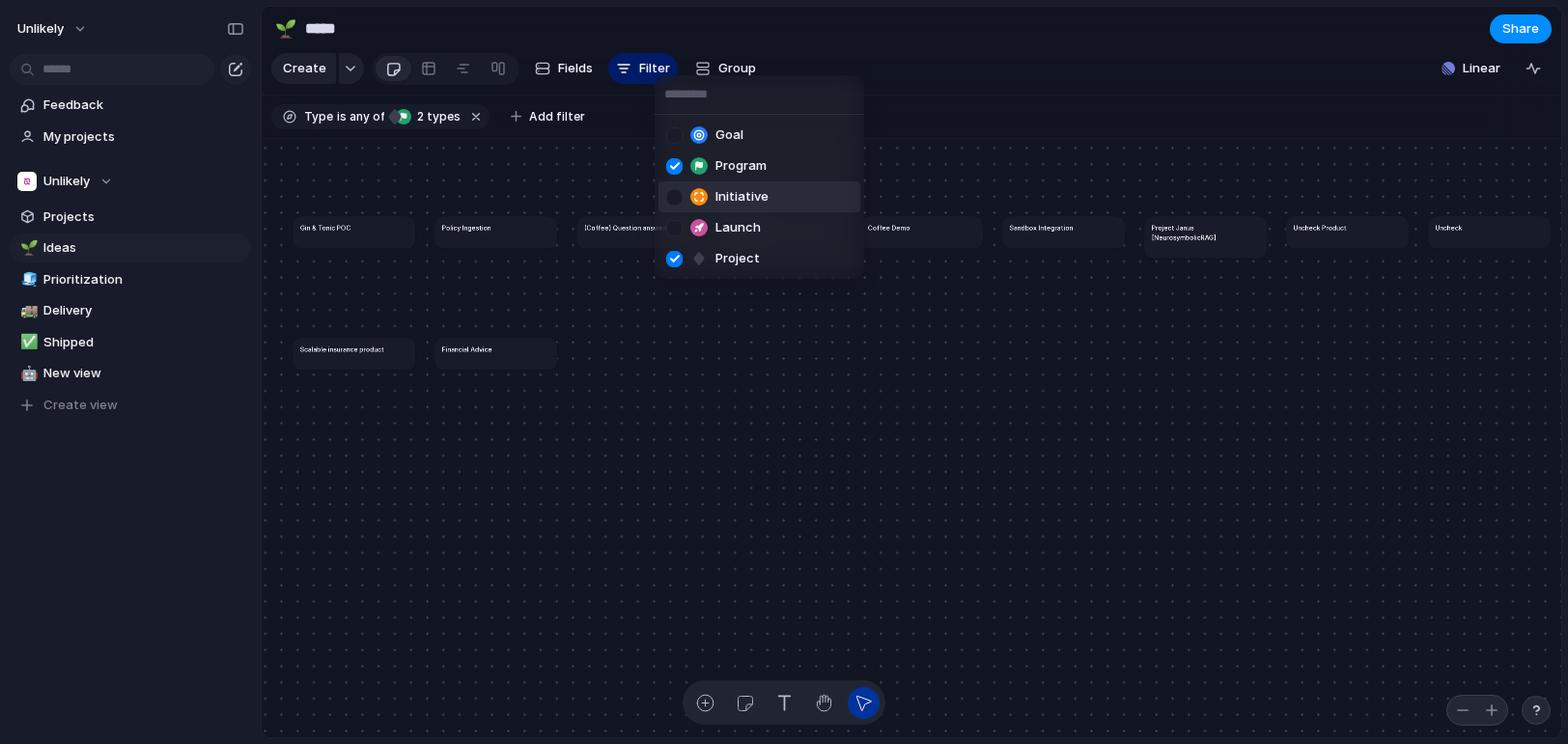 click on "Goal   Program   Initiative   Launch   Project" at bounding box center (784, 372) 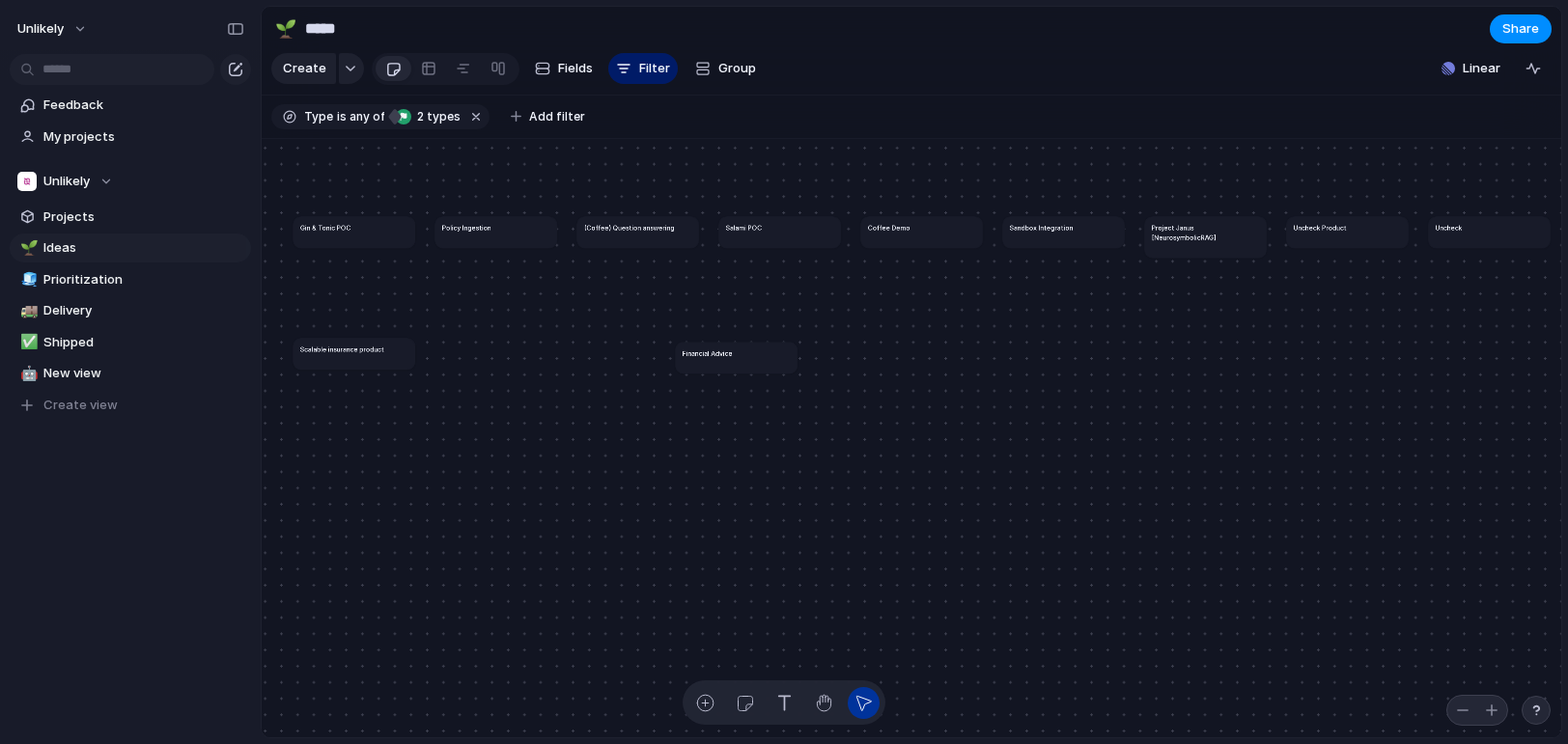drag, startPoint x: 489, startPoint y: 370, endPoint x: 762, endPoint y: 371, distance: 273.00183 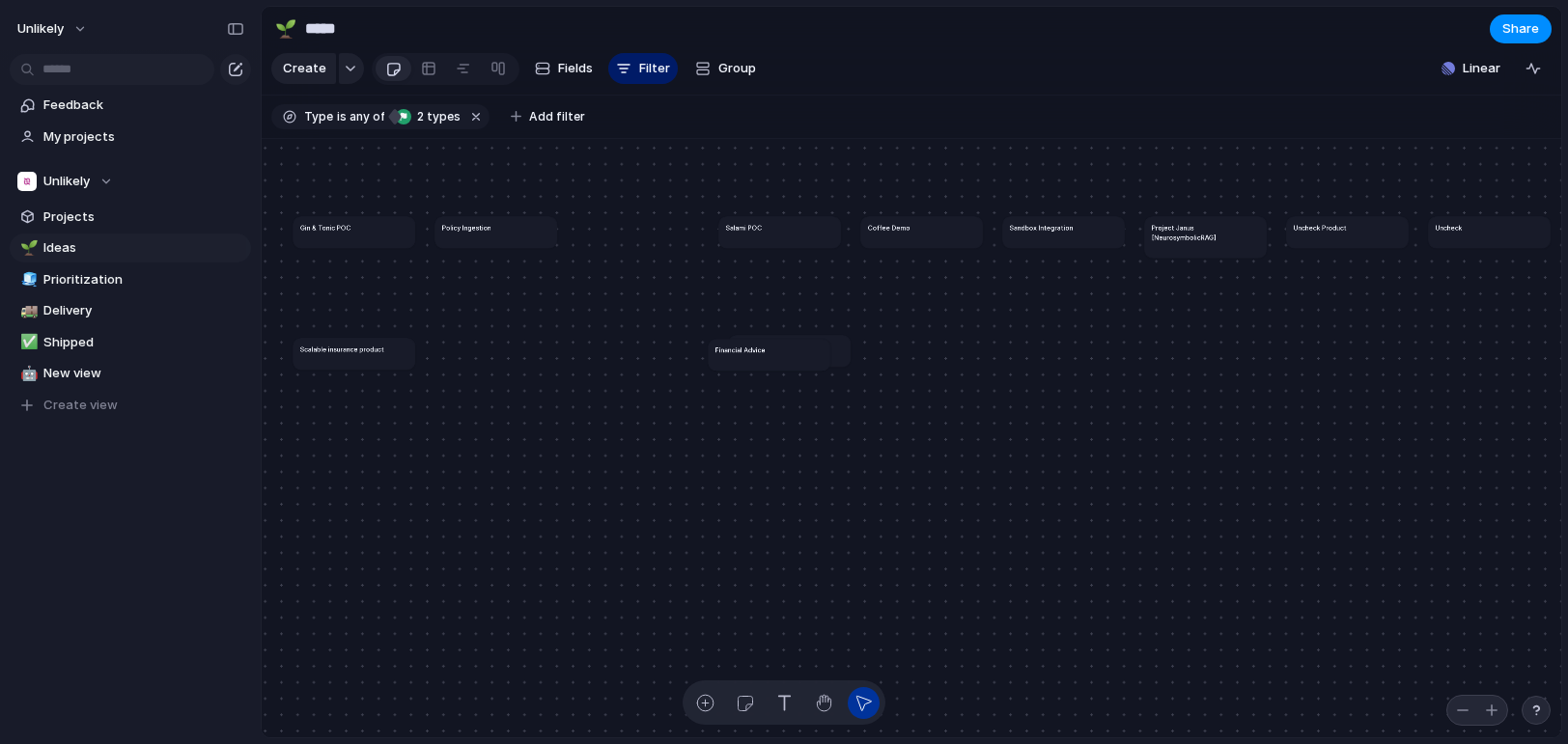 drag, startPoint x: 627, startPoint y: 268, endPoint x: 761, endPoint y: 367, distance: 166.6043 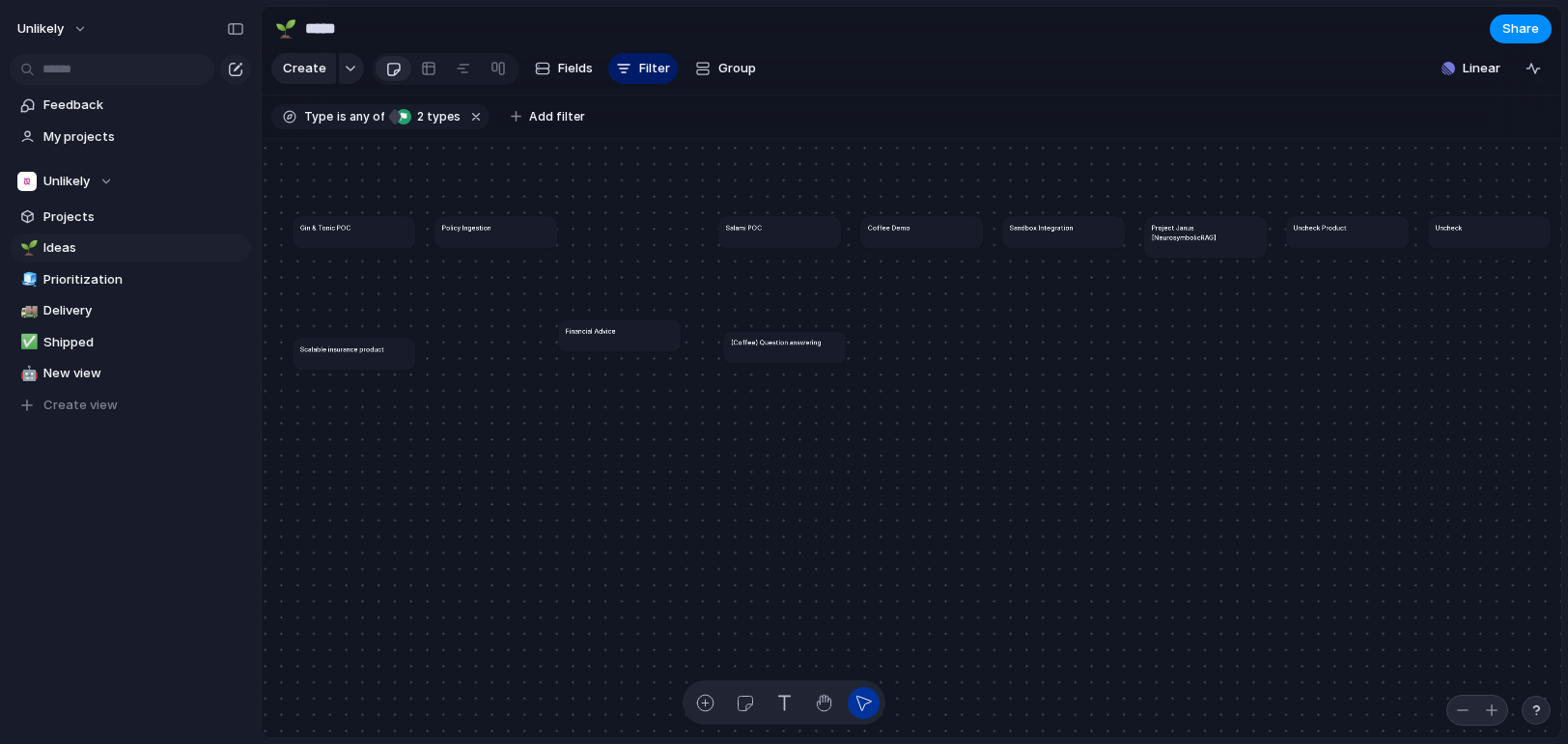 drag, startPoint x: 824, startPoint y: 363, endPoint x: 726, endPoint y: 321, distance: 106.62082 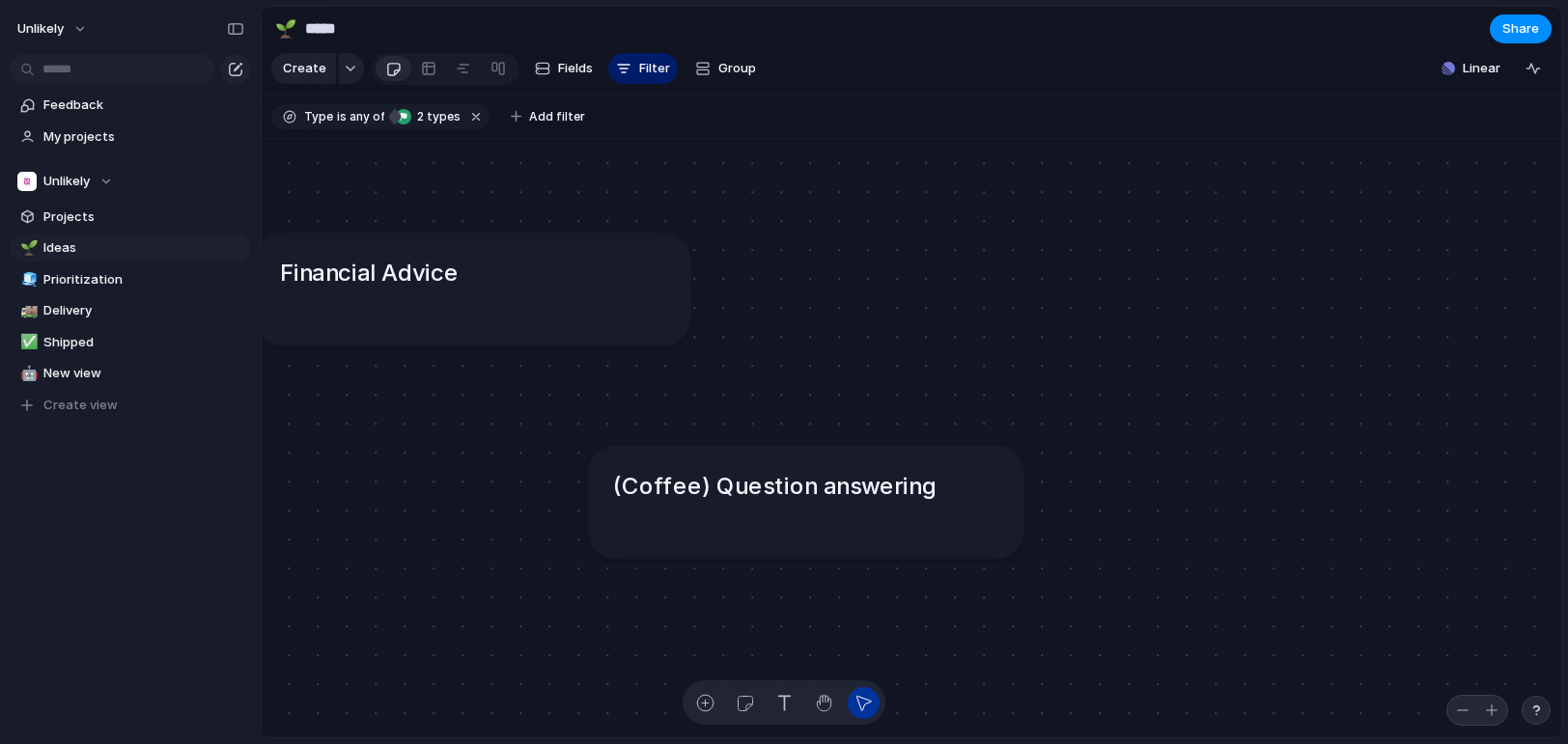 drag, startPoint x: 806, startPoint y: 423, endPoint x: 715, endPoint y: 529, distance: 139.70326 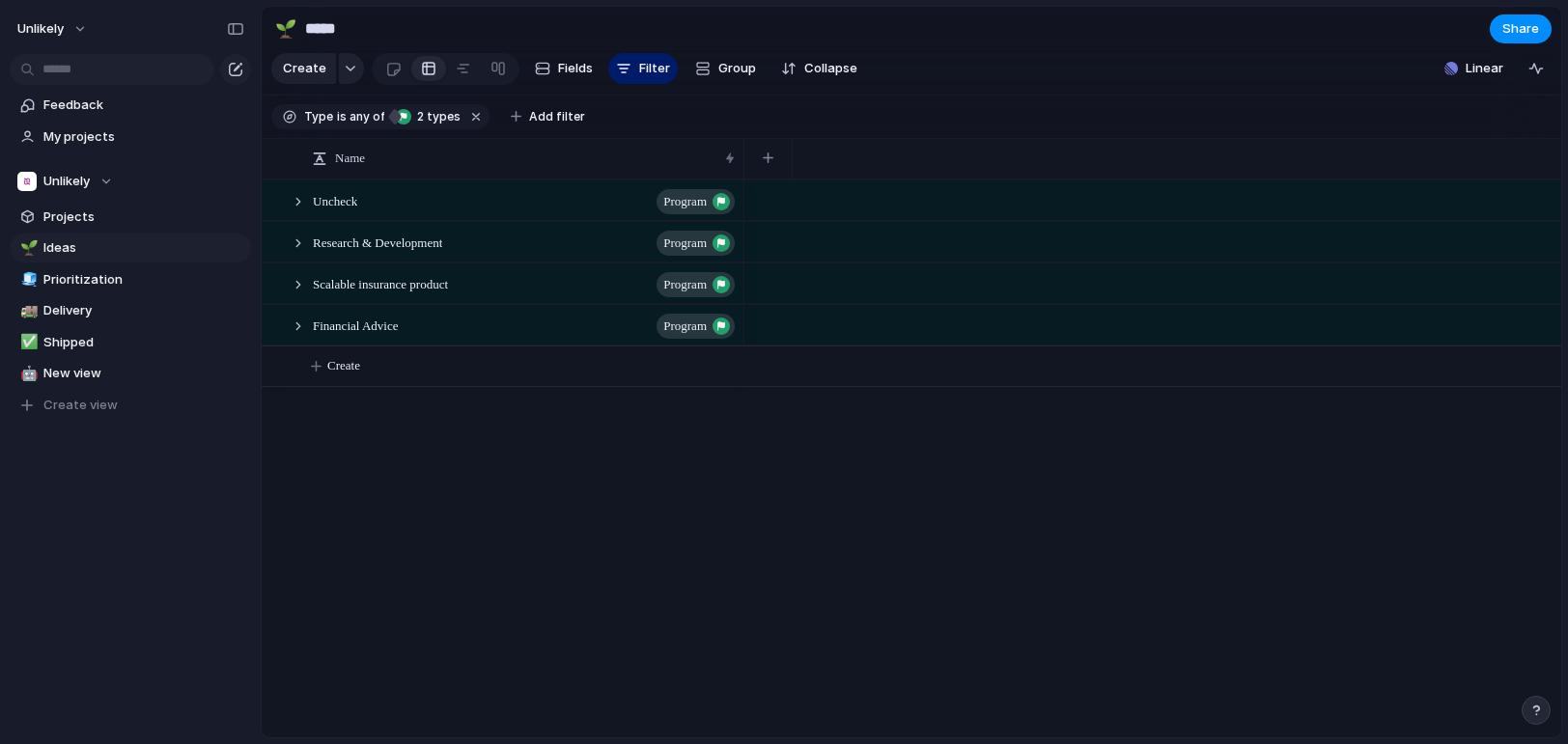 scroll, scrollTop: 0, scrollLeft: 0, axis: both 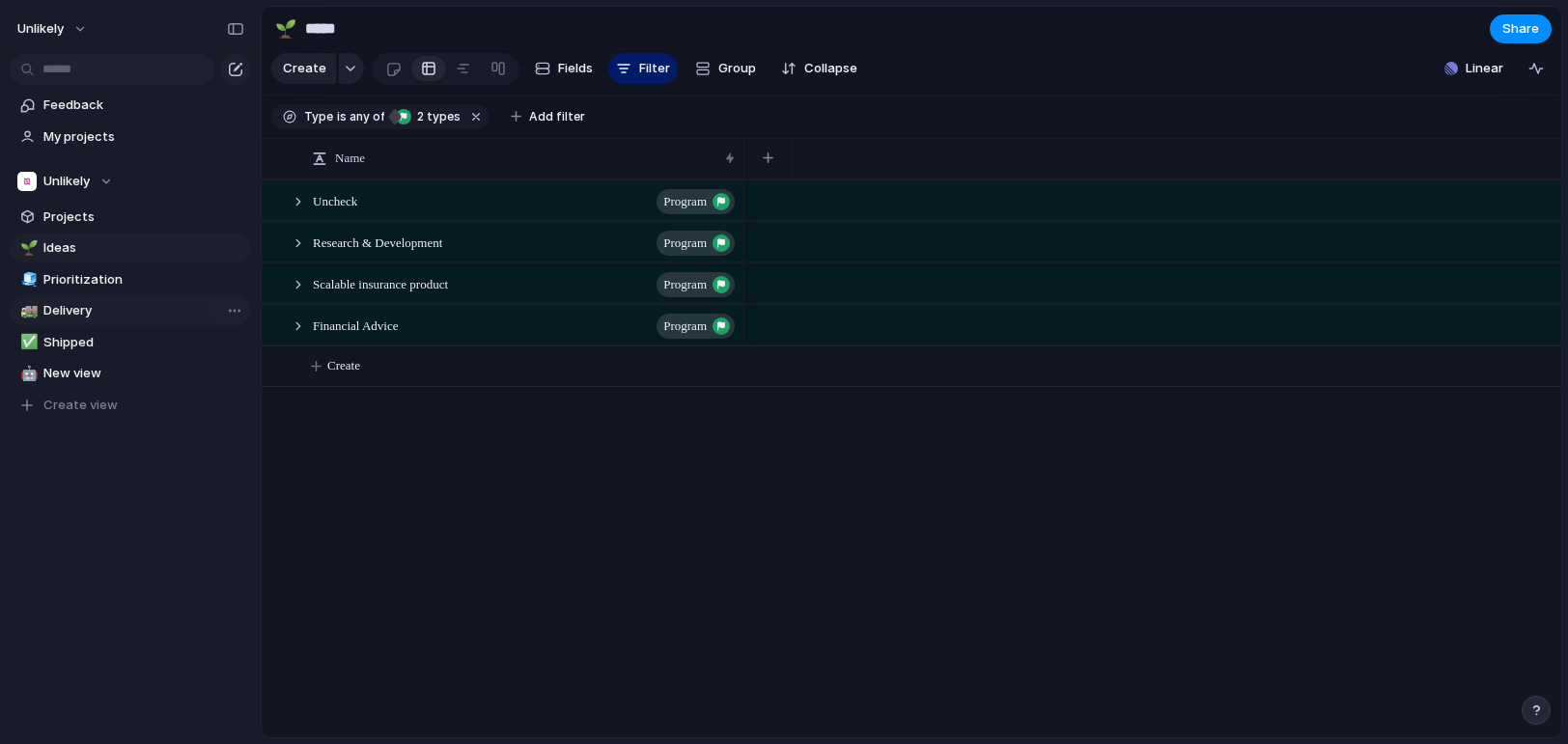 click on "Delivery" at bounding box center [144, 311] 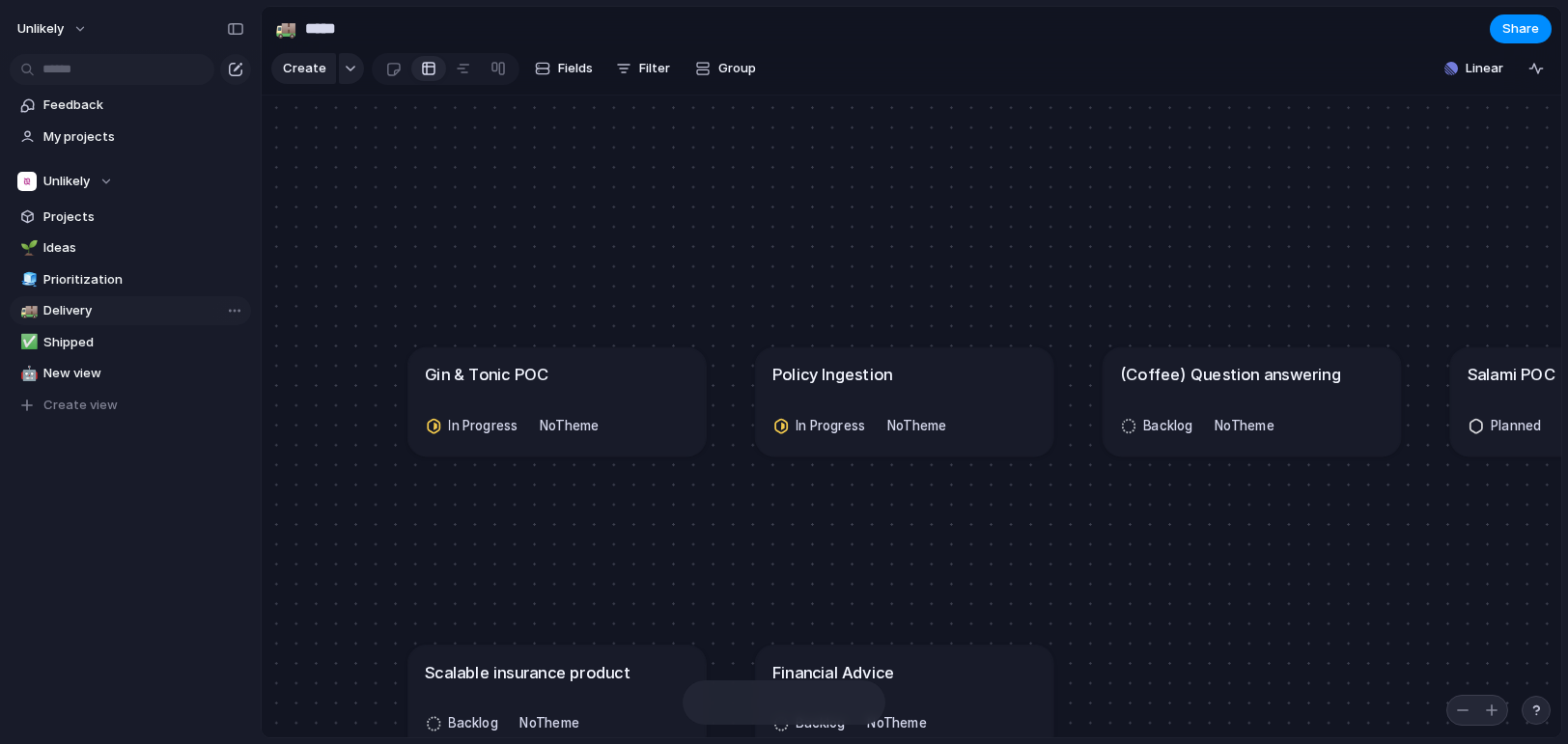 type on "********" 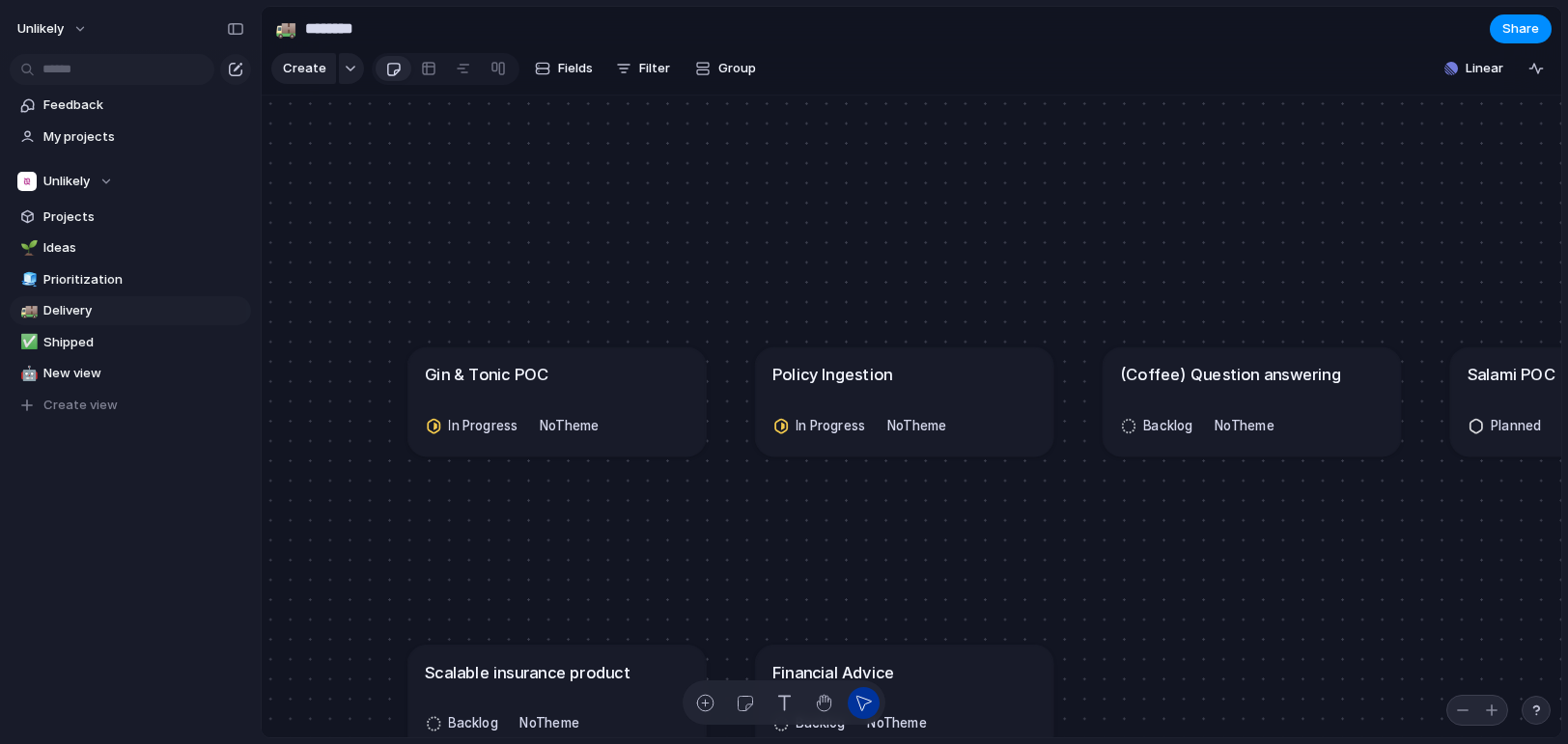 click at bounding box center (393, 69) 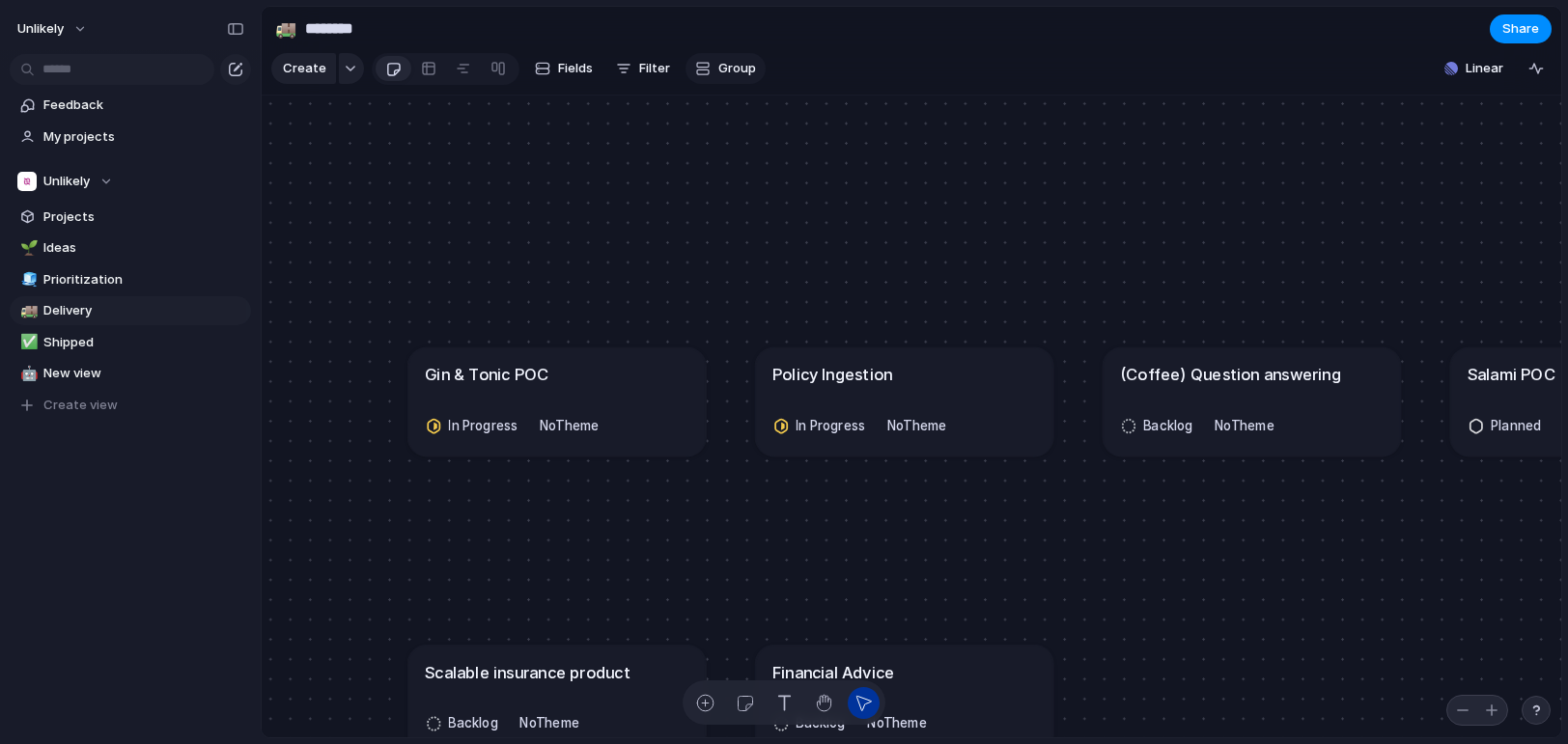 click on "Group" at bounding box center [737, 69] 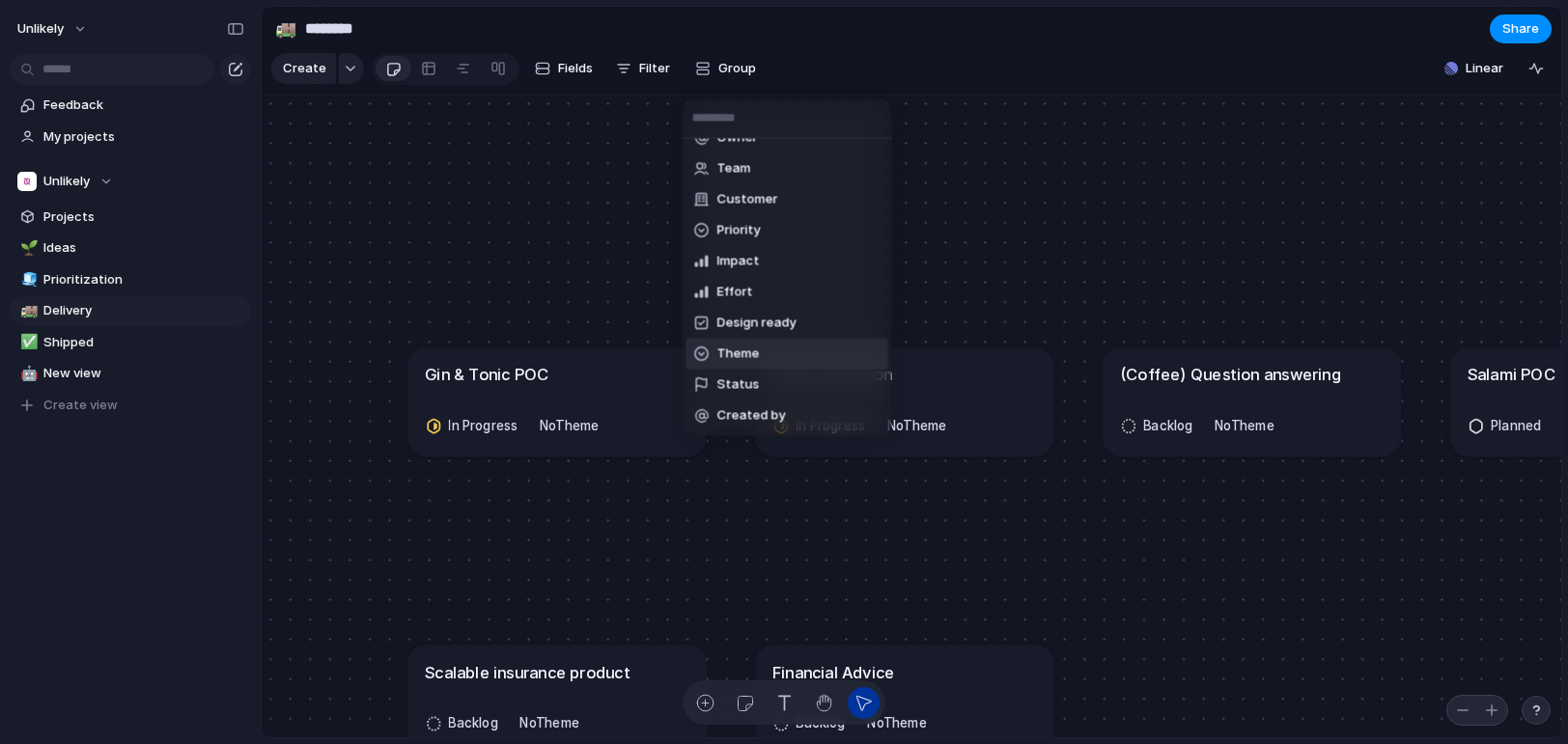 scroll, scrollTop: 0, scrollLeft: 0, axis: both 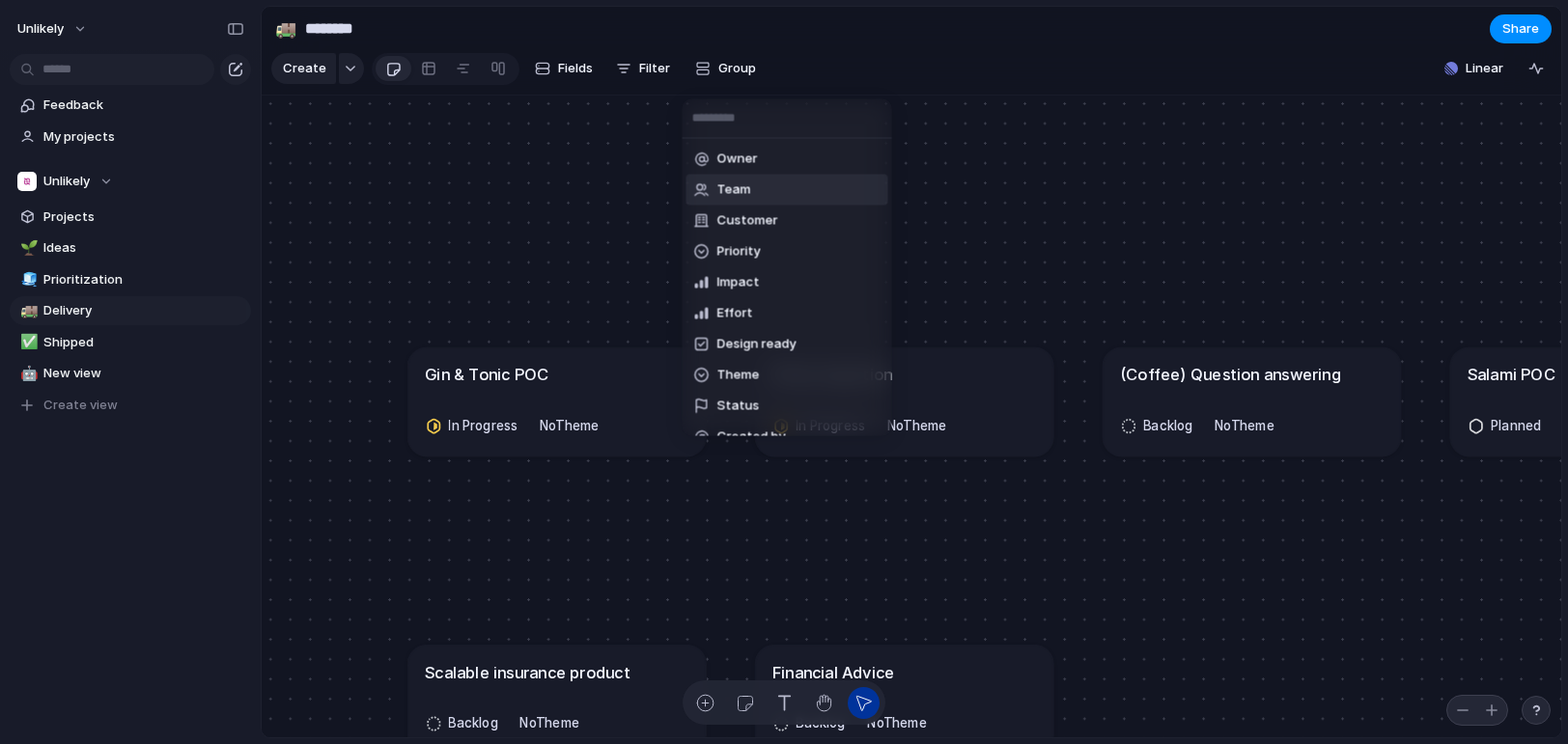 drag, startPoint x: 792, startPoint y: 165, endPoint x: 791, endPoint y: 181, distance: 16.03122 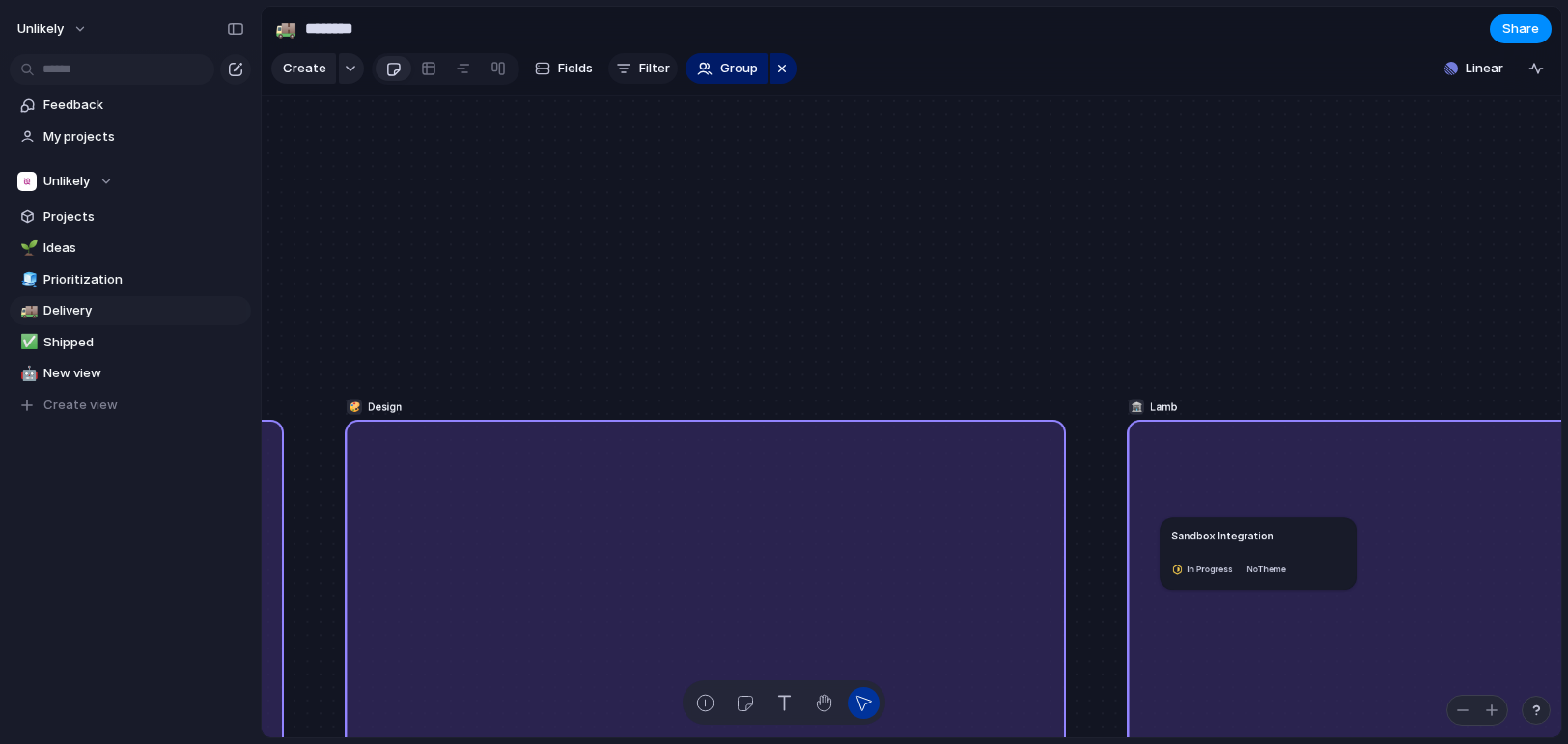 click on "Filter" at bounding box center [643, 69] 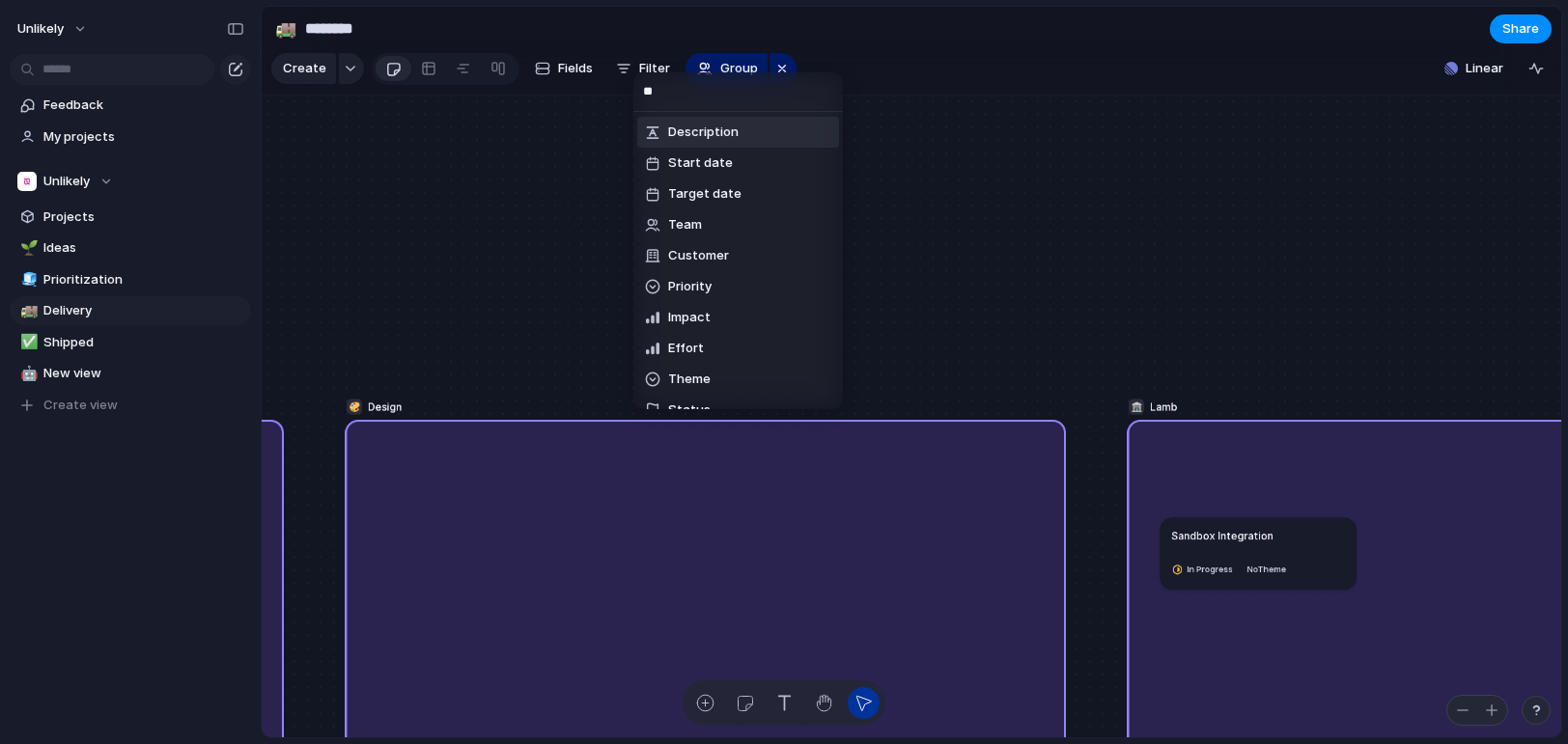 type on "***" 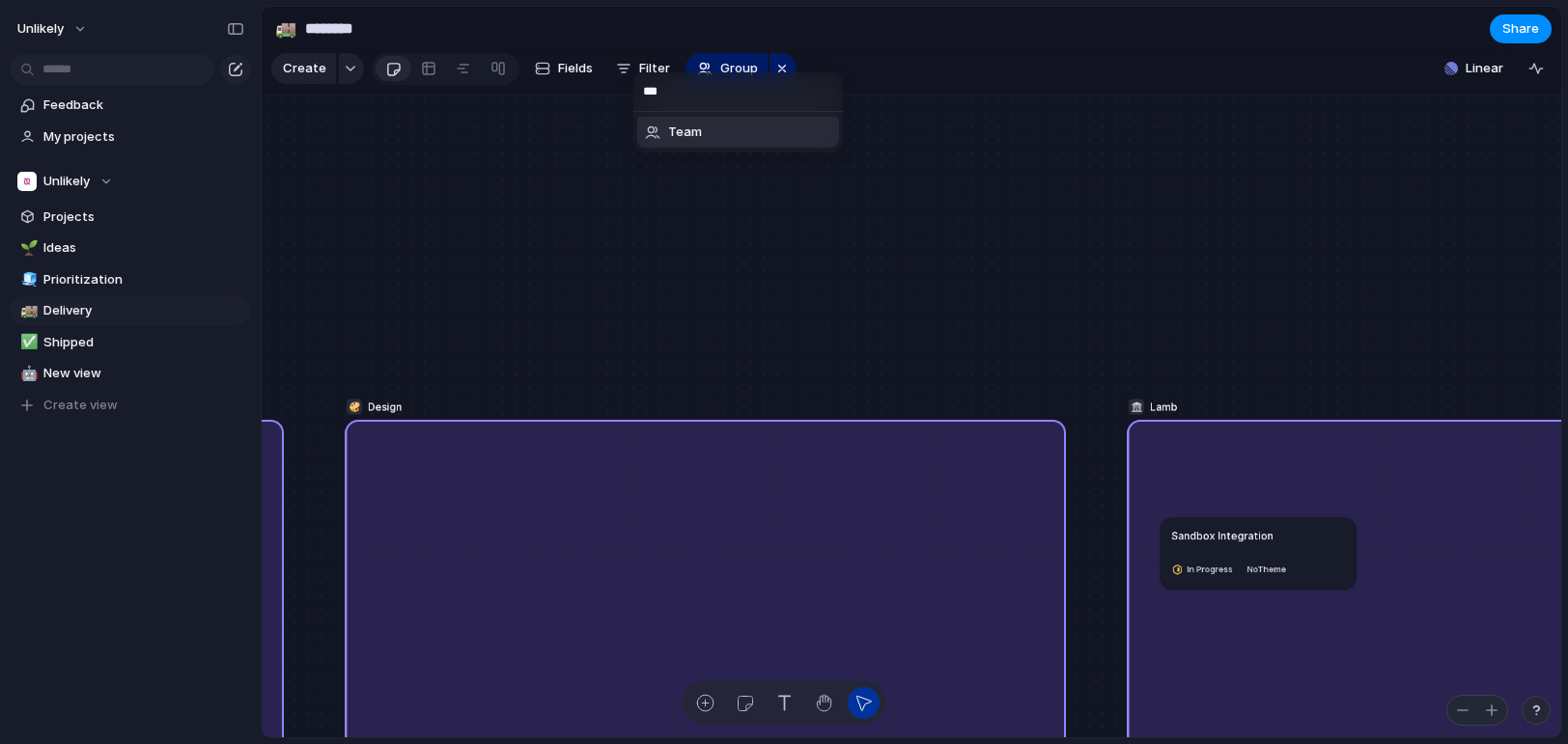 click on "Team" at bounding box center [738, 132] 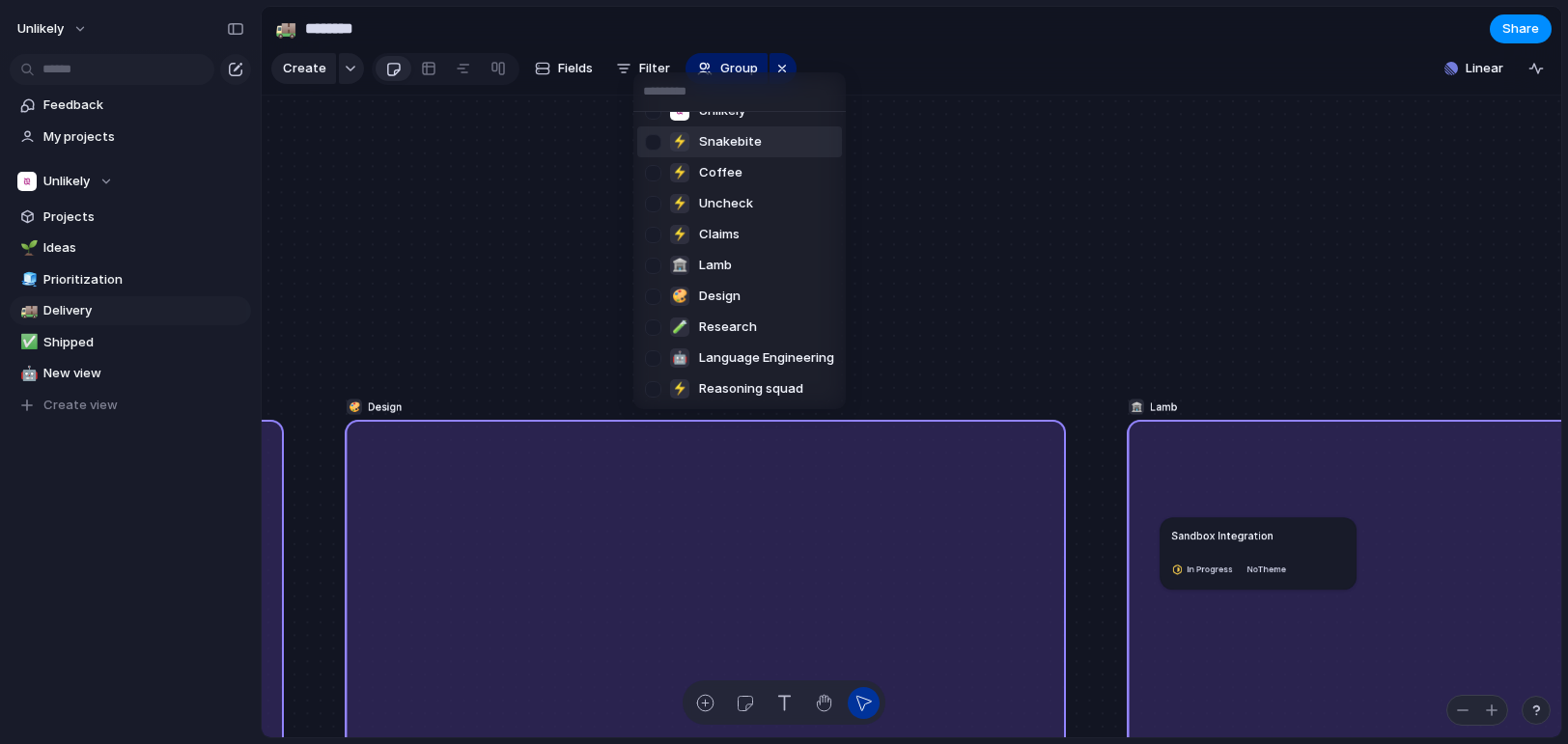 scroll, scrollTop: 0, scrollLeft: 0, axis: both 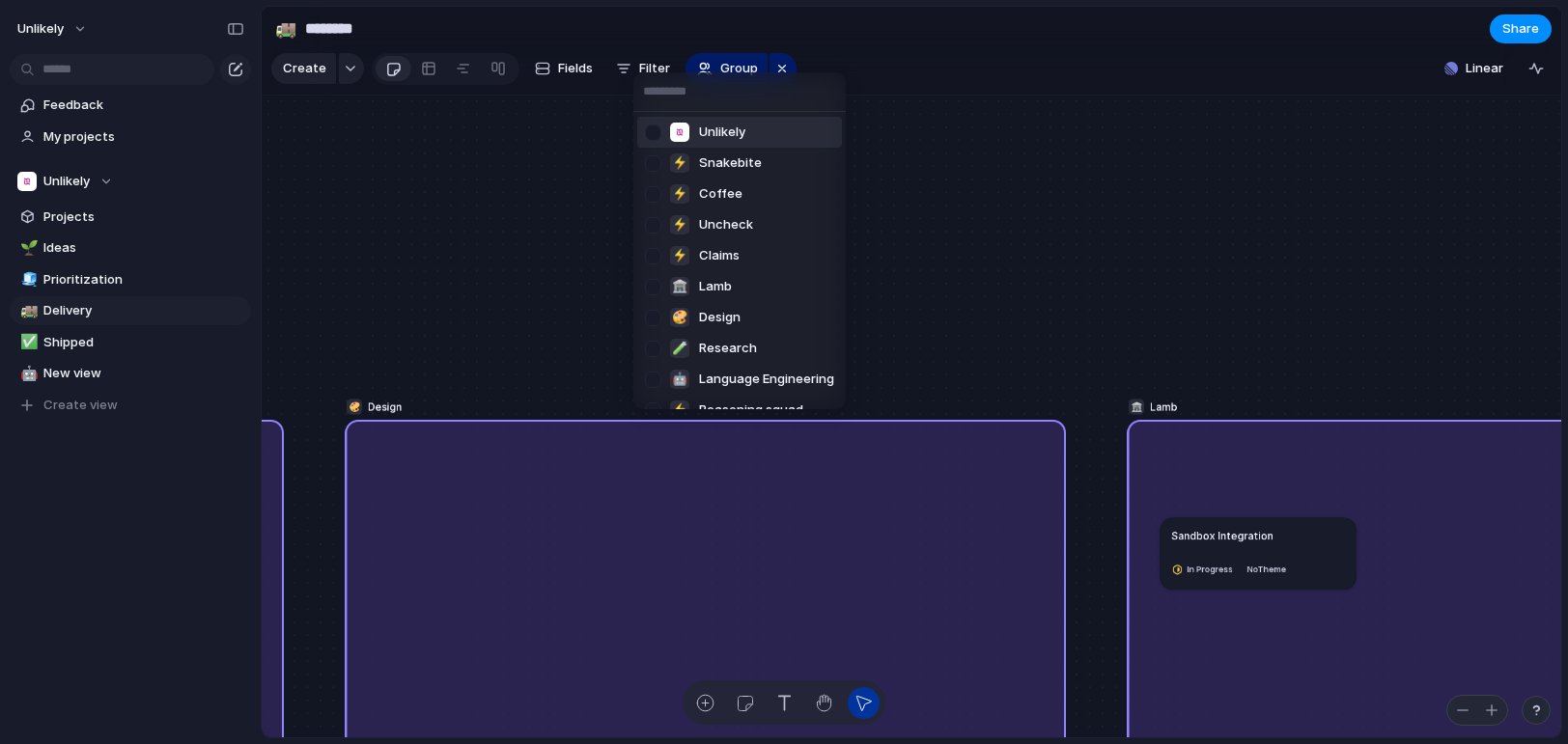 click at bounding box center (653, 132) 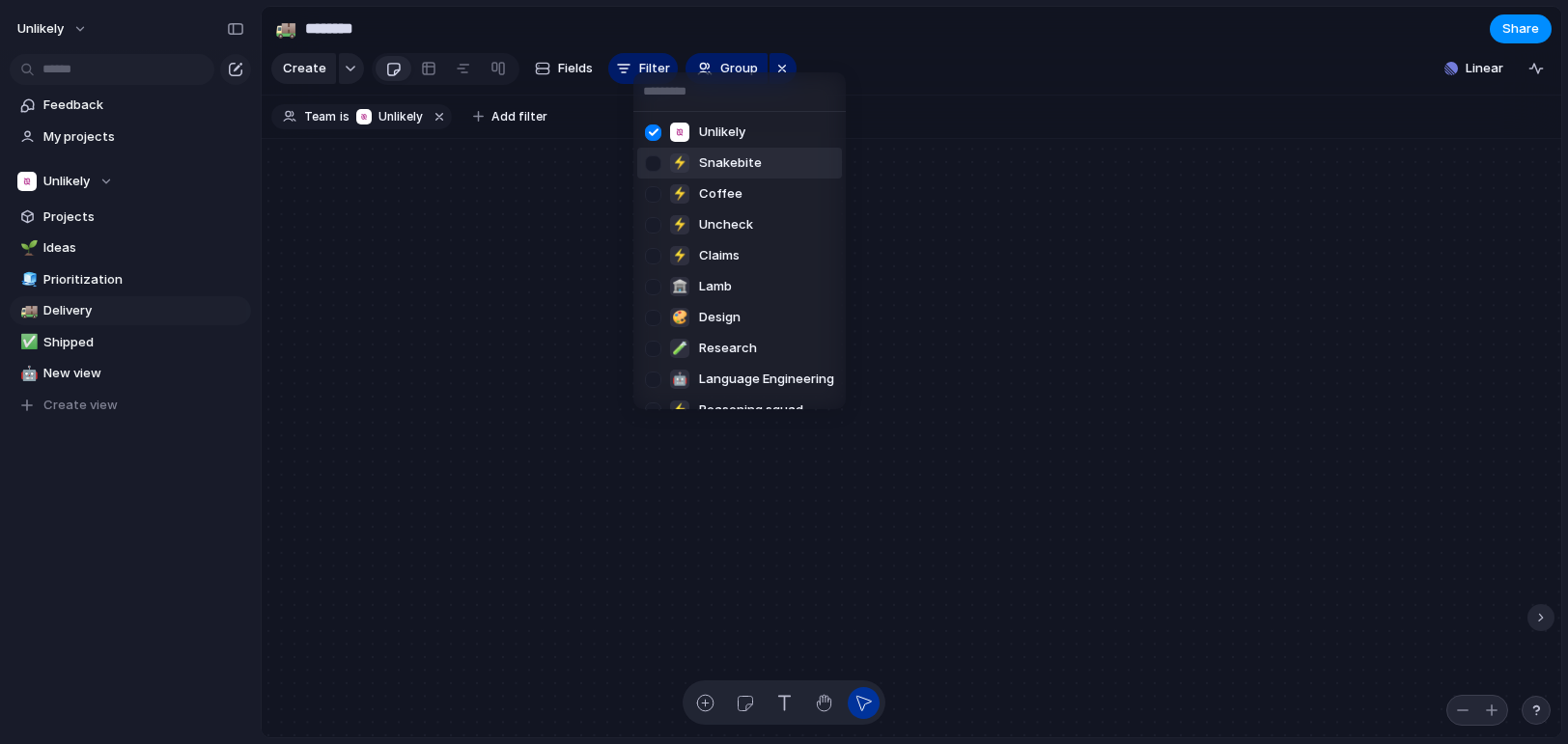 click at bounding box center (653, 163) 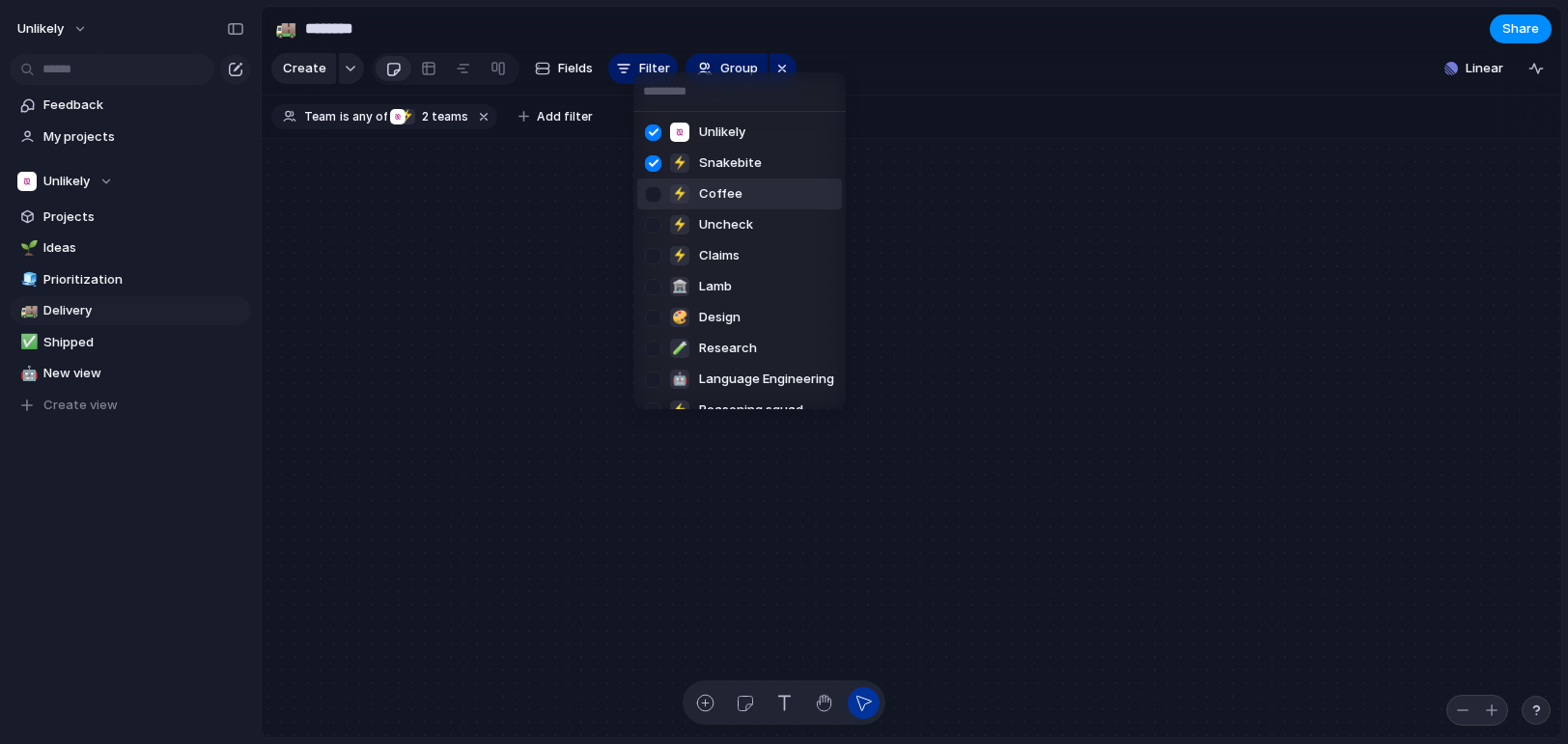click at bounding box center [653, 194] 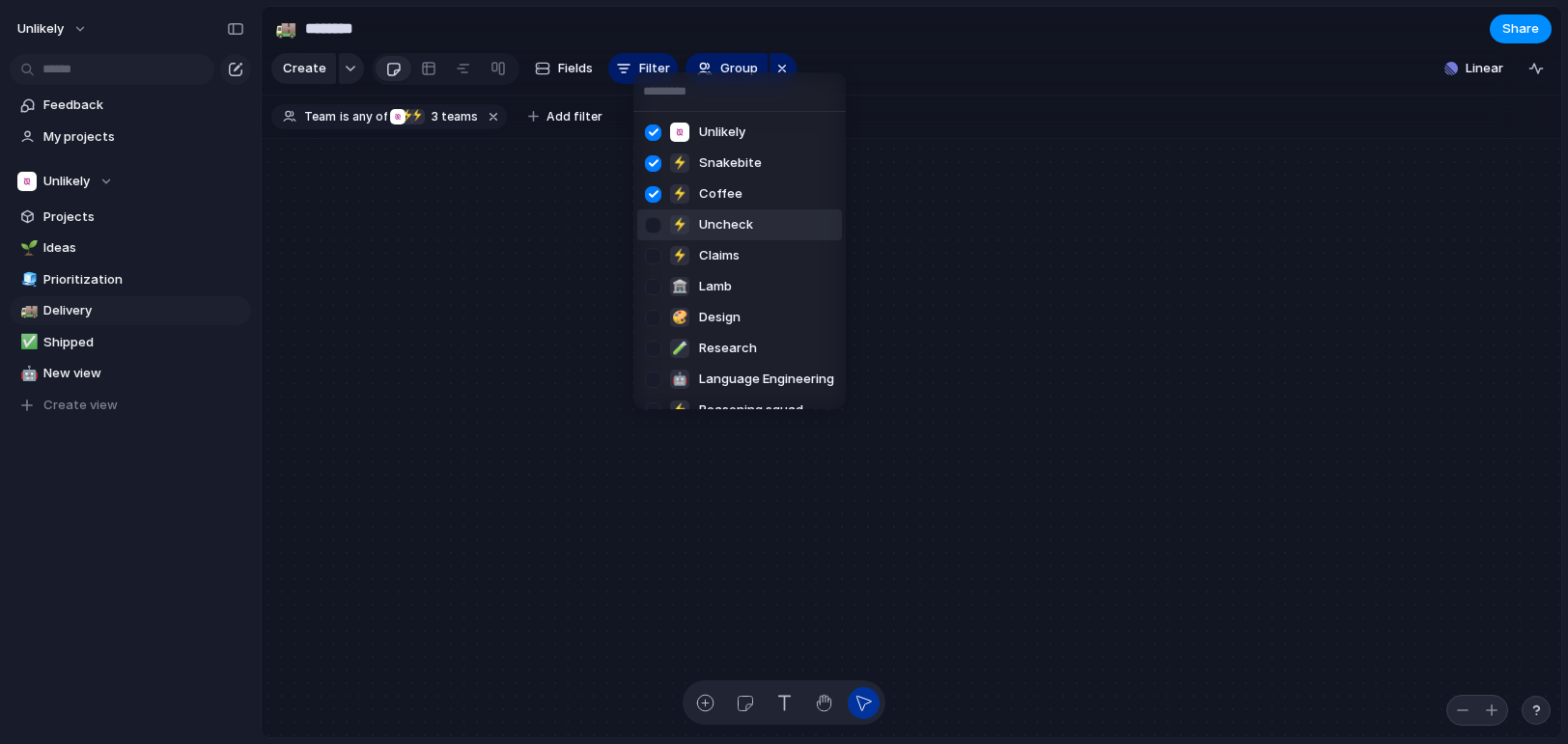 click at bounding box center (653, 225) 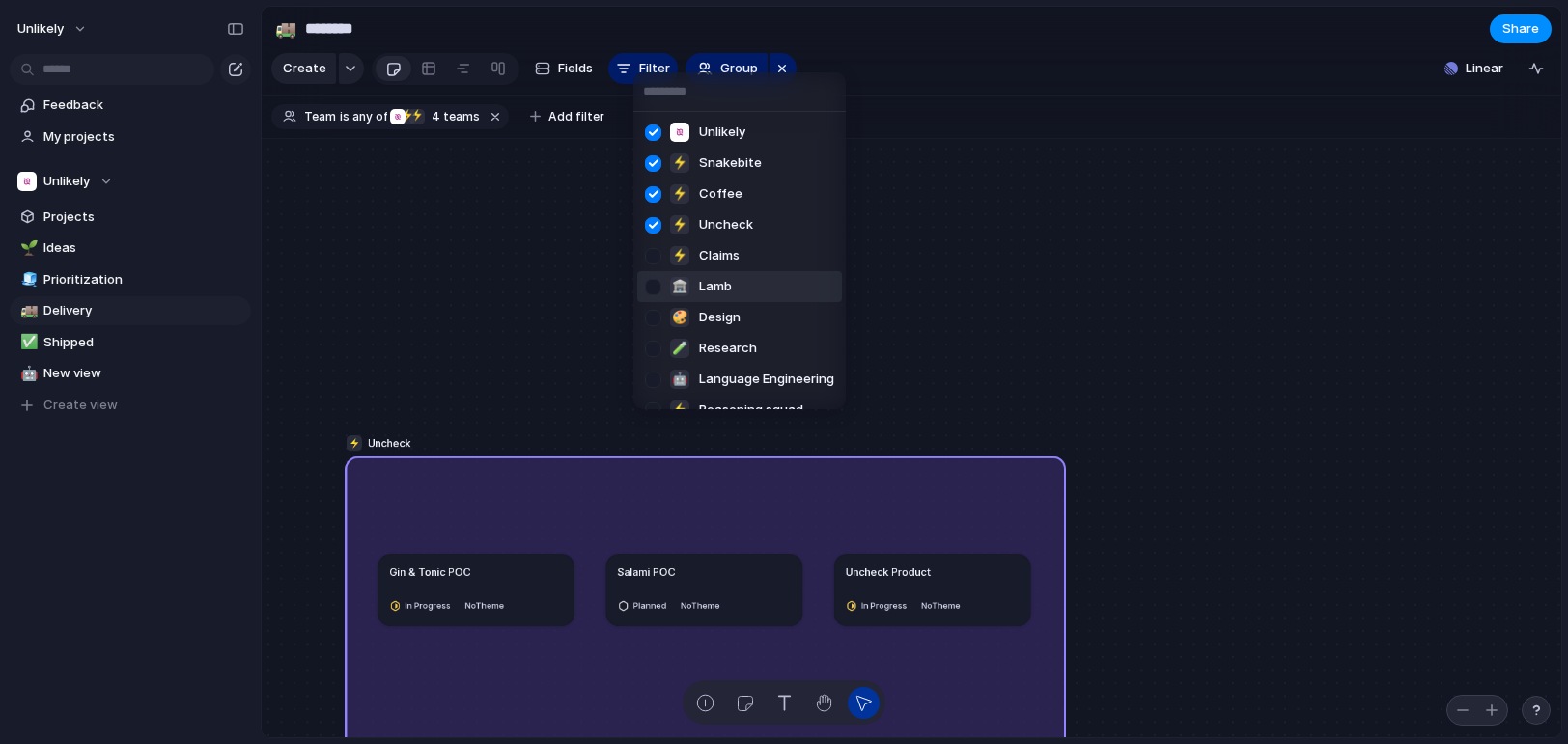scroll, scrollTop: 4, scrollLeft: 0, axis: vertical 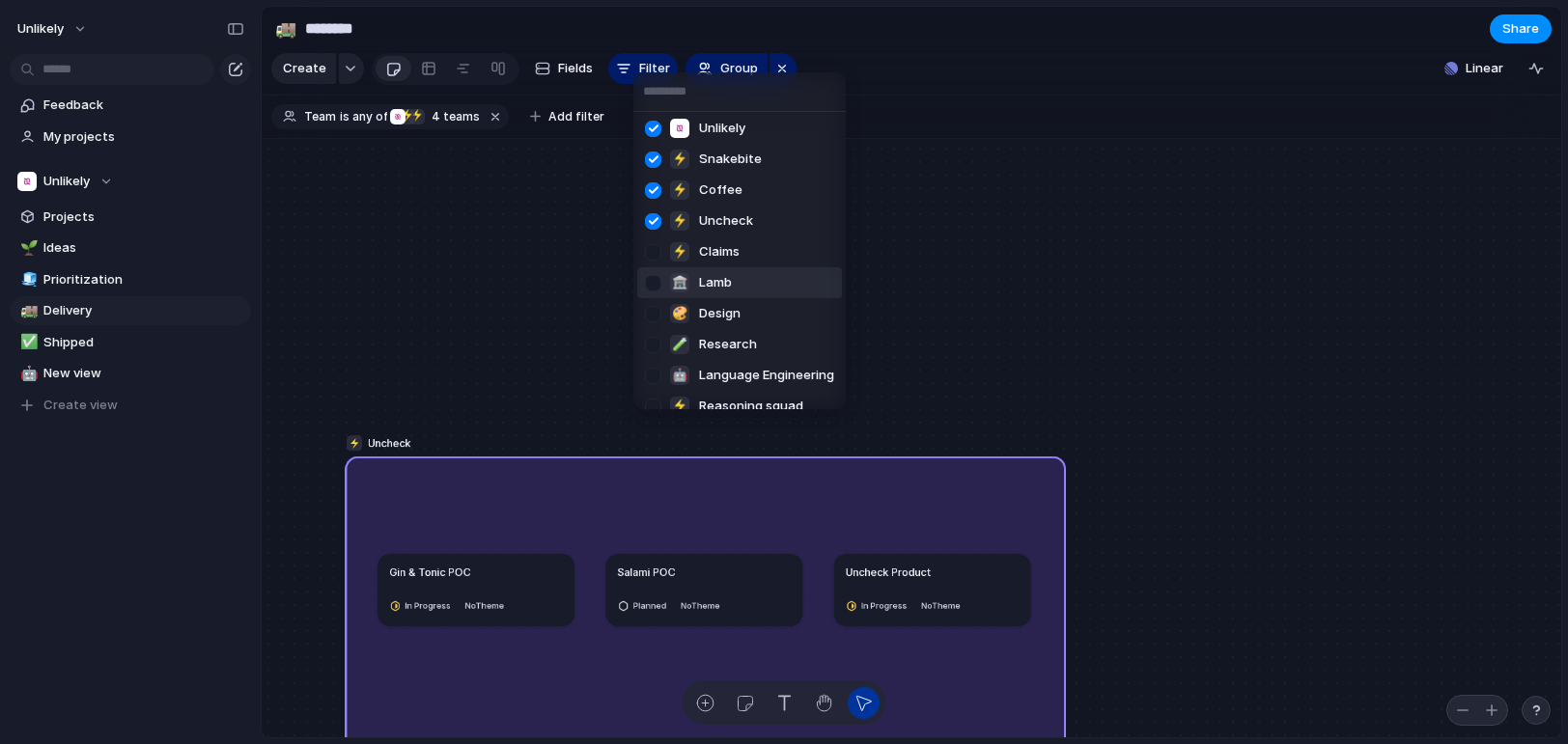 click on "Unlikely   ⚡ Snakebite   ⚡ Coffee   ⚡ Uncheck   ⚡ Claims   🏦 Lamb   🎨 Design   🧪 Research   🤖 Language Engineering   ⚡ Reasoning squad" at bounding box center (784, 372) 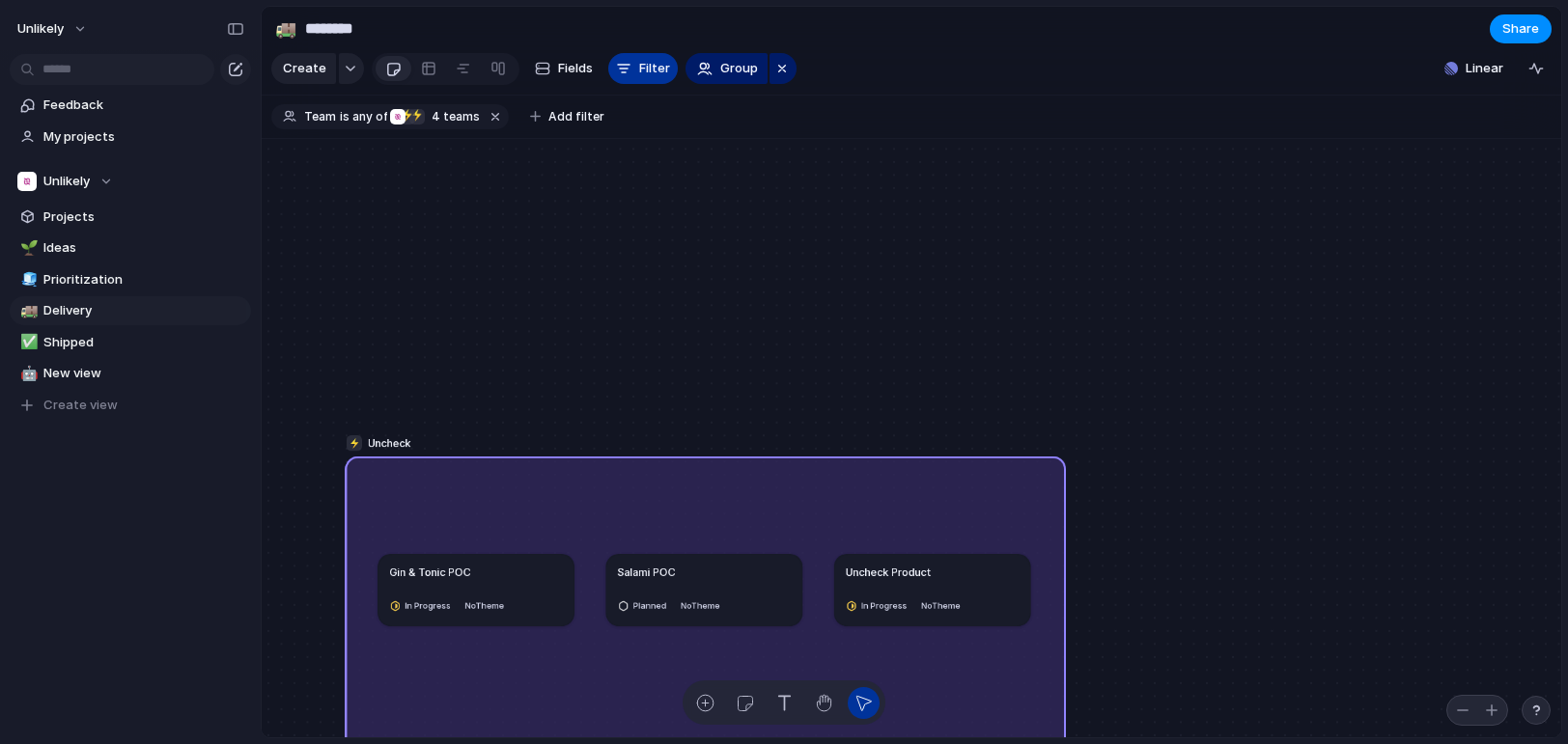 click on "Filter" at bounding box center (643, 69) 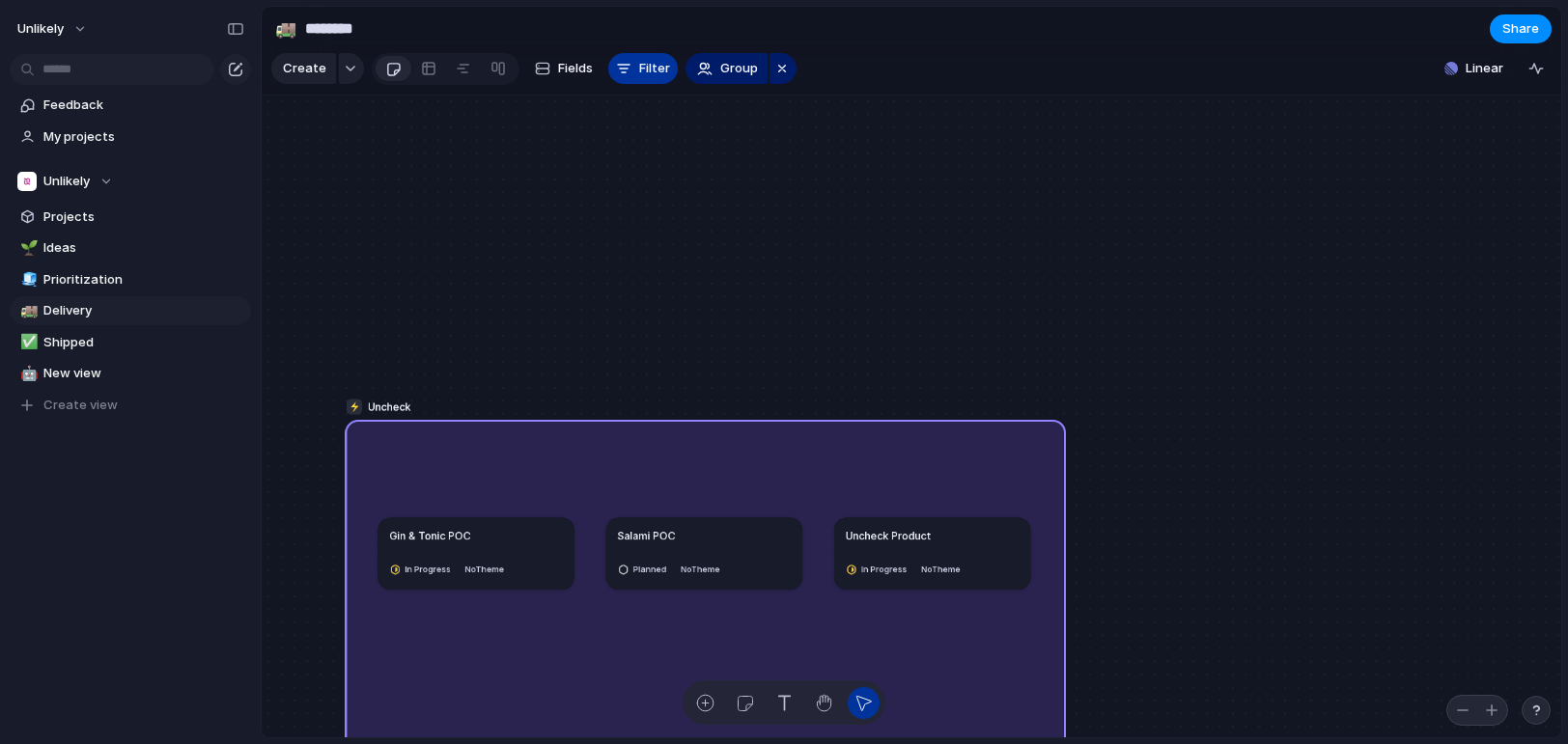 click on "Filter" at bounding box center [655, 69] 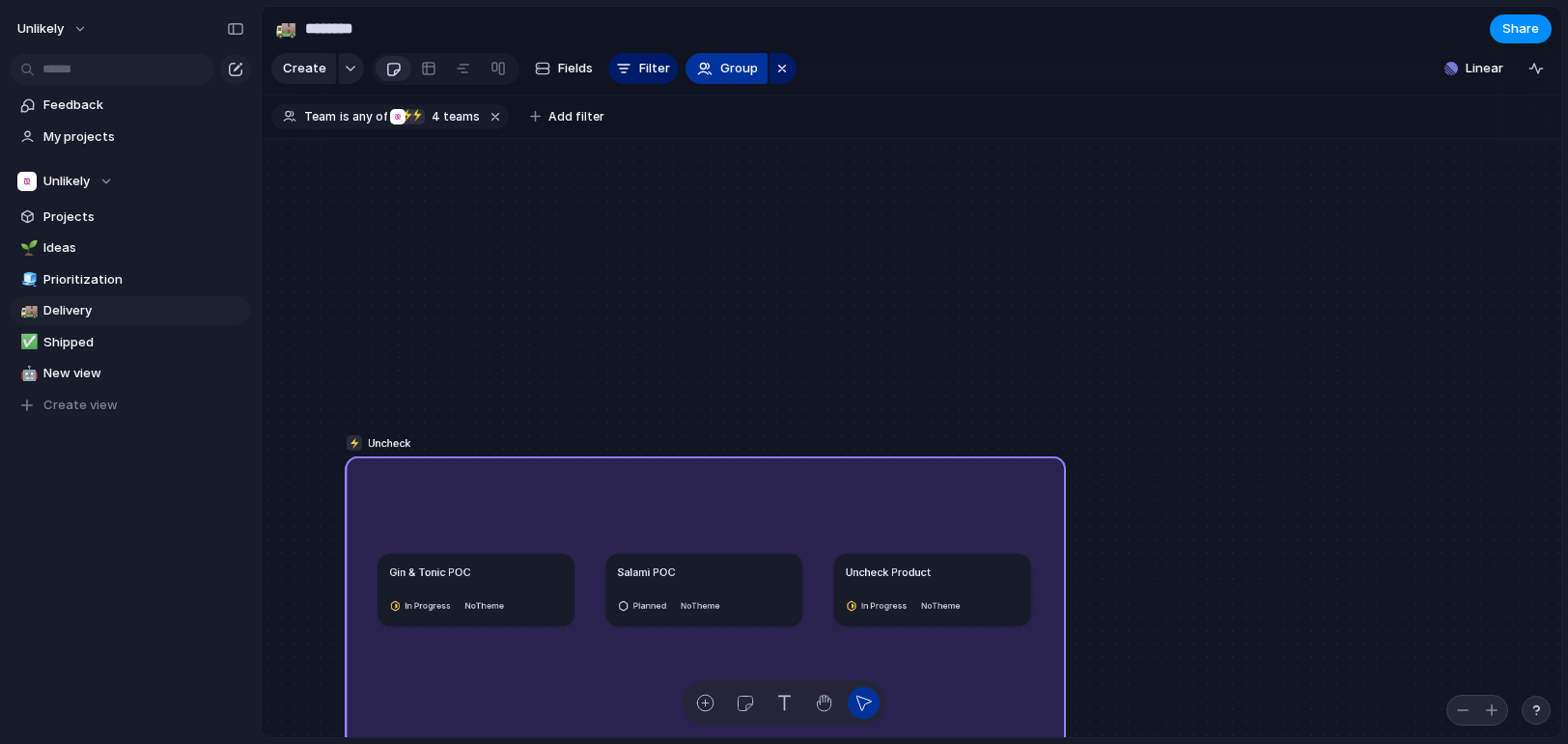 click on "Group" at bounding box center [739, 69] 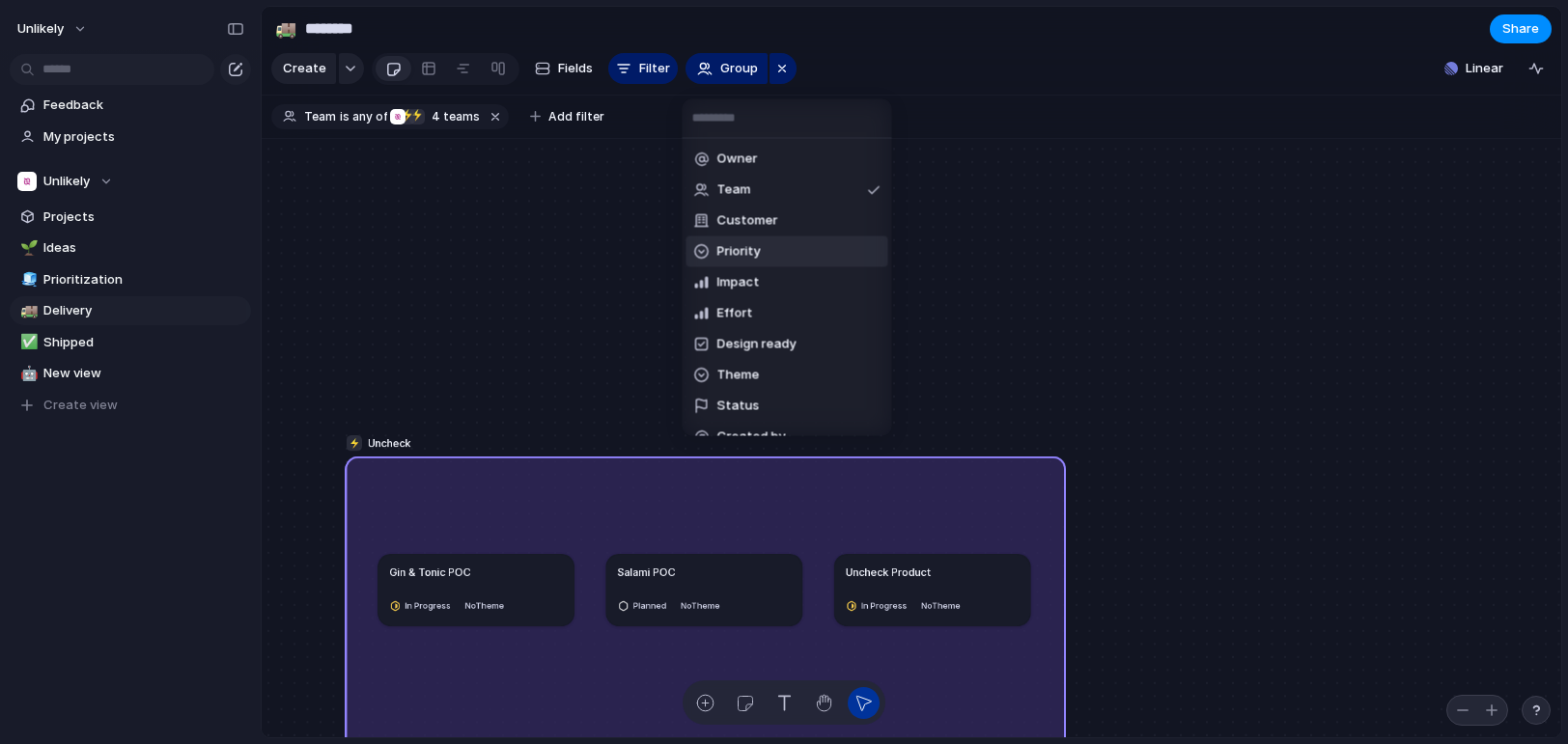 scroll, scrollTop: 4, scrollLeft: 0, axis: vertical 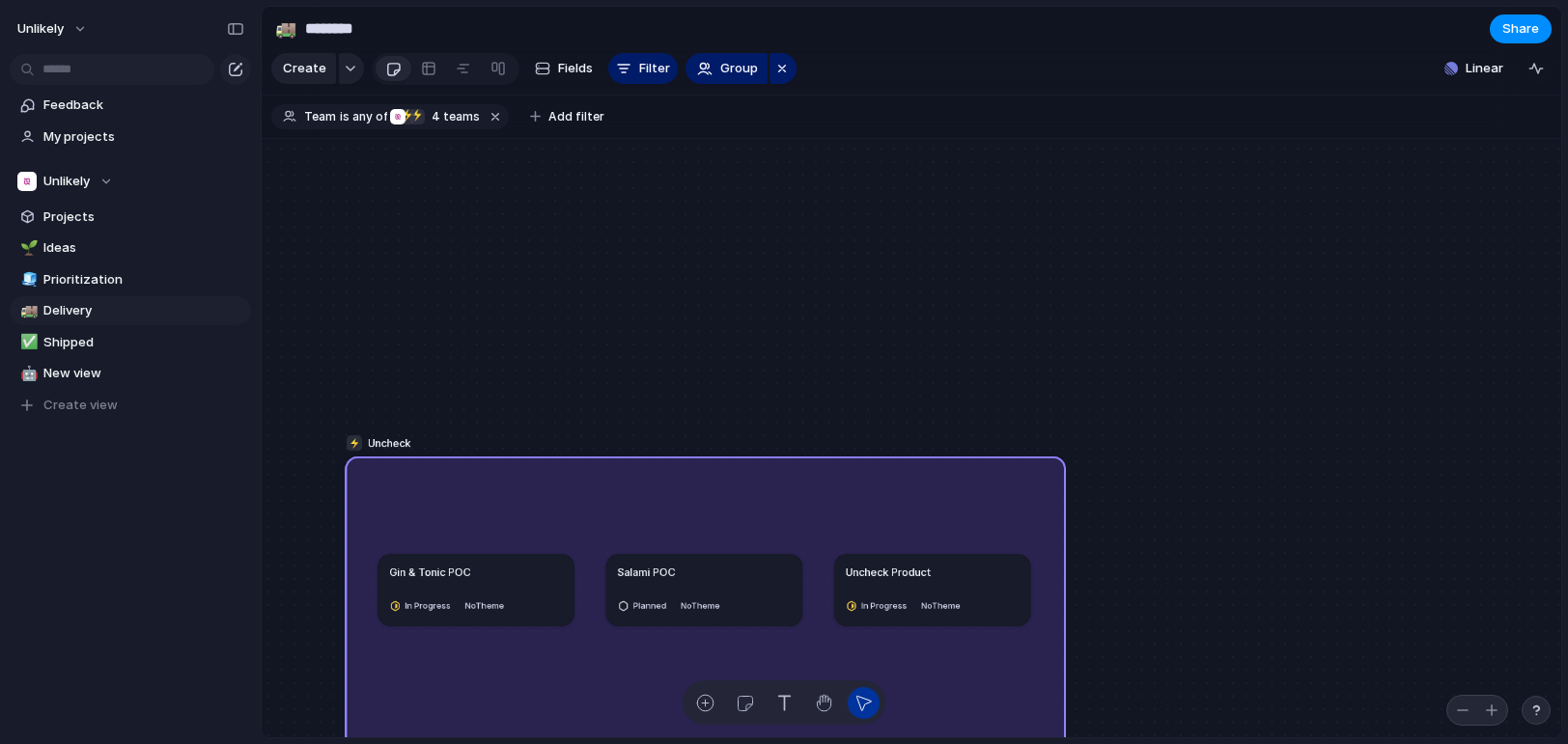 click on "Owner   Team   Customer   Priority   Impact   Effort   Design ready   Theme   Status             Created by" at bounding box center [784, 372] 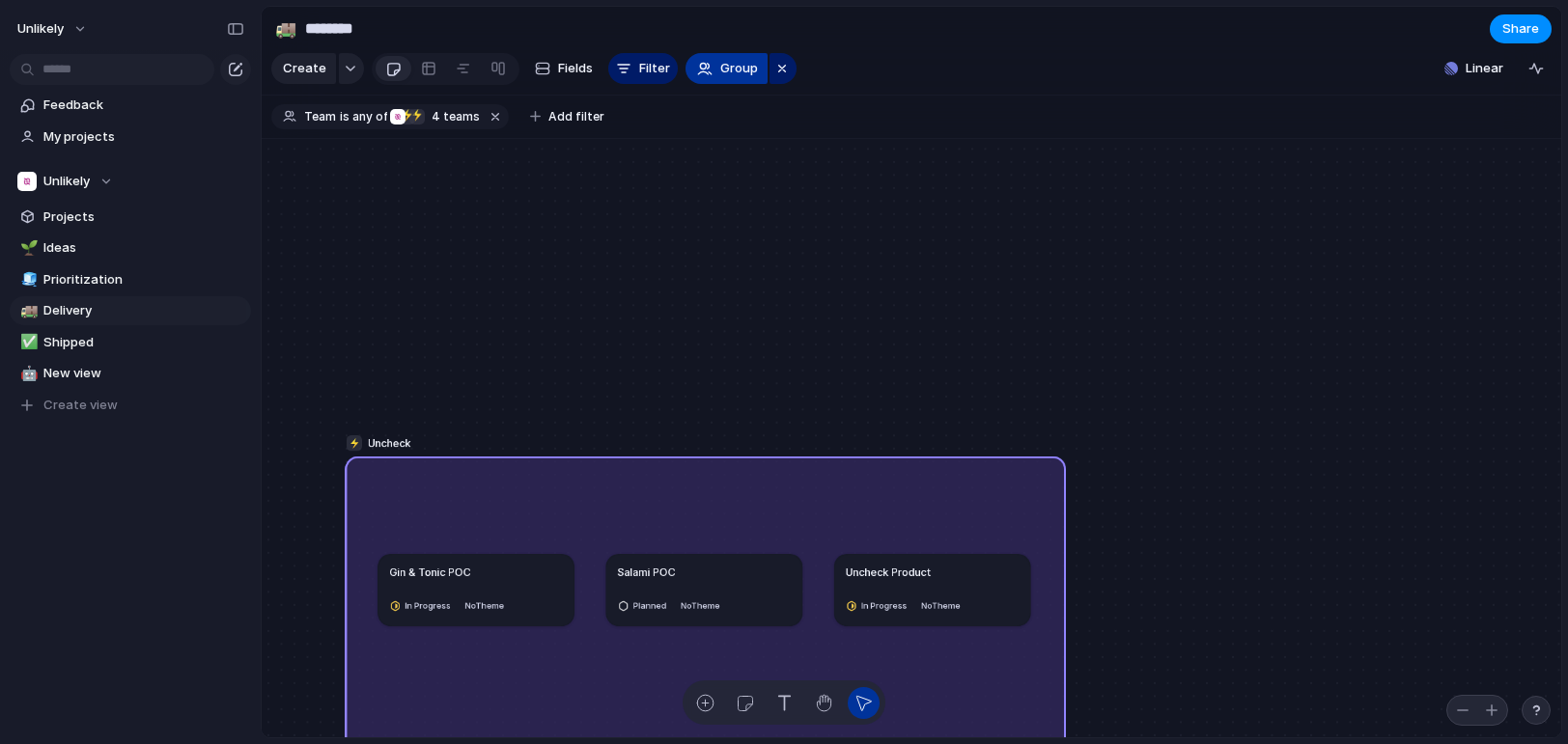 click on "Group" at bounding box center [739, 69] 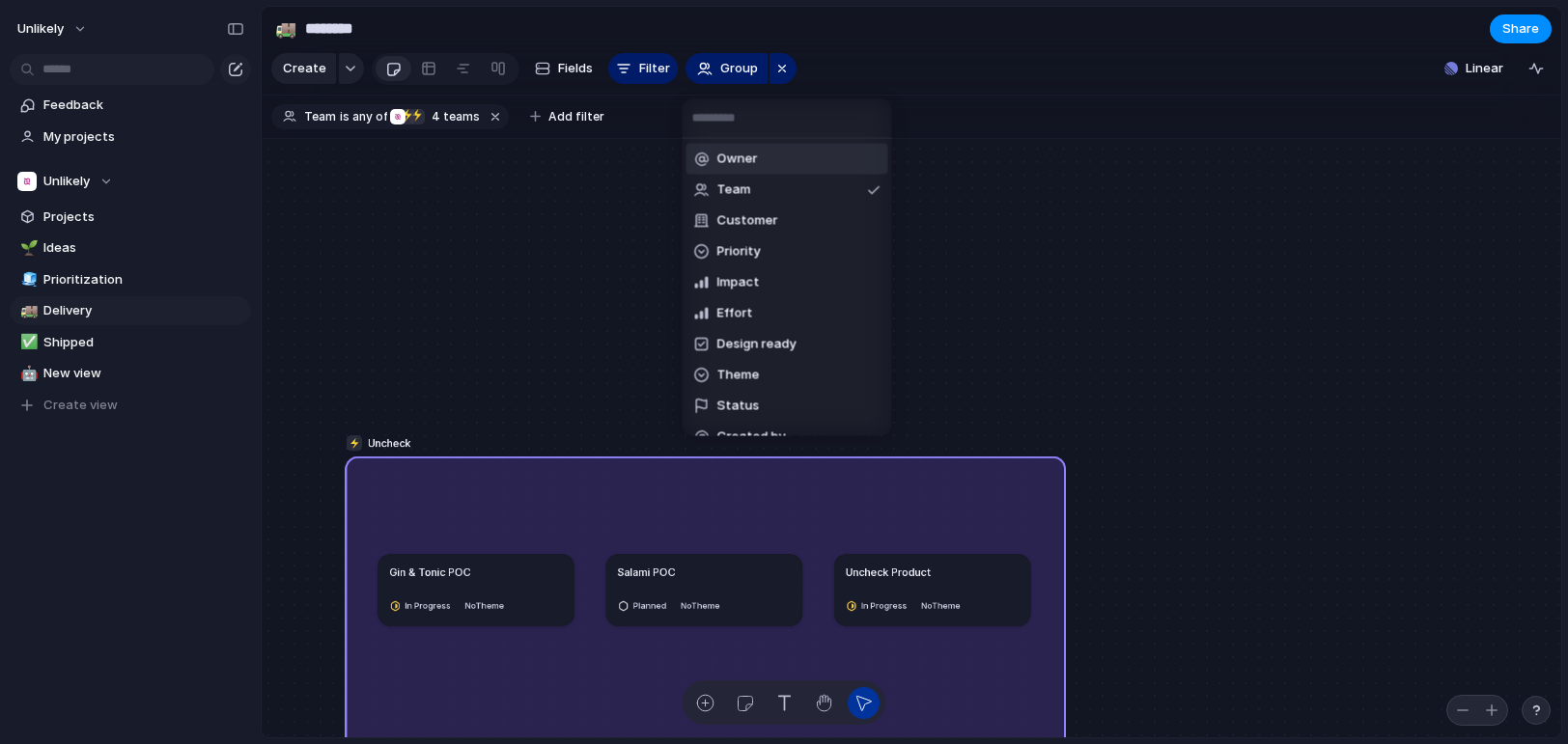 scroll, scrollTop: 21, scrollLeft: 0, axis: vertical 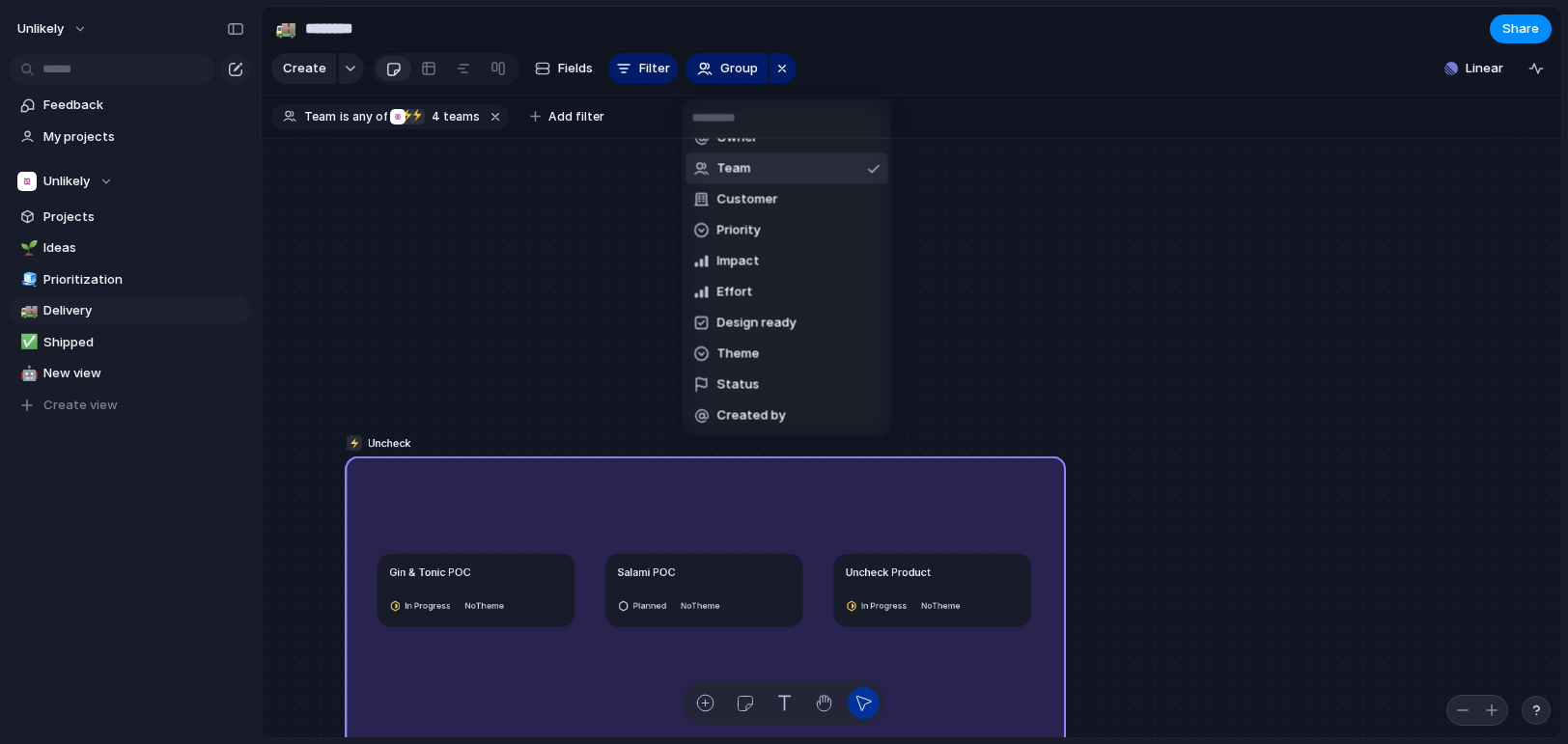 click on "Owner   Team   Customer   Priority   Impact   Effort   Design ready   Theme   Status             Created by" at bounding box center (784, 372) 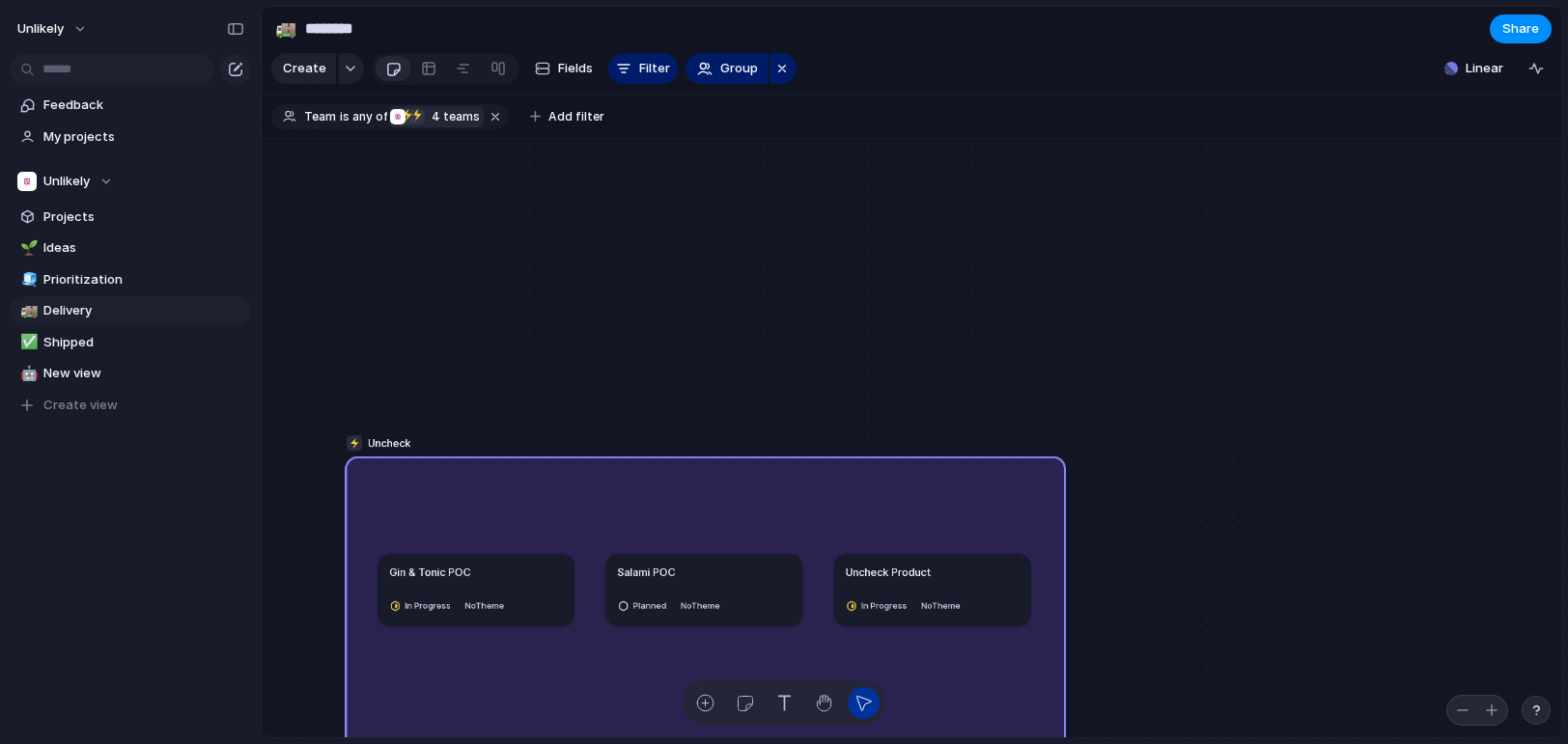 click on "4   teams" at bounding box center (453, 117) 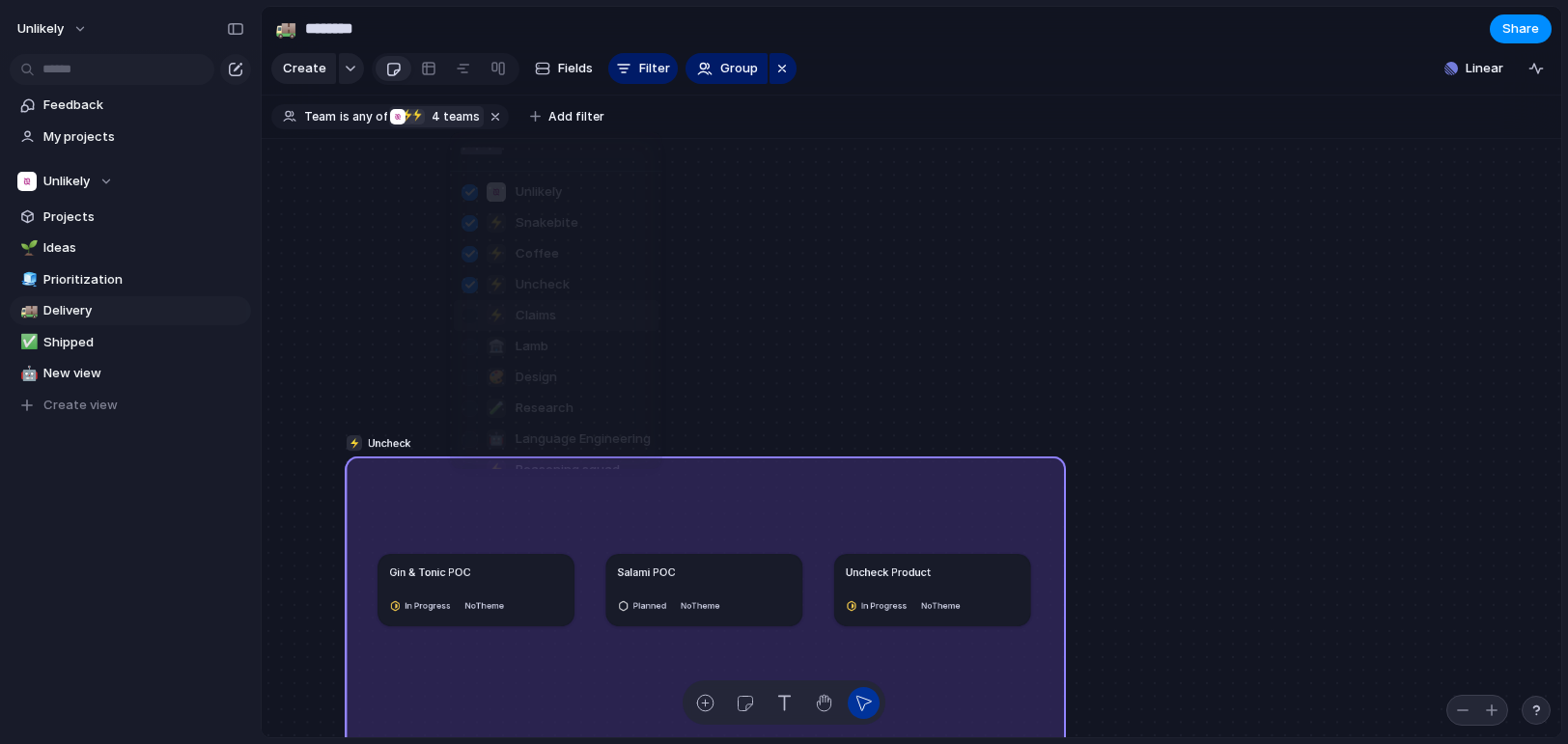 scroll, scrollTop: 21, scrollLeft: 0, axis: vertical 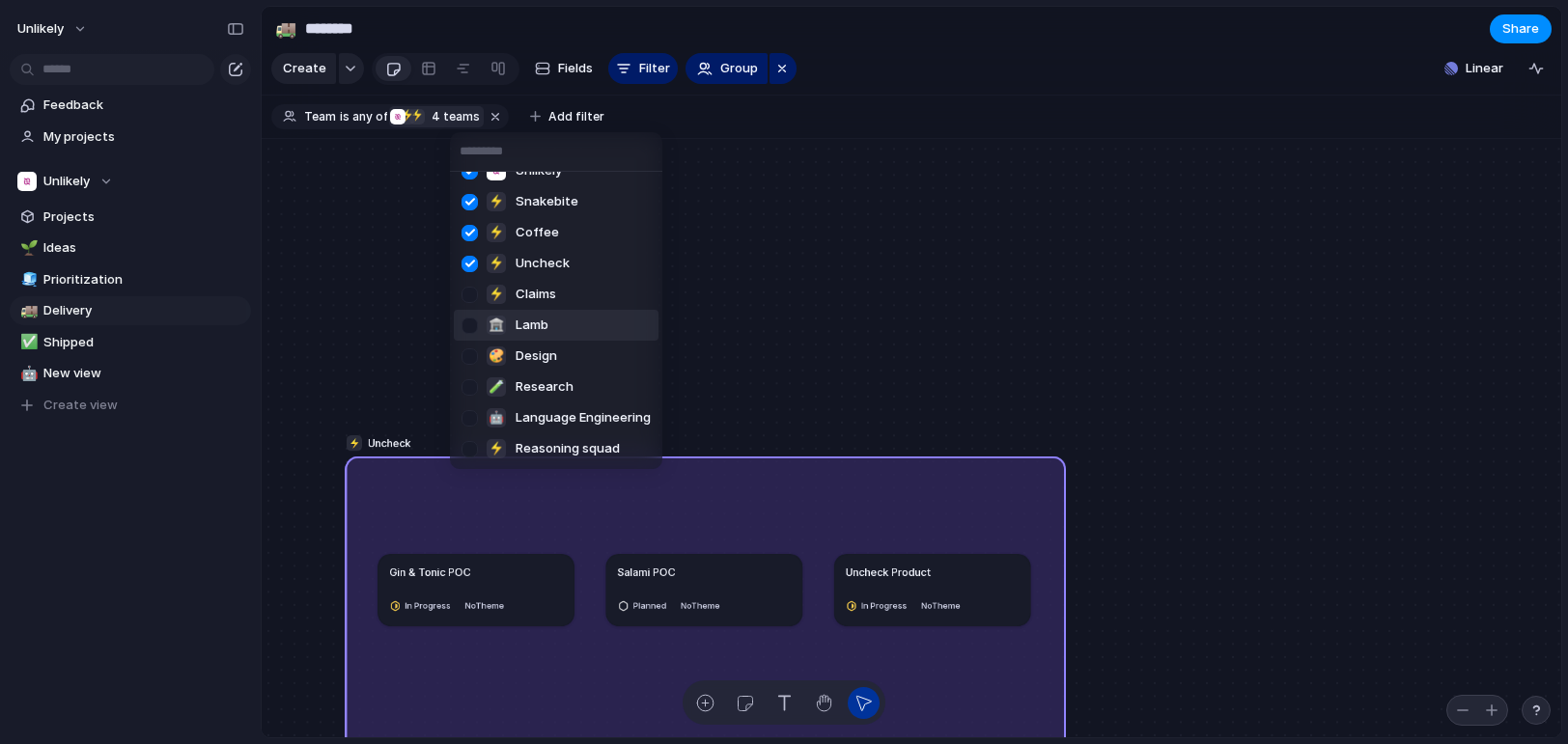 click at bounding box center [469, 325] 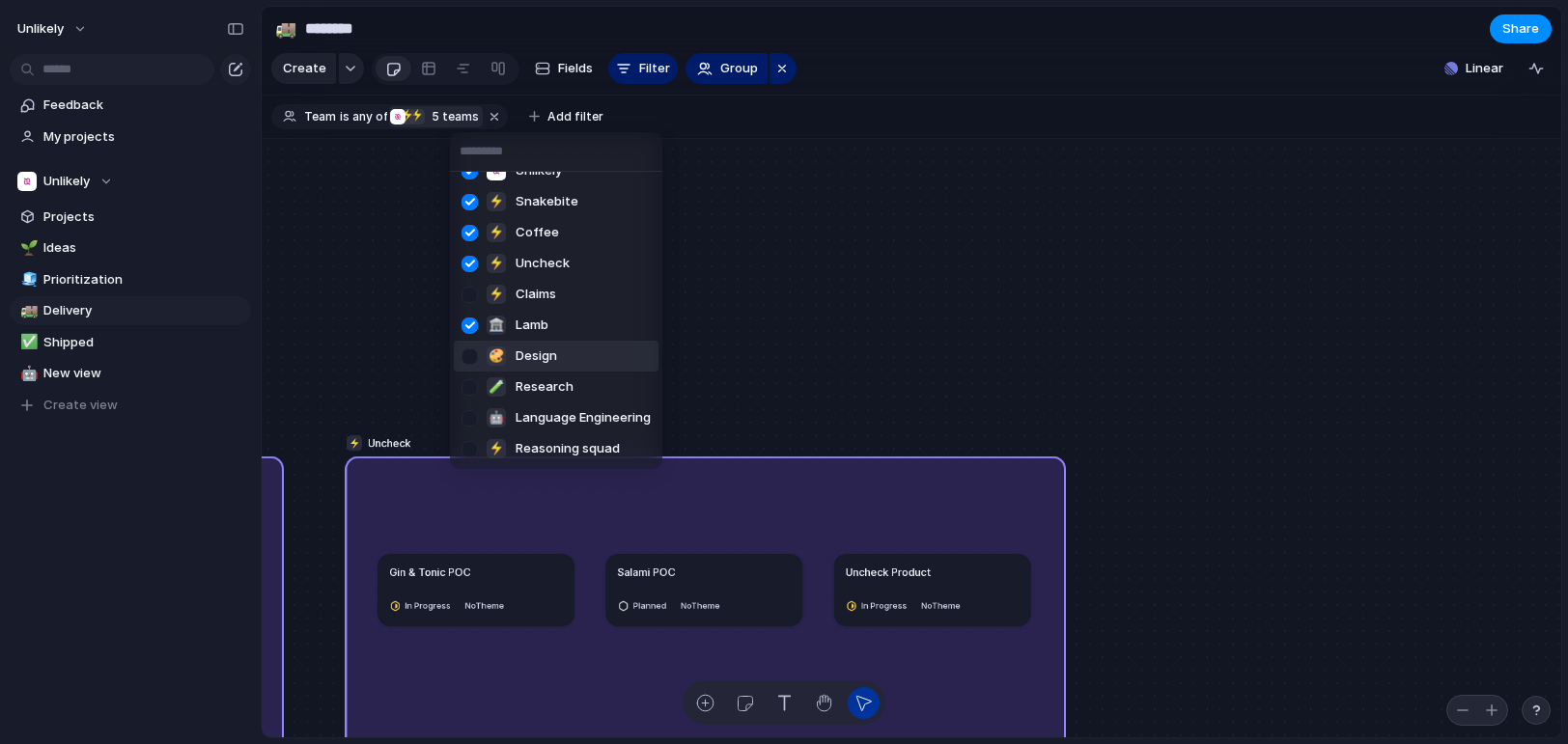 scroll, scrollTop: 17, scrollLeft: 0, axis: vertical 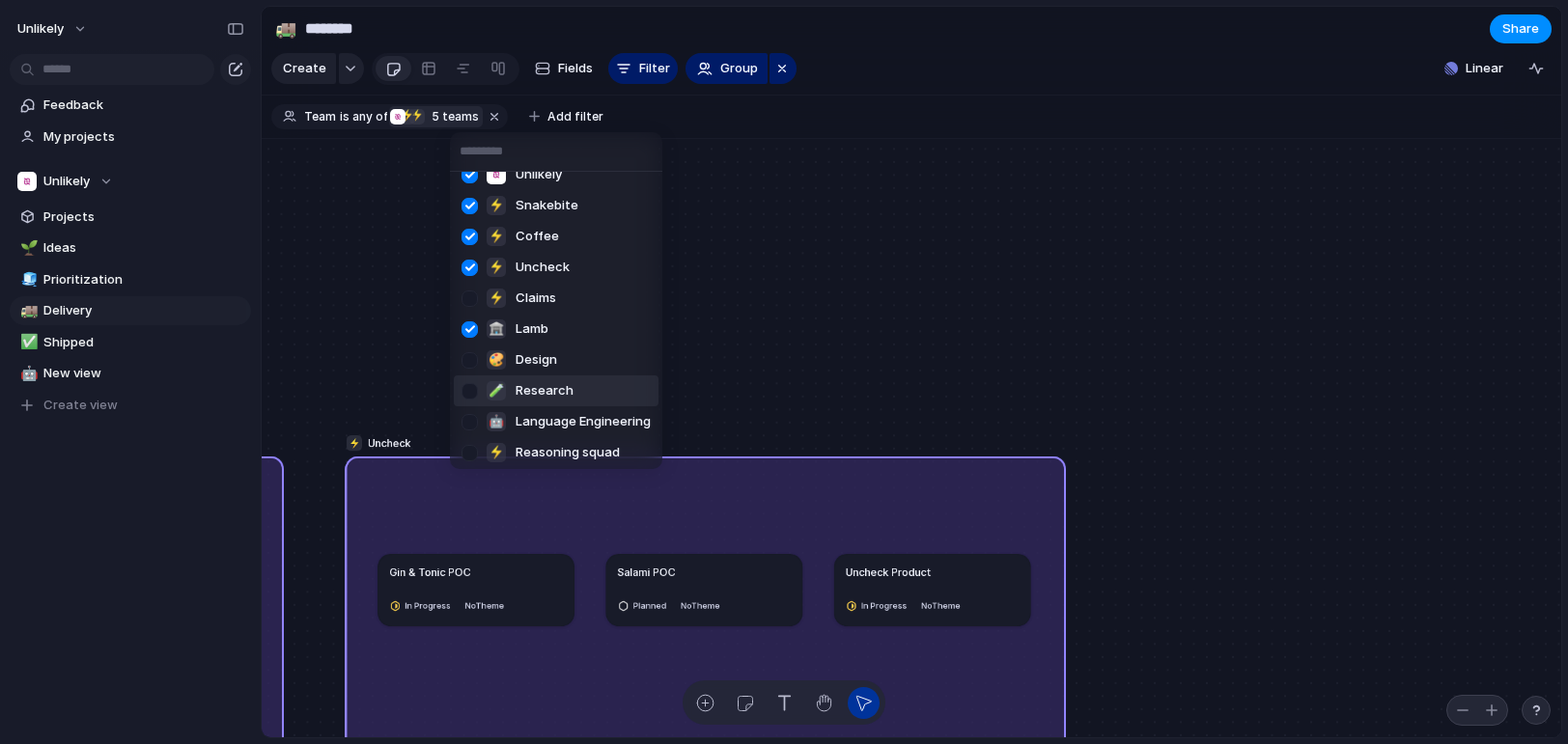 click at bounding box center [469, 391] 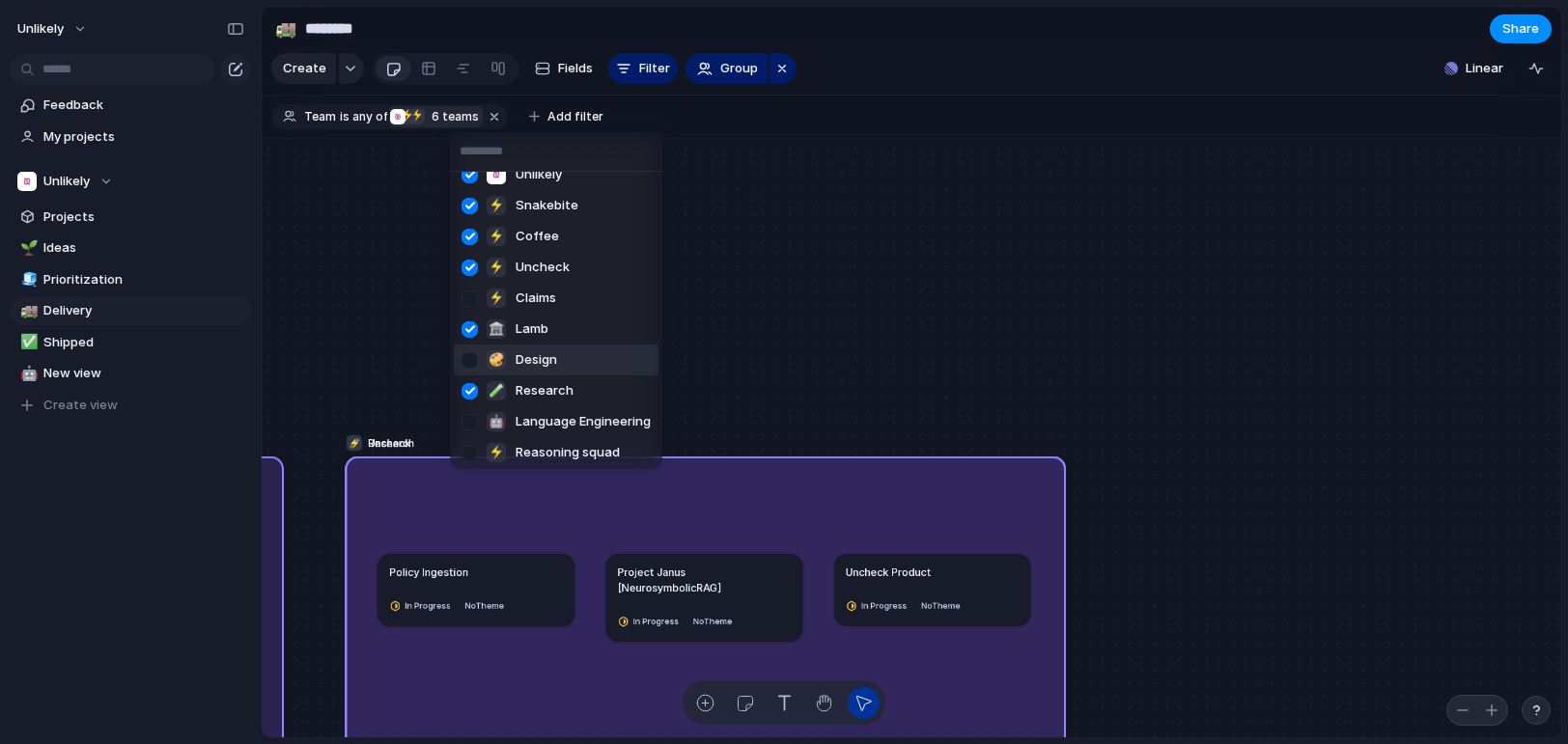 click on "Unlikely   ⚡ Snakebite   ⚡ Coffee   ⚡ Uncheck   ⚡ Claims   🏦 Lamb   🎨 Design   🧪 Research   🤖 Language Engineering   ⚡ Reasoning squad" at bounding box center (784, 372) 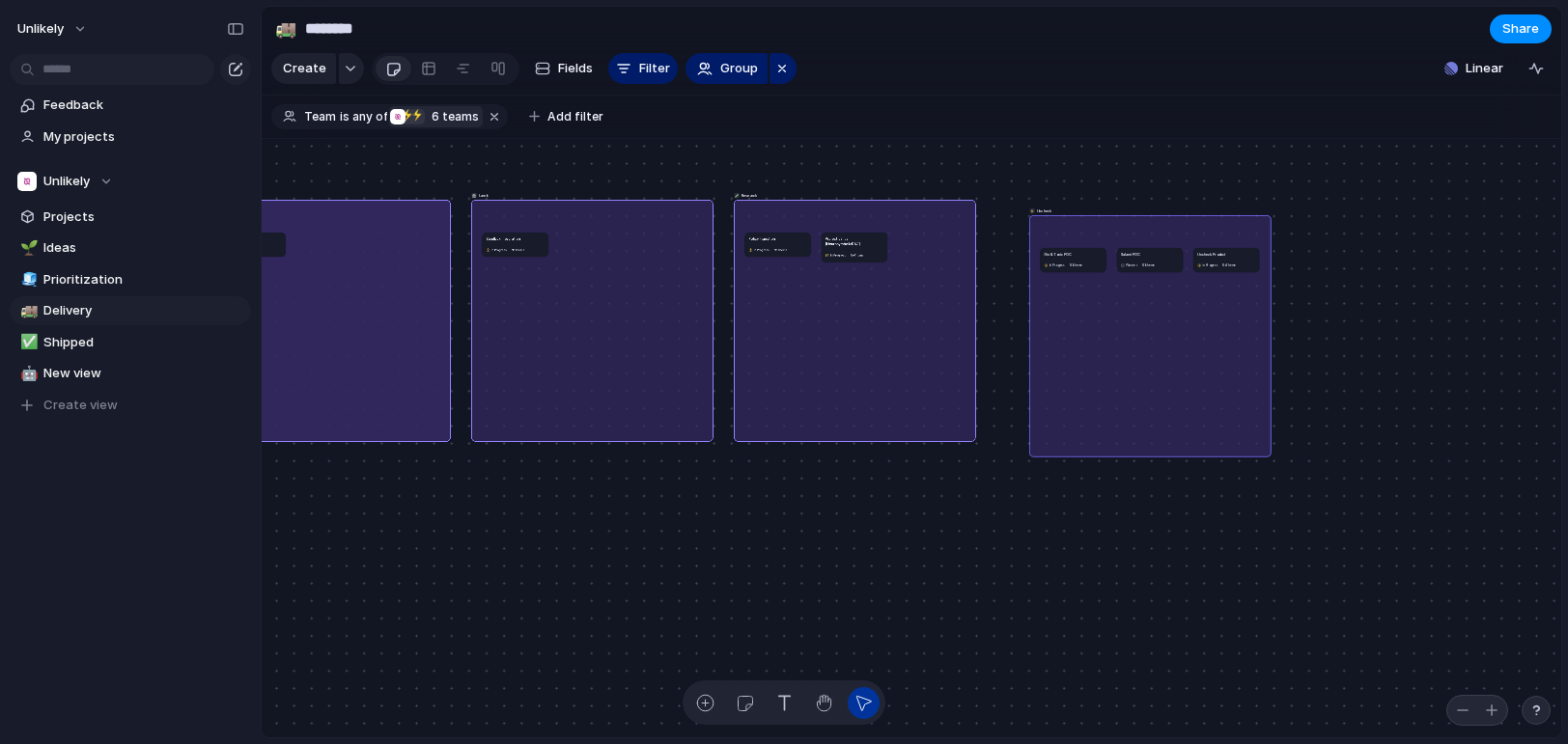 drag, startPoint x: 815, startPoint y: 348, endPoint x: 1143, endPoint y: 353, distance: 328.03811 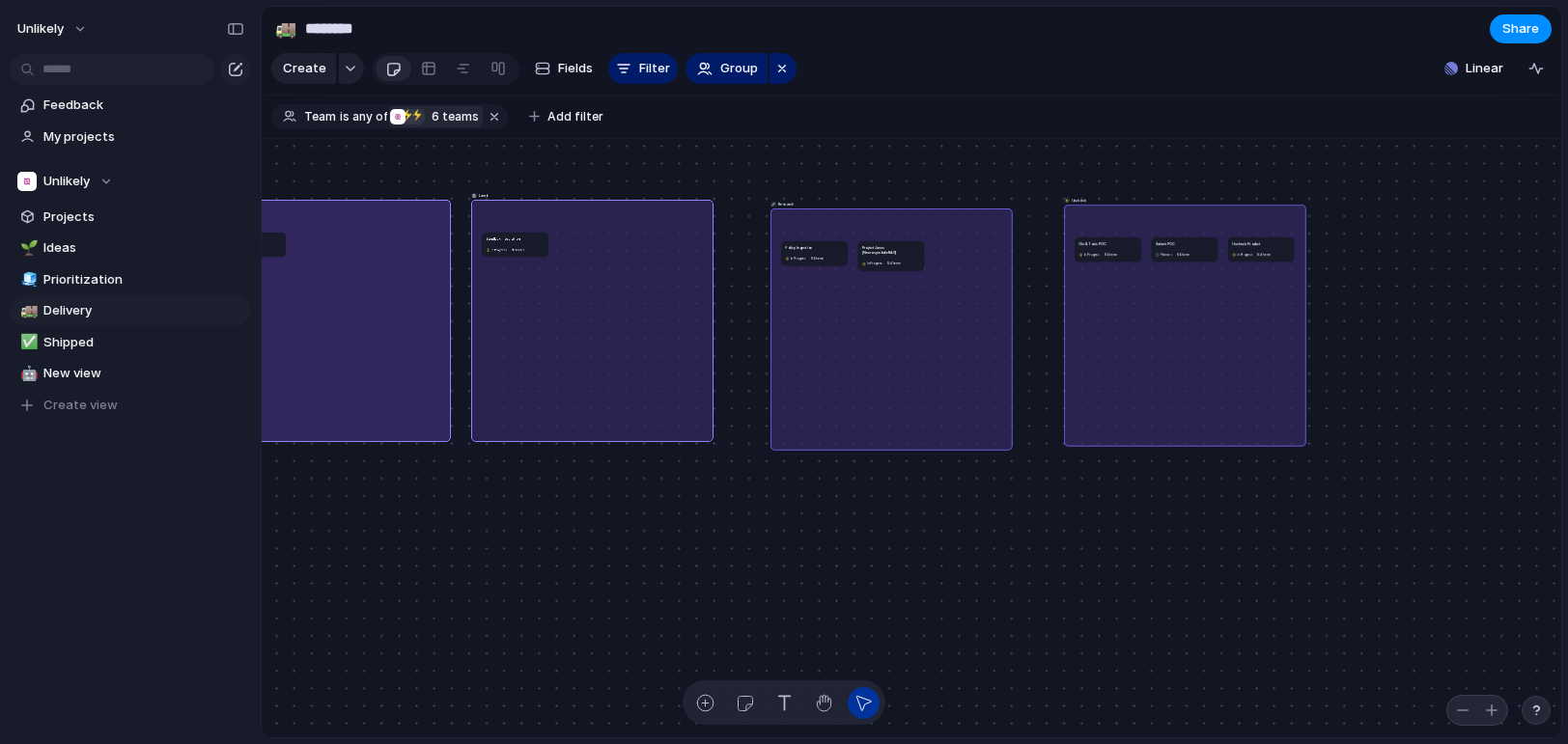 drag, startPoint x: 865, startPoint y: 370, endPoint x: 902, endPoint y: 378, distance: 37.854986 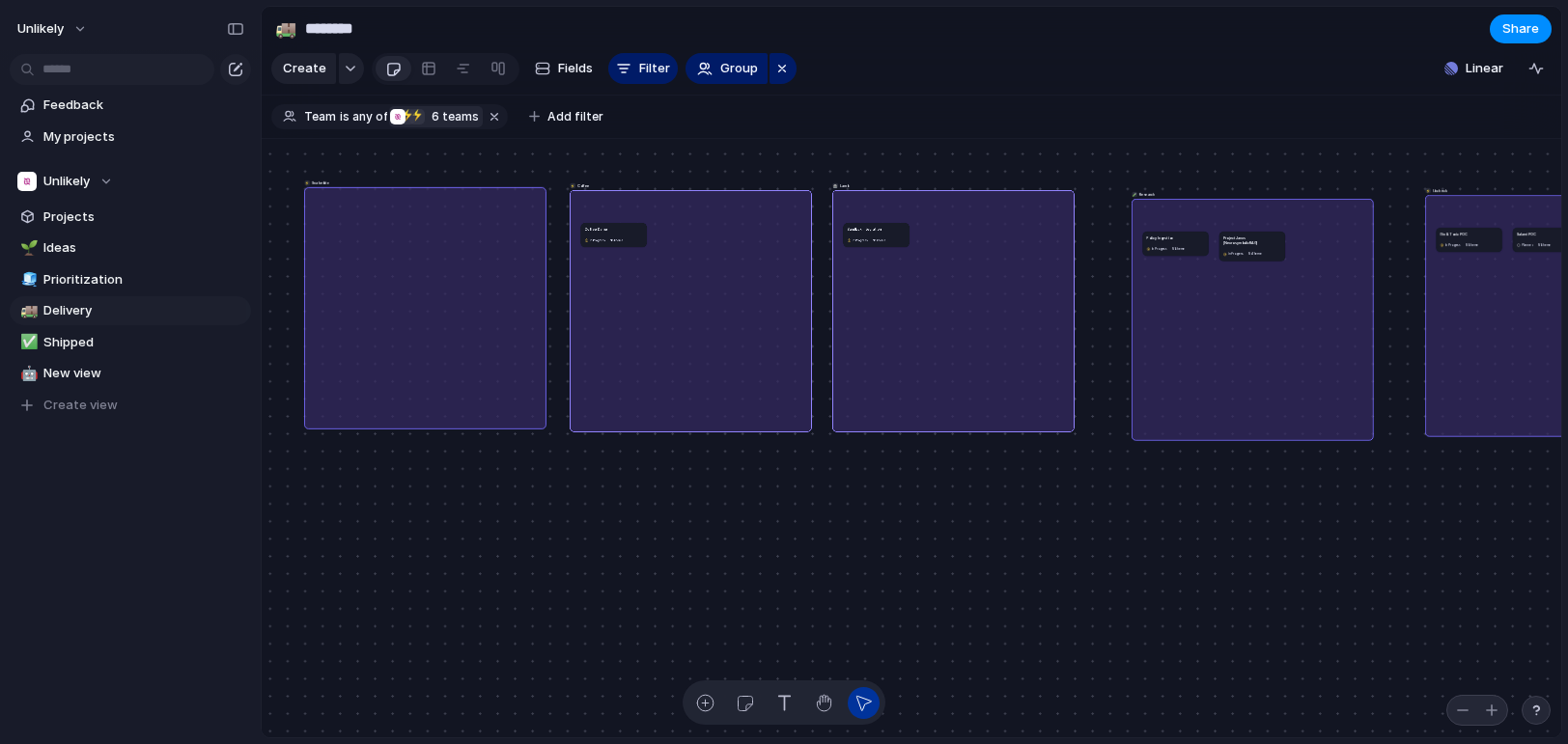 drag, startPoint x: 650, startPoint y: 317, endPoint x: 384, endPoint y: 315, distance: 266.00752 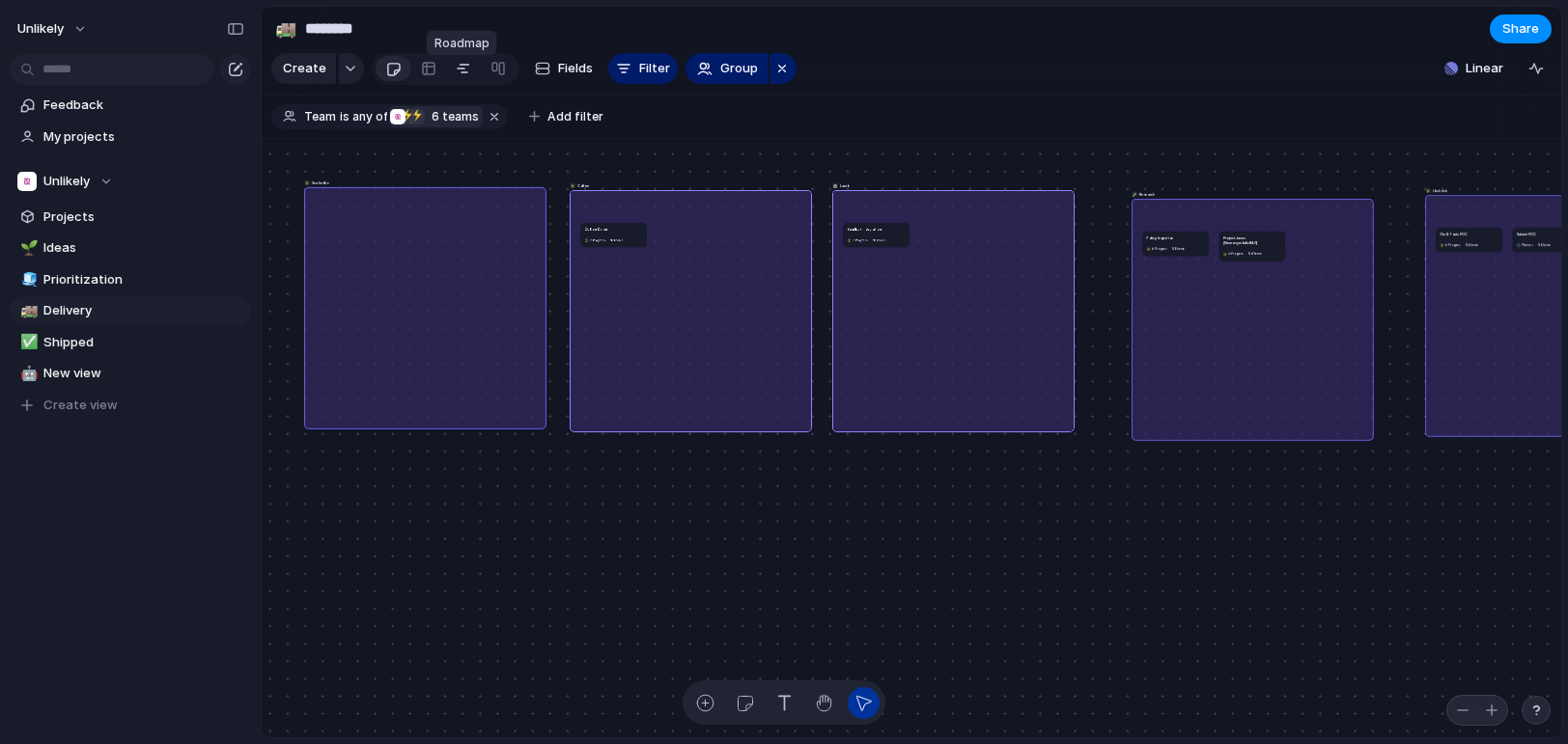 click at bounding box center [463, 69] 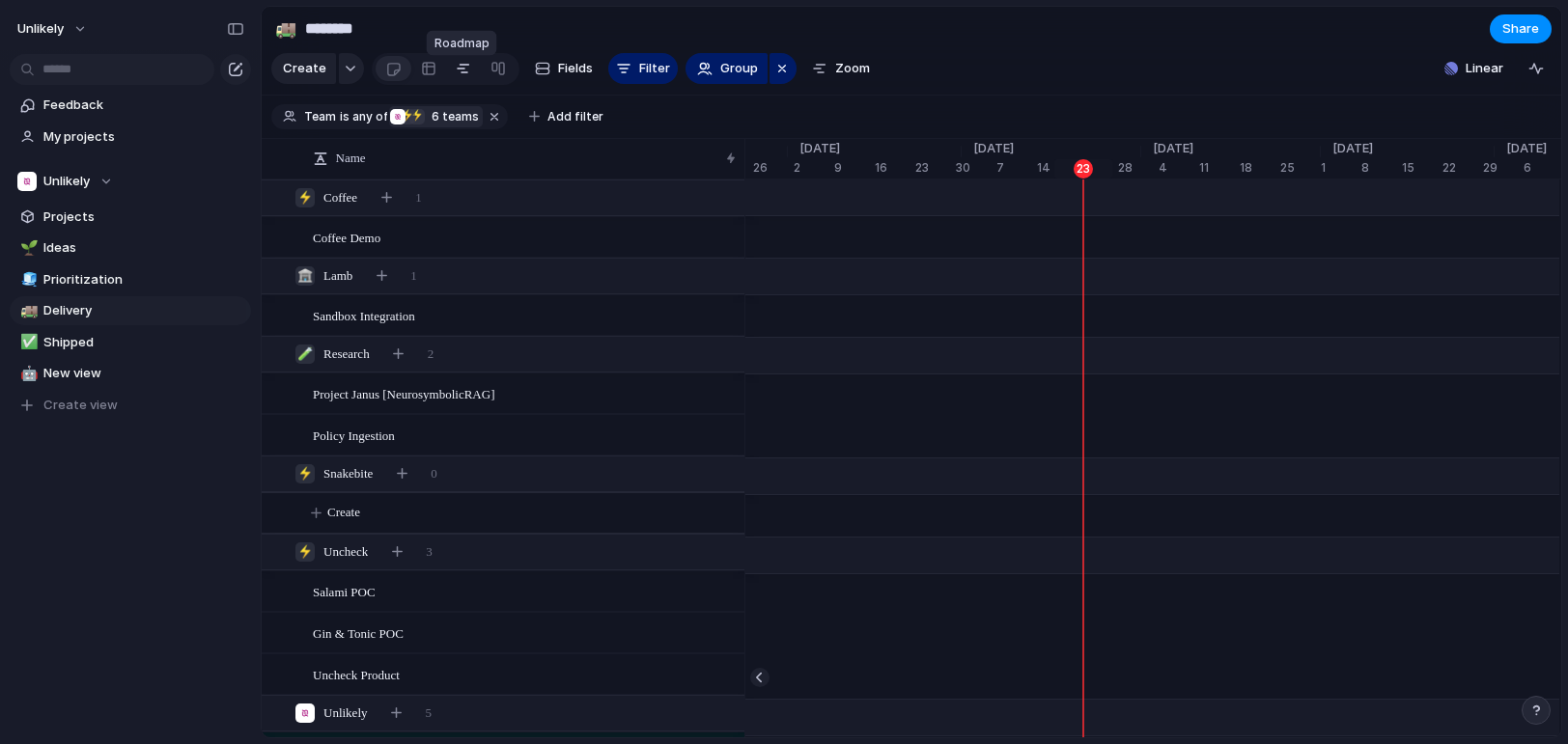 scroll, scrollTop: 0, scrollLeft: 6133, axis: horizontal 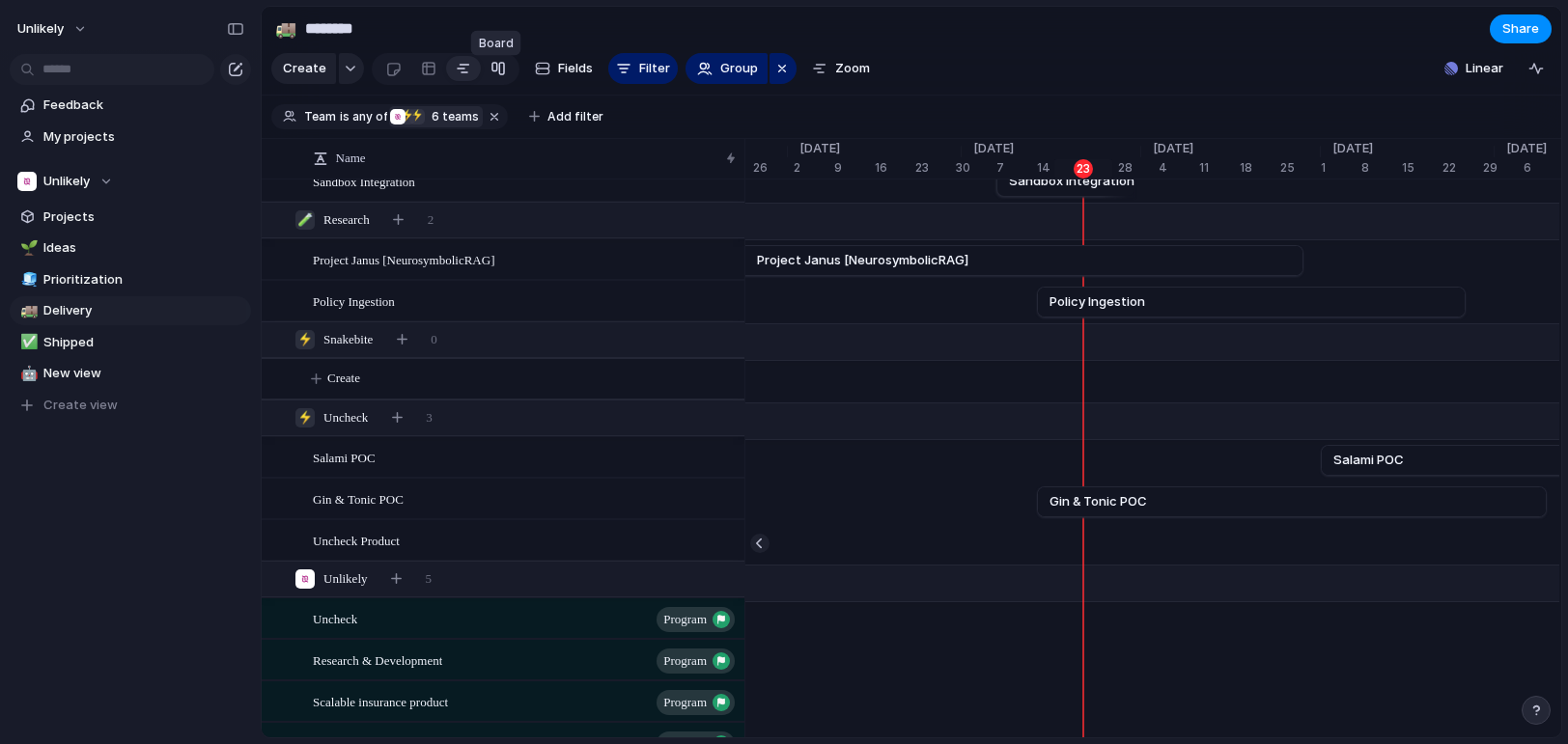 click at bounding box center (498, 69) 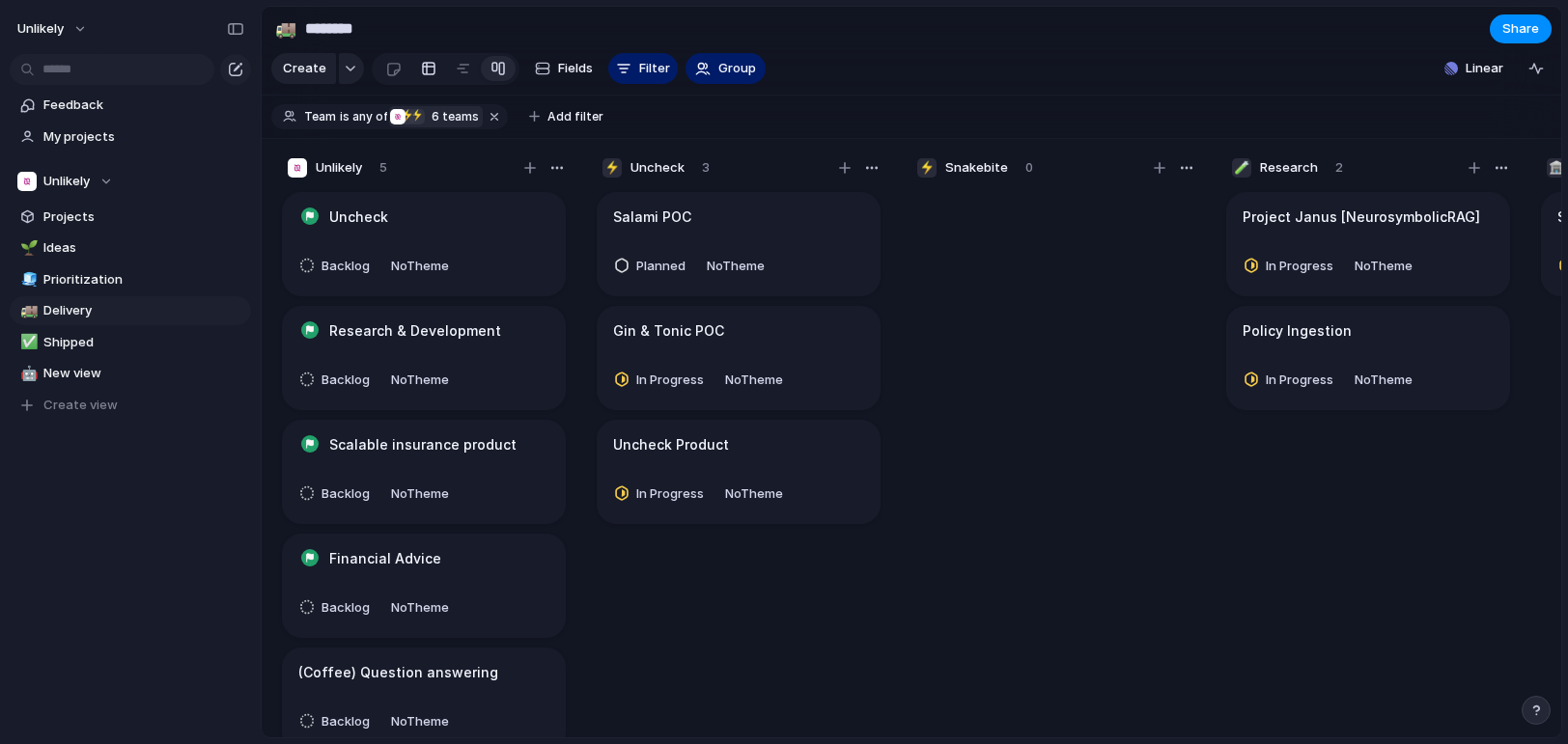 click at bounding box center (429, 69) 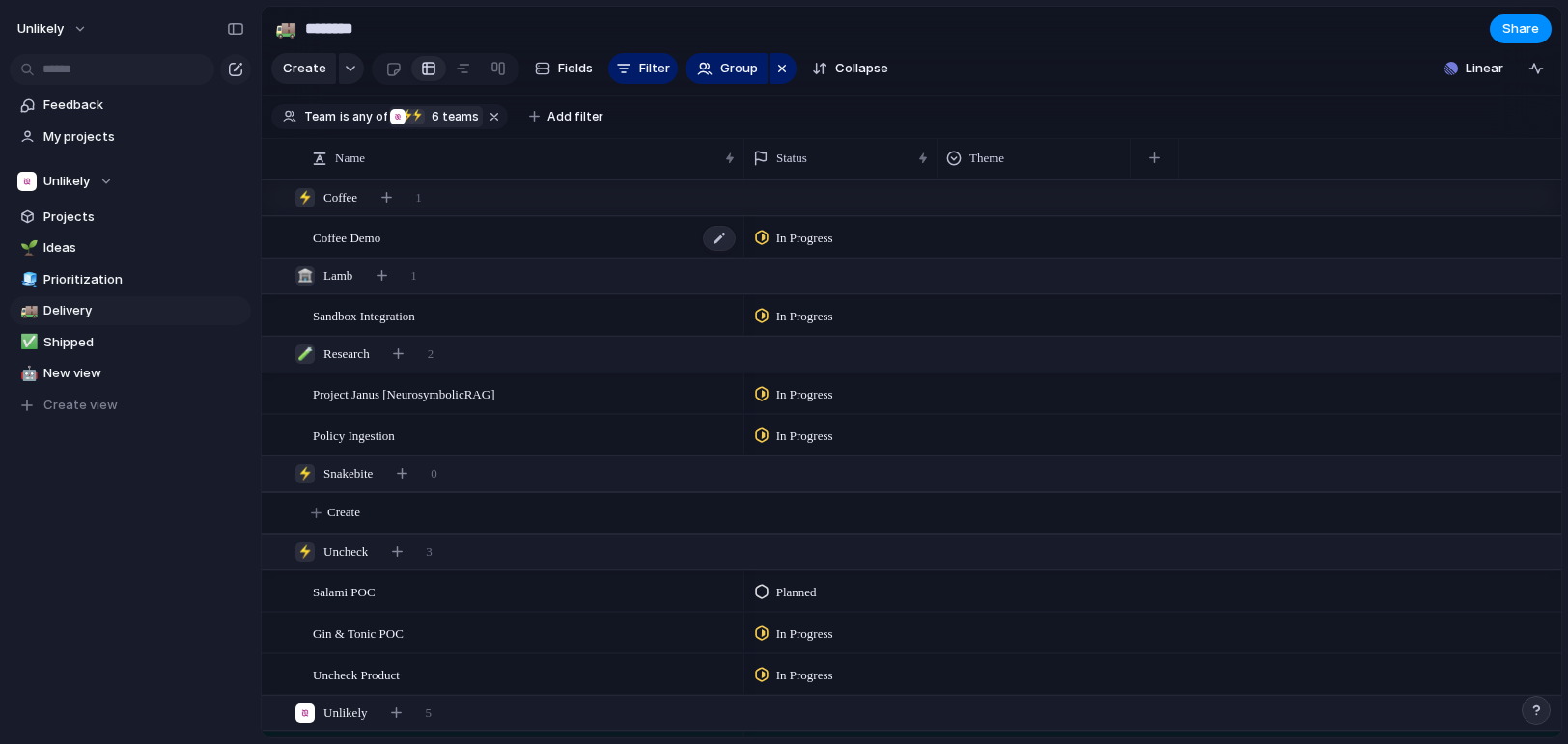 scroll, scrollTop: 217, scrollLeft: 0, axis: vertical 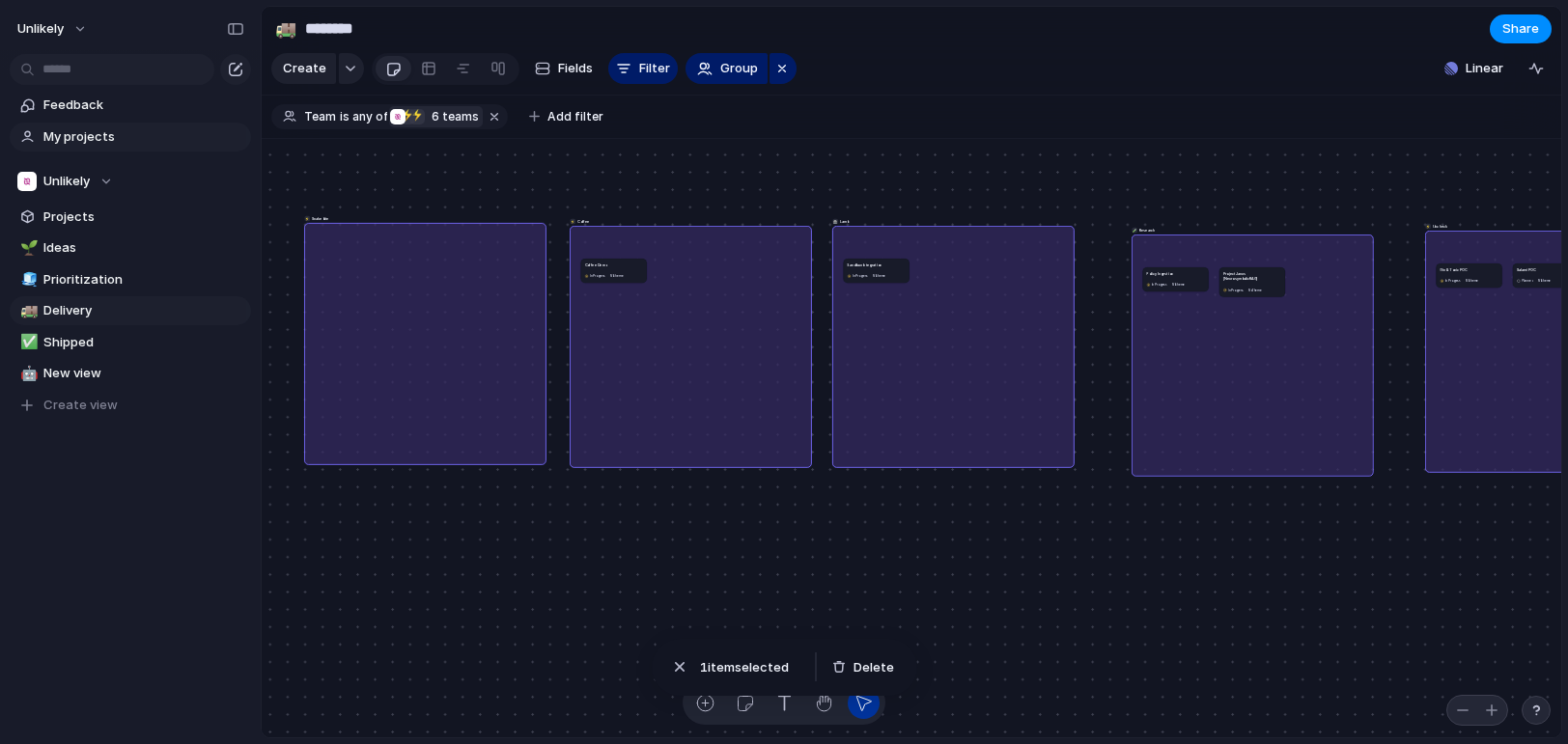 click on "My projects" at bounding box center [144, 137] 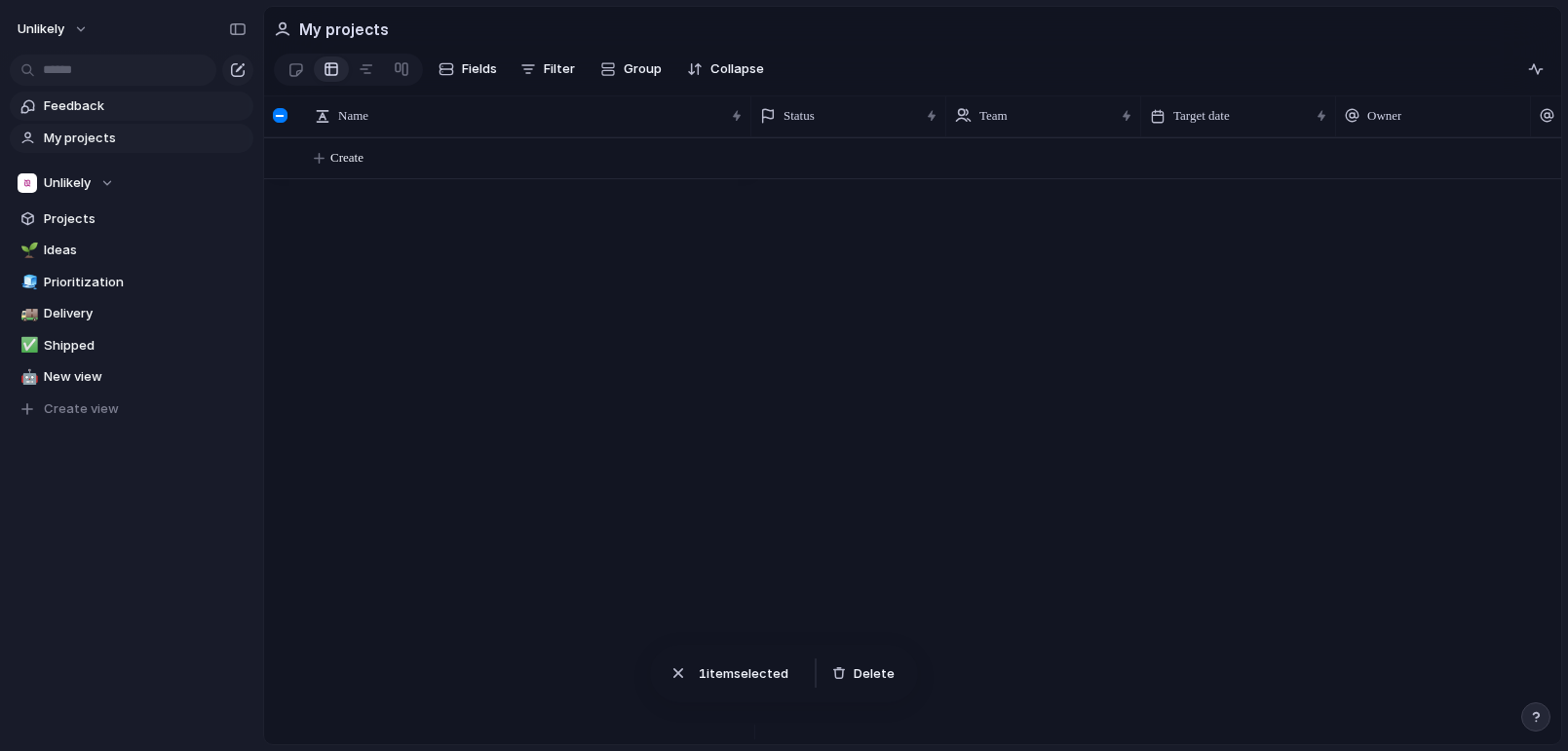 click on "Feedback" at bounding box center [132, 106] 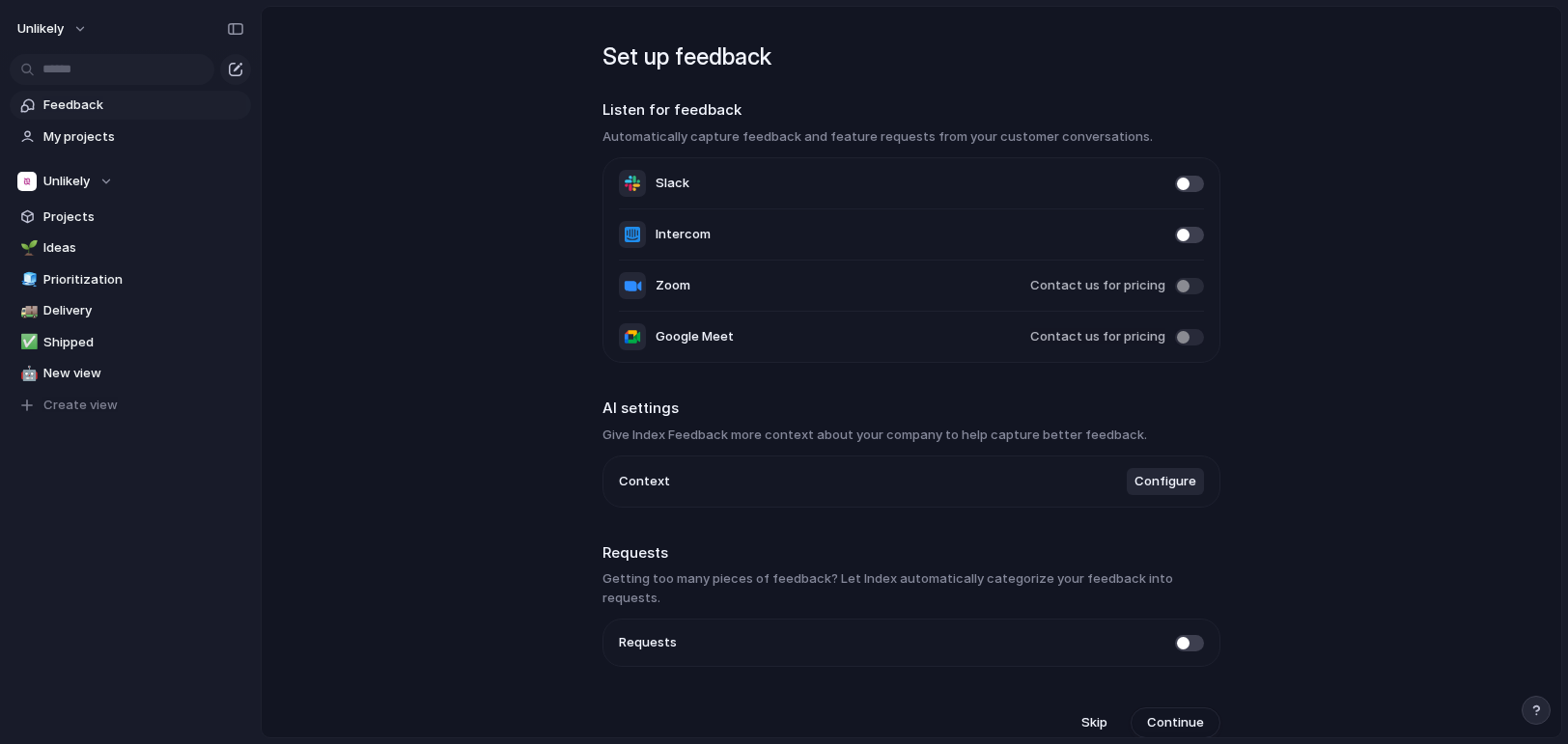 scroll, scrollTop: 0, scrollLeft: 0, axis: both 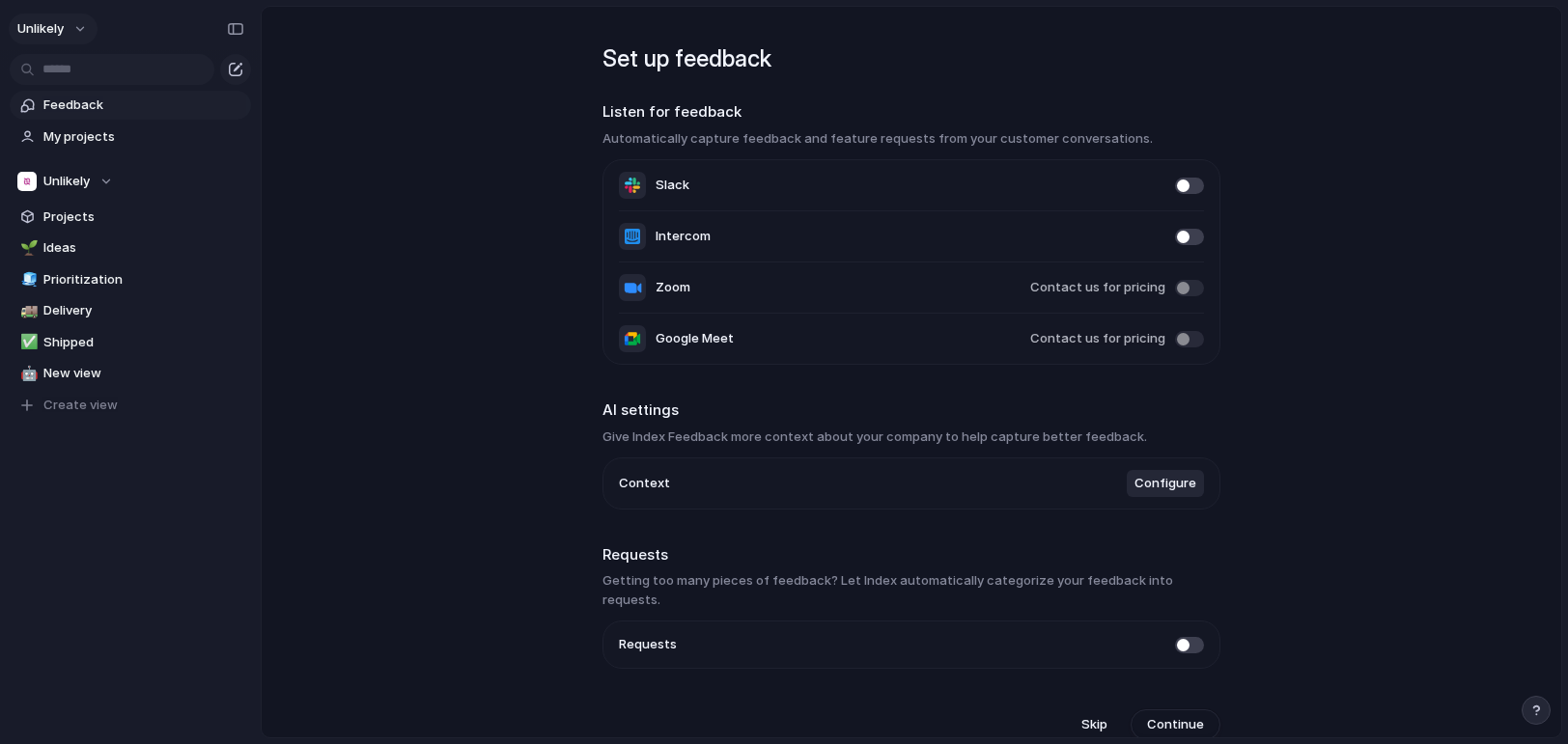 click on "Unlikely" at bounding box center (53, 29) 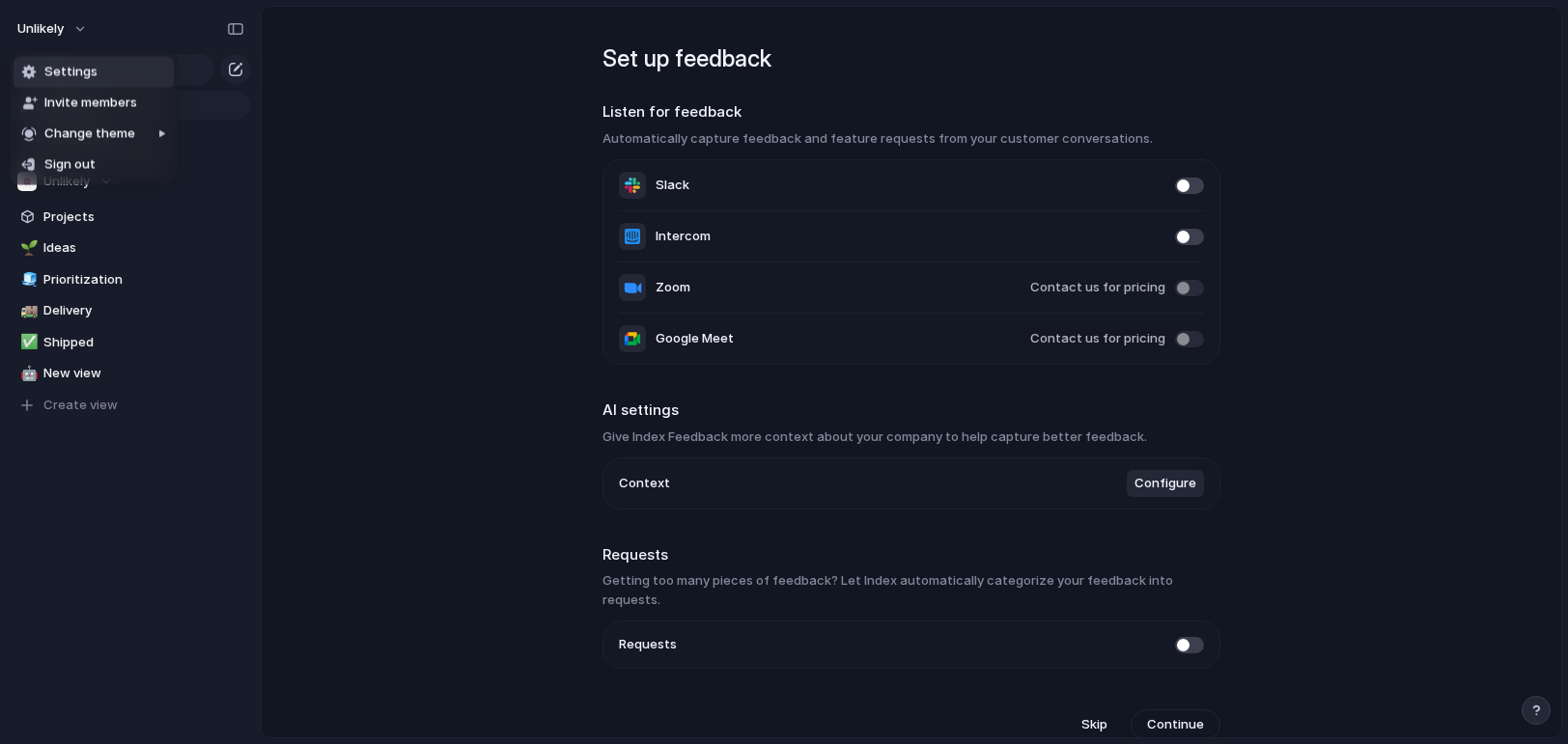 click on "Settings" at bounding box center [70, 72] 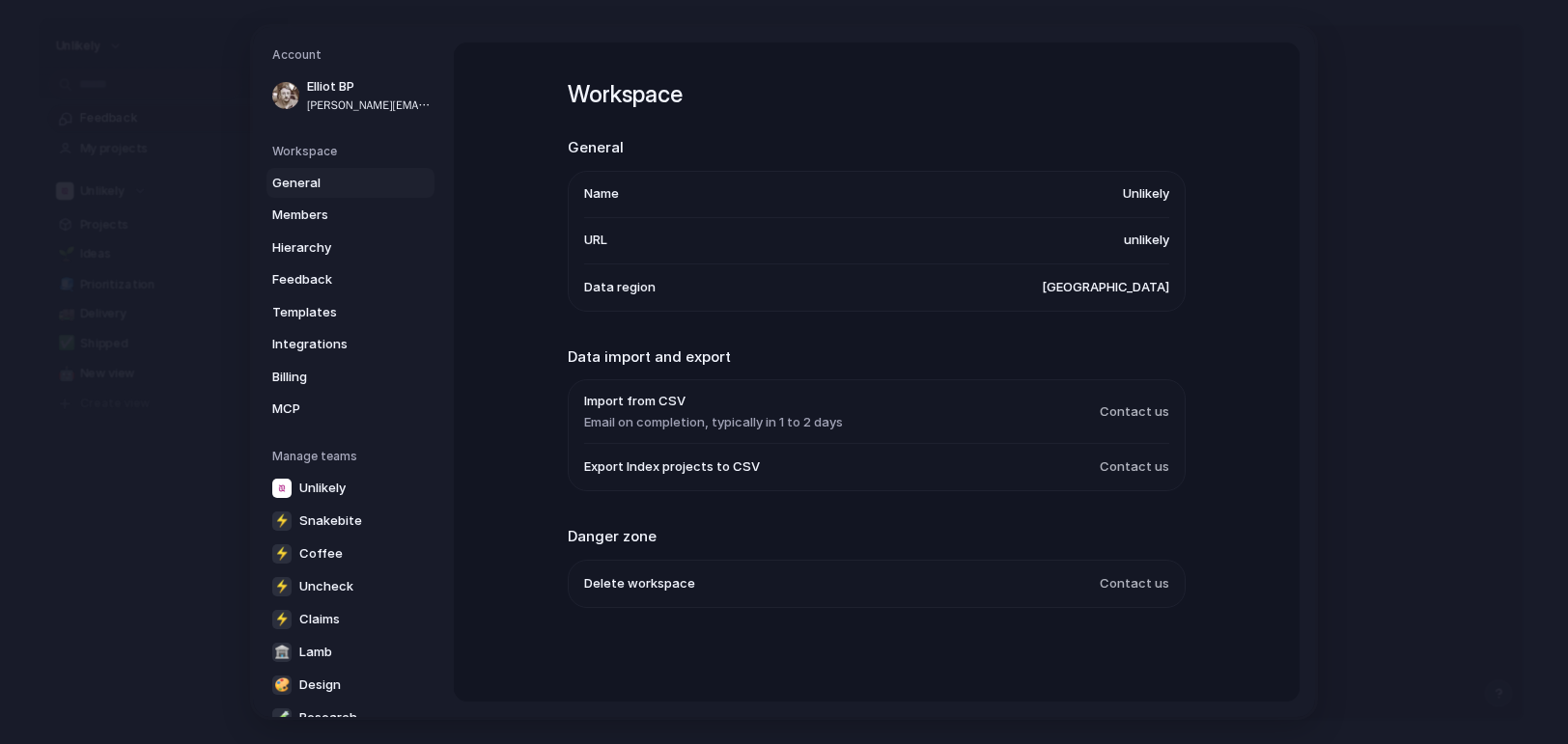 scroll, scrollTop: 129, scrollLeft: 0, axis: vertical 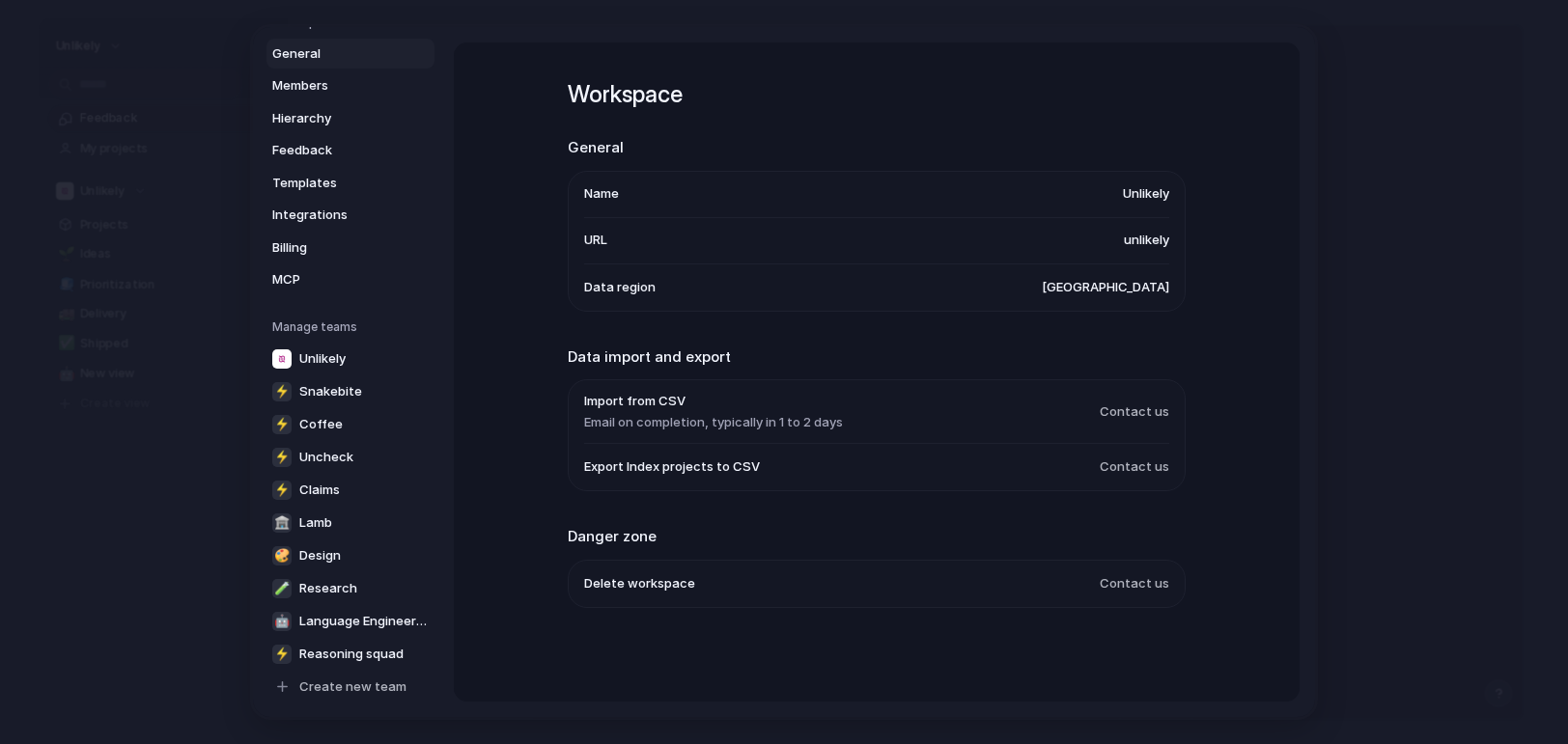 click on "Contact us" at bounding box center (1134, 584) 